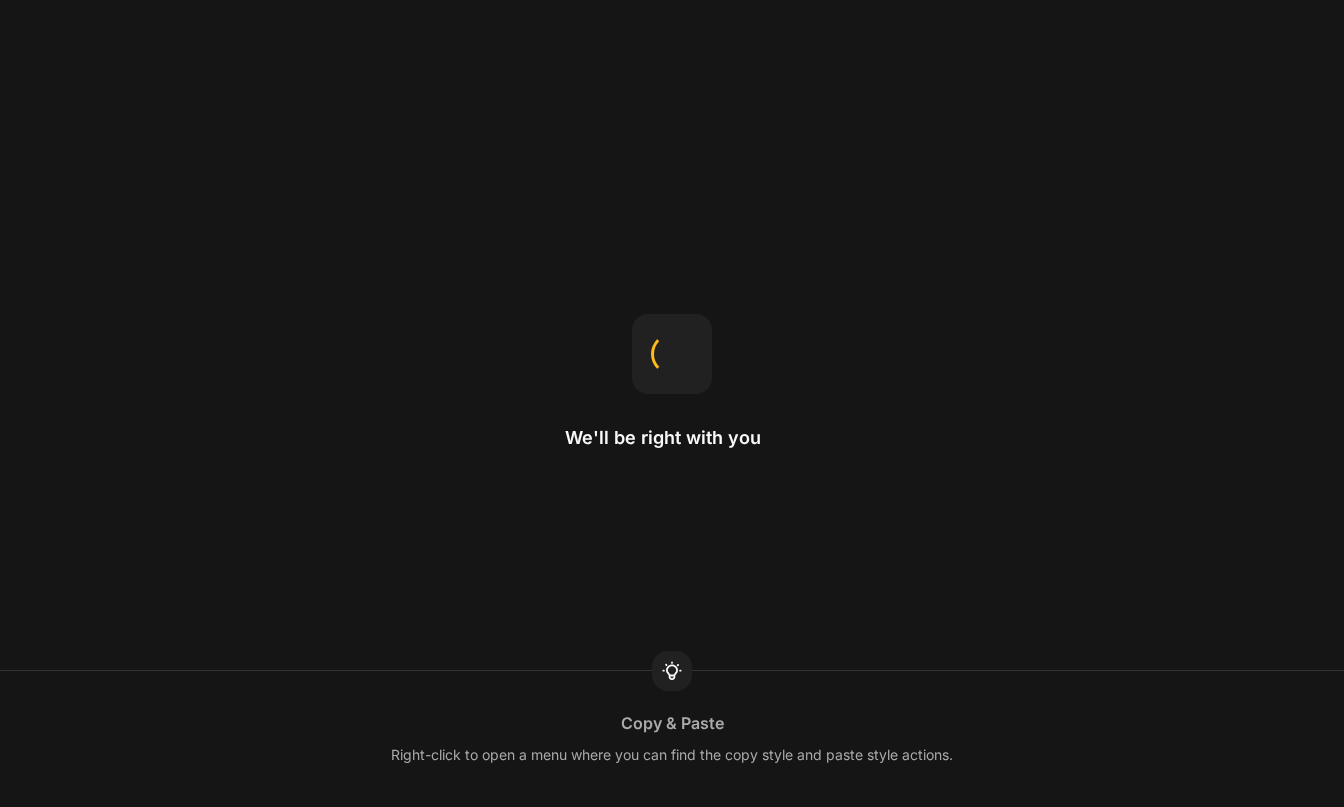 scroll, scrollTop: 0, scrollLeft: 0, axis: both 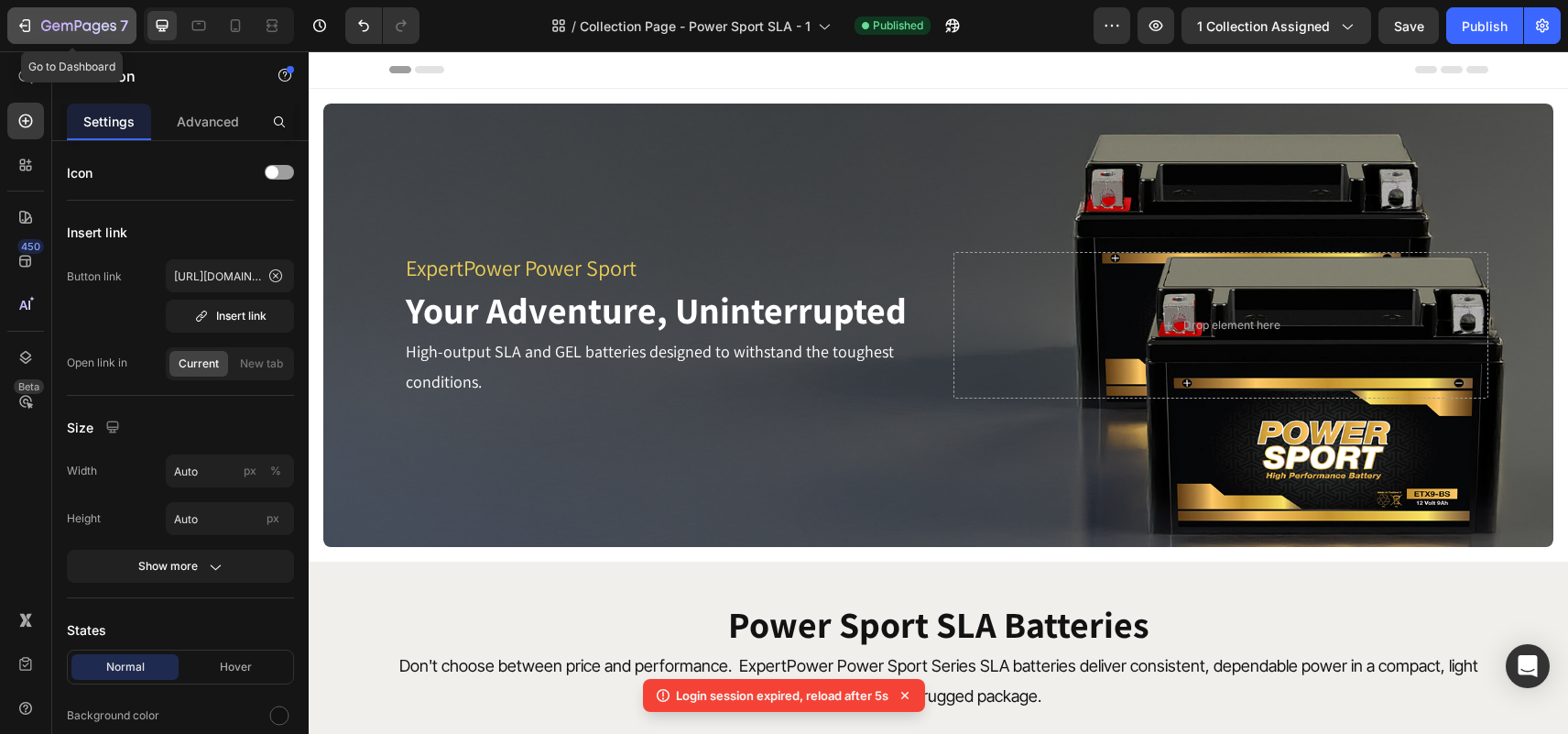 click 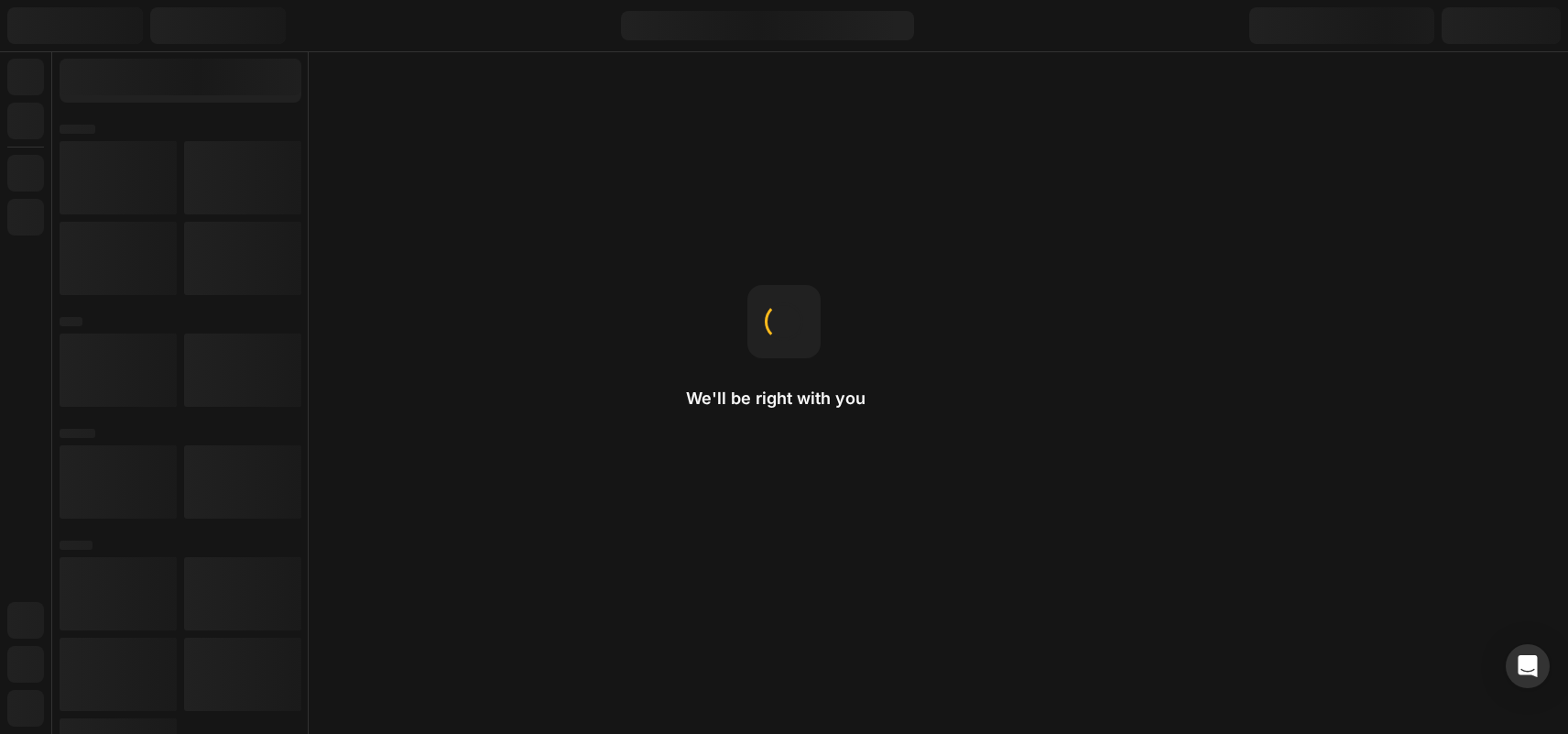 scroll, scrollTop: 0, scrollLeft: 0, axis: both 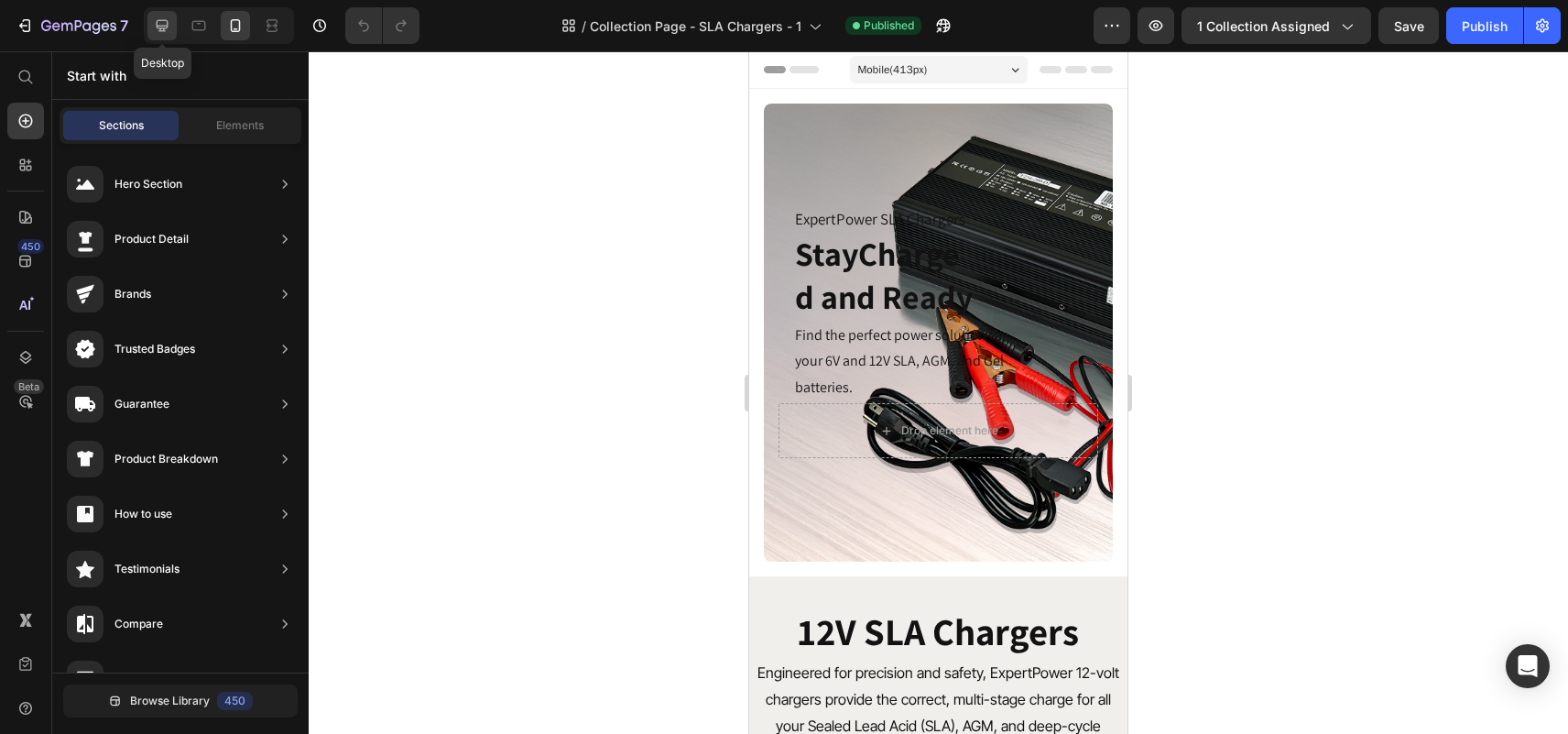 click 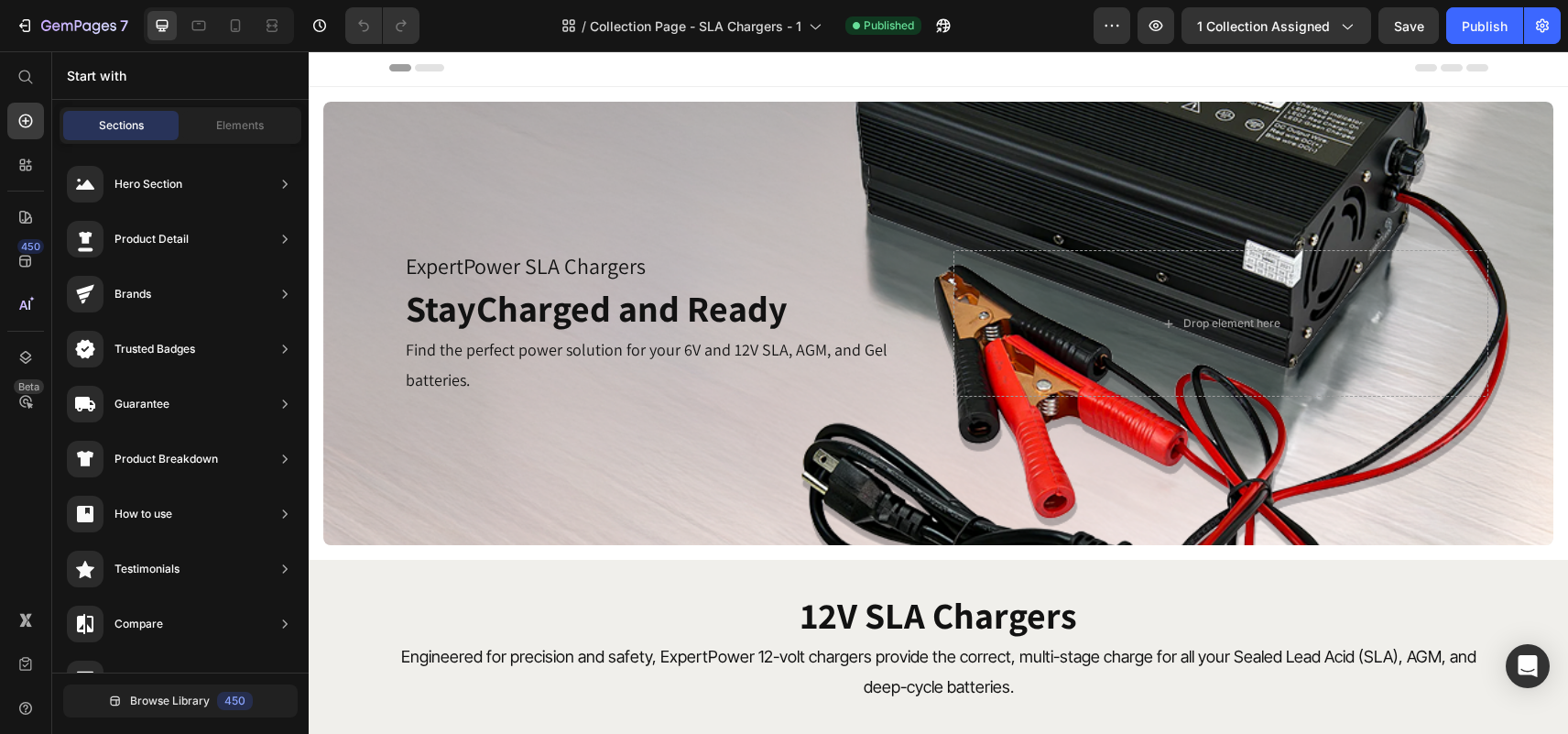 scroll, scrollTop: 0, scrollLeft: 0, axis: both 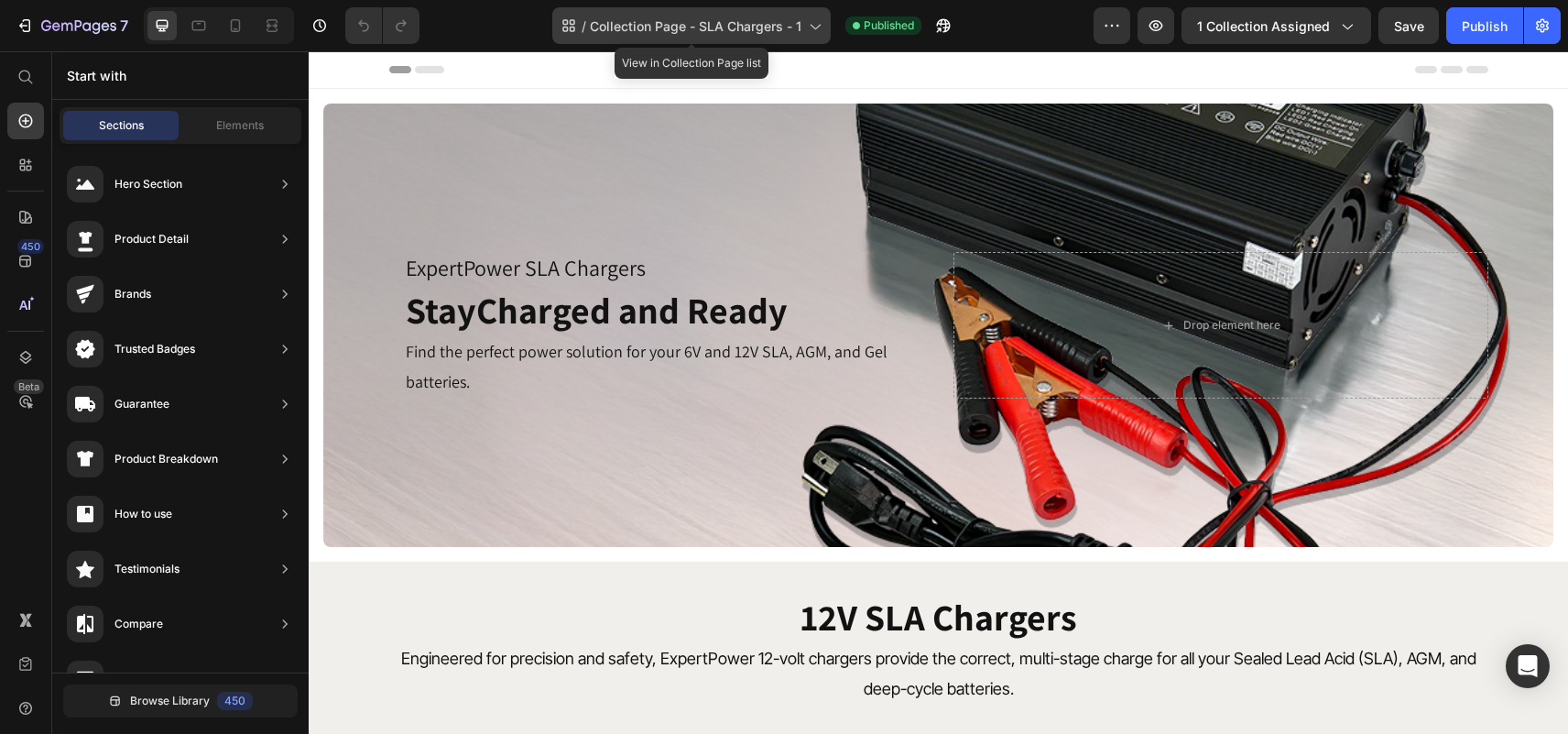 click on "Collection Page - SLA Chargers - 1" at bounding box center (695, 26) 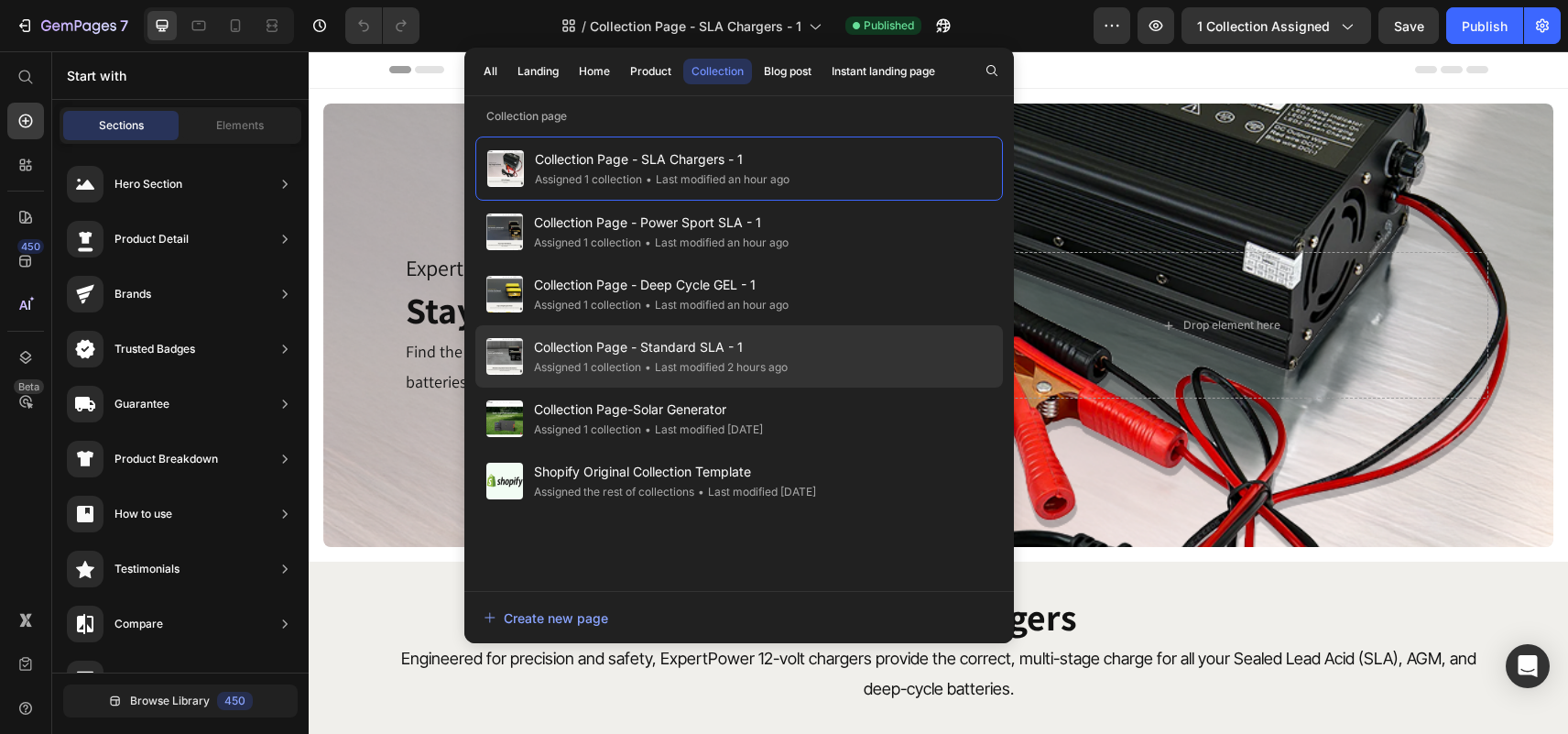 click on "Collection Page - Standard SLA - 1 Assigned 1 collection • Last modified 2 hours ago" 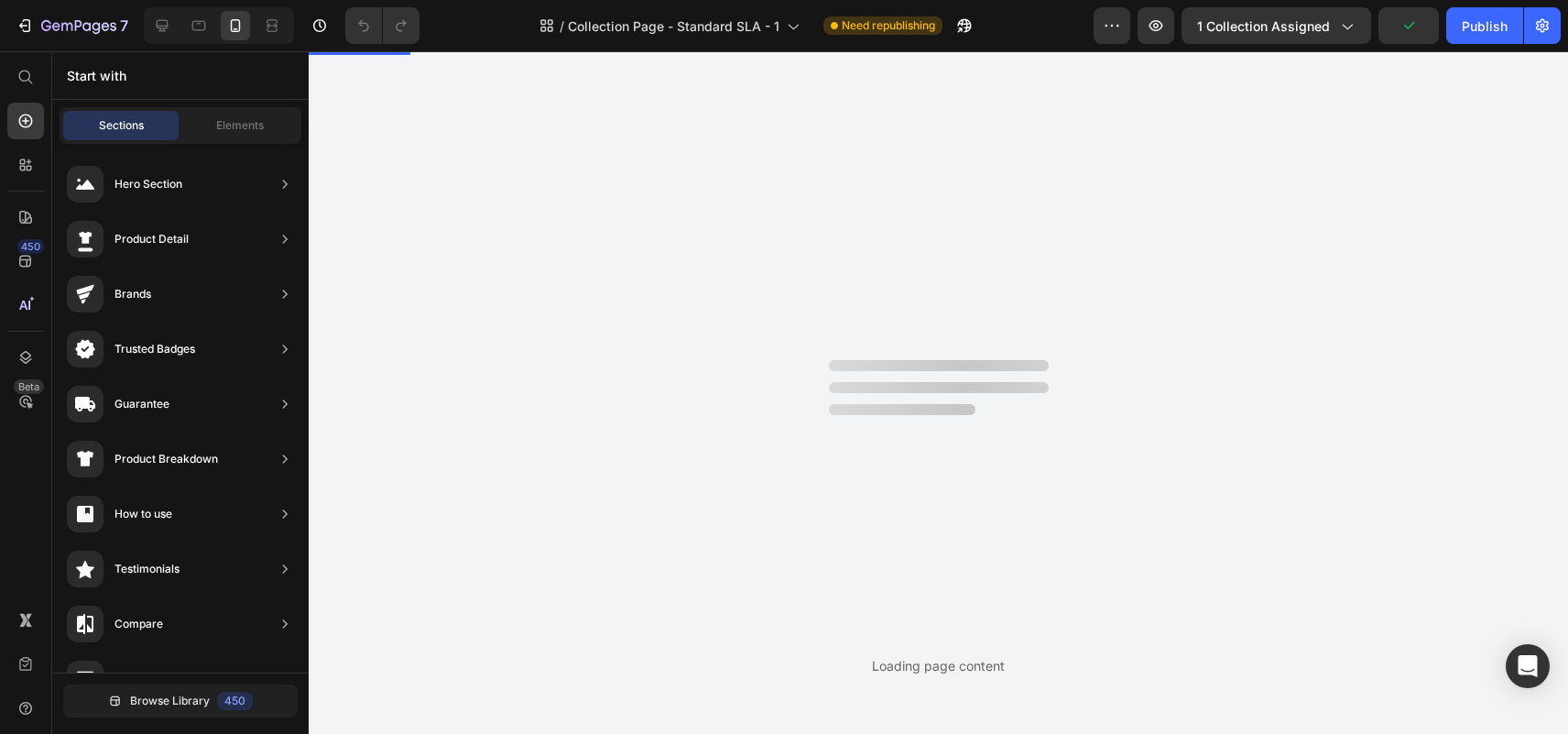 scroll, scrollTop: 0, scrollLeft: 0, axis: both 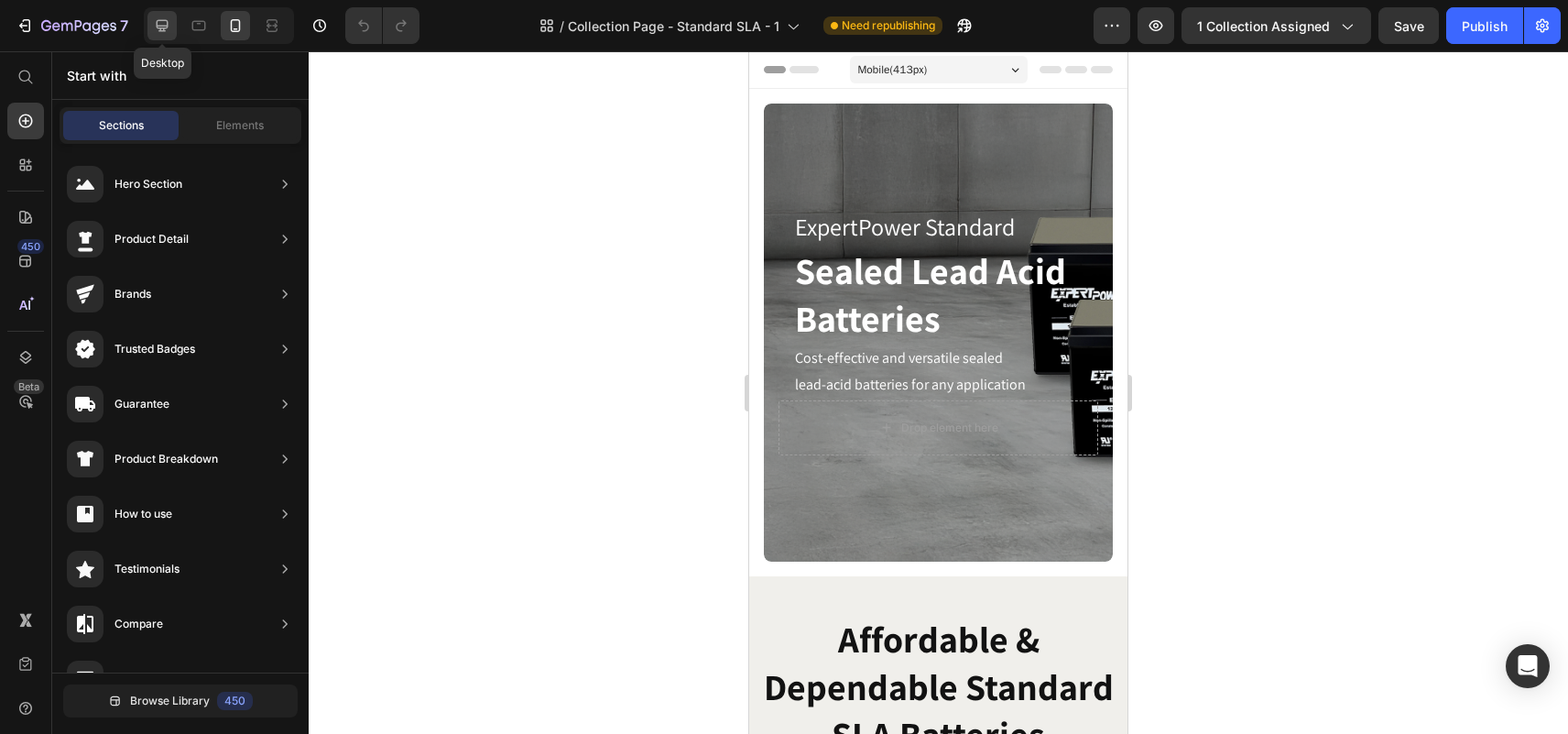 click 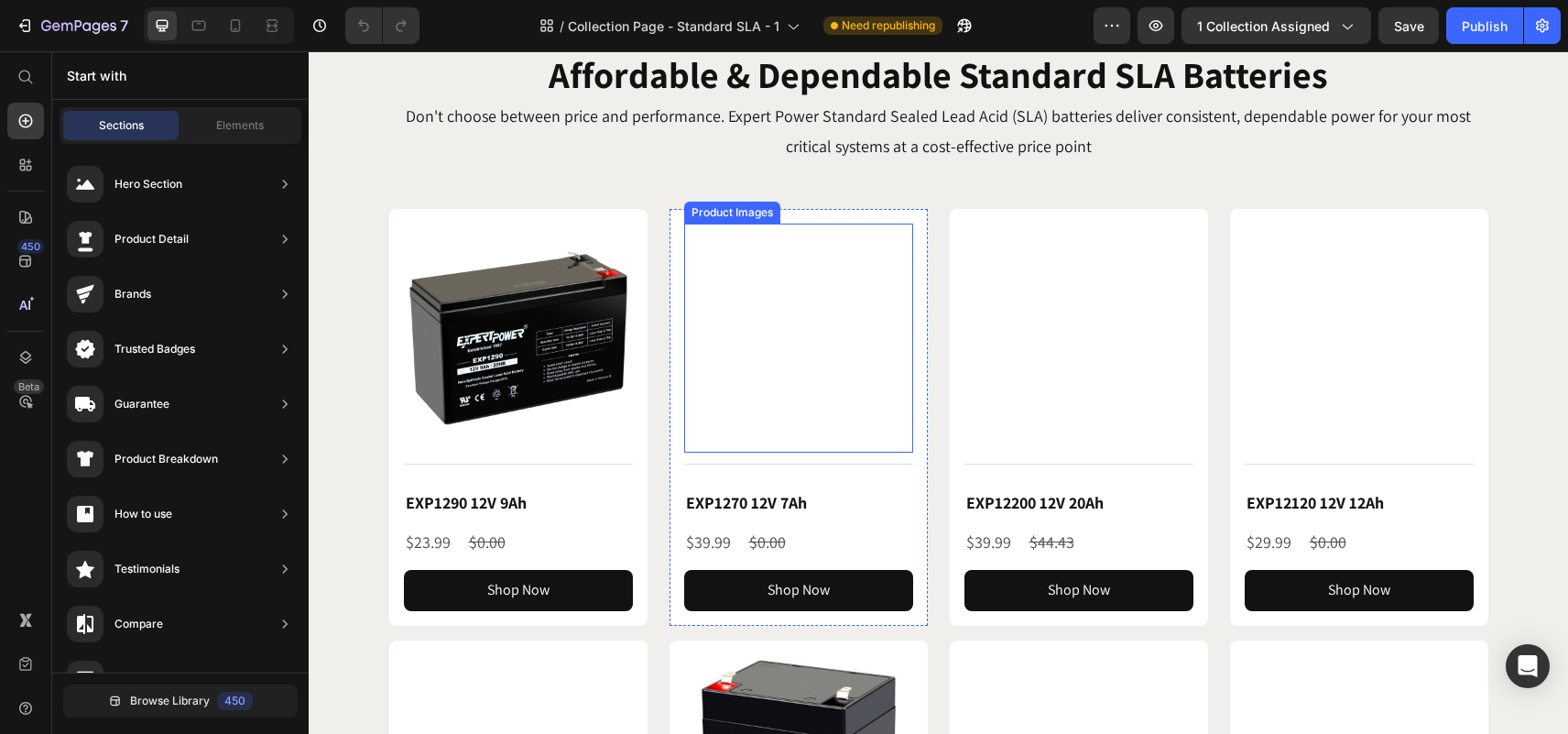 scroll, scrollTop: 367, scrollLeft: 0, axis: vertical 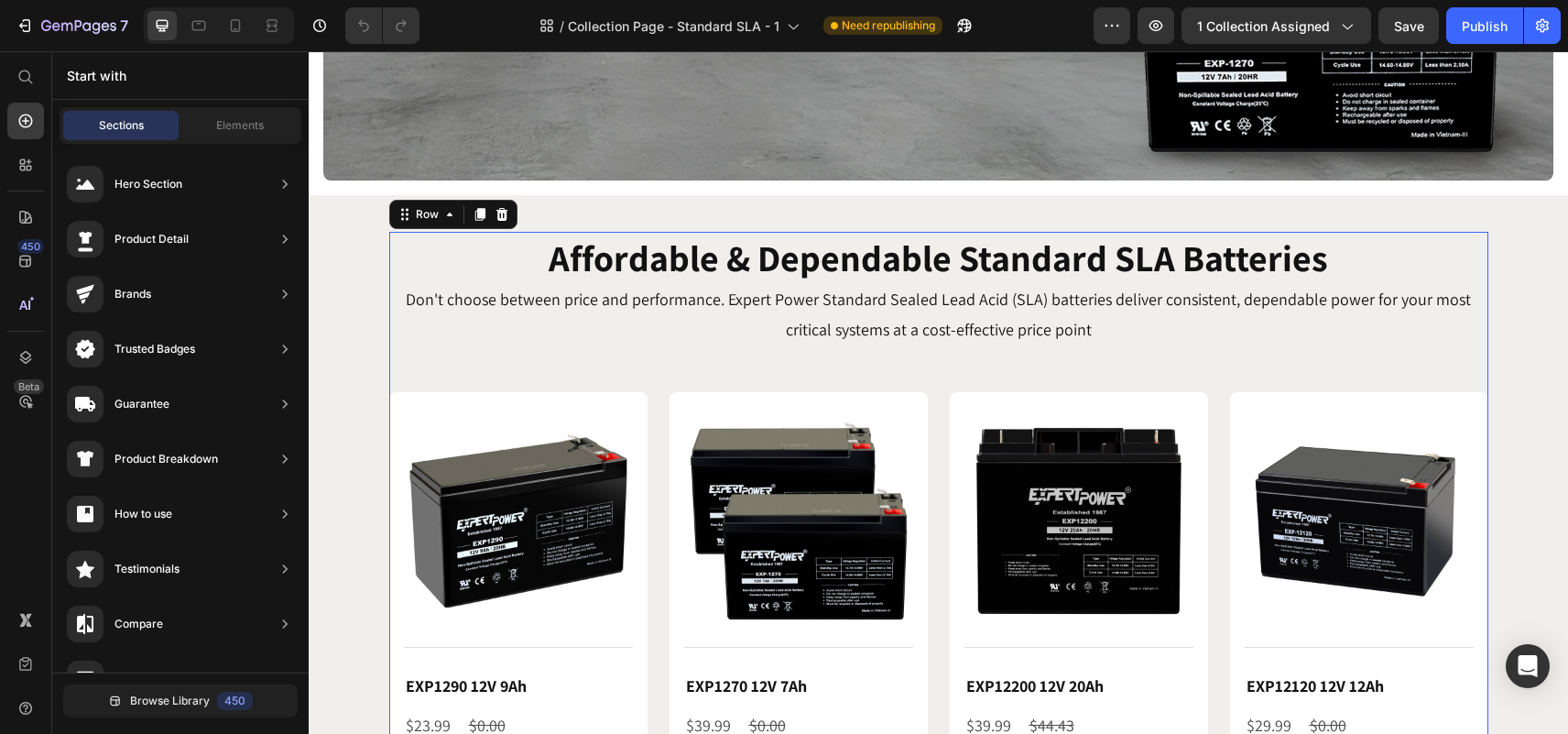 click on "Affordable & Dependable Standard SLA Batteries Heading Don't choose between price and performance. Expert Power Standard Sealed Lead Acid (SLA) batteries deliver consistent, dependable power for your most critical systems at a cost-effective price point Text Block Product Images                Title Line EXP1290  12V 9Ah Product Title $23.99 Product Price $0.00 Product Price Row Shop Now Product View More Row Product Images                Title Line EXP1270  12V 7Ah Product Title $39.99 Product Price $0.00 Product Price Row Shop Now Product View More Row Product Images                Title Line EXP12200   12V 20Ah Product Title $39.99 Product Price $44.43 Product Price Row Shop Now Product View More Row Product Images                Title Line EXP12120  12V 12Ah Product Title $29.99 Product Price $0.00 Product Price Row Shop Now Product View More Row Product Images                Title Line EXP12180   12V 18Ah Product Title $39.99 Product Price $0.00 Product Price Row Shop Now Product View More Row Title Line" at bounding box center (939, 951) 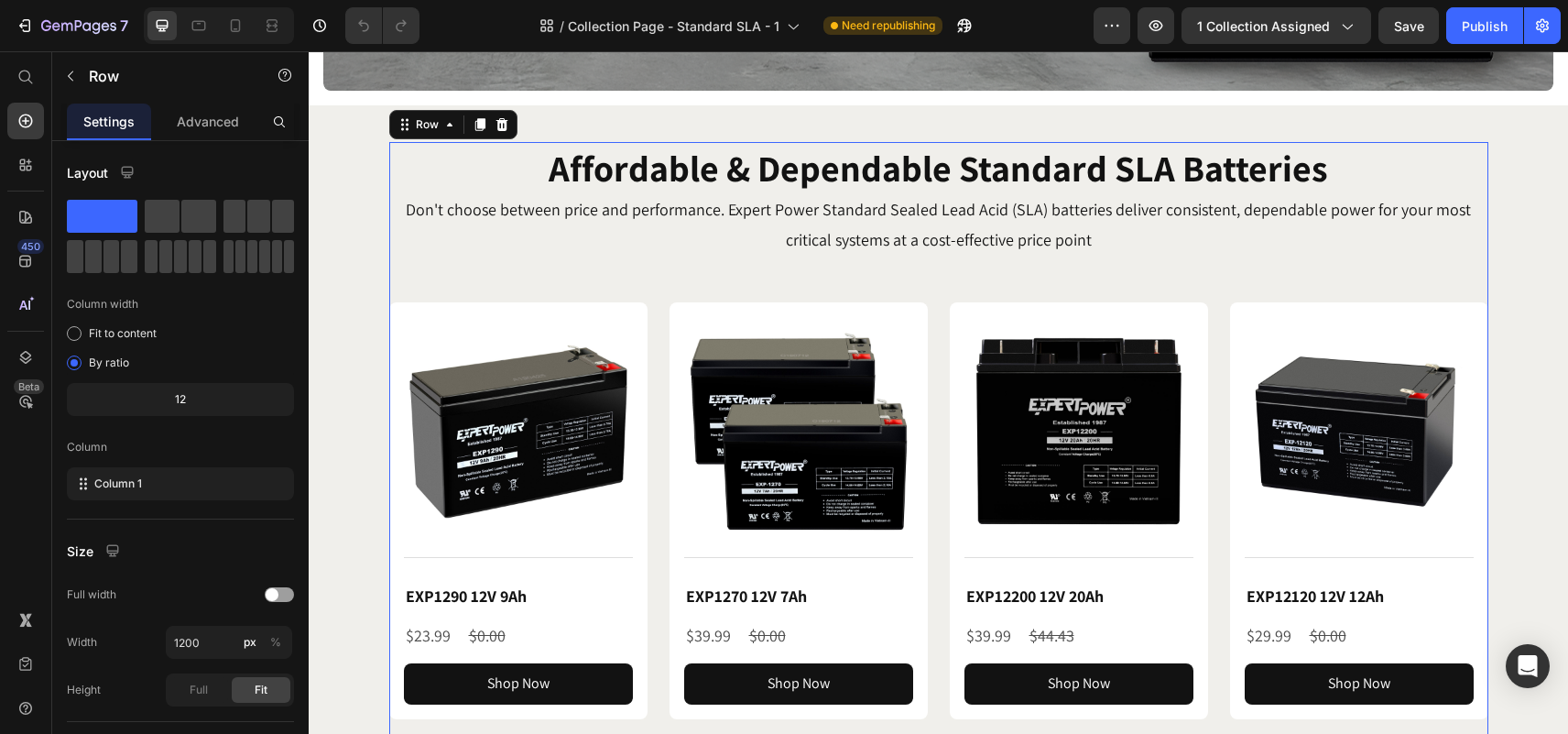 scroll, scrollTop: 367, scrollLeft: 0, axis: vertical 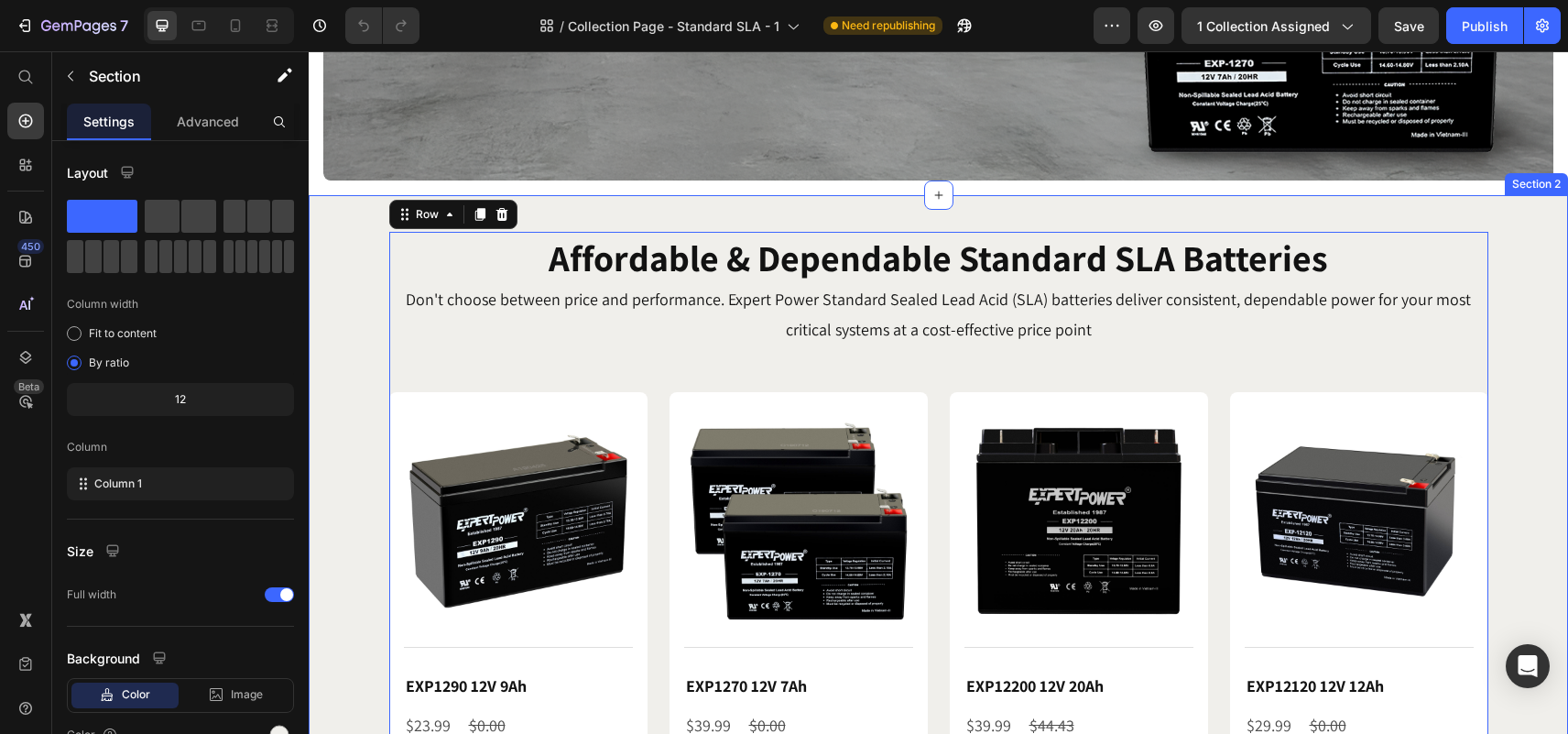 click on "Affordable & Dependable Standard SLA Batteries Heading Don't choose between price and performance. Expert Power Standard Sealed Lead Acid (SLA) batteries deliver consistent, dependable power for your most critical systems at a cost-effective price point Text Block Product Images                Title Line EXP1290  12V 9Ah Product Title $23.99 Product Price $0.00 Product Price Row Shop Now Product View More Row Product Images                Title Line EXP1270  12V 7Ah Product Title $39.99 Product Price $0.00 Product Price Row Shop Now Product View More Row Product Images                Title Line EXP12200   12V 20Ah Product Title $39.99 Product Price $44.43 Product Price Row Shop Now Product View More Row Product Images                Title Line EXP12120  12V 12Ah Product Title $29.99 Product Price $0.00 Product Price Row Shop Now Product View More Row Product Images                Title Line EXP12180   12V 18Ah Product Title $39.99 Product Price $0.00 Product Price Row Shop Now Product View More Row Title Line" at bounding box center (938, 960) 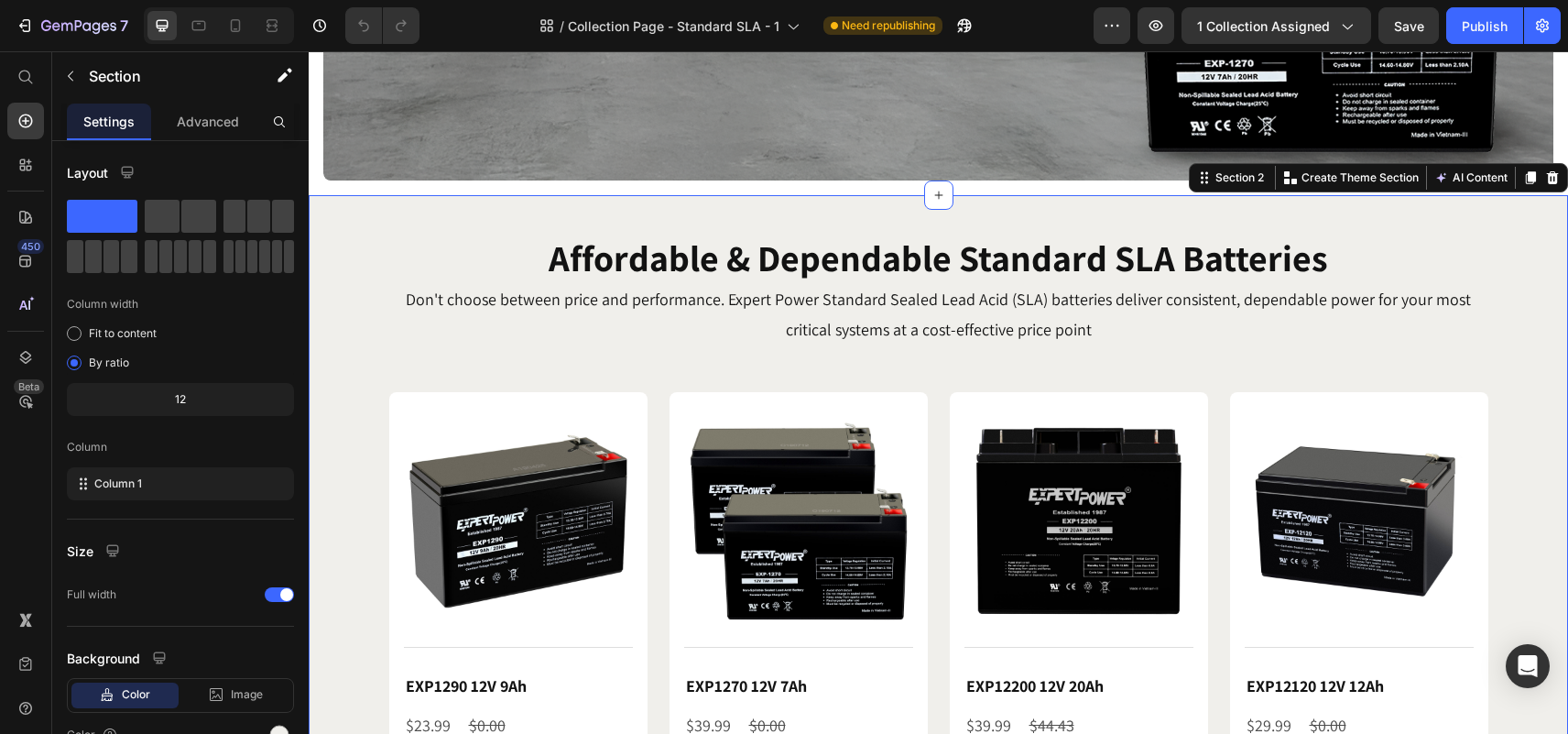 click on "Affordable & Dependable Standard SLA Batteries Heading Don't choose between price and performance. Expert Power Standard Sealed Lead Acid (SLA) batteries deliver consistent, dependable power for your most critical systems at a cost-effective price point Text Block Product Images                Title Line EXP1290  12V 9Ah Product Title $23.99 Product Price $0.00 Product Price Row Shop Now Product View More Row Product Images                Title Line EXP1270  12V 7Ah Product Title $39.99 Product Price $0.00 Product Price Row Shop Now Product View More Row Product Images                Title Line EXP12200   12V 20Ah Product Title $39.99 Product Price $44.43 Product Price Row Shop Now Product View More Row Product Images                Title Line EXP12120  12V 12Ah Product Title $29.99 Product Price $0.00 Product Price Row Shop Now Product View More Row Product Images                Title Line EXP12180   12V 18Ah Product Title $39.99 Product Price $0.00 Product Price Row Shop Now Product View More Row Title Line" at bounding box center [938, 960] 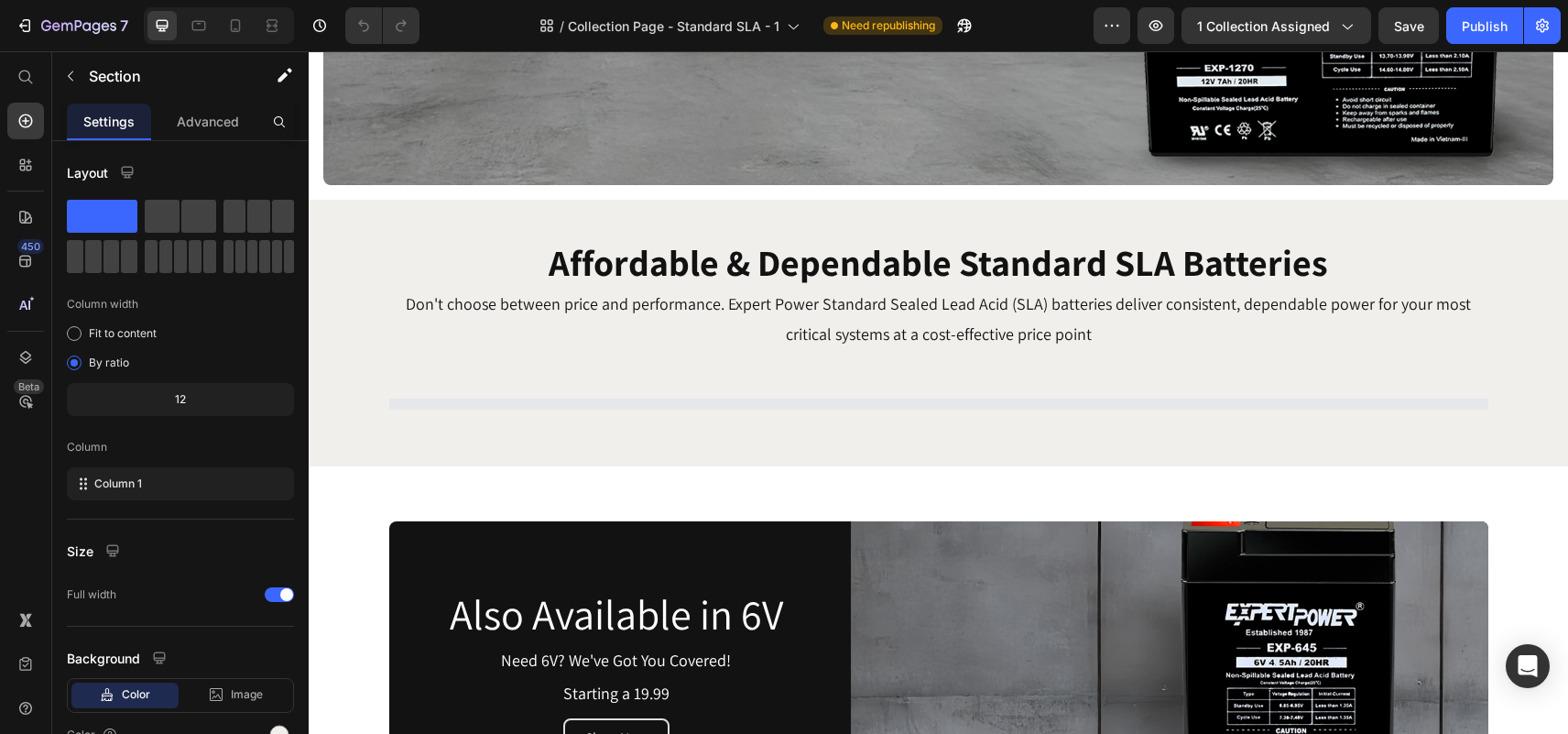 scroll, scrollTop: 340, scrollLeft: 0, axis: vertical 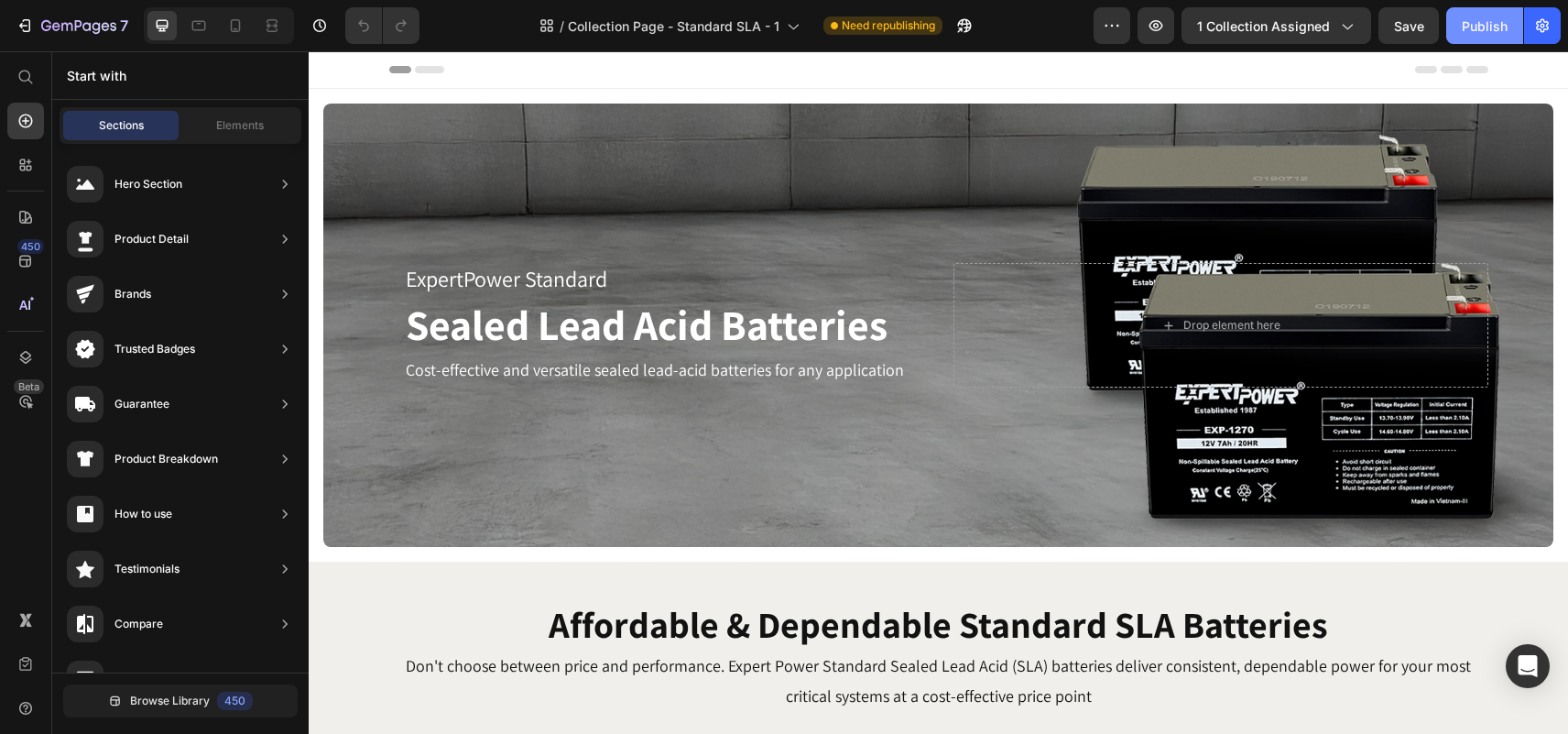 click on "Publish" at bounding box center [1485, 26] 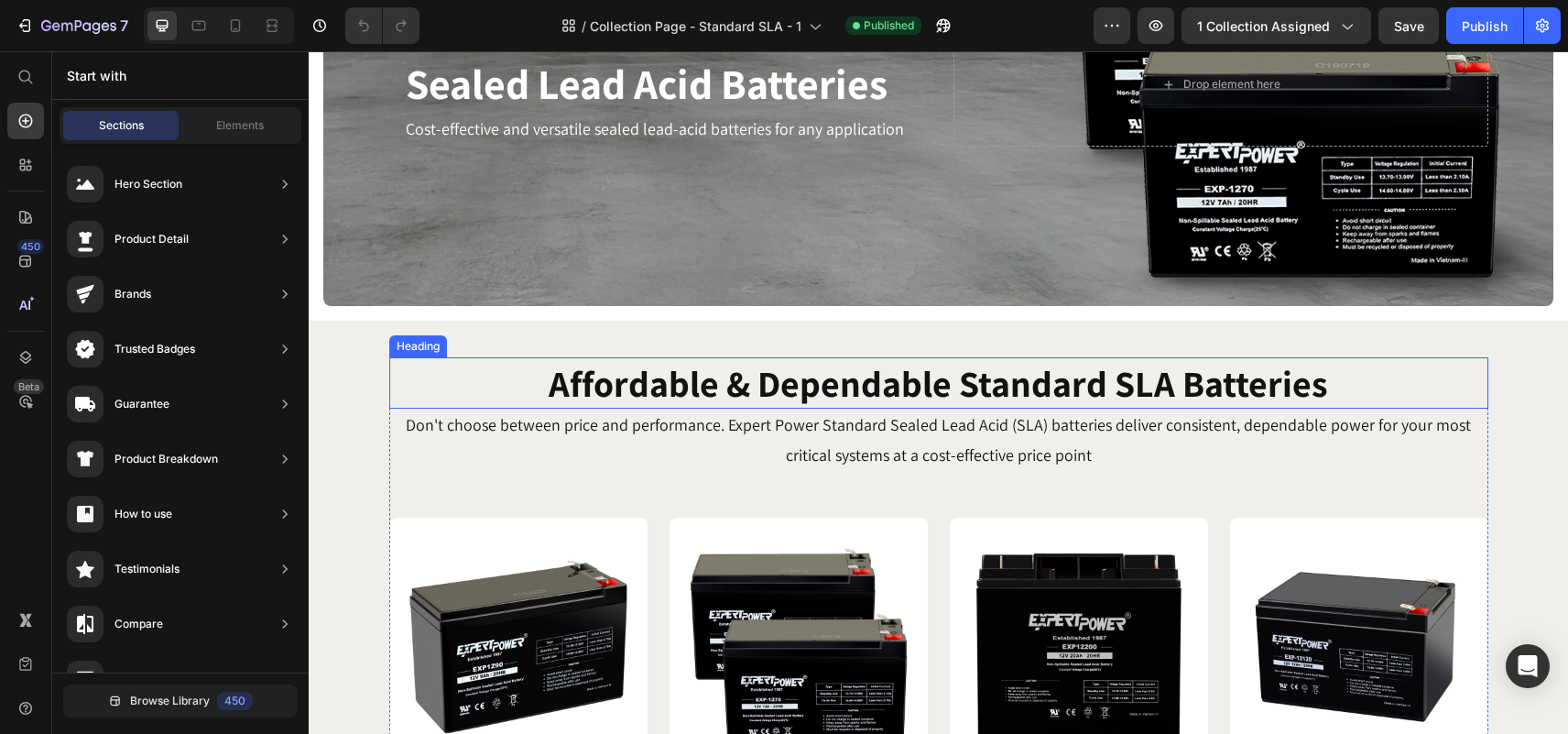 scroll, scrollTop: 0, scrollLeft: 0, axis: both 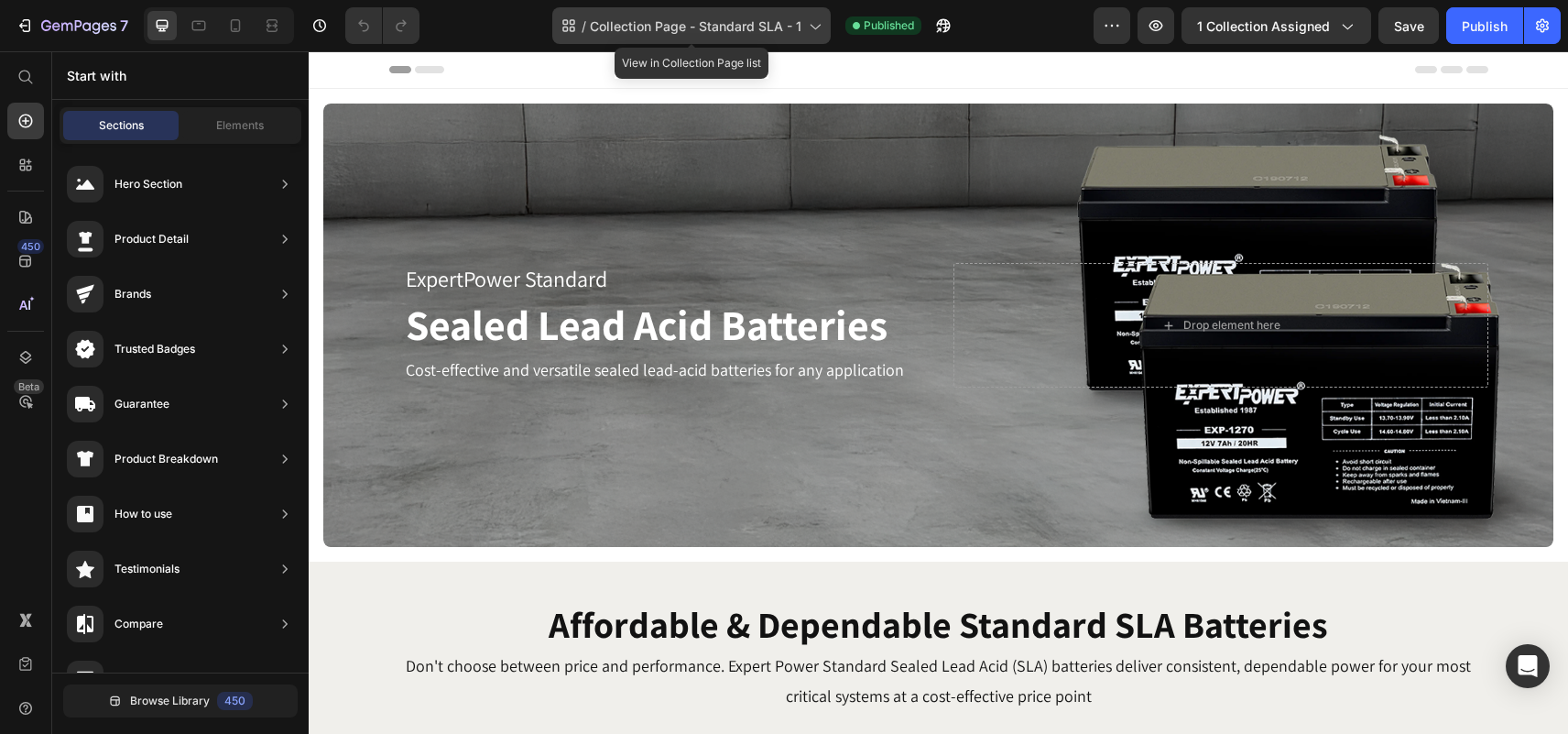 click on "Collection Page - Standard SLA - 1" at bounding box center [695, 26] 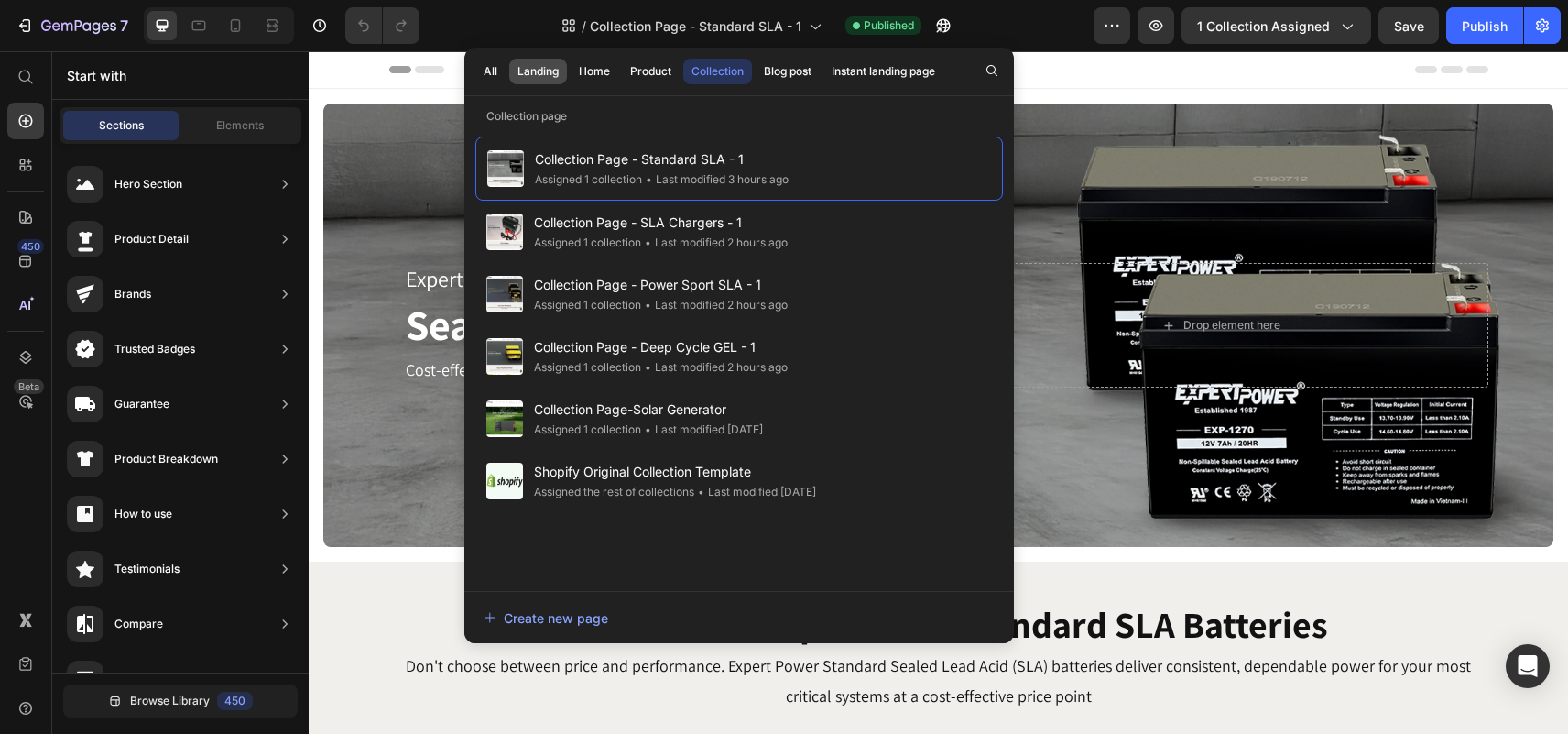 click on "Landing" at bounding box center [538, 71] 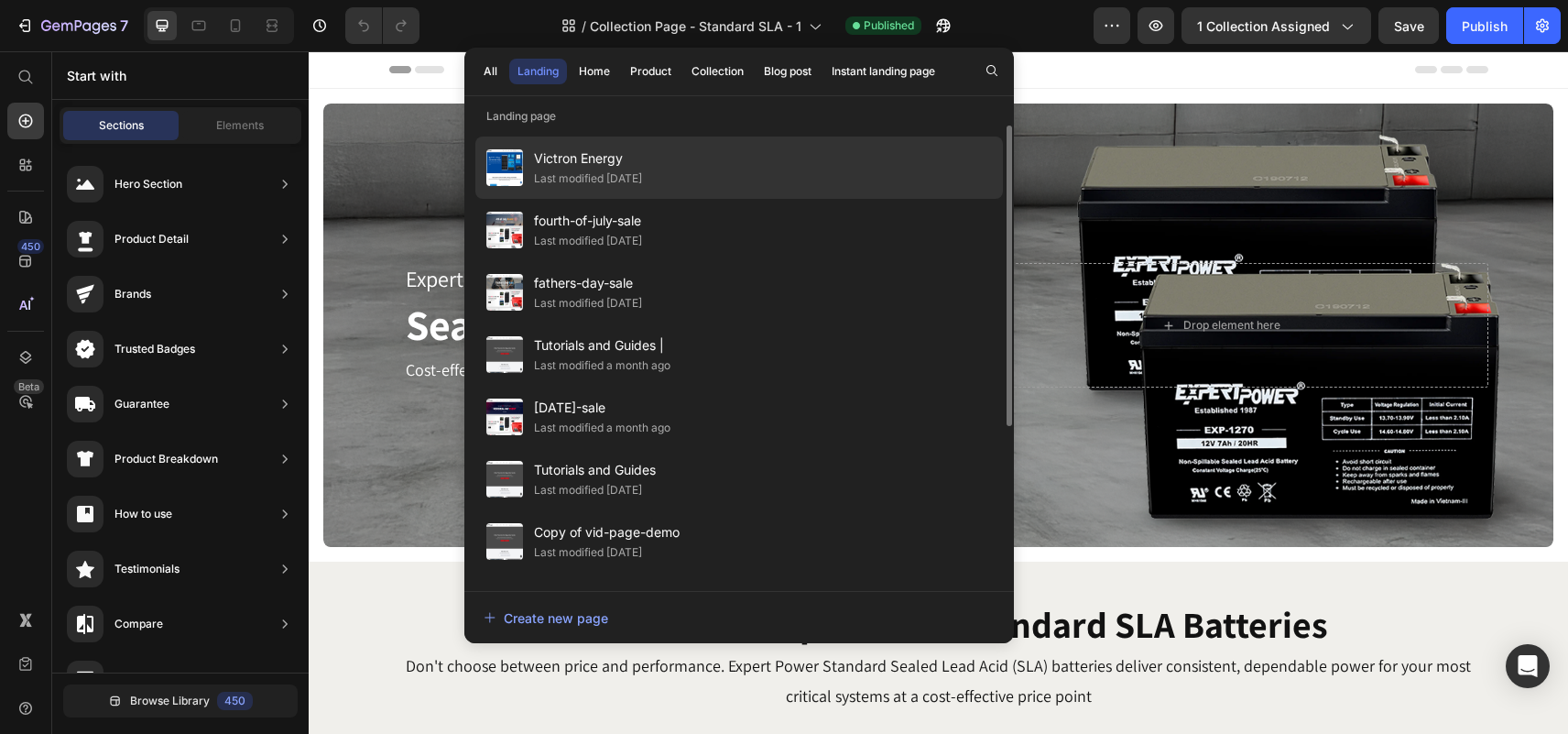 click on "Victron Energy Last modified 8 days ago" 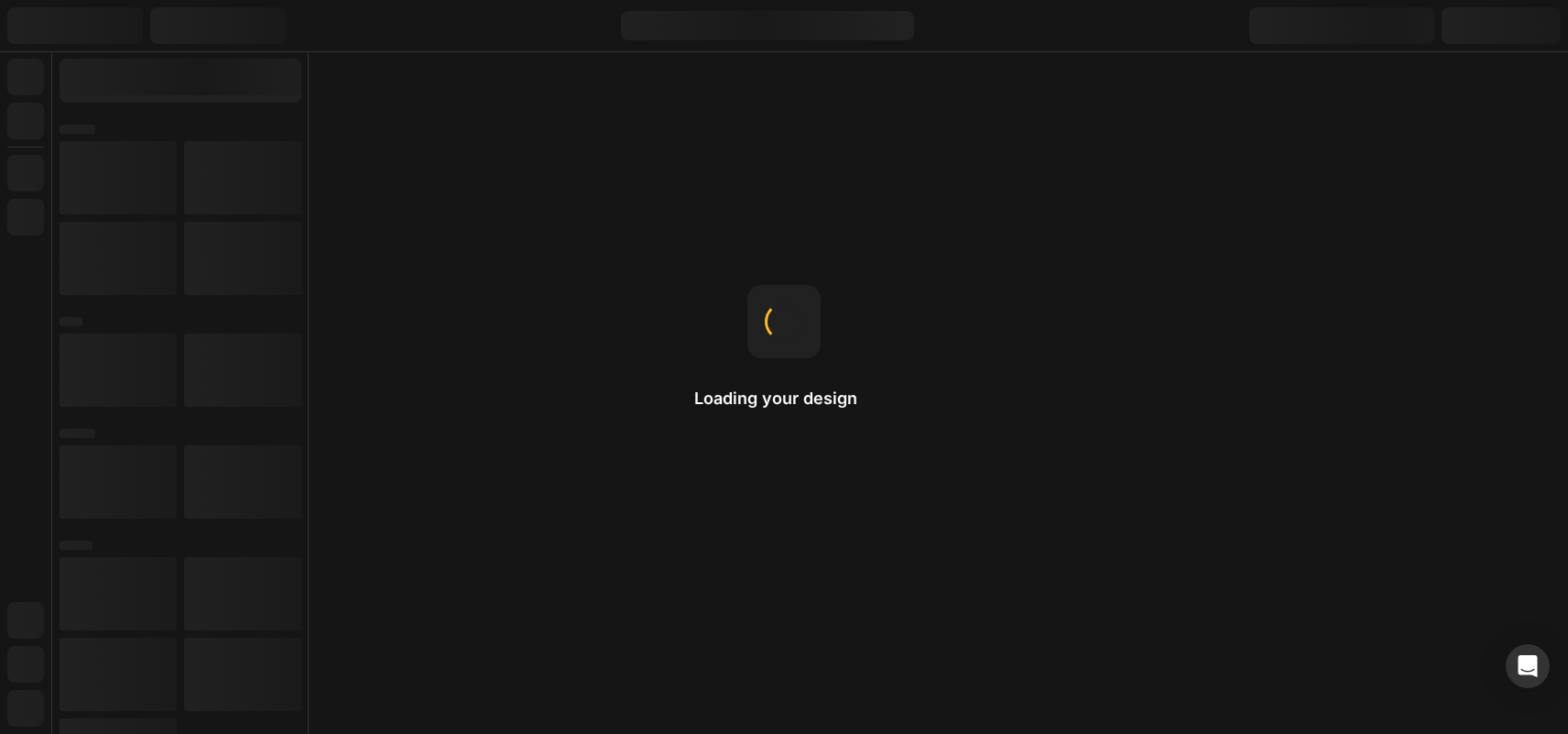 scroll, scrollTop: 0, scrollLeft: 0, axis: both 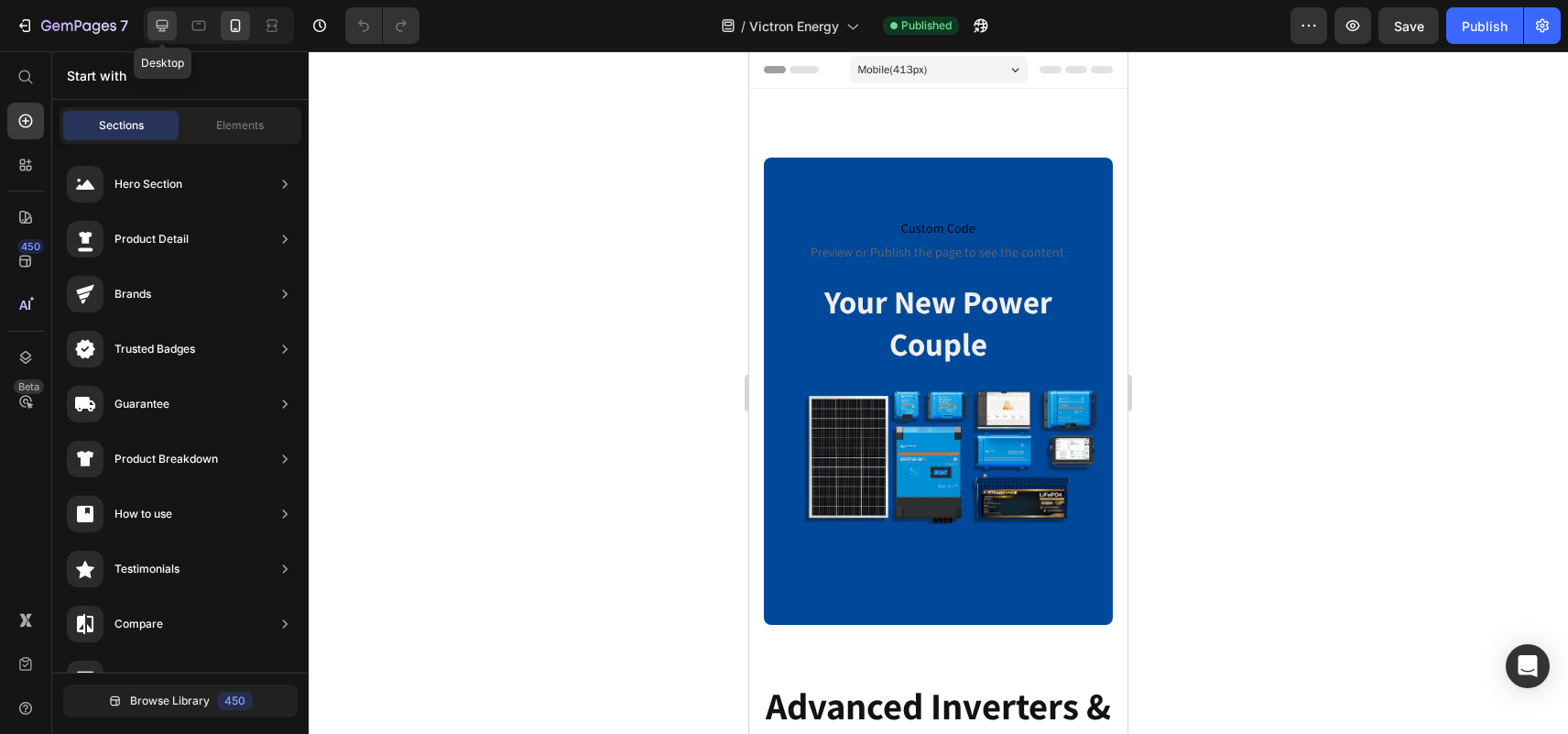 click 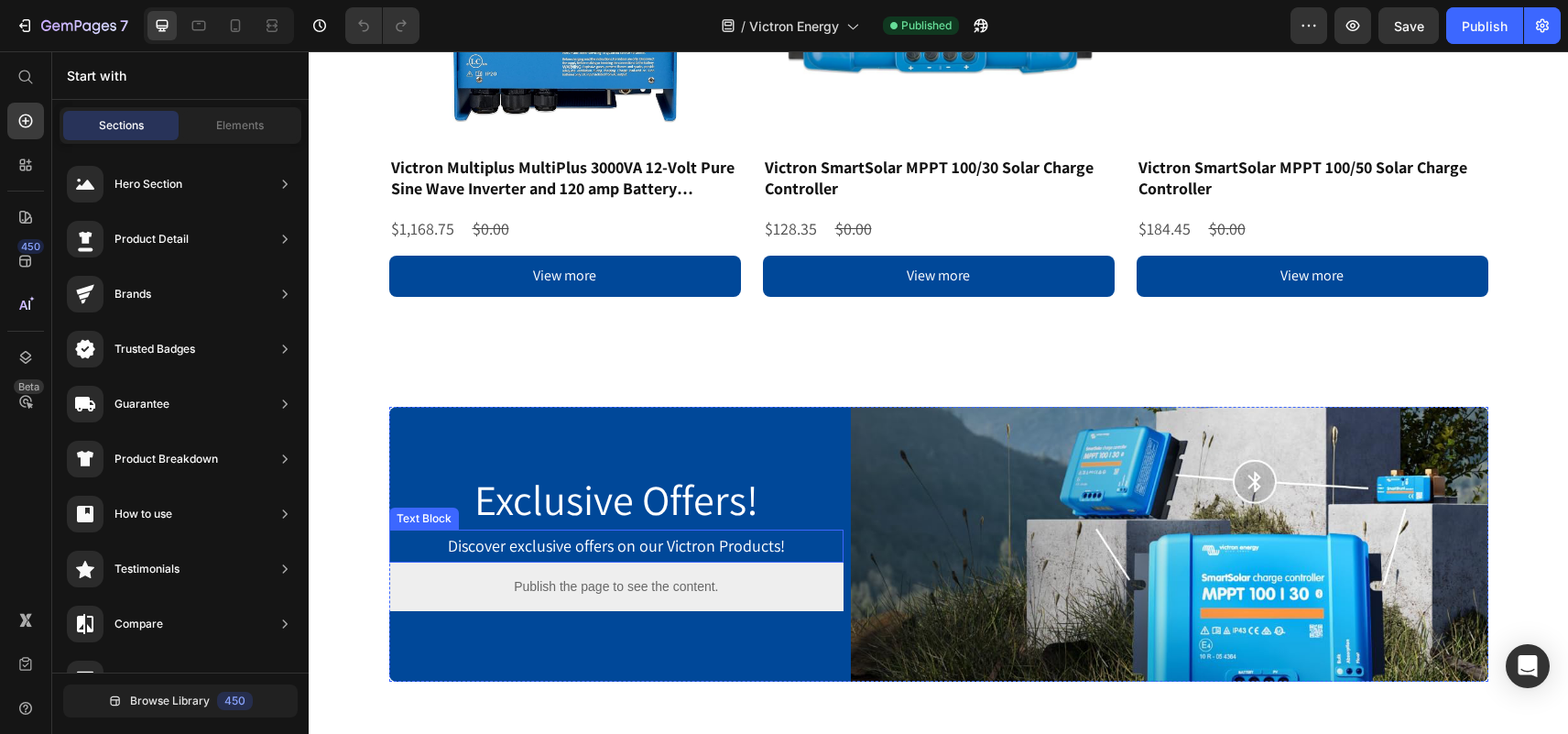 scroll, scrollTop: 1008, scrollLeft: 0, axis: vertical 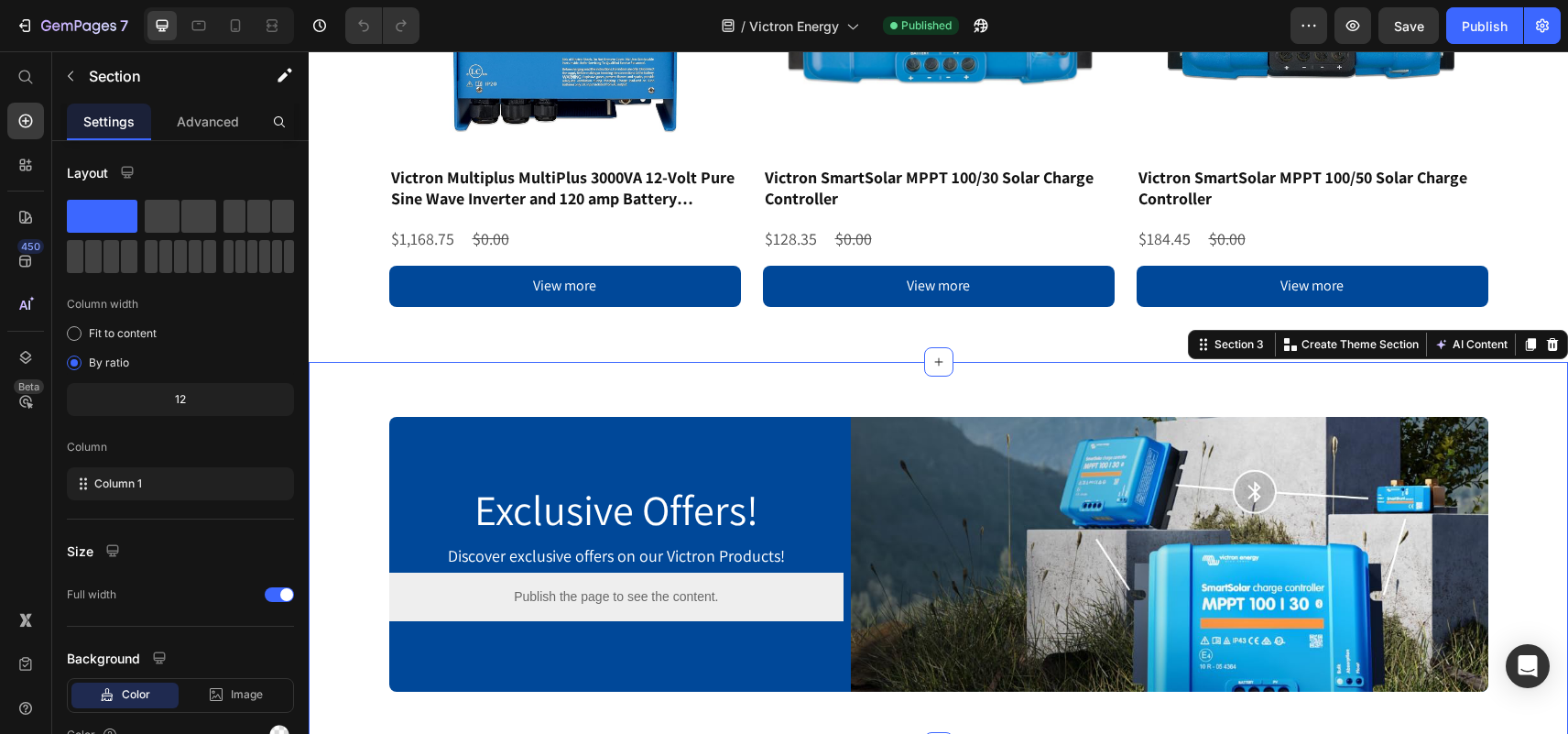 click on "Exclusive Offers! Heading Discover exclusive offers on our Victron Products! Text Block
Publish the page to see the content.
Custom Code Image Row Section 3   You can create reusable sections Create Theme Section AI Content Write with GemAI What would you like to describe here? Tone and Voice Persuasive Product Getting products... Show more Generate" at bounding box center [938, 554] 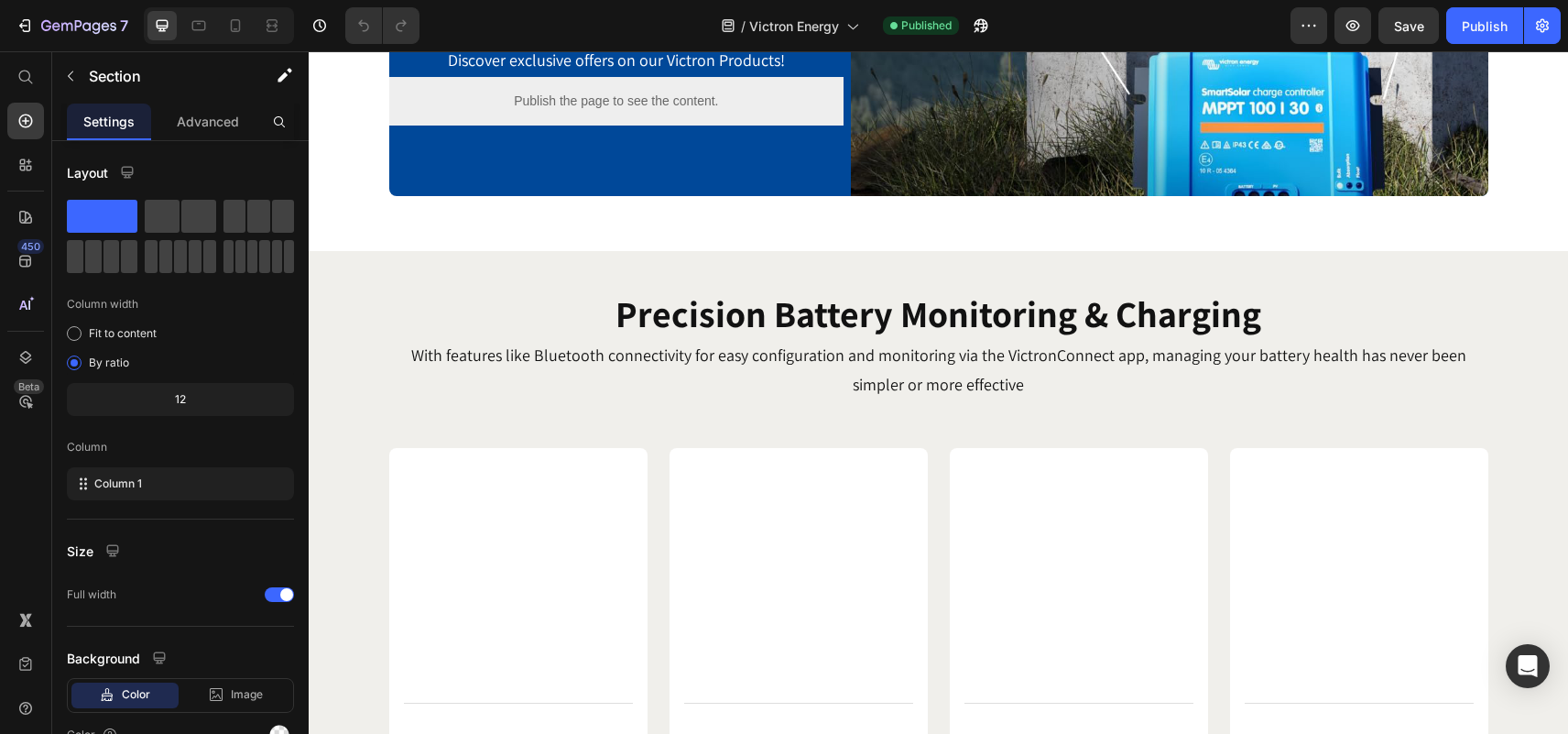 scroll, scrollTop: 1351, scrollLeft: 0, axis: vertical 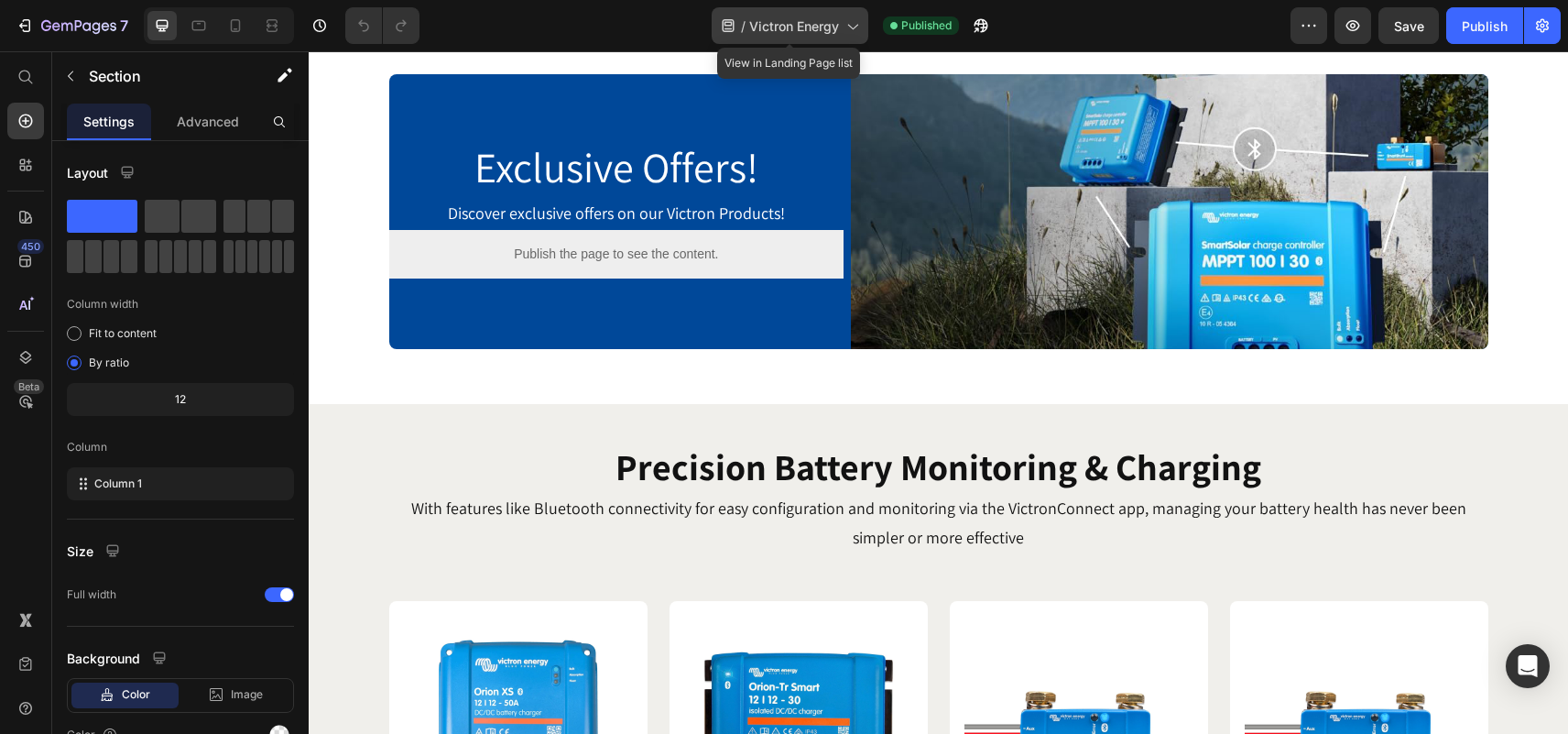 click on "Victron Energy" at bounding box center (794, 26) 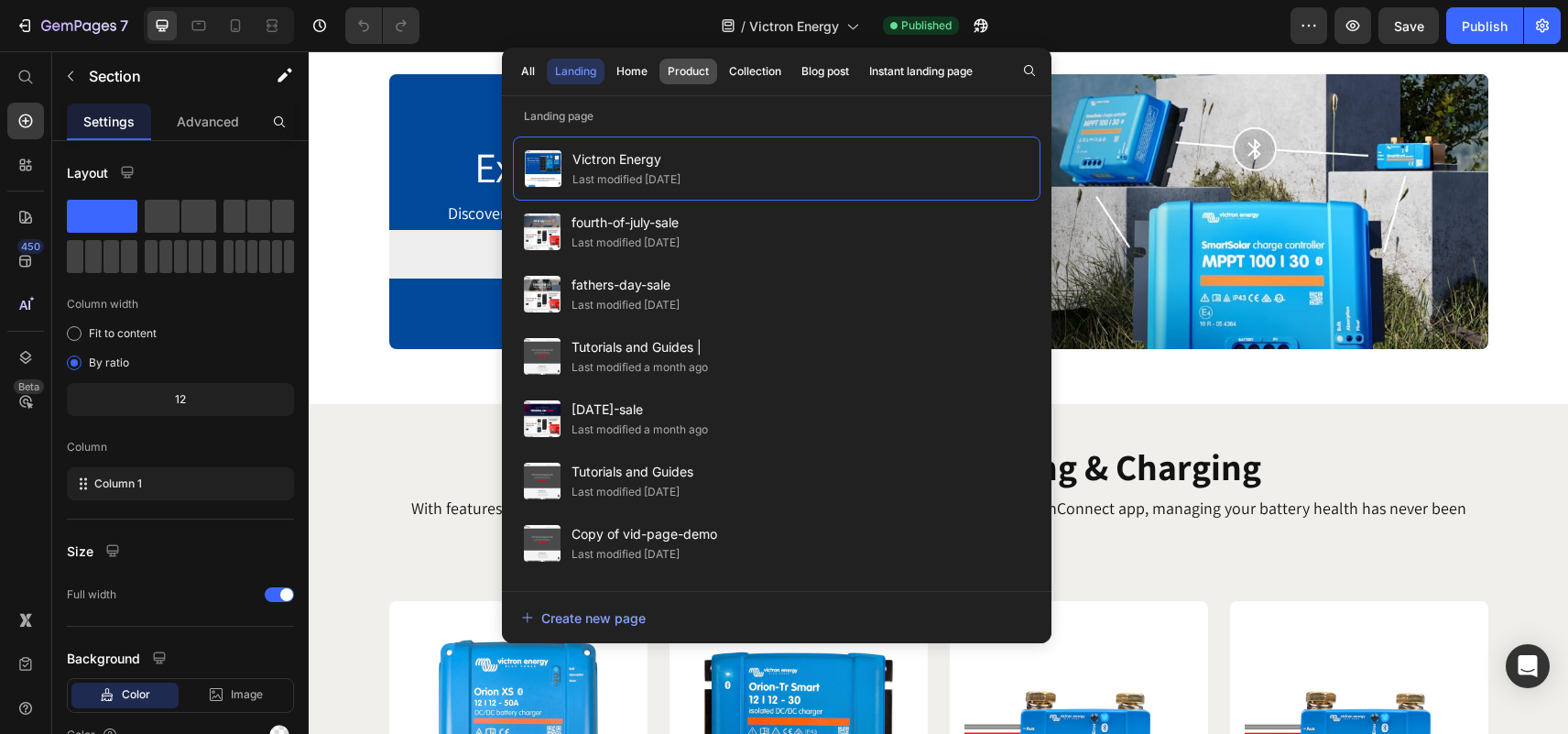 click on "Product" at bounding box center (688, 71) 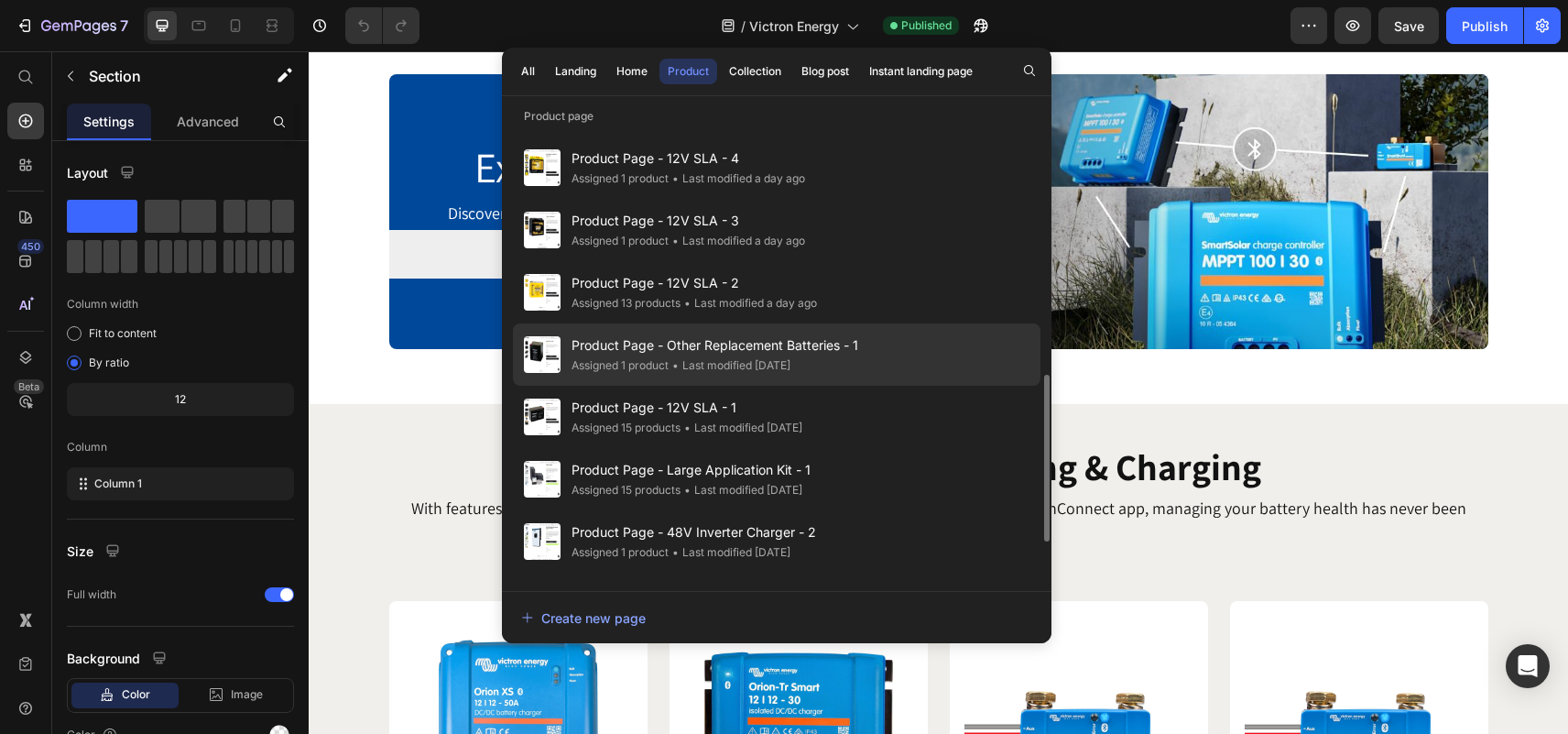 scroll, scrollTop: 183, scrollLeft: 0, axis: vertical 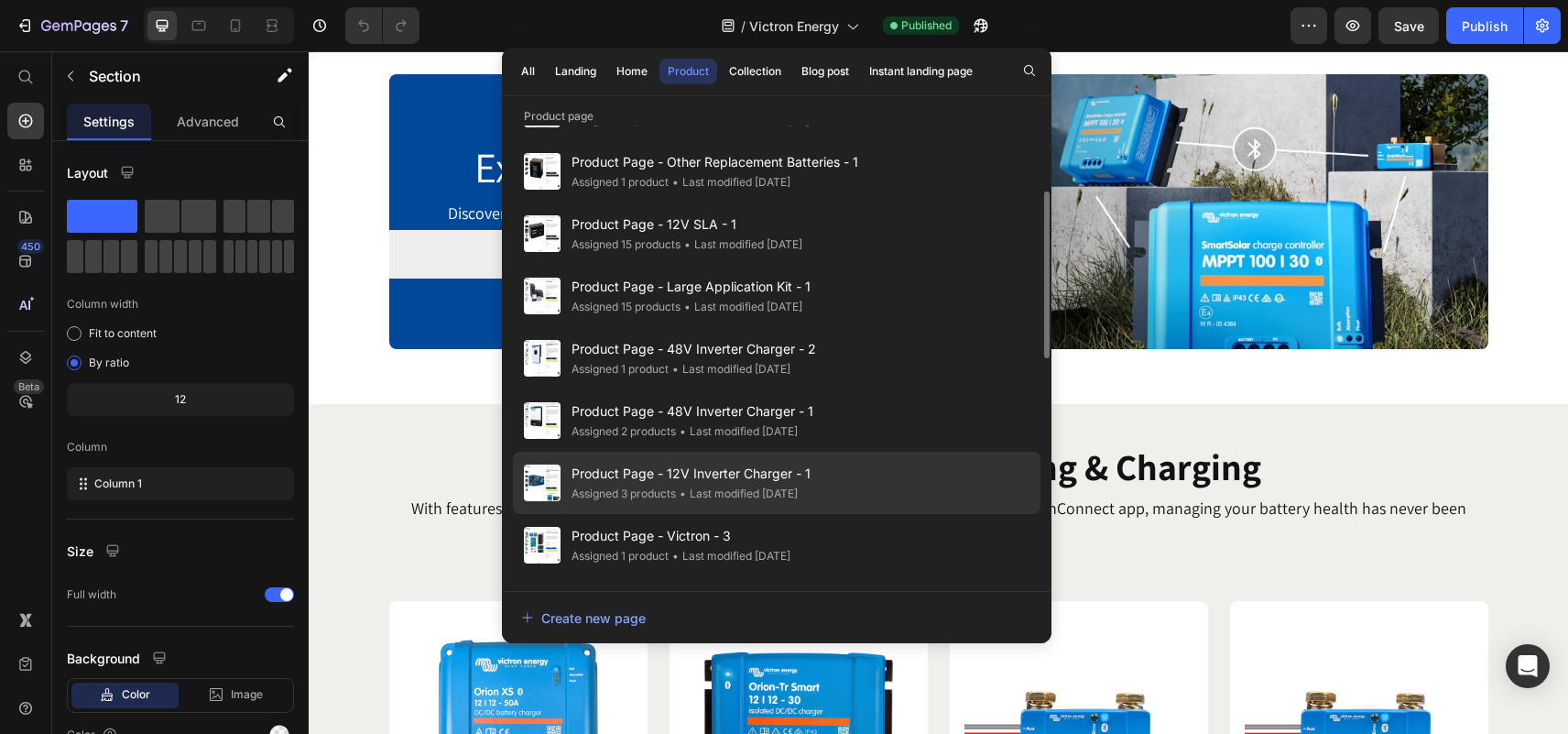 click on "Product Page - 12V Inverter Charger - 1" at bounding box center [691, 474] 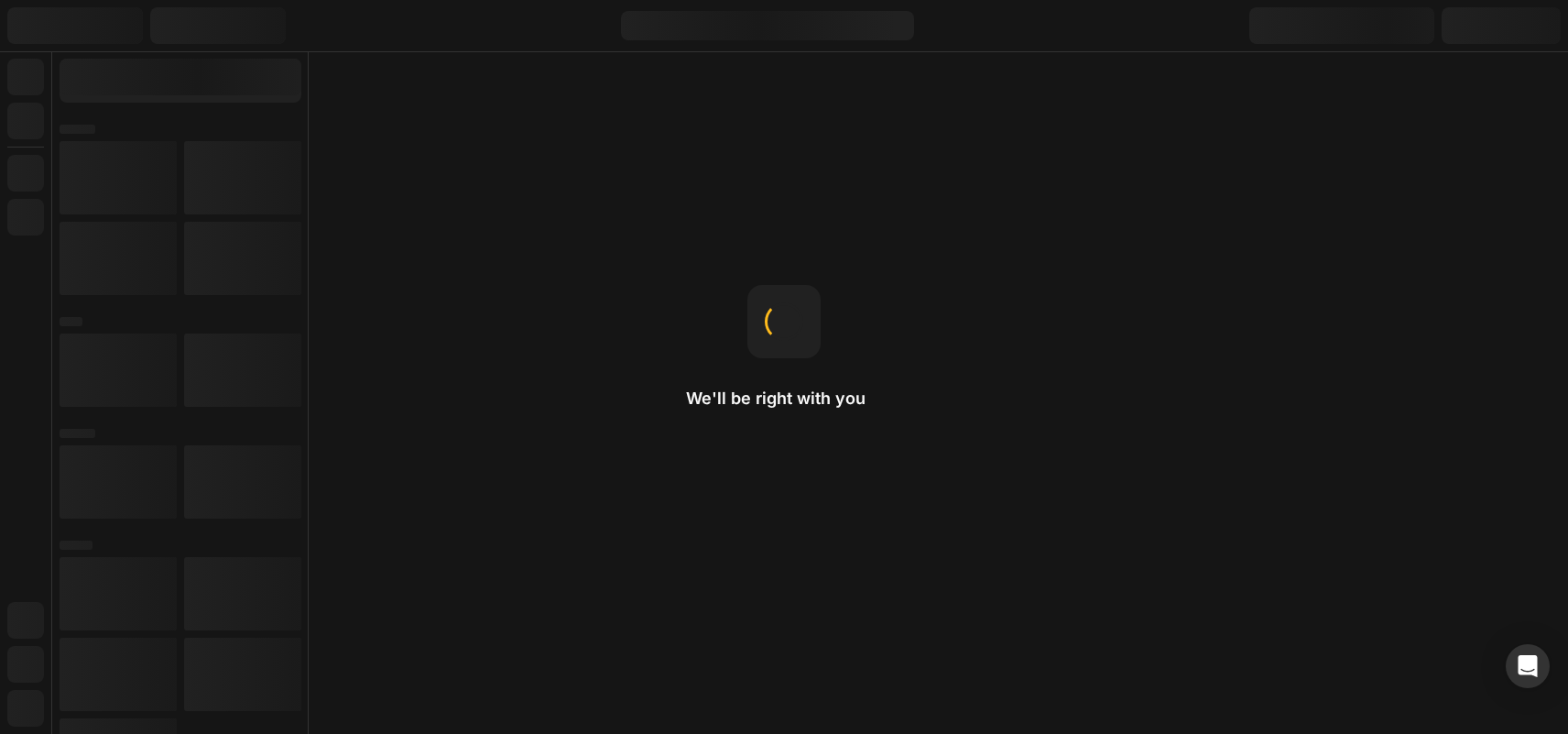 scroll, scrollTop: 0, scrollLeft: 0, axis: both 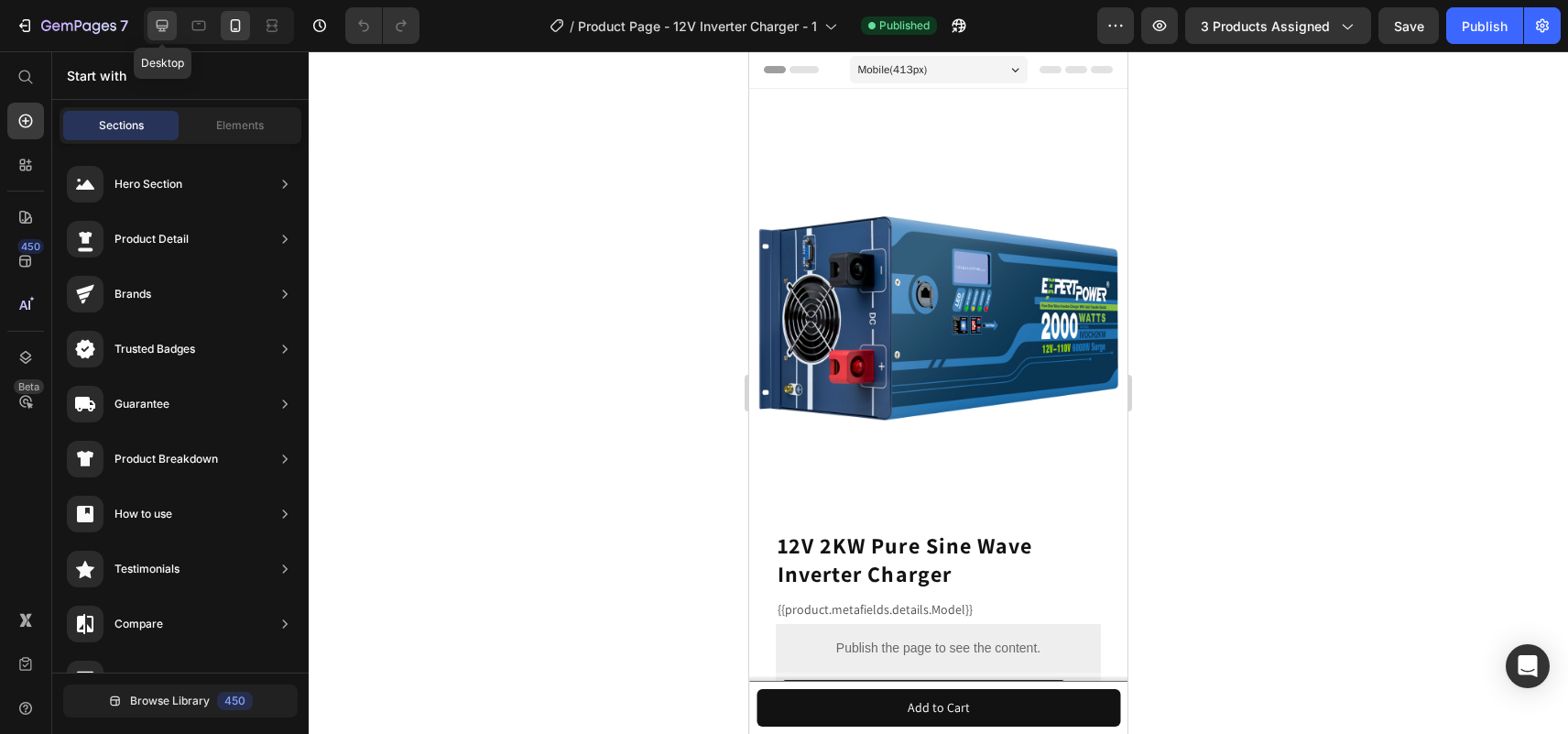 click 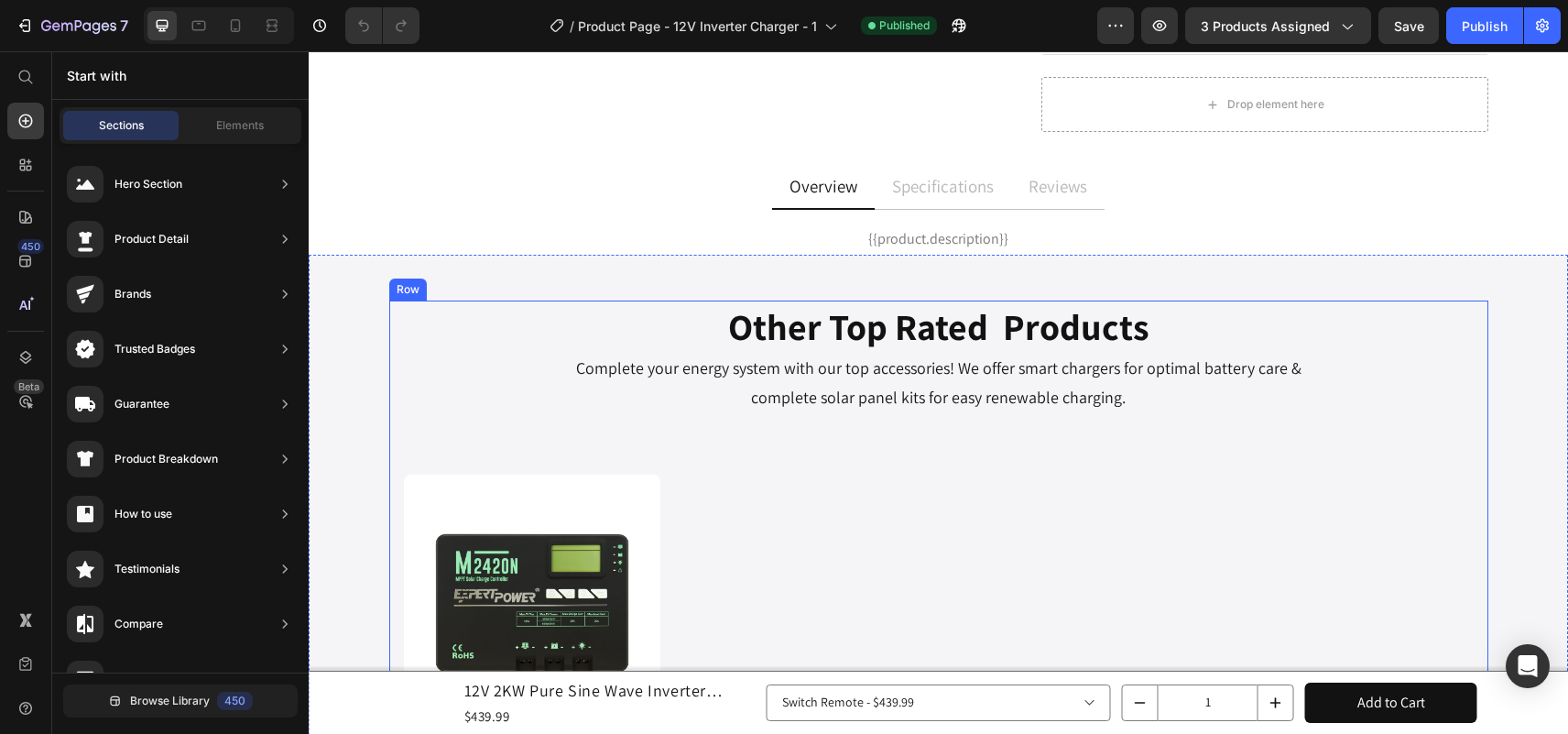 scroll, scrollTop: 1207, scrollLeft: 0, axis: vertical 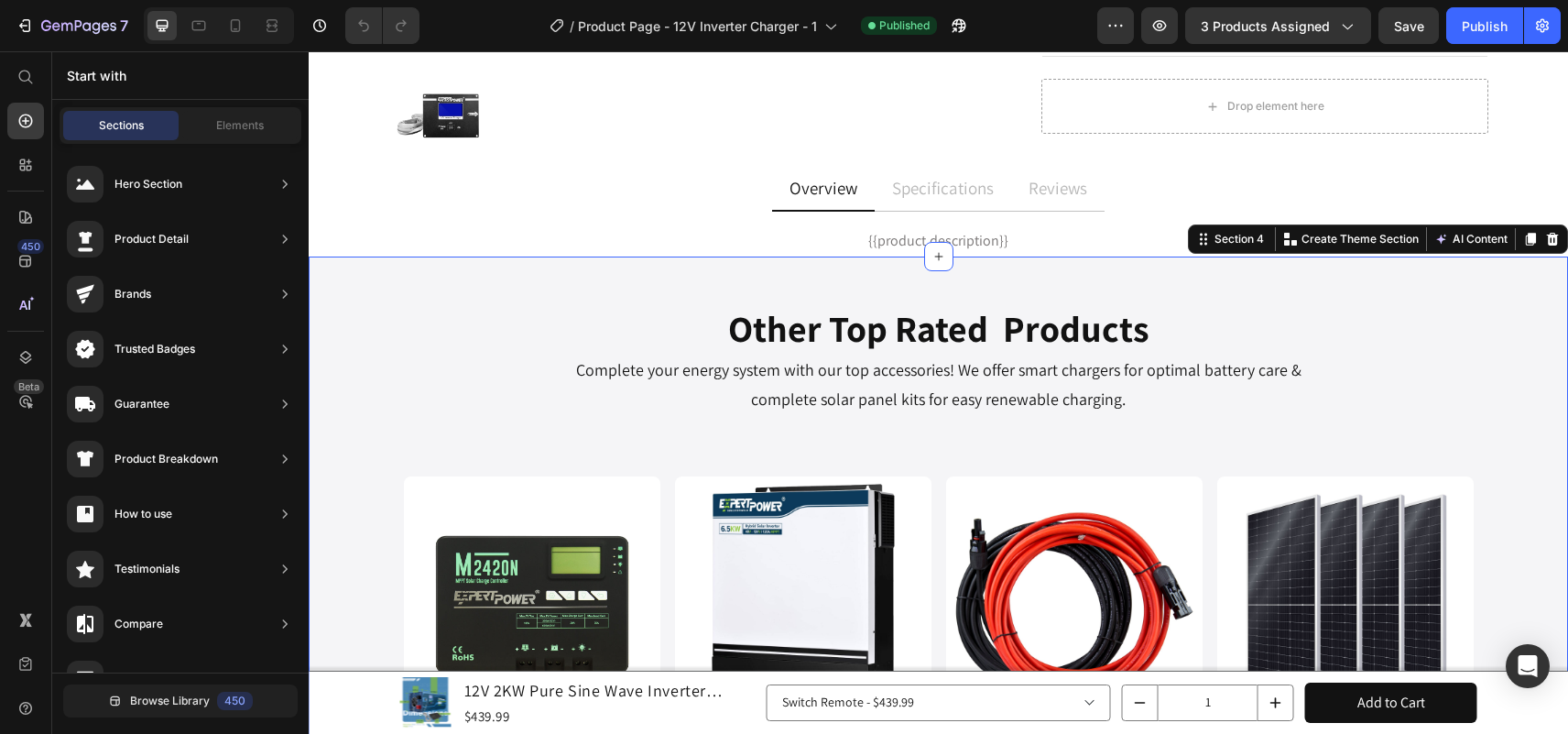 click on "Other Top Rated  Products Heading Complete your energy system with our top accessories! We offer smart chargers for optimal battery care & complete solar panel kits for easy renewable charging. Text Block Product Images 20A MPPT Solar Charge Controller Product Title $89.99 Product Price $0.00 Product Price Row Add to Cart Product Cart Button Row Product Images 48V 6.5KW Hybrid Solar Inverter Product Title $1,029.99 Product Price $1,299.99 Product Price Row Add to Cart Product Cart Button Row Product Images 100Ft 6AWG Solar Cables Product Title $250.00 Product Price $0.00 Product Price Row Add to Cart Product Cart Button Row Product Images 540W Bifacial Mono PERC Solar Panel Product Title $1,000.00 Product Price $0.00 Product Price Row Add to Cart Product Cart Button Row Product List Row Row Section 4   You can create reusable sections Create Theme Section AI Content Write with GemAI What would you like to describe here? Tone and Voice Persuasive Product Getting products... Show more Generate" at bounding box center [938, 623] 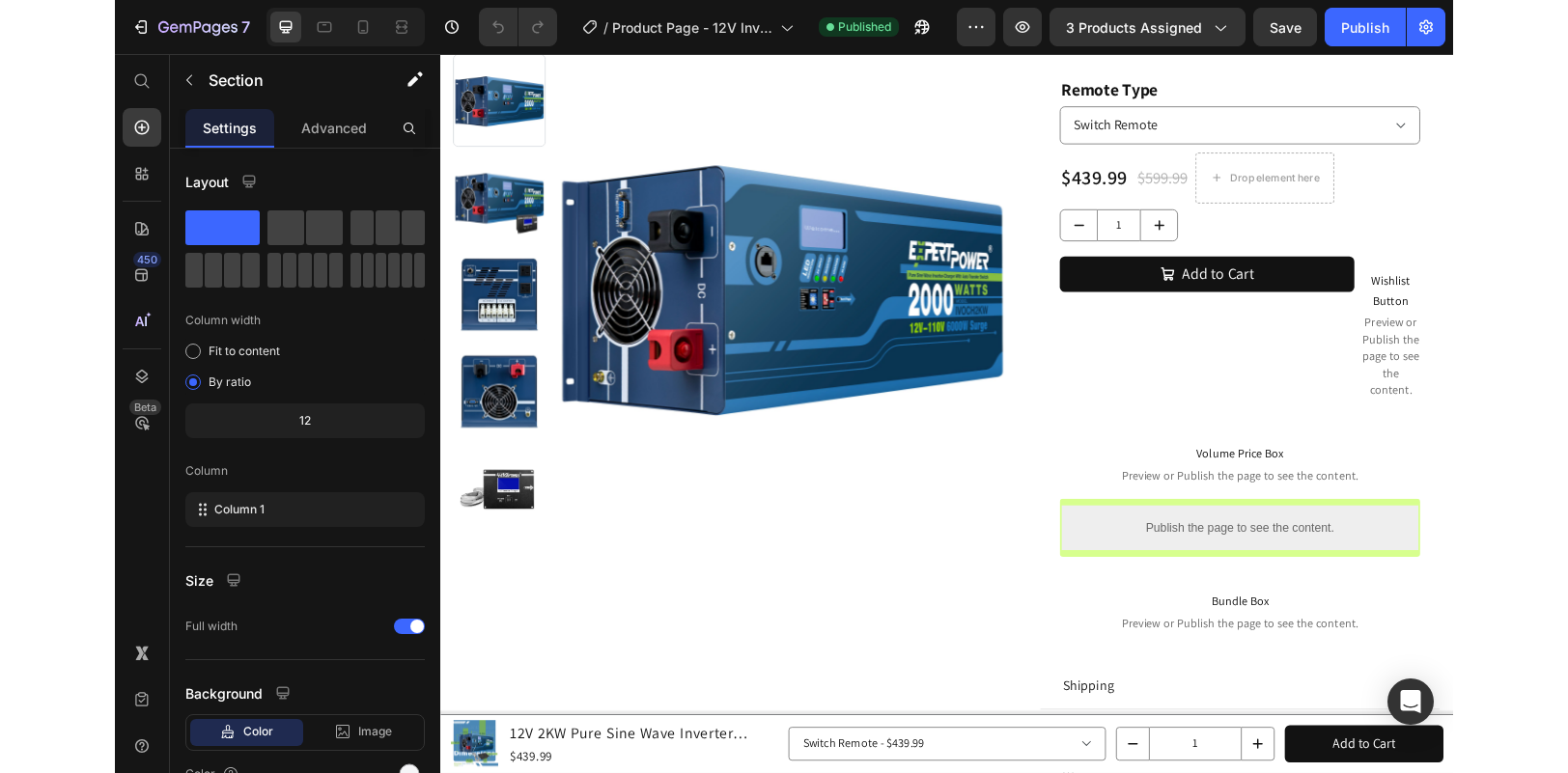 scroll, scrollTop: 229, scrollLeft: 0, axis: vertical 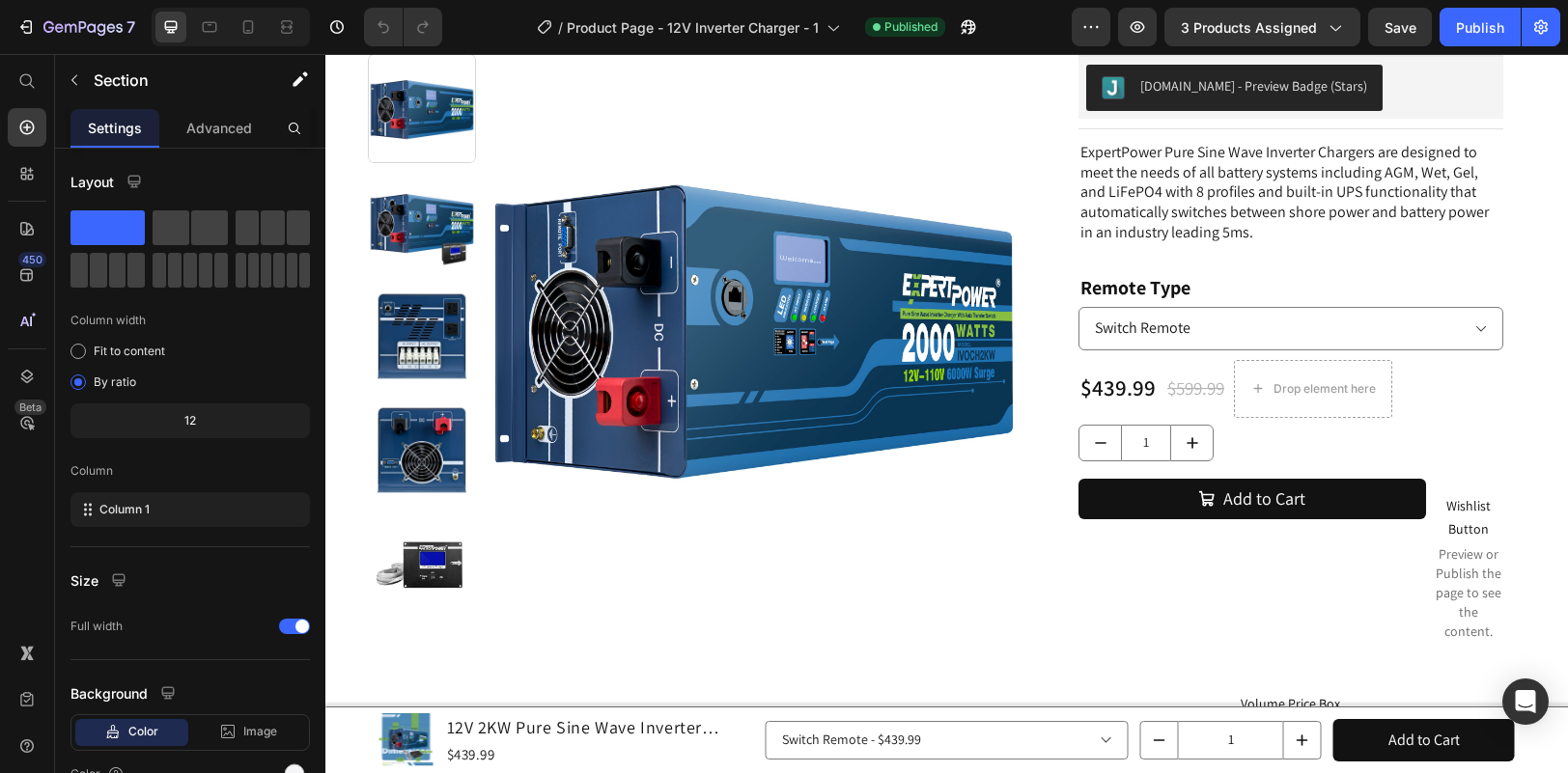 click 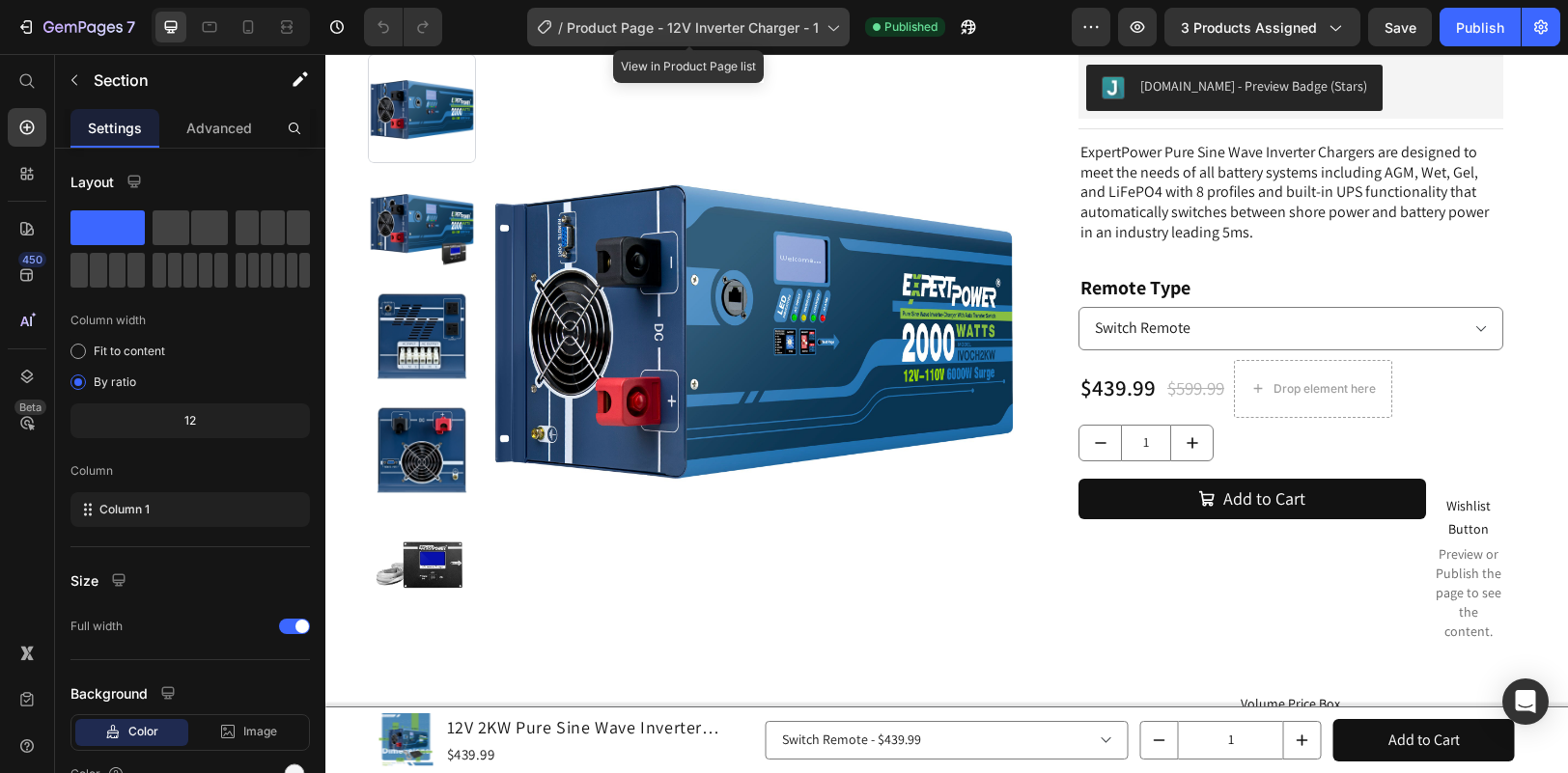 click 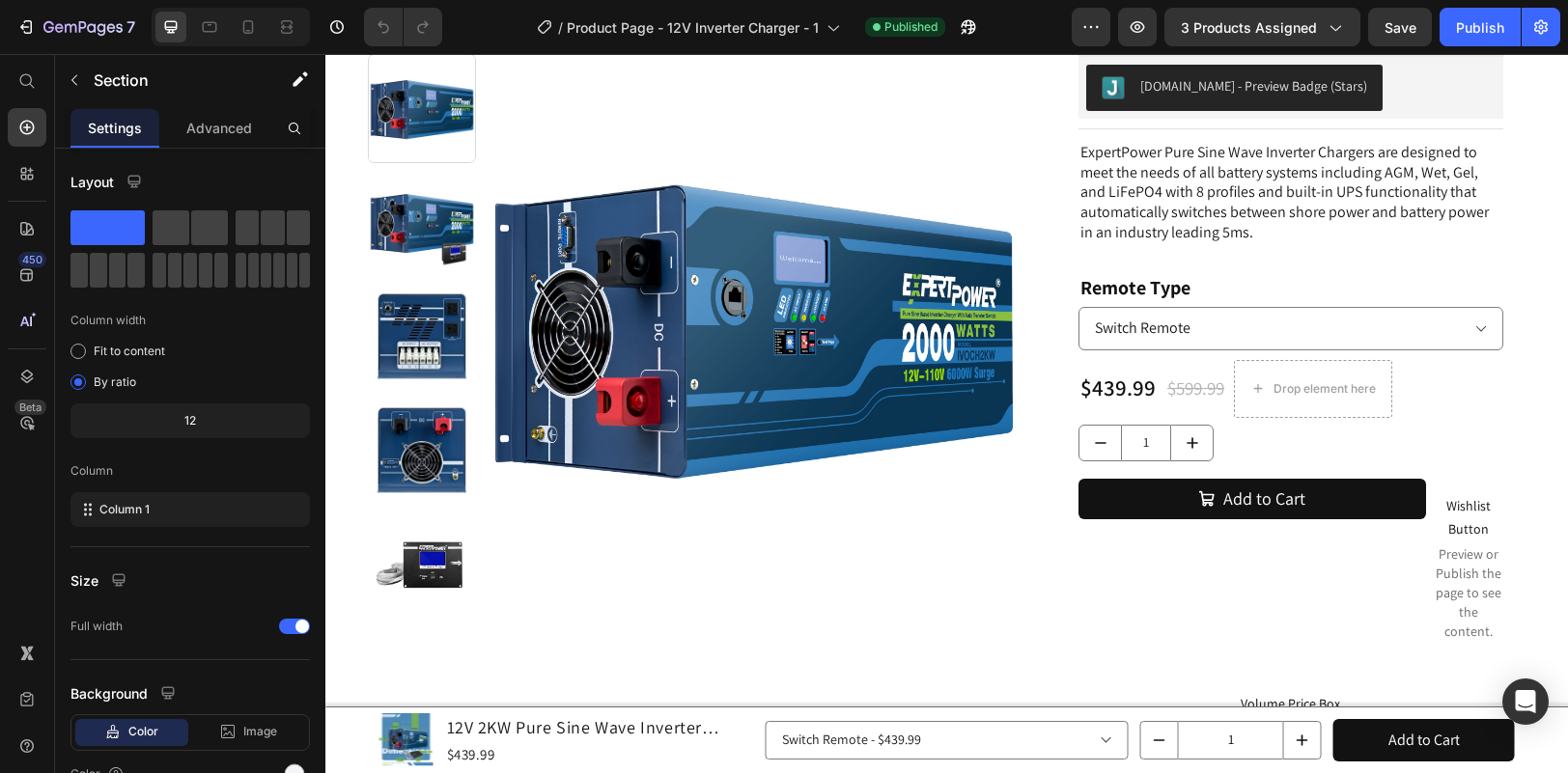 click on "/  Product Page - 12V Inverter Charger - 1 Published" 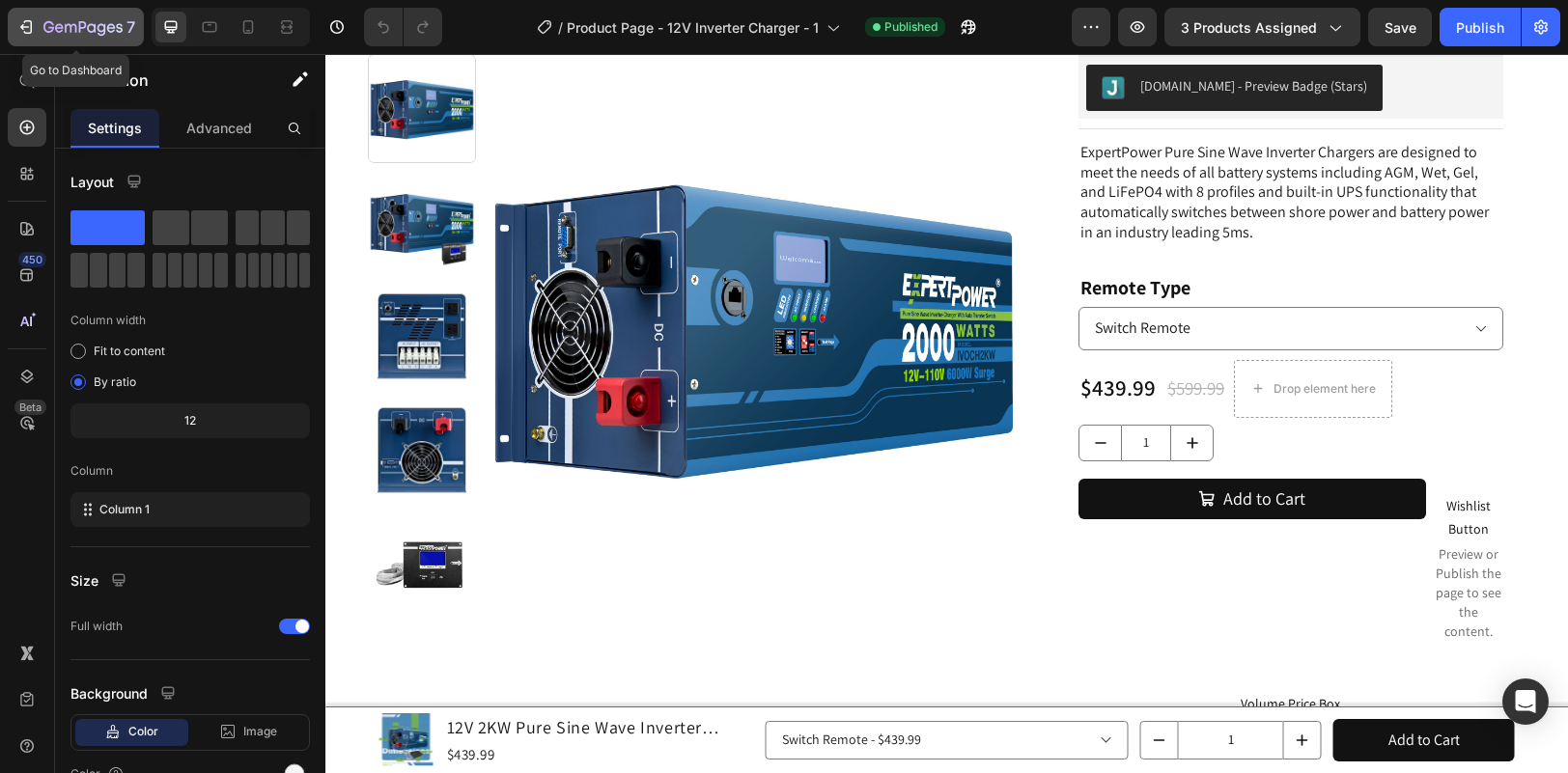 click 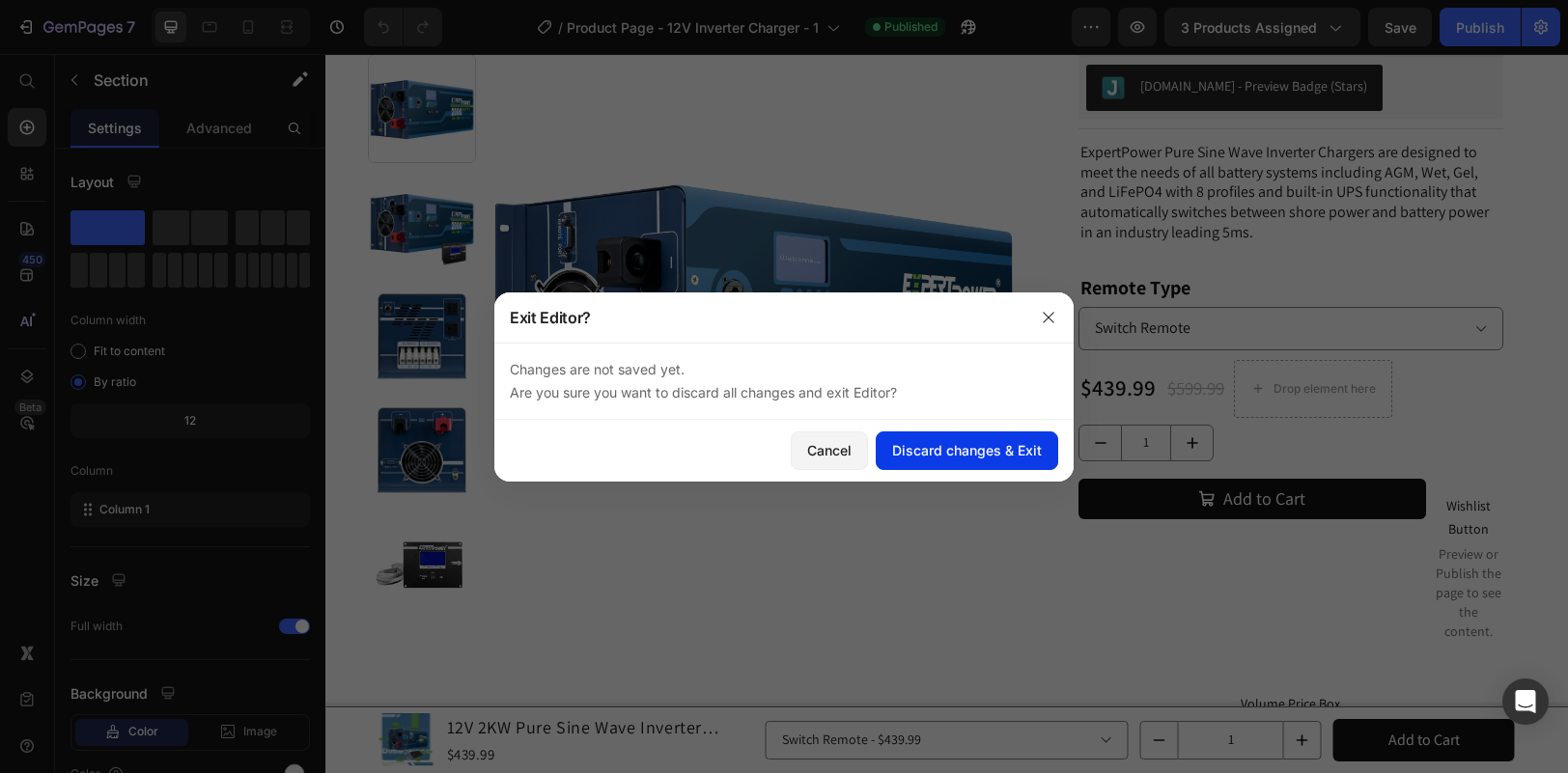 click on "Discard changes & Exit" at bounding box center (966, 450) 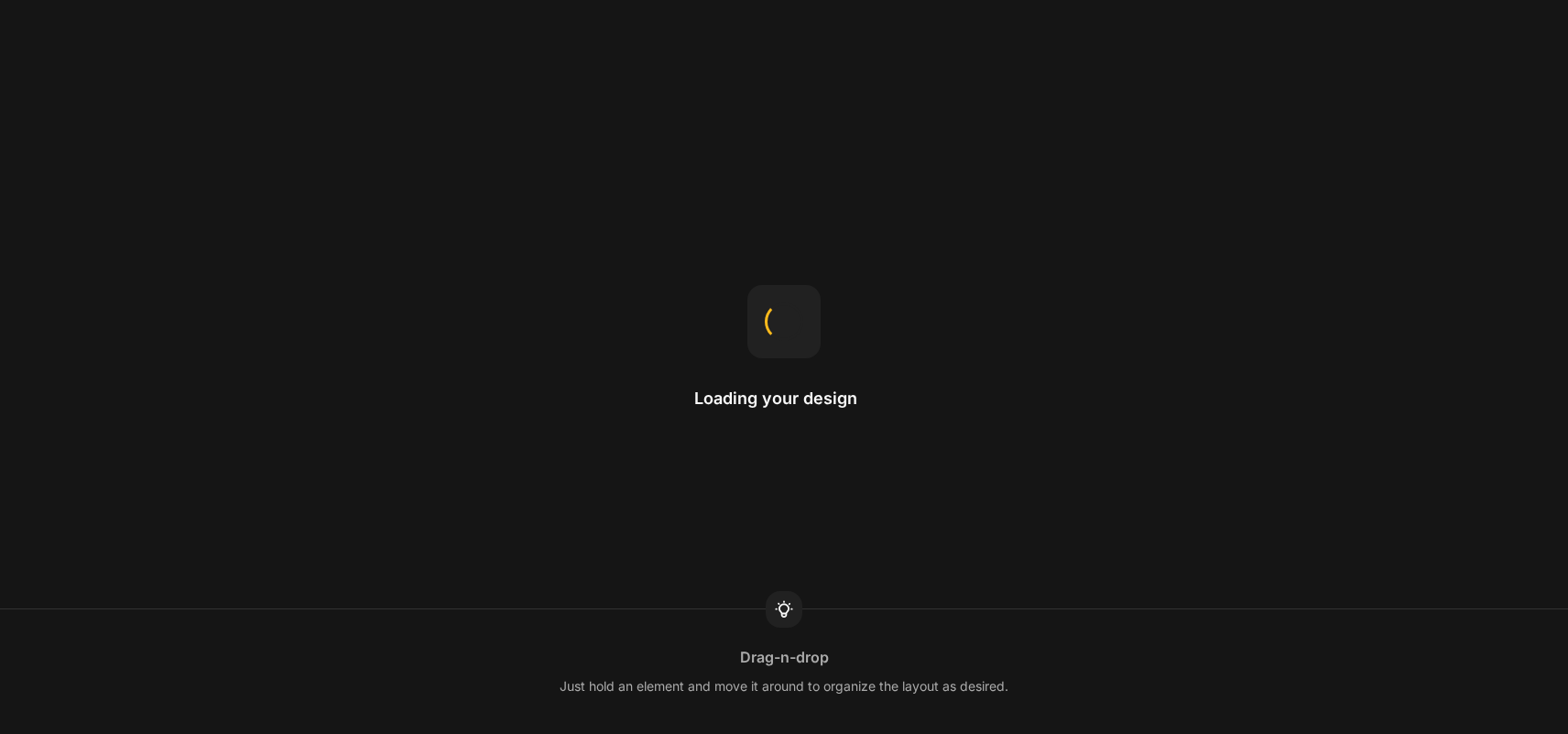 scroll, scrollTop: 0, scrollLeft: 0, axis: both 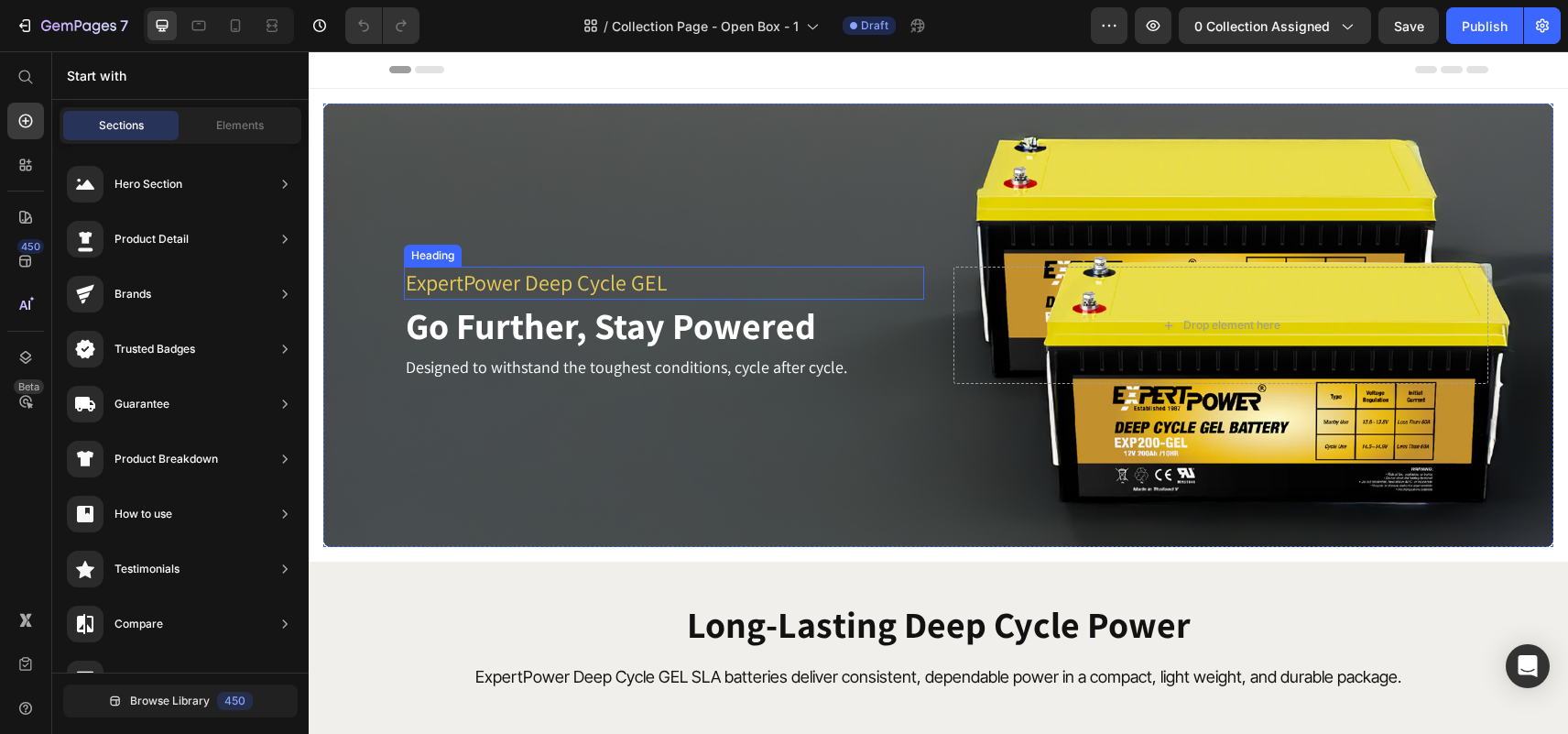 click at bounding box center (938, 325) 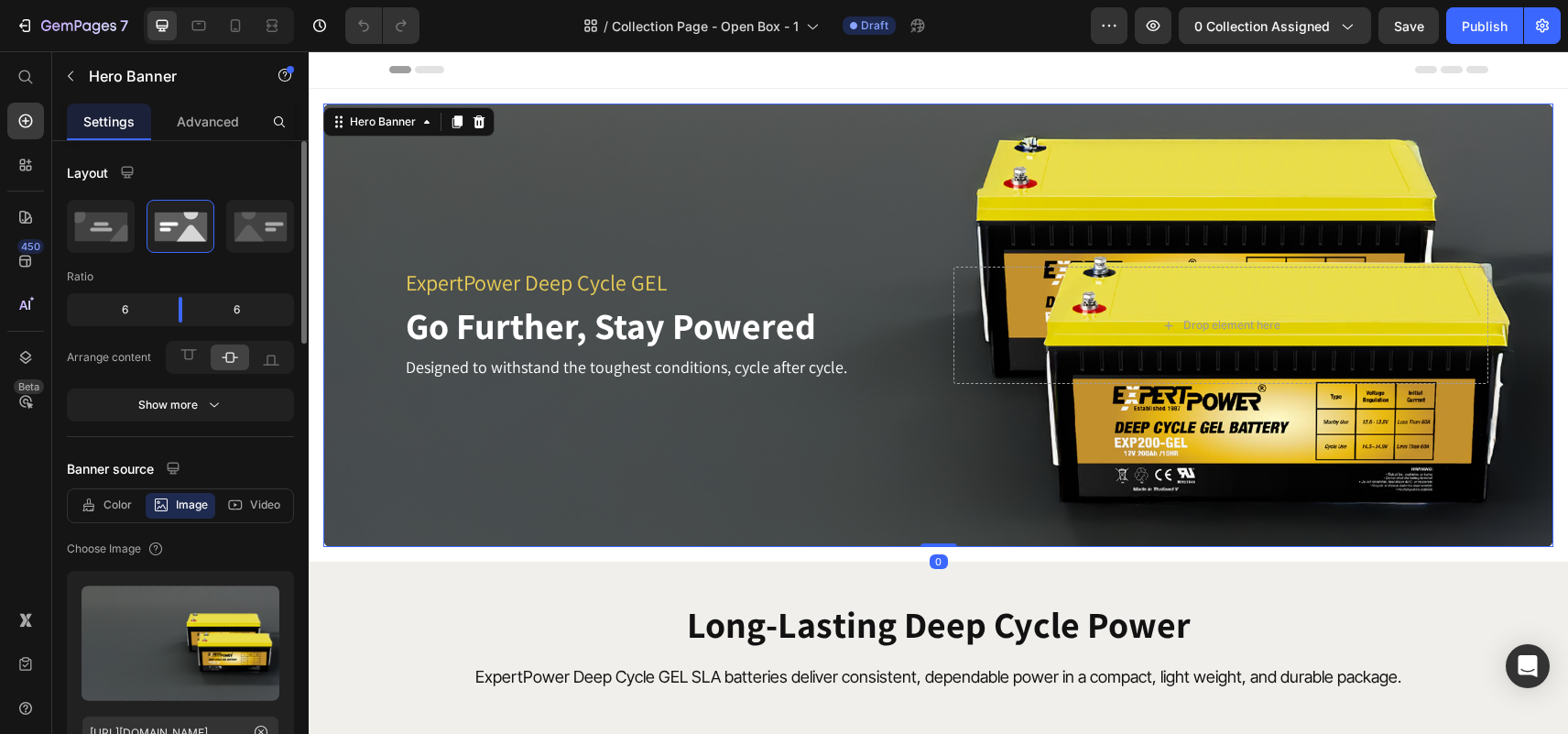 scroll, scrollTop: 275, scrollLeft: 0, axis: vertical 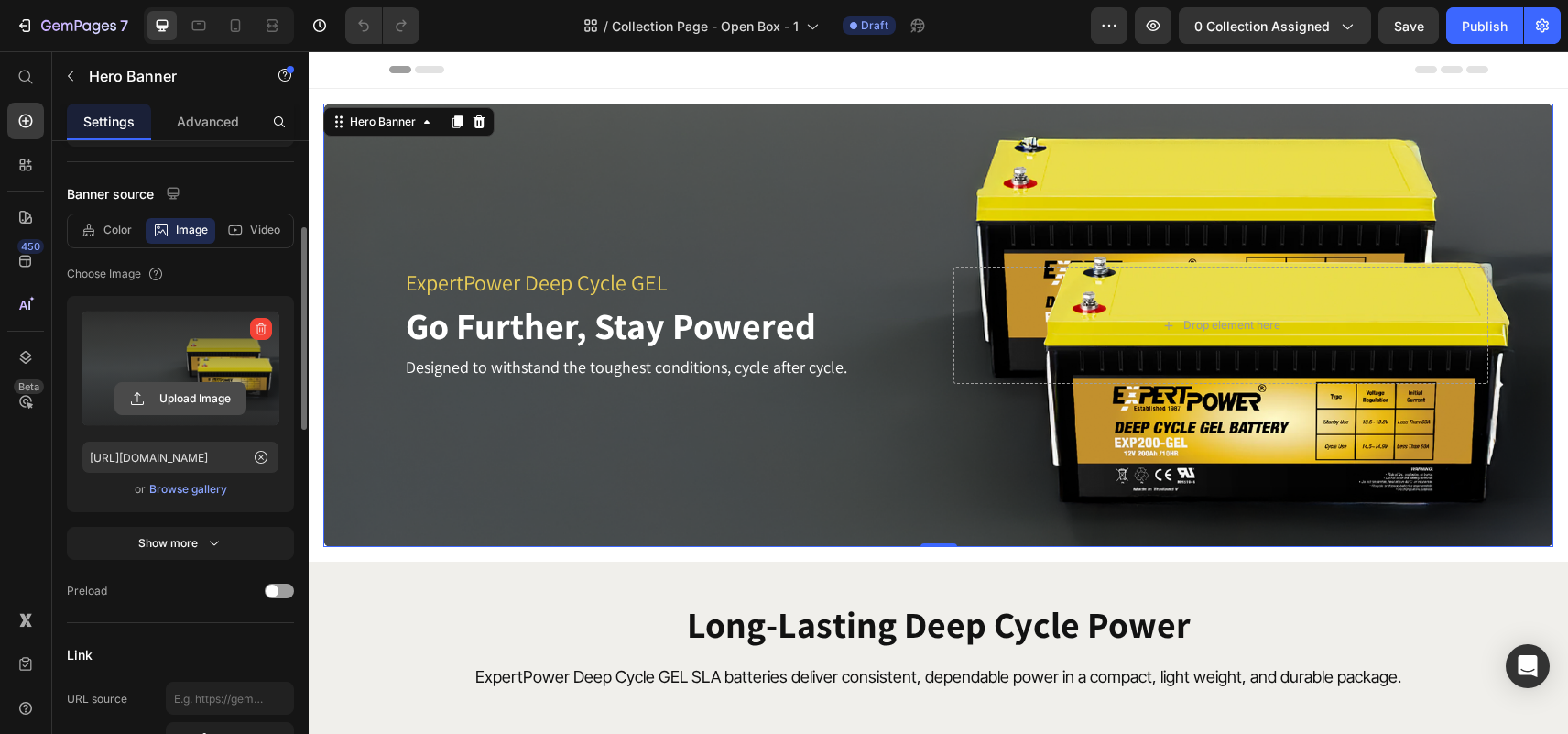 click 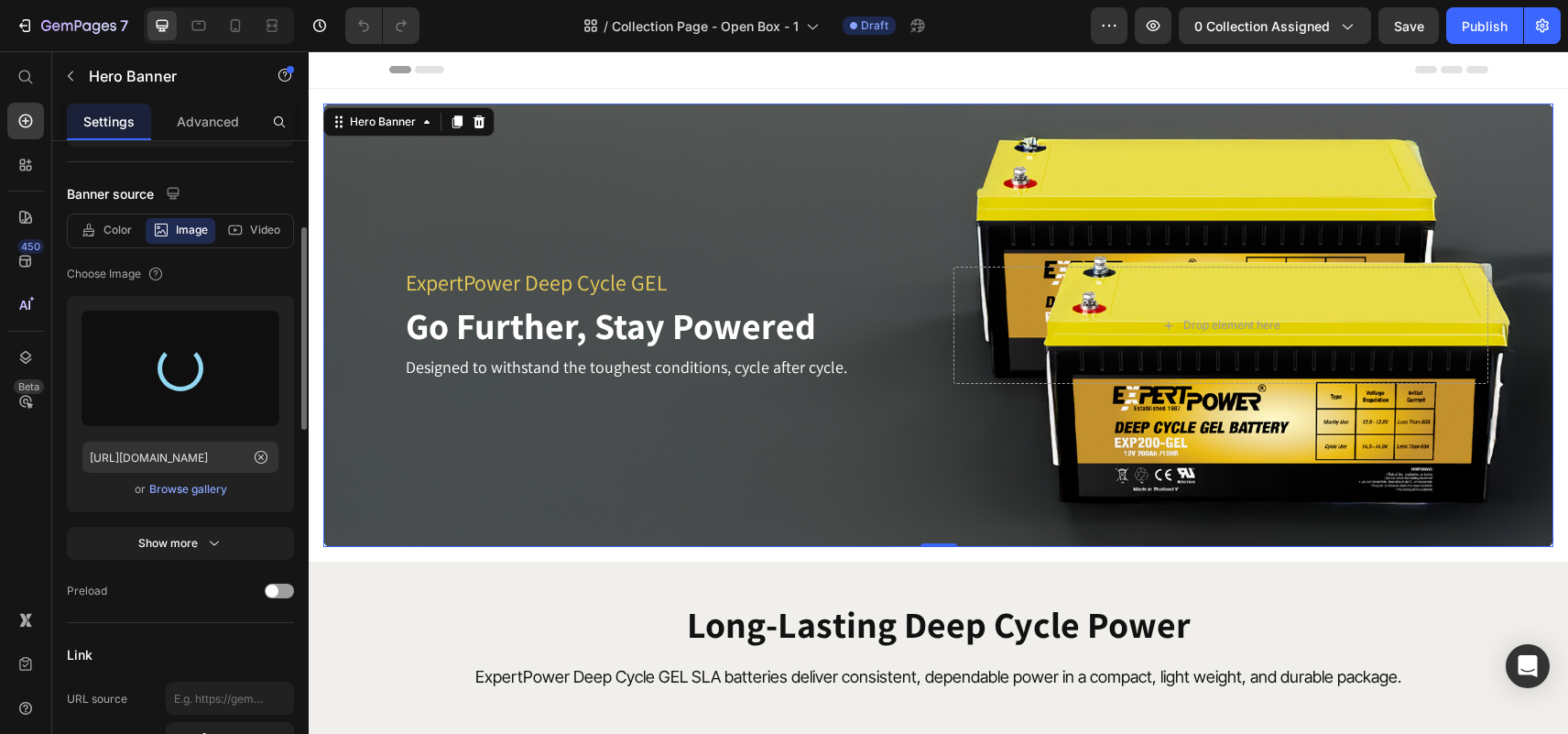 type on "https://cdn.shopify.com/s/files/1/2364/9089/files/gempages_488470498024358924-a0d807c2-ed03-4844-af02-5b5617202f66.png" 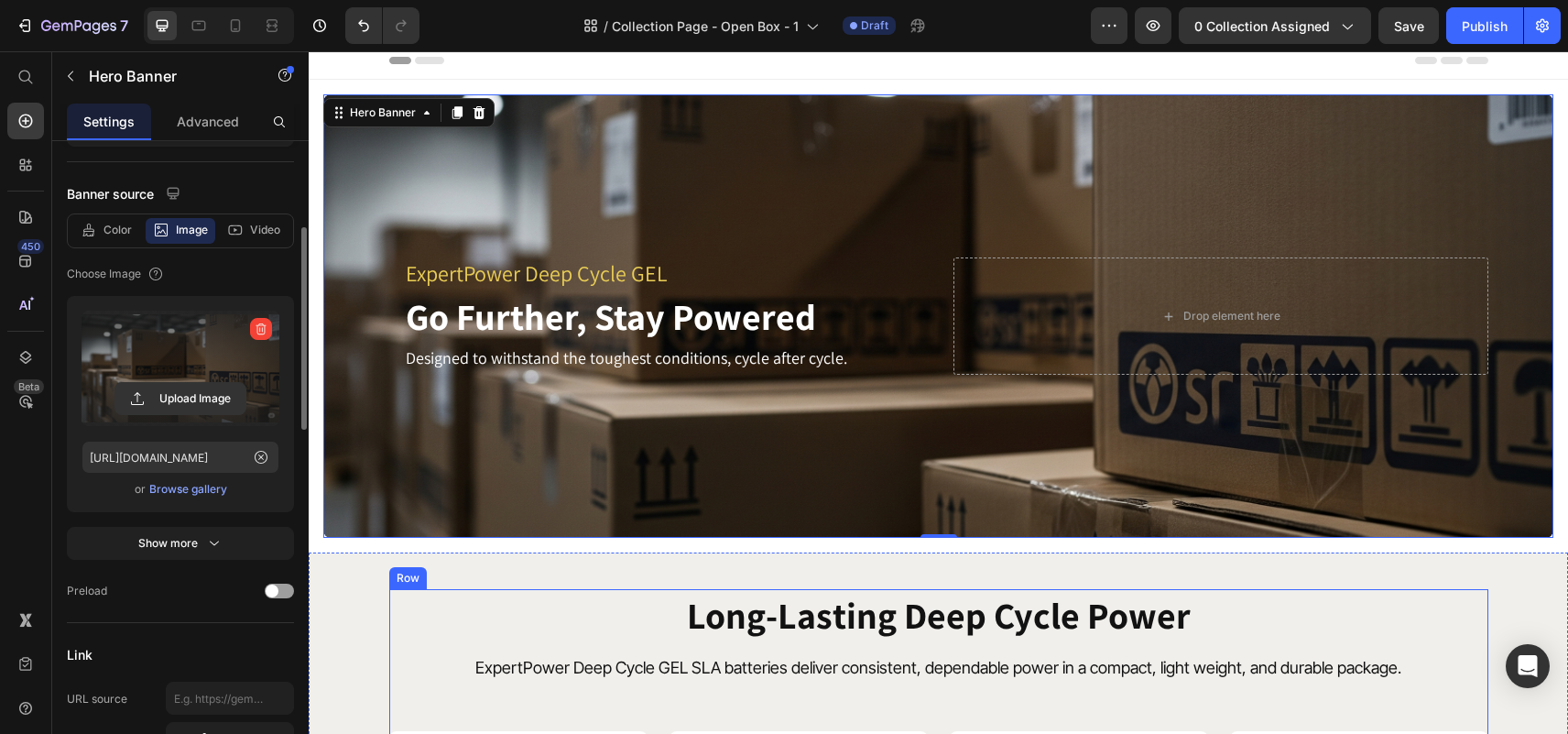 scroll, scrollTop: 0, scrollLeft: 0, axis: both 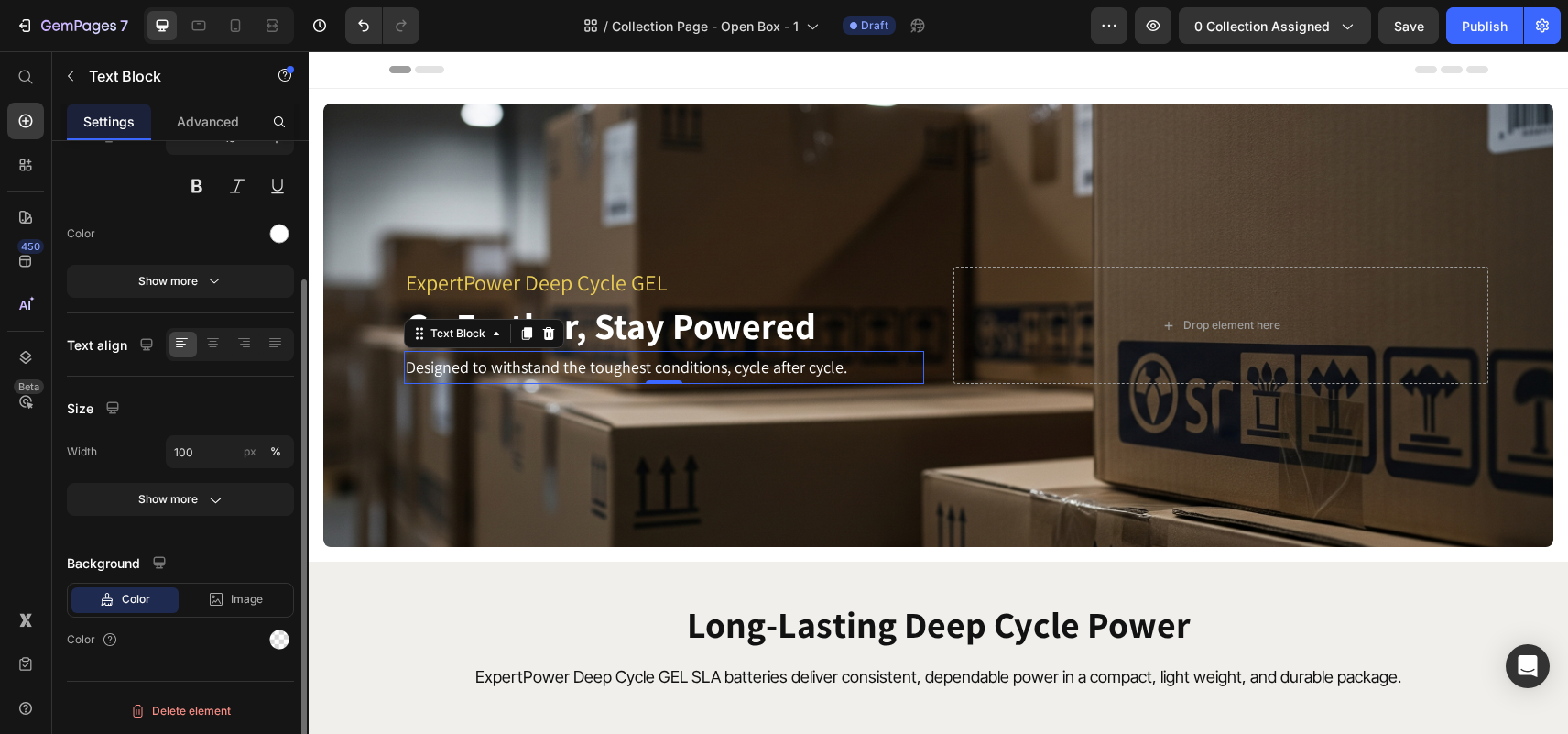 click on "Designed to withstand the toughest conditions, cycle after cycle." at bounding box center (664, 367) 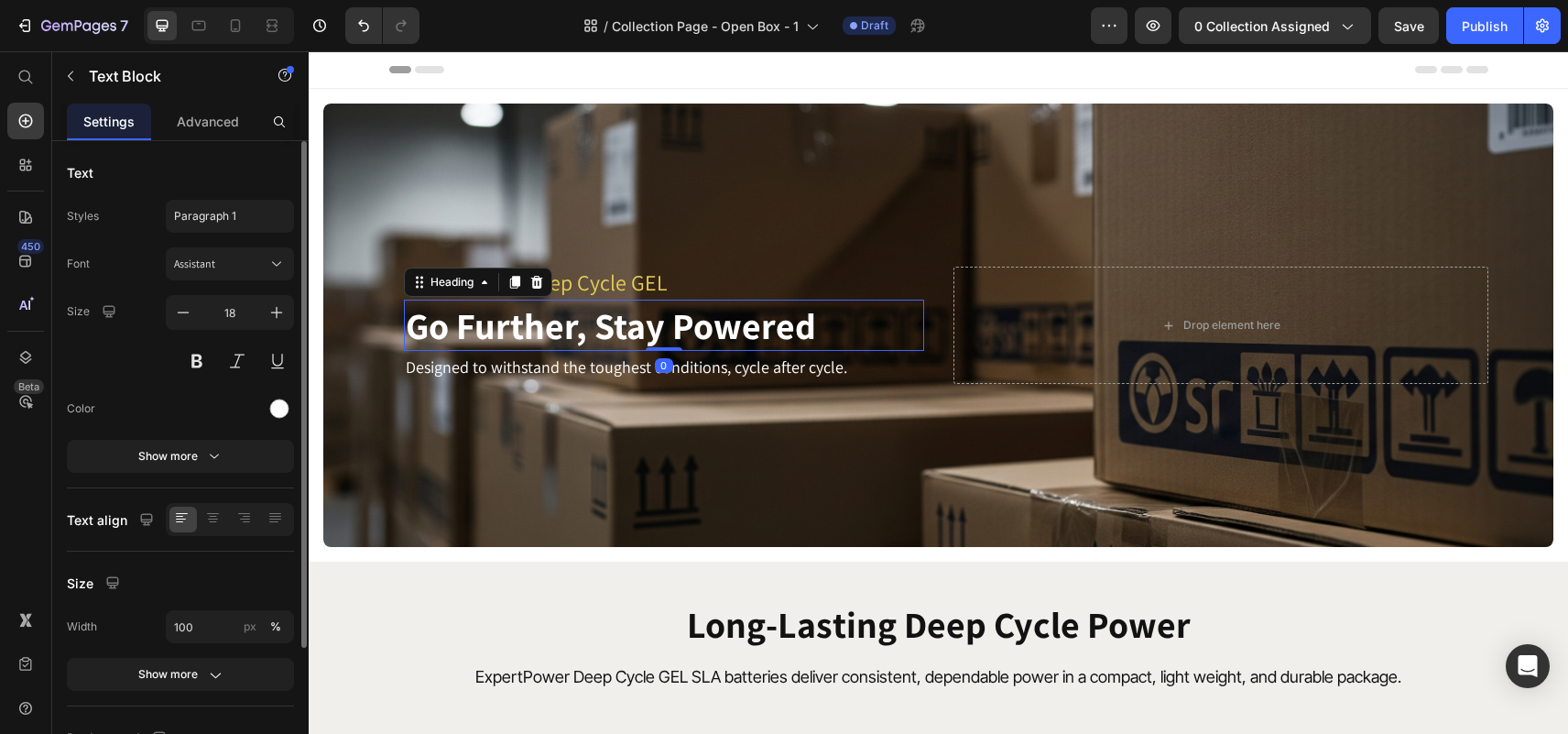 click on "Go Further, Stay Powered" at bounding box center [664, 325] 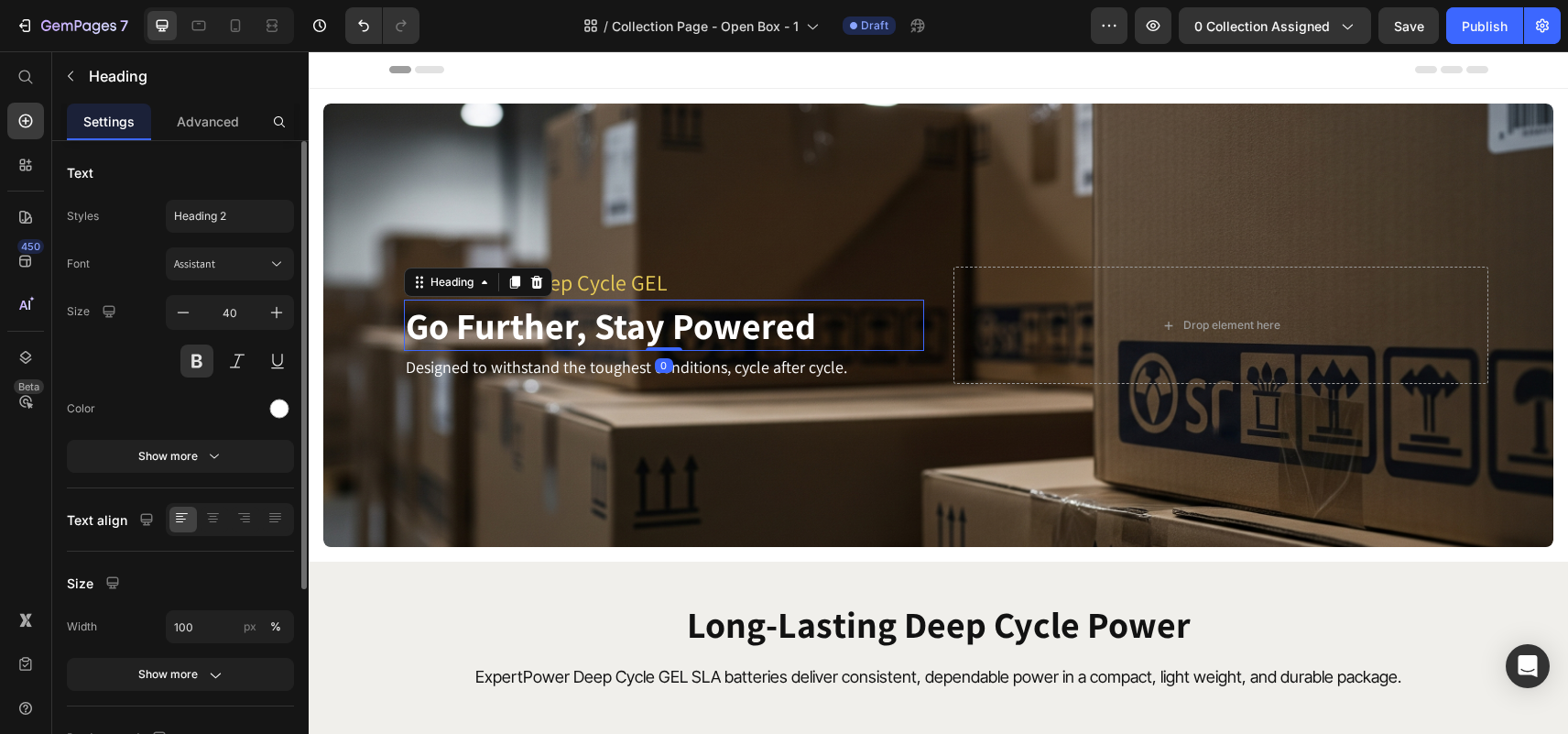 click on "Go Further, Stay Powered" at bounding box center (664, 325) 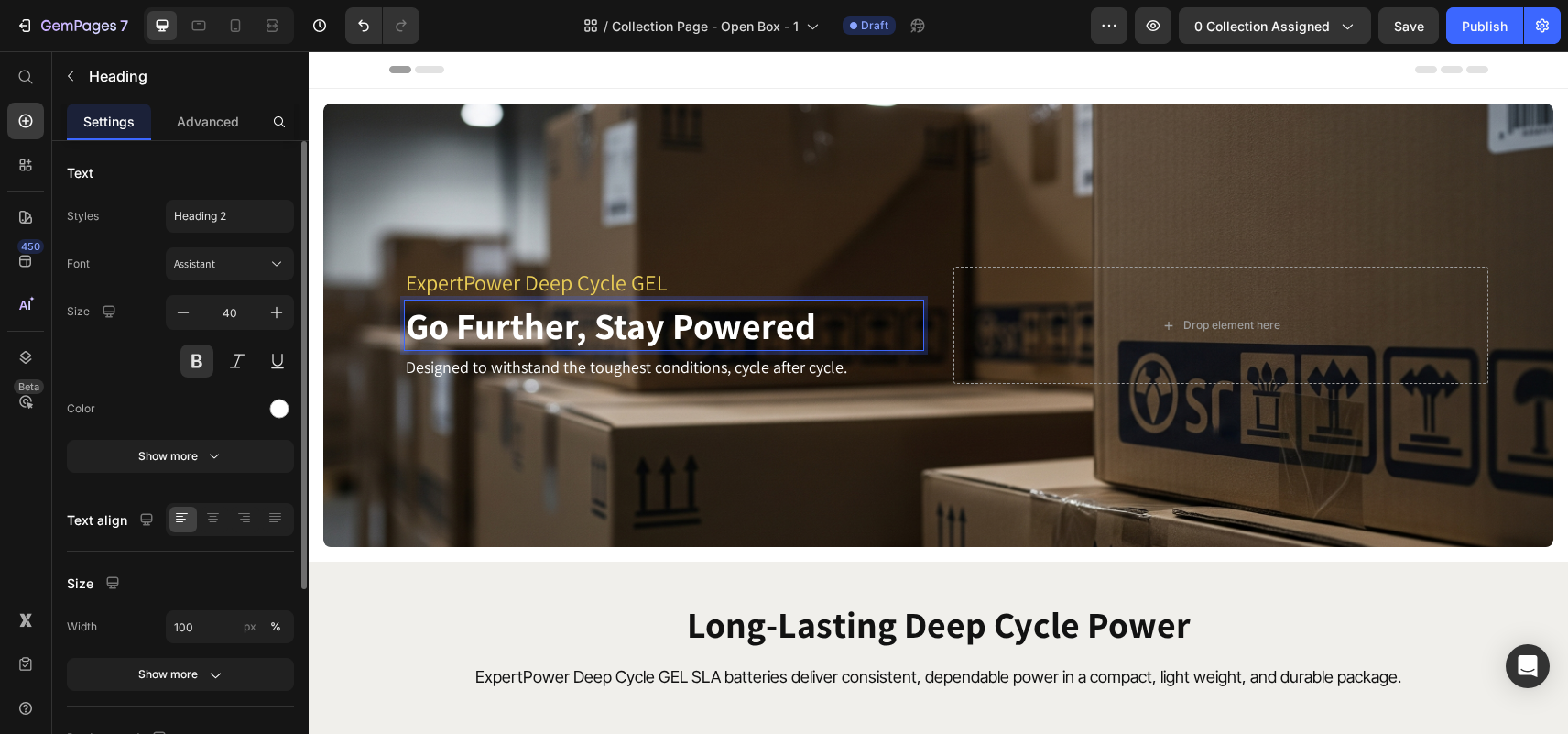 click on "Go Further, Stay Powered" at bounding box center (664, 325) 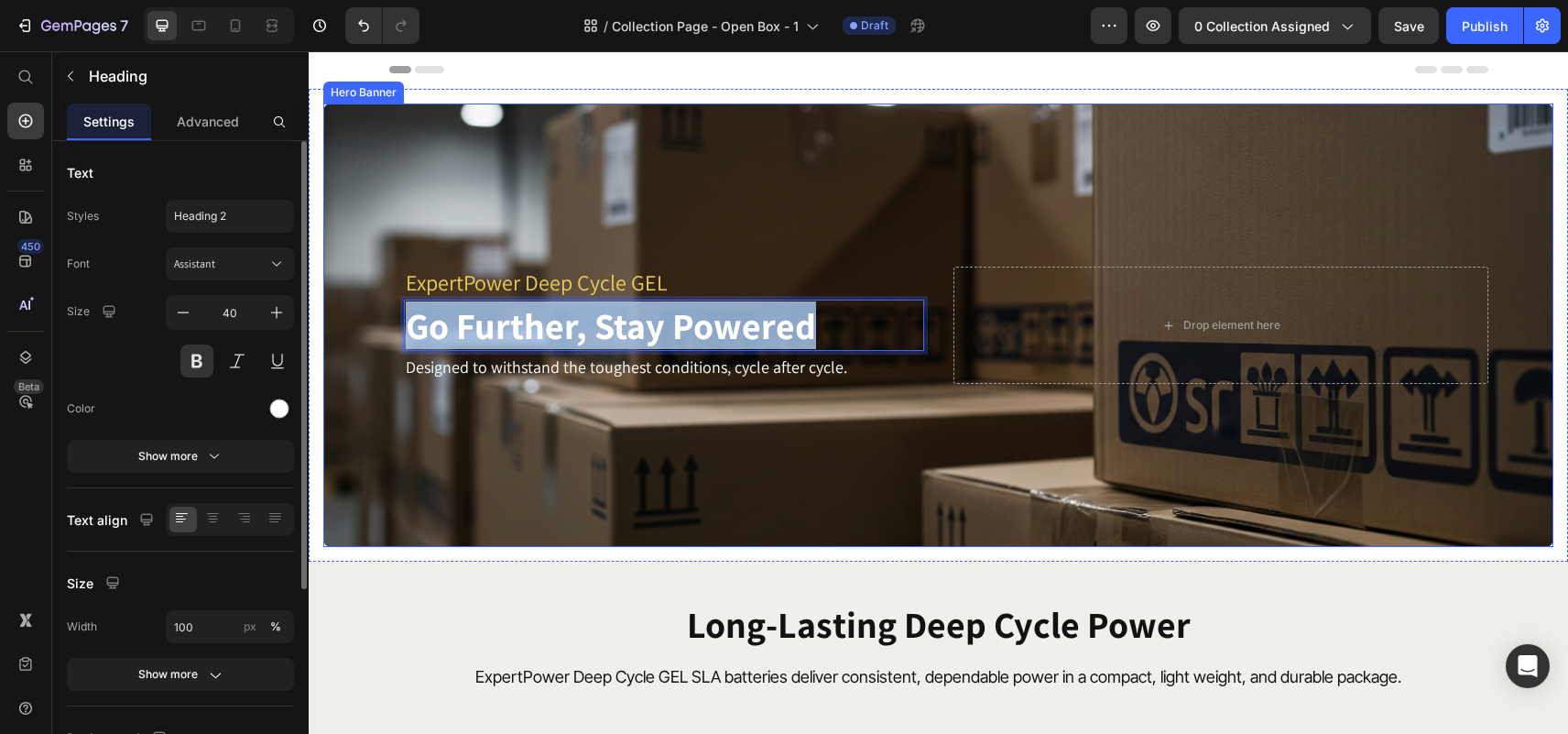 drag, startPoint x: 811, startPoint y: 324, endPoint x: 367, endPoint y: 331, distance: 444.05518 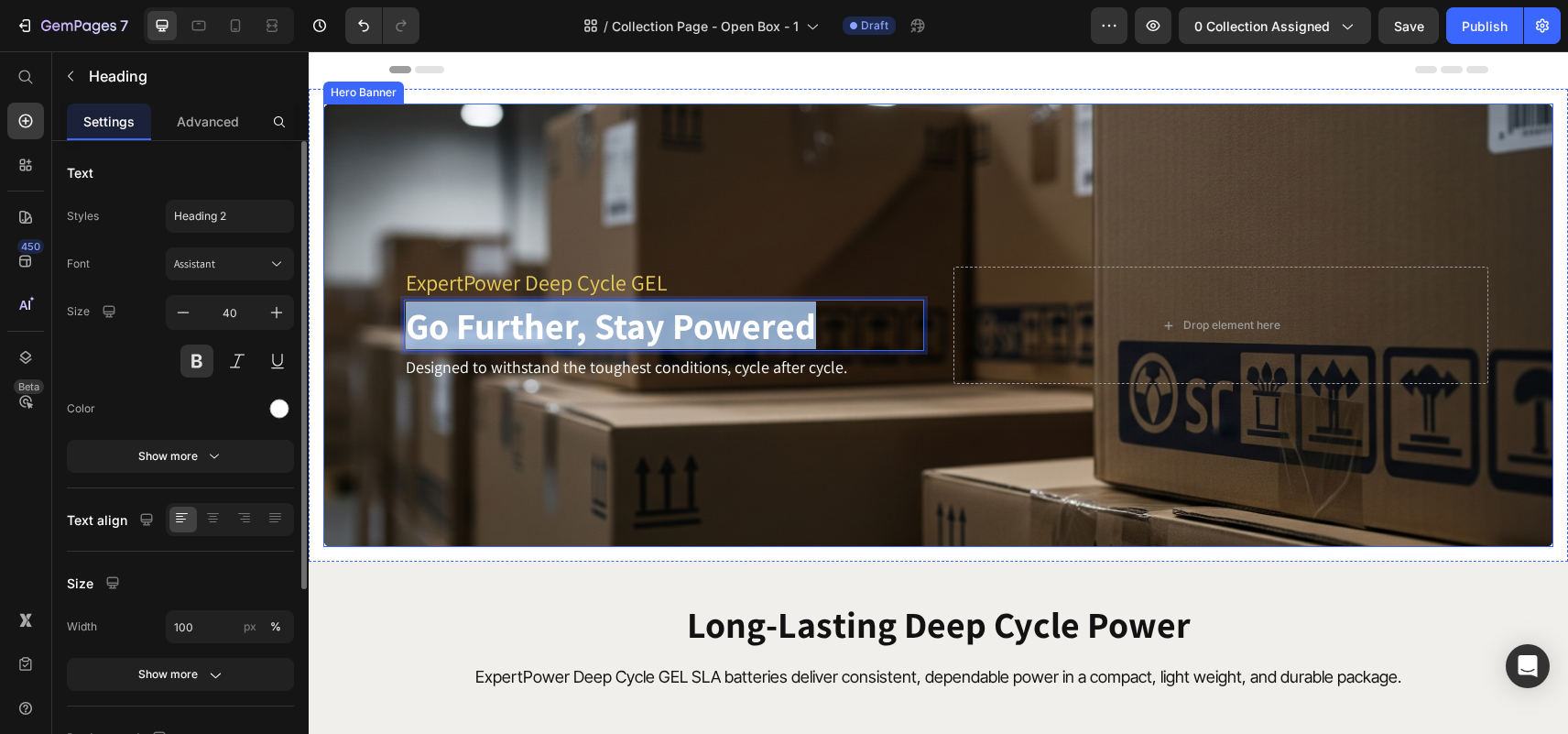 click on "ExpertPower Deep Cycle GEL Heading Go Further, Stay Powered Heading   0 Designed to withstand the toughest conditions, cycle after cycle. Text Block
Drop element here" at bounding box center (938, 325) 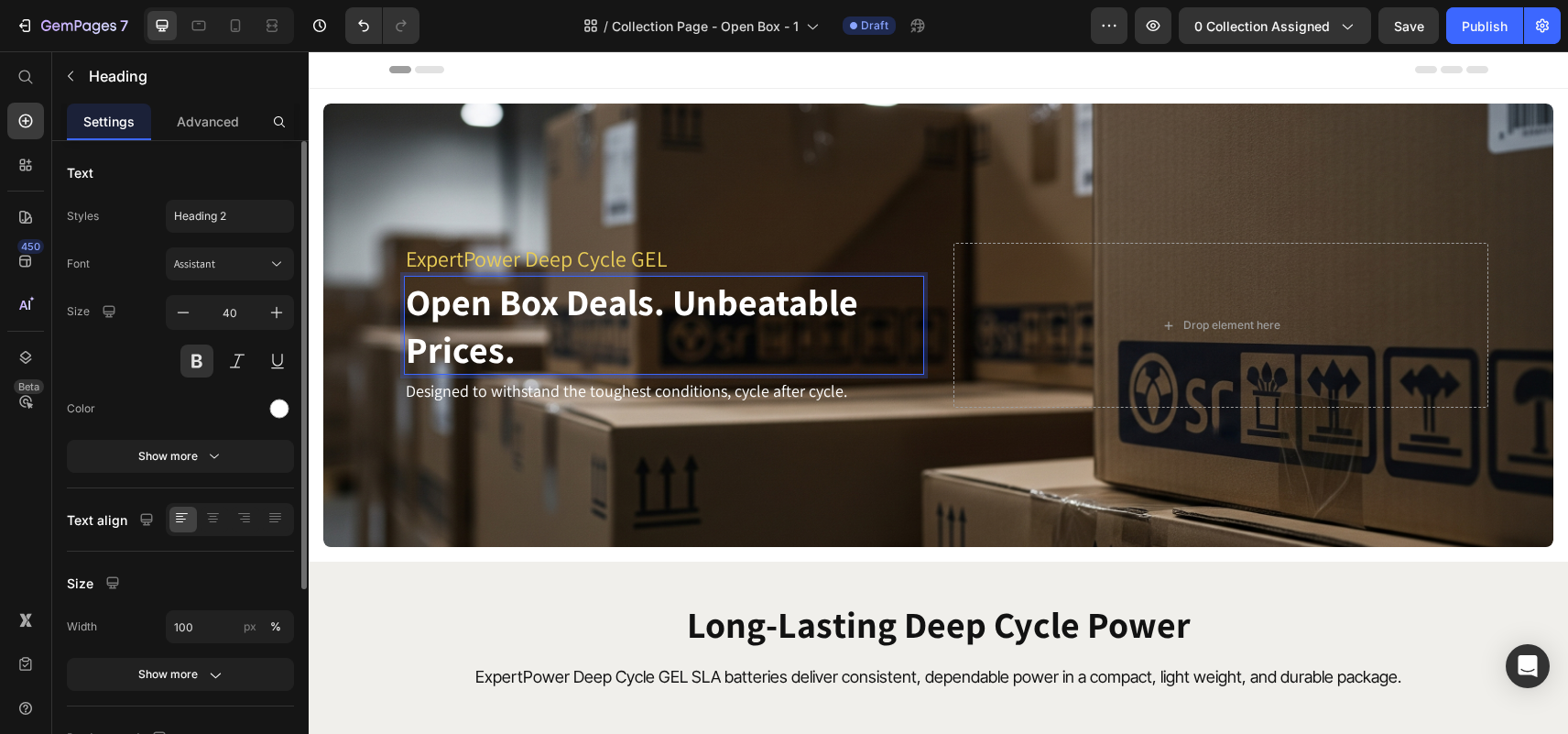 click on "Open Box Deals. Unbeatable Prices." at bounding box center [664, 325] 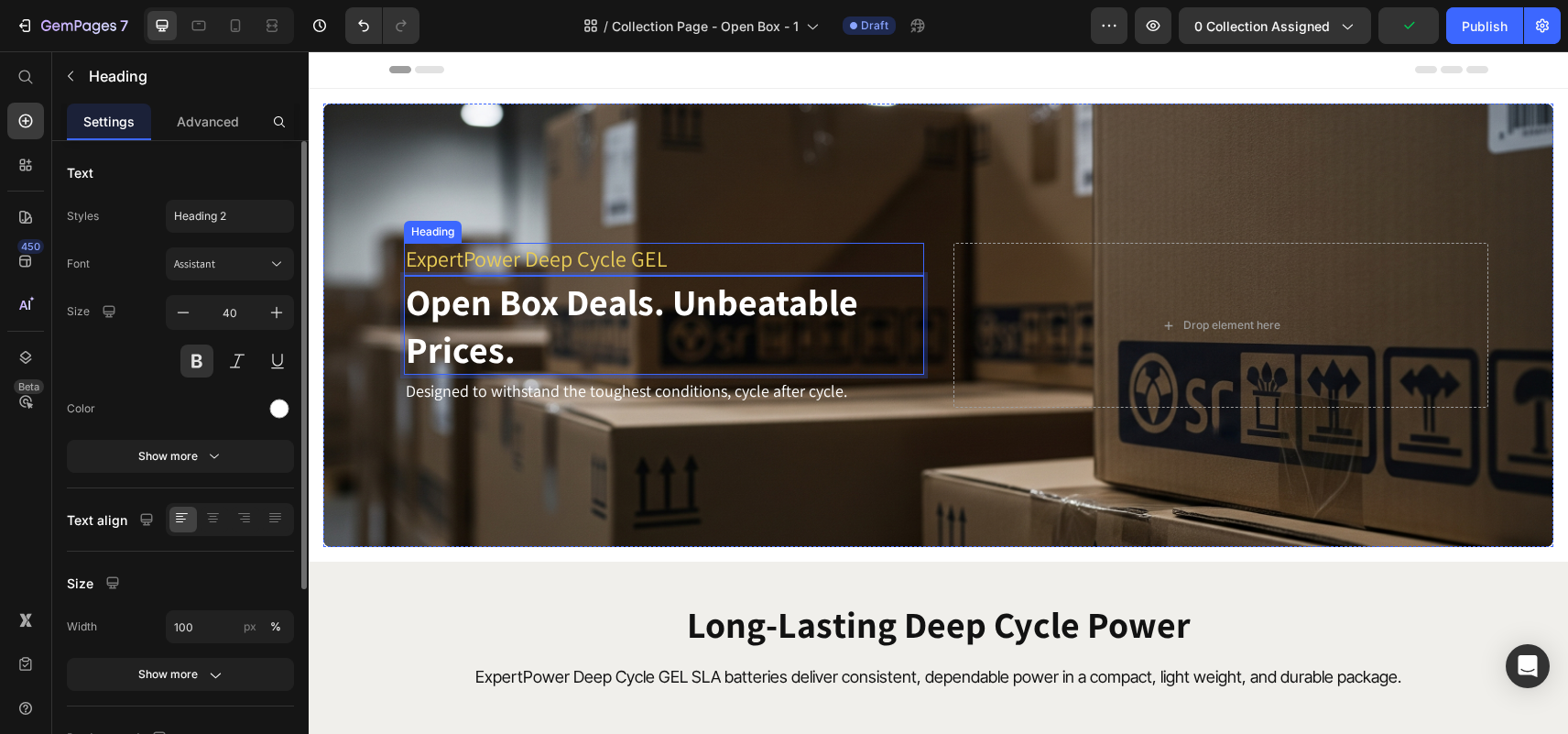 click on "ExpertPower Deep Cycle GEL" at bounding box center [664, 258] 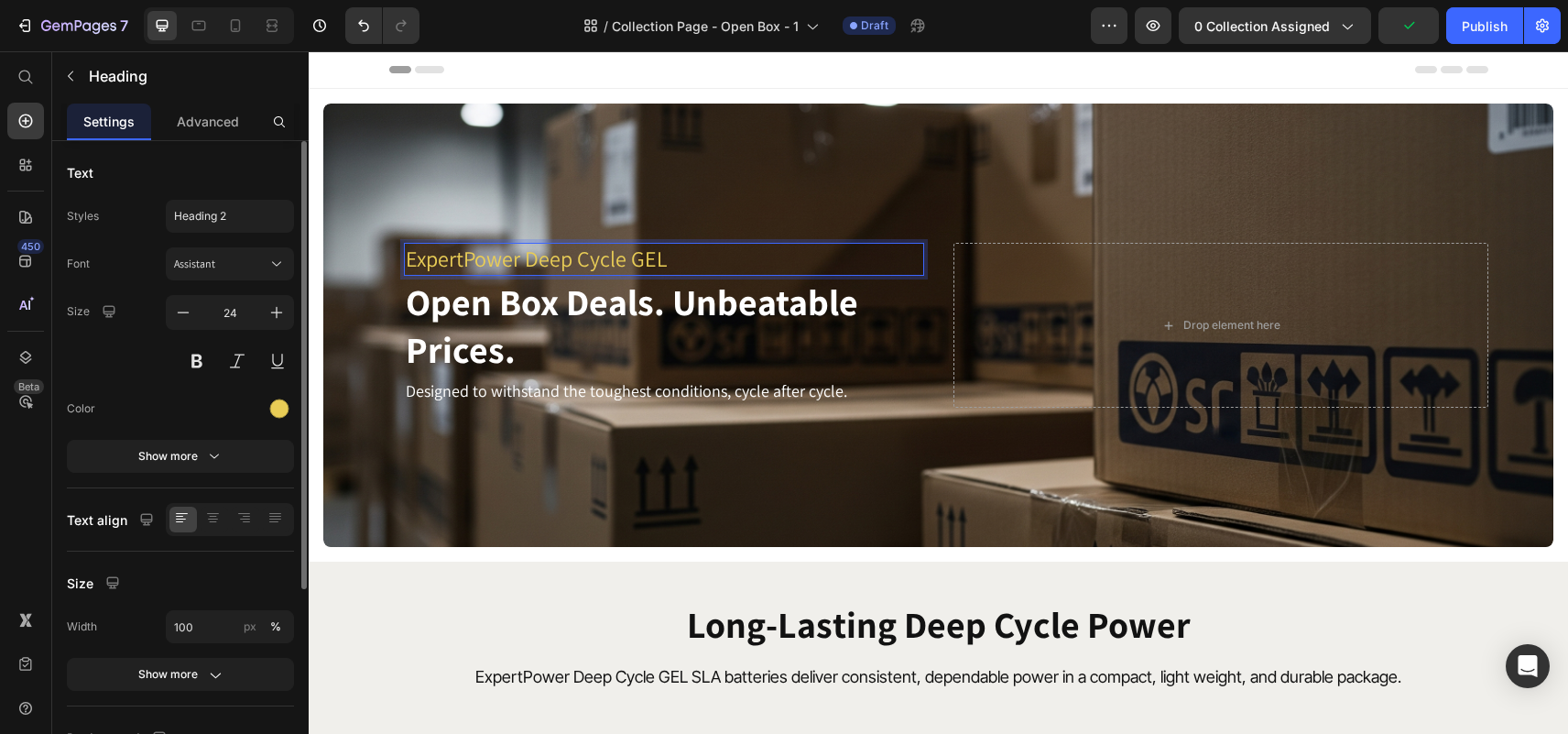 click on "ExpertPower Deep Cycle GEL" at bounding box center (664, 258) 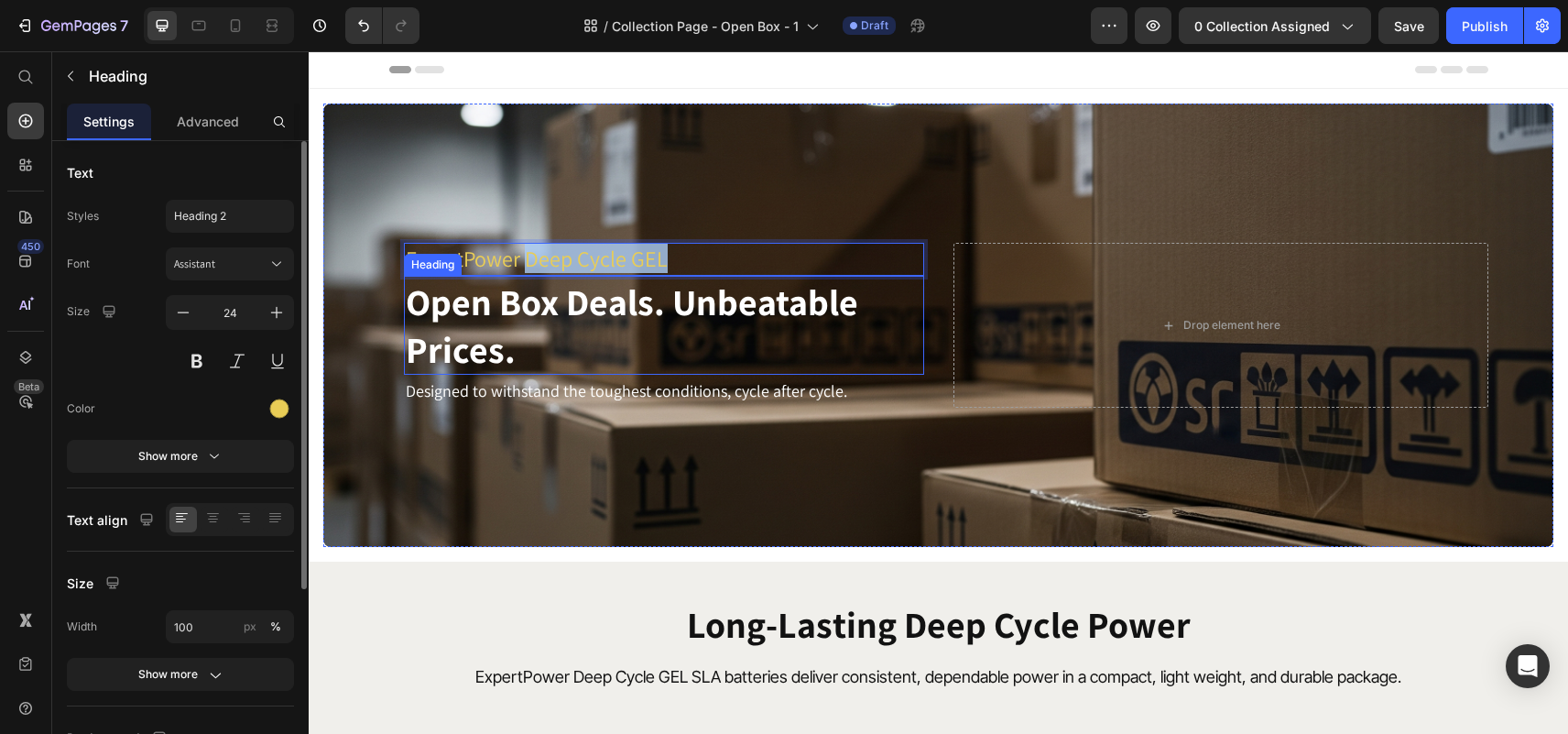 drag, startPoint x: 523, startPoint y: 261, endPoint x: 677, endPoint y: 276, distance: 154.72879 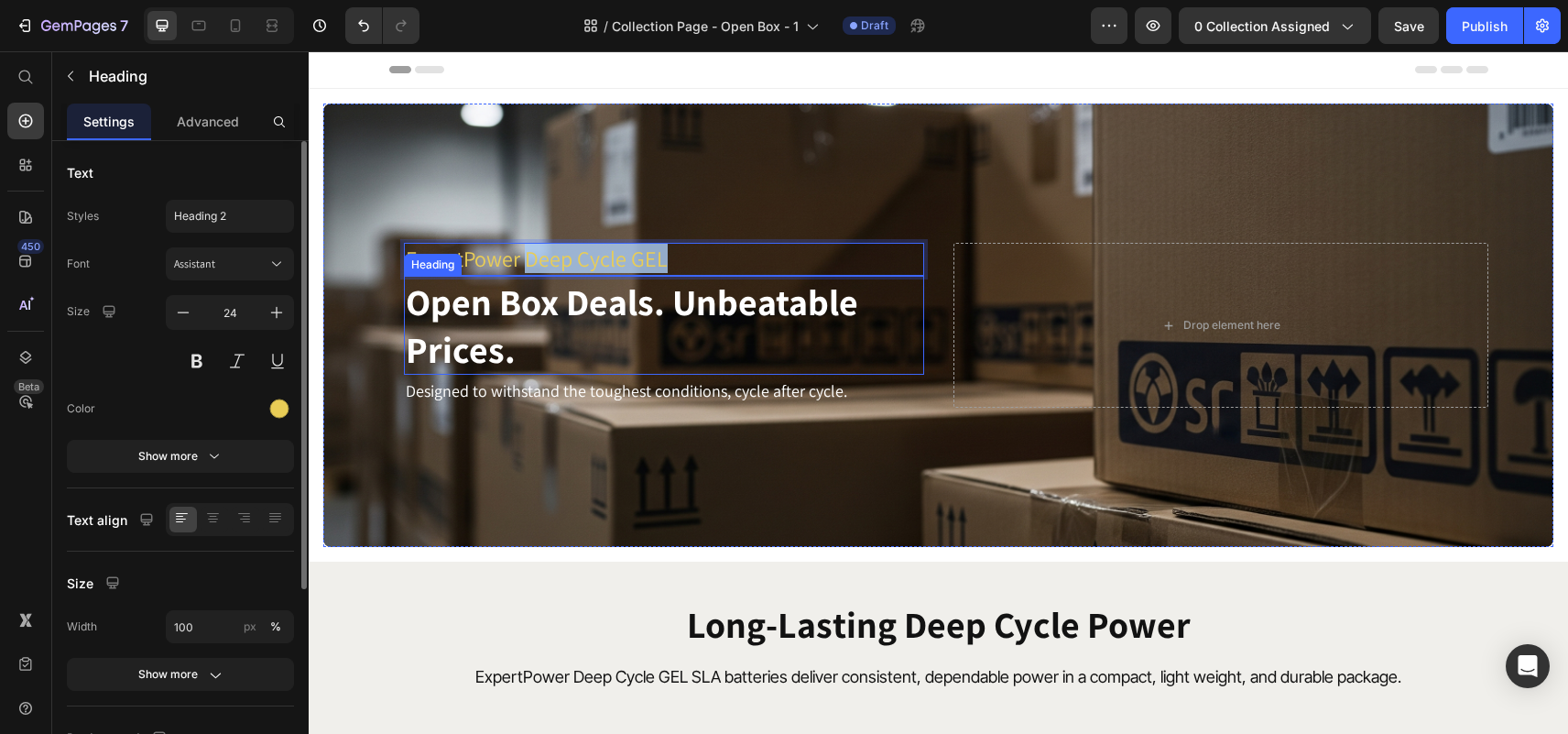 click on "ExpertPower Deep Cycle GEL Heading   0 Open Box Deals. Unbeatable Prices. Heading Designed to withstand the toughest conditions, cycle after cycle. Text Block" at bounding box center [657, 325] 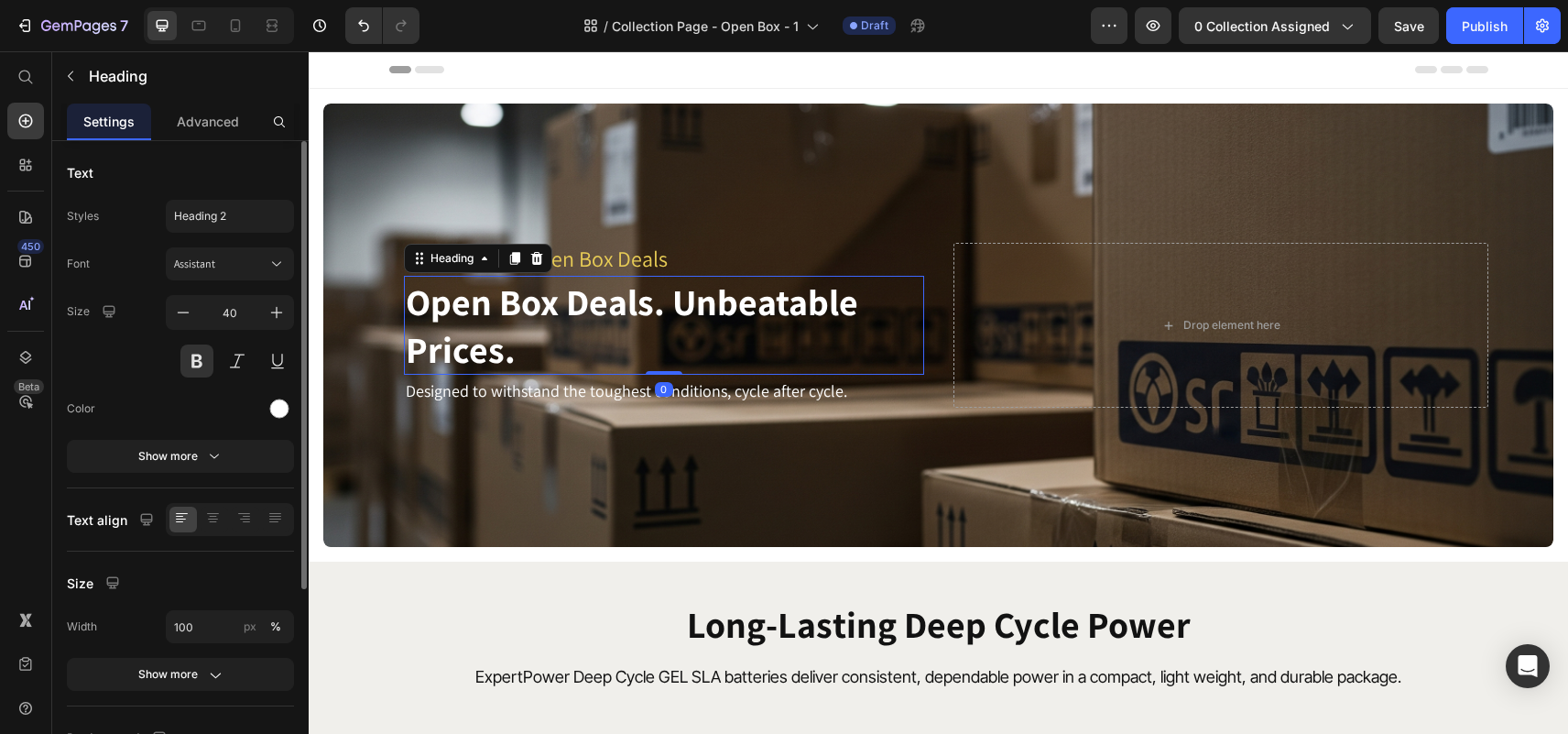 click on "Open Box Deals. Unbeatable Prices." at bounding box center [664, 325] 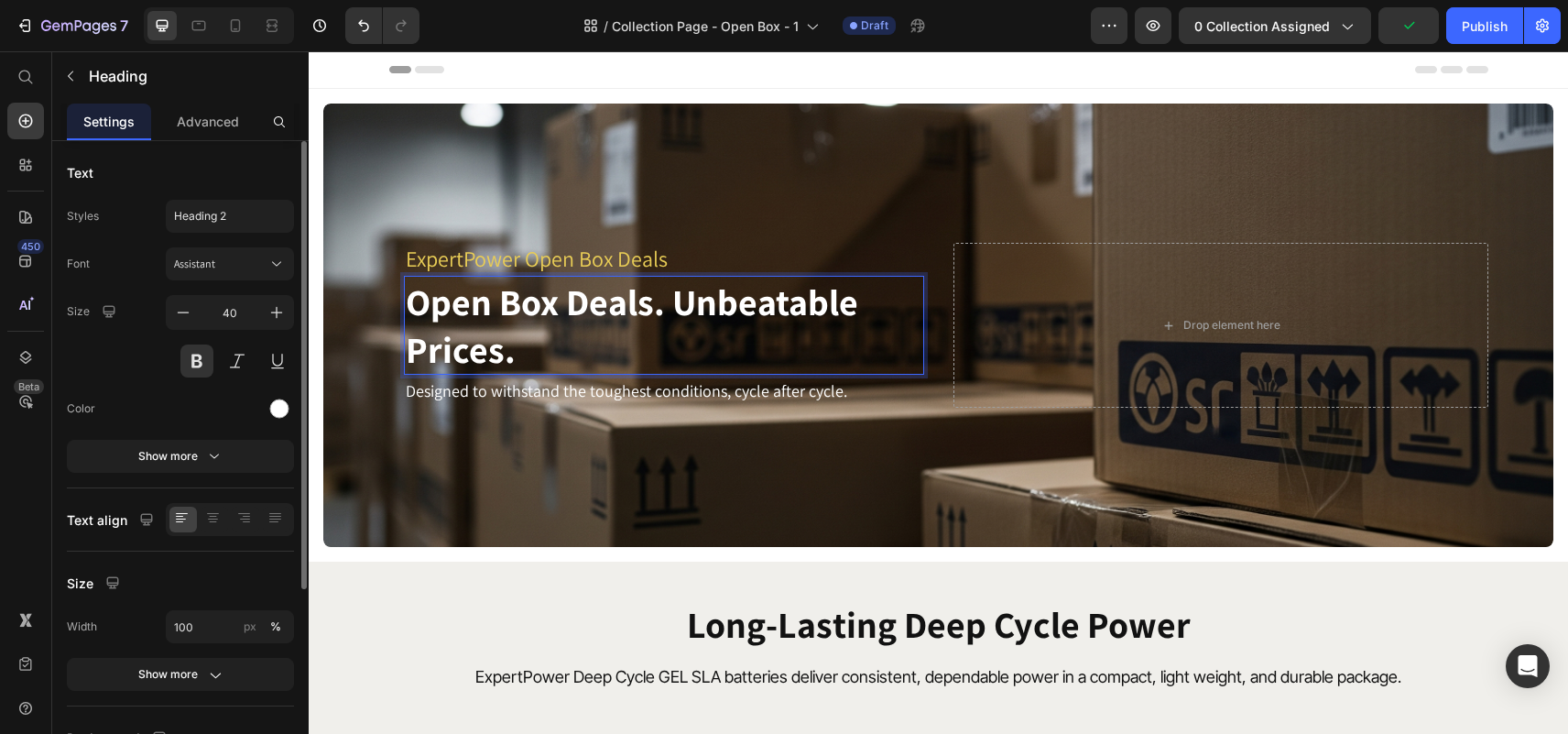 click on "Open Box Deals. Unbeatable Prices." at bounding box center [664, 325] 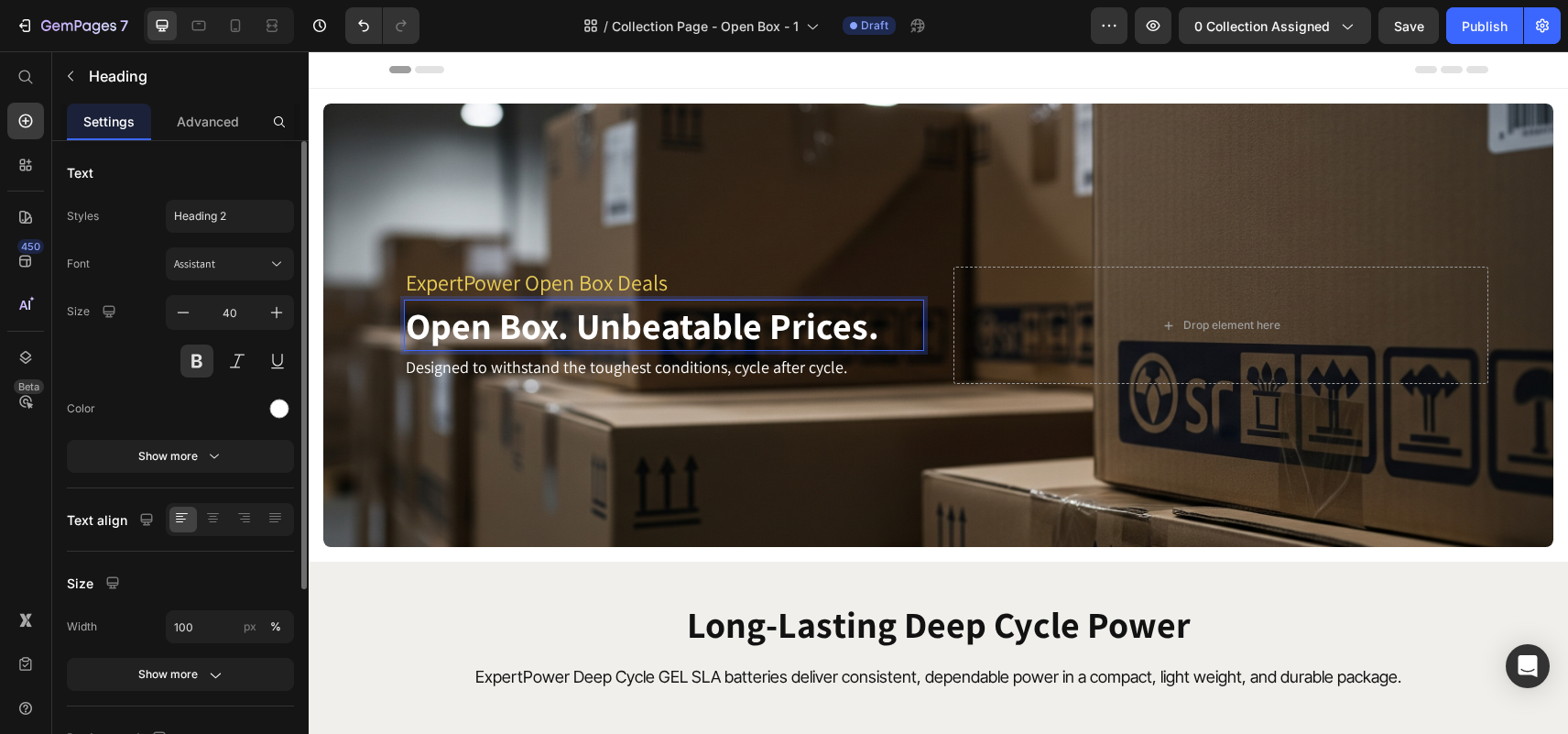 click on "Open Box. Unbeatable Prices." at bounding box center (664, 325) 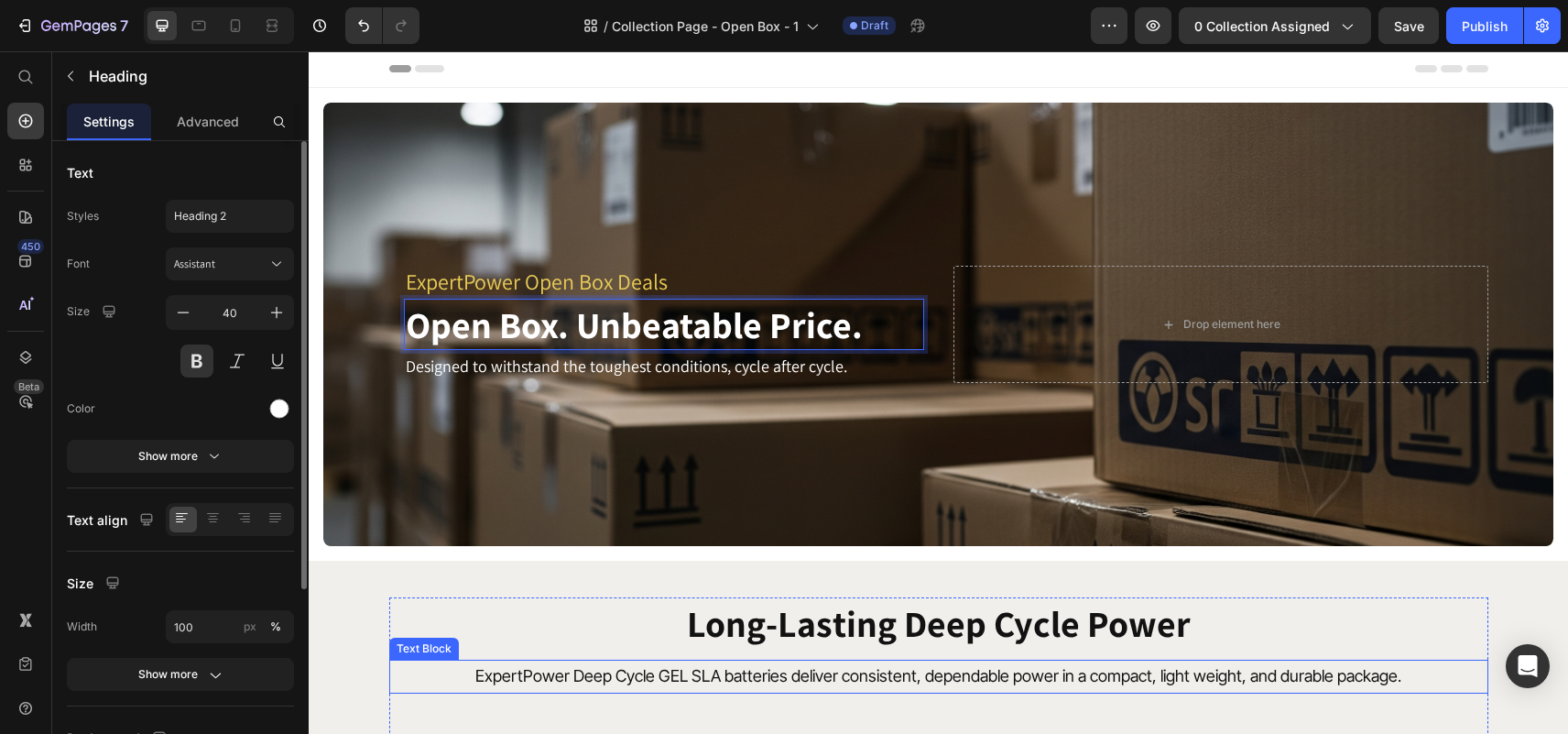 scroll, scrollTop: 0, scrollLeft: 0, axis: both 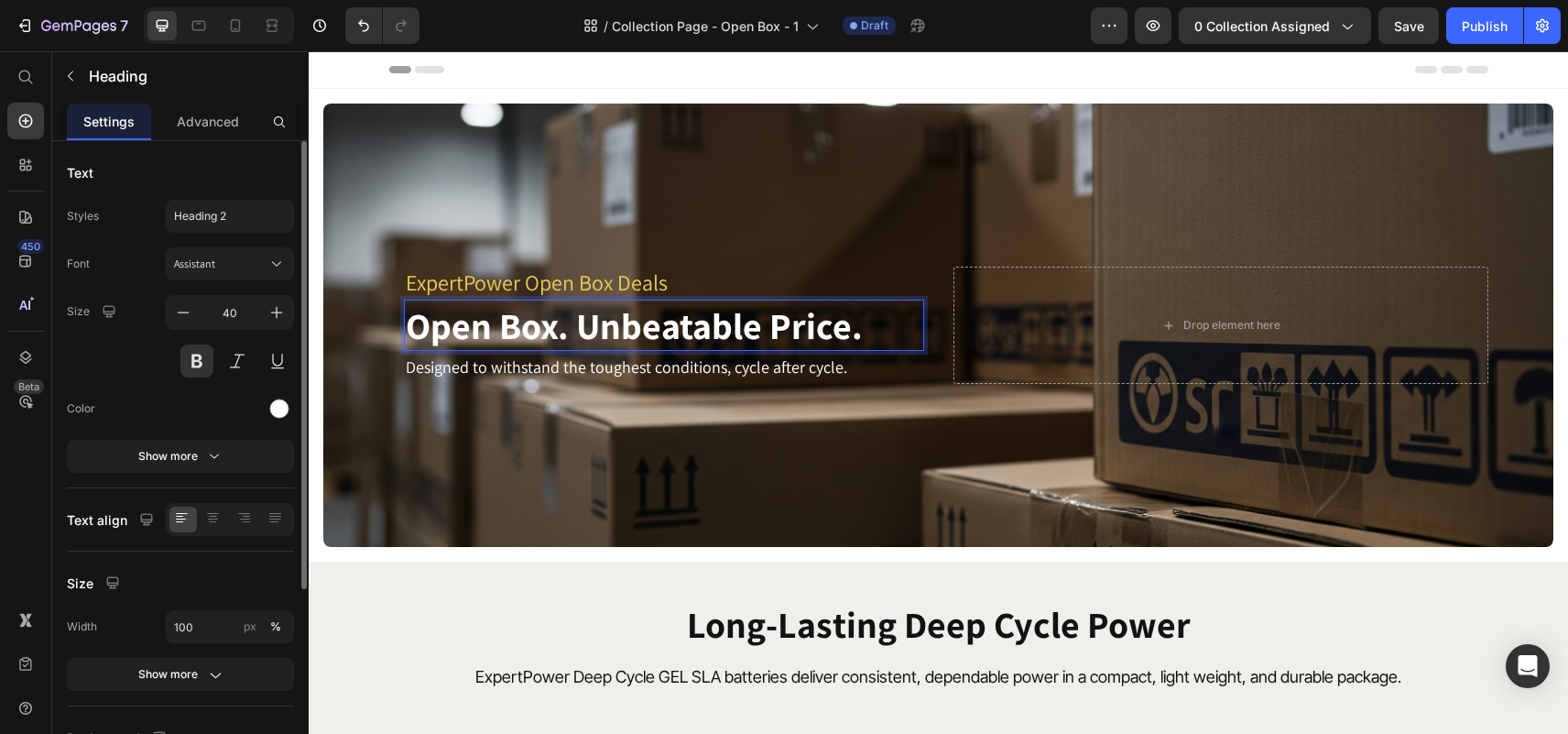 click on "Open Box. Unbeatable Price." at bounding box center (664, 325) 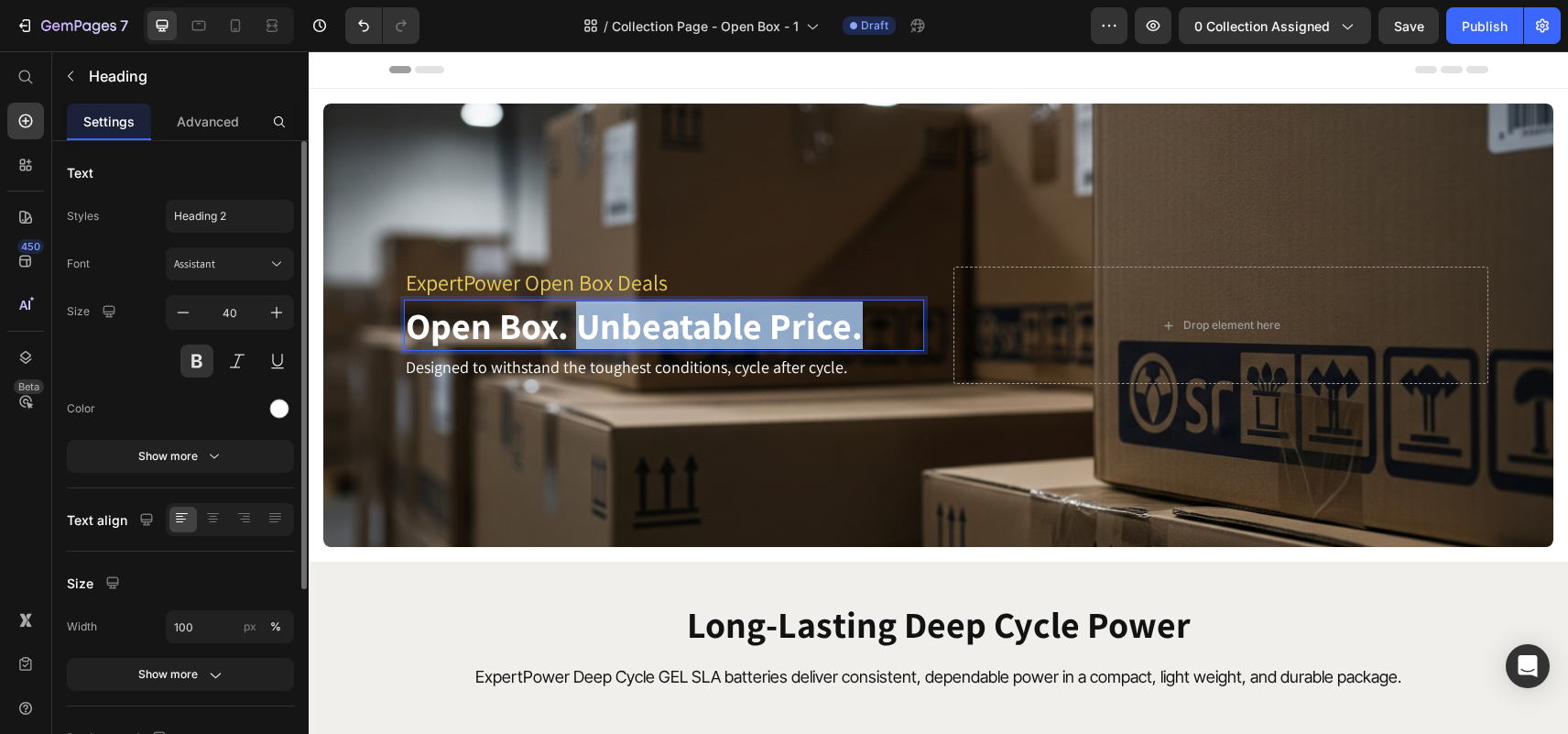 drag, startPoint x: 576, startPoint y: 329, endPoint x: 853, endPoint y: 342, distance: 277.30489 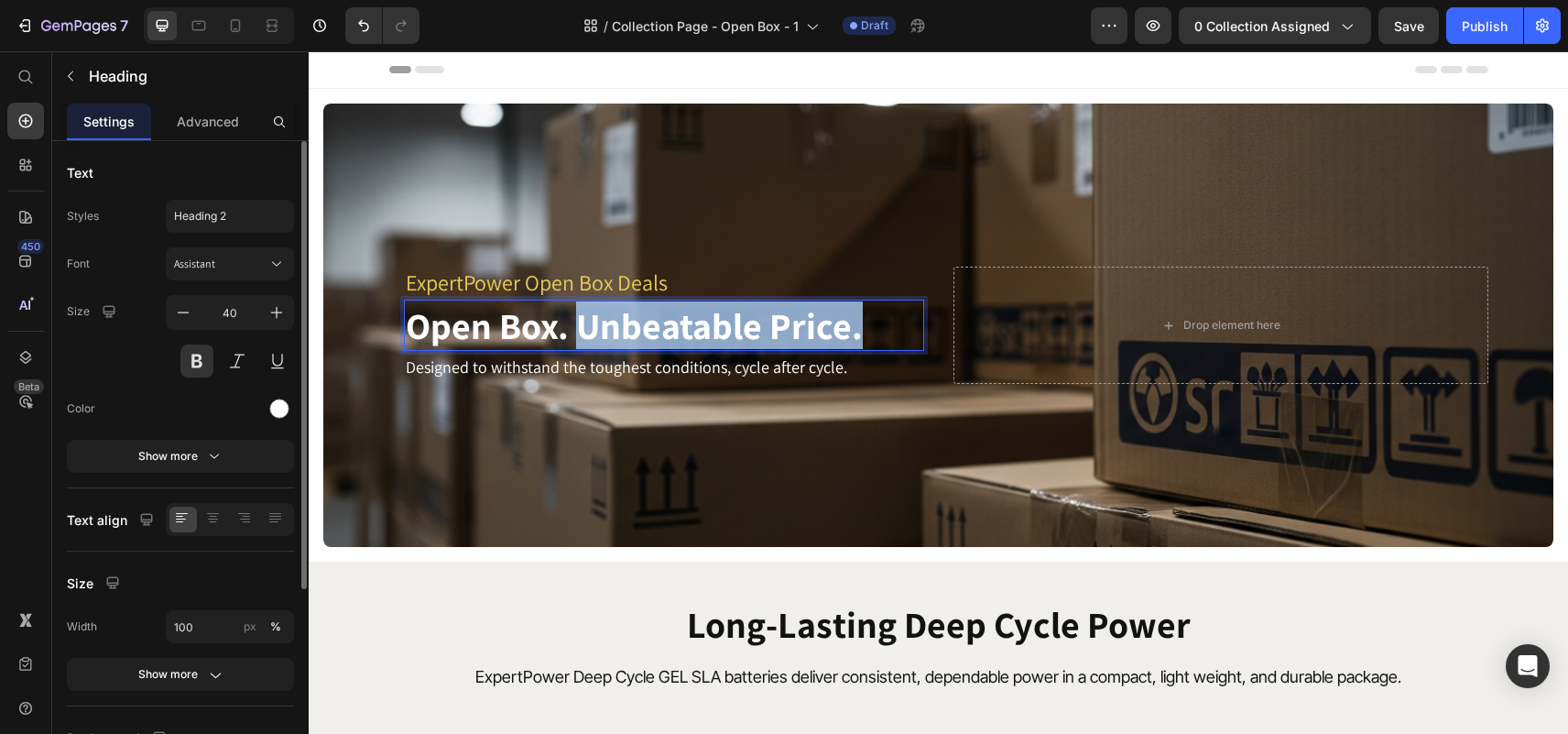 click on "Open Box. Unbeatable Price." at bounding box center (664, 325) 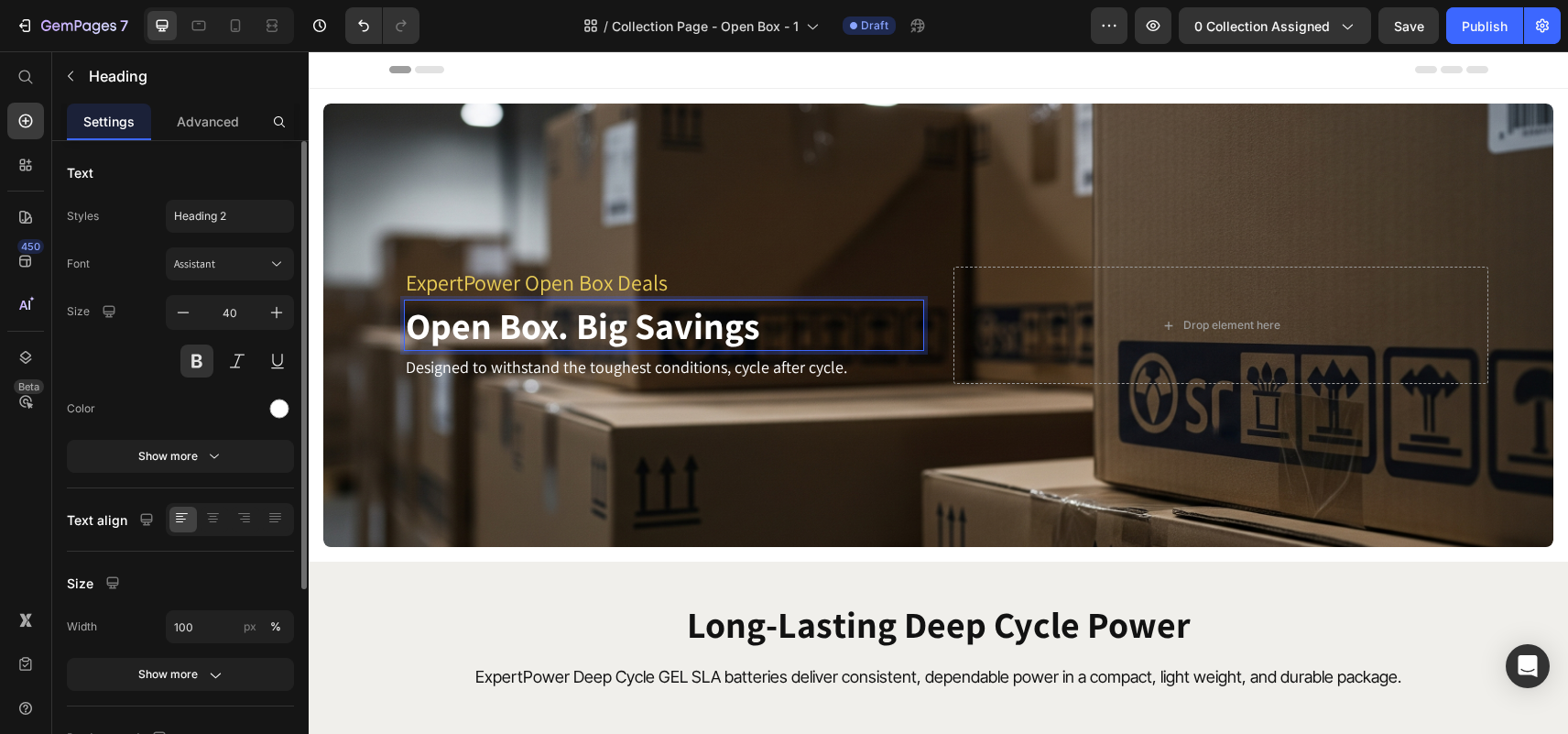 click on "Open Box. Big Savings" at bounding box center [664, 325] 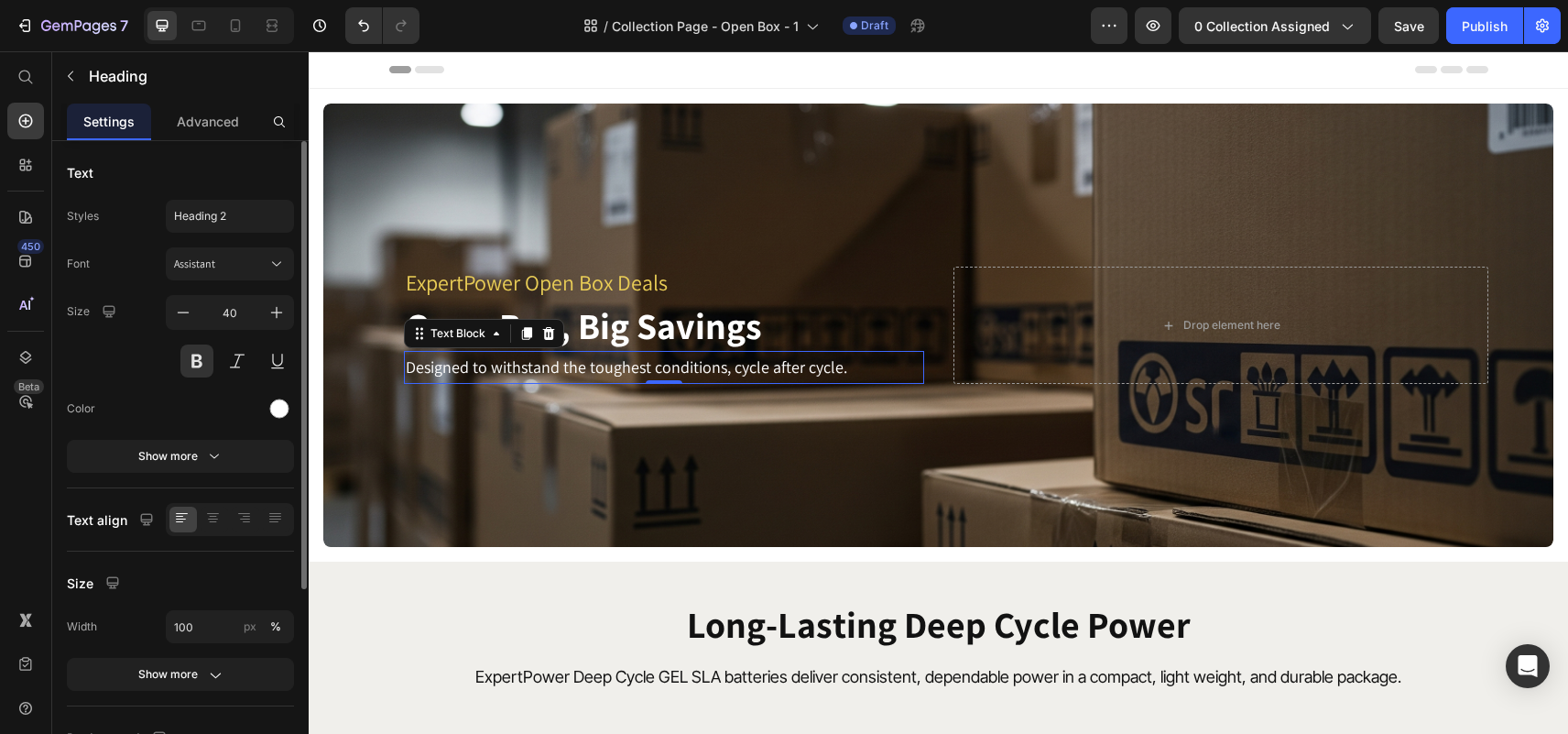 click on "Designed to withstand the toughest conditions, cycle after cycle." at bounding box center [664, 367] 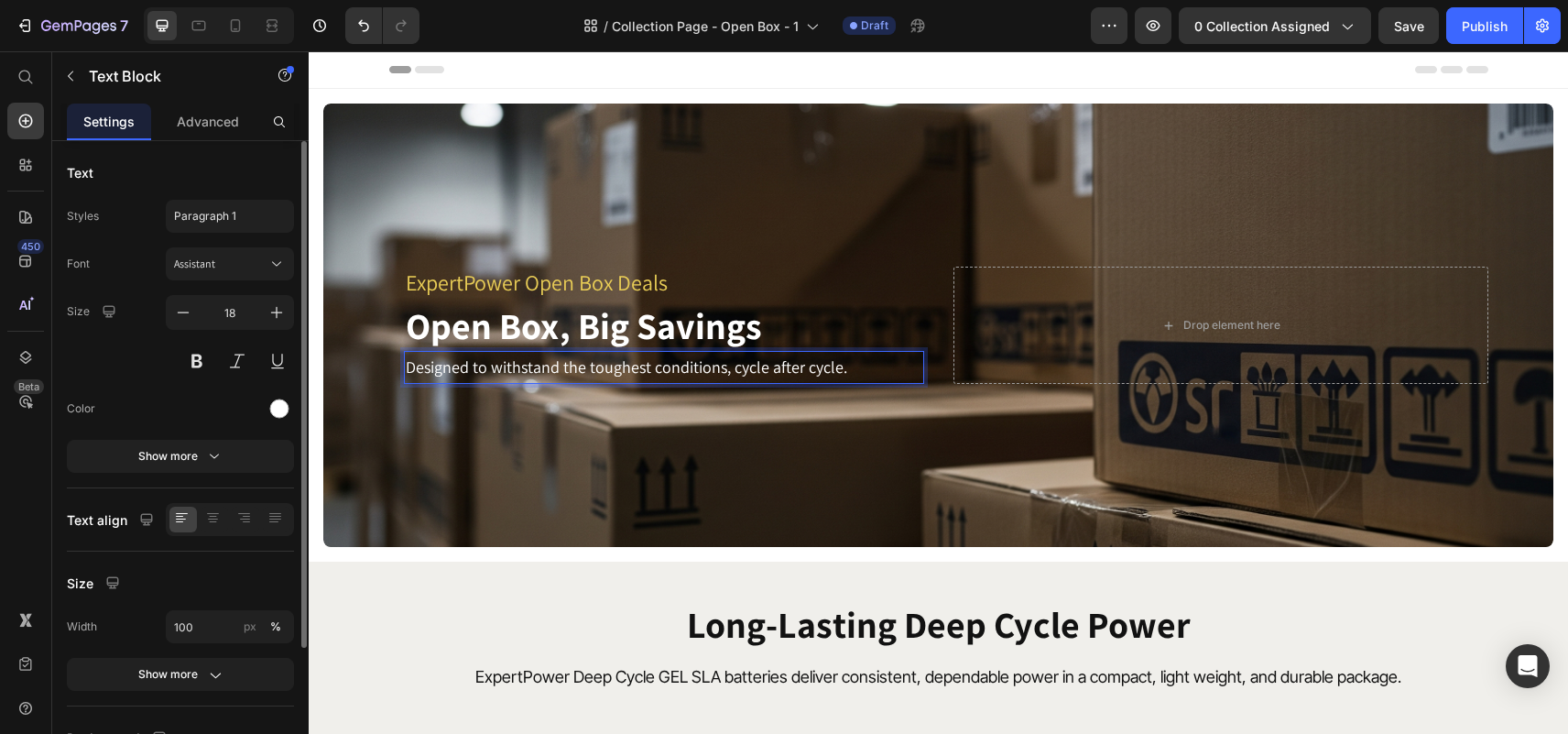 click on "Designed to withstand the toughest conditions, cycle after cycle." at bounding box center (664, 367) 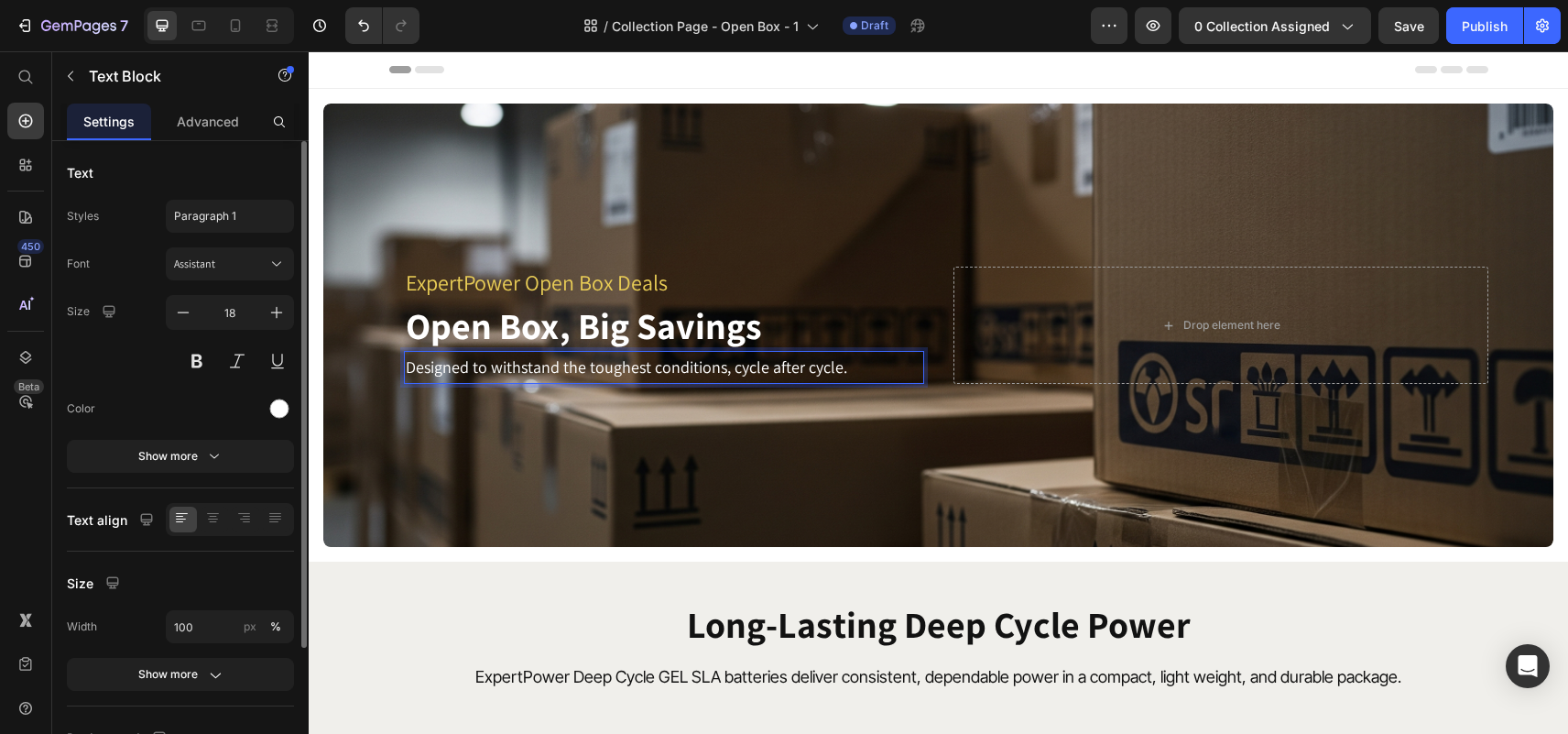 click on "Designed to withstand the toughest conditions, cycle after cycle." at bounding box center [664, 367] 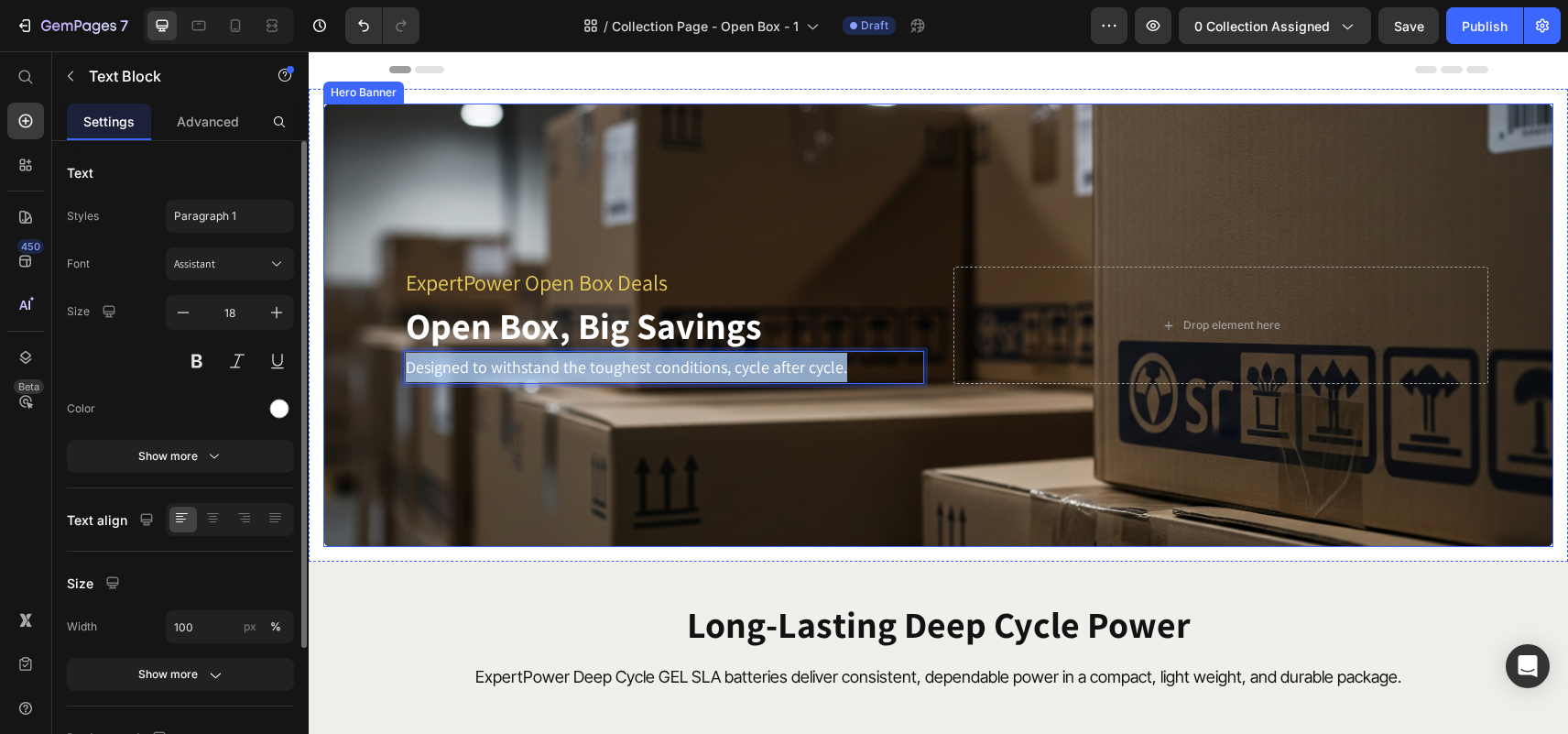 drag, startPoint x: 873, startPoint y: 360, endPoint x: 394, endPoint y: 386, distance: 479.70512 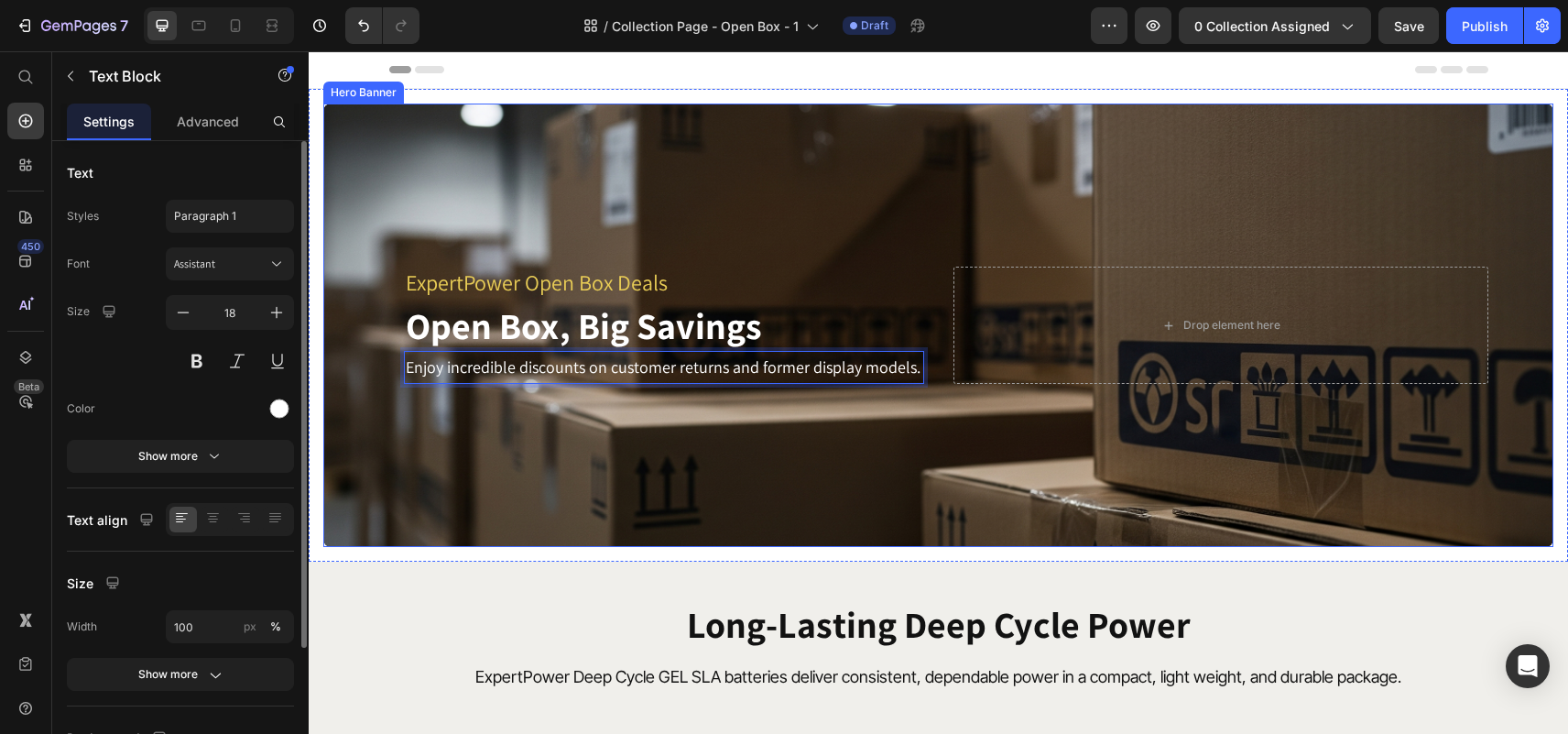 click at bounding box center (938, 325) 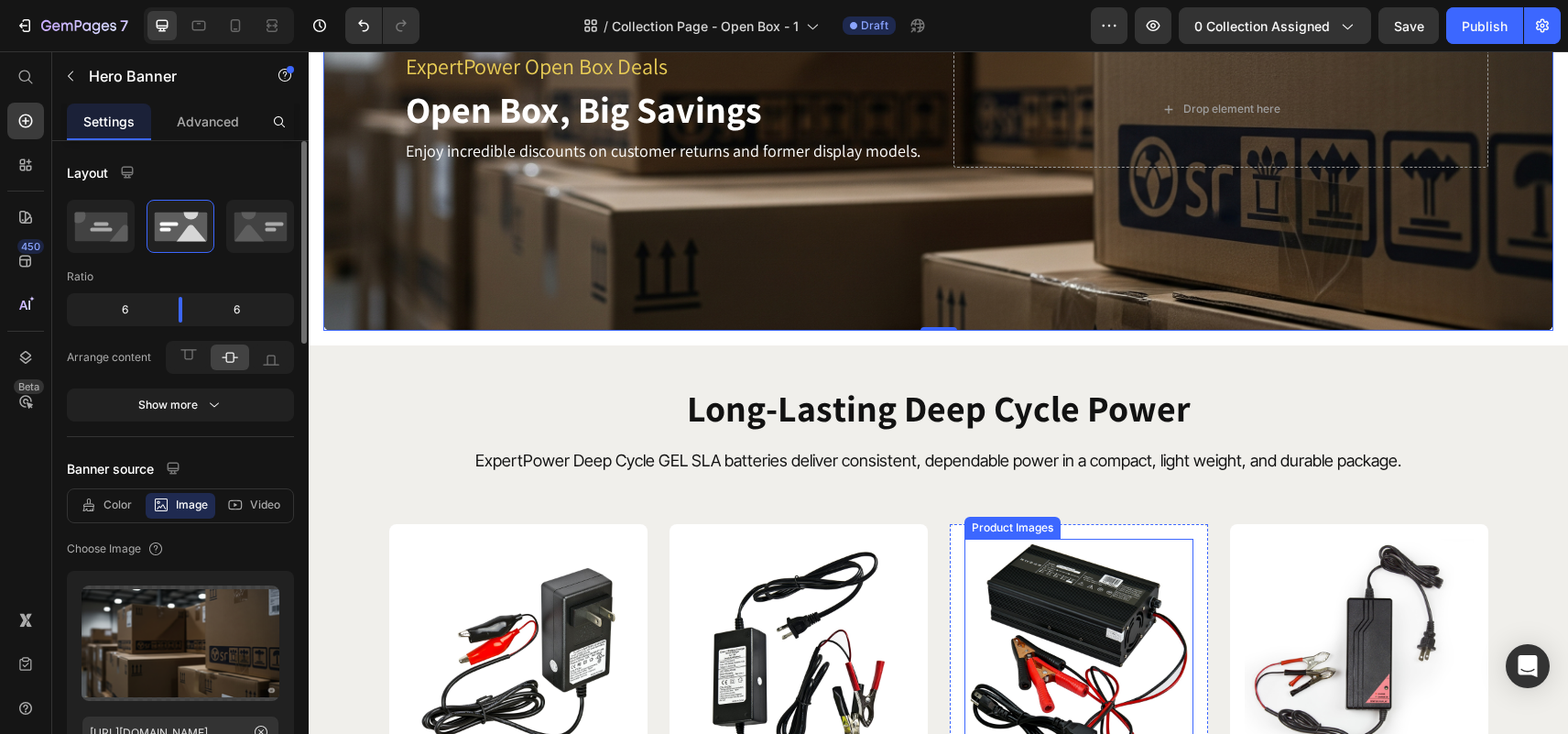 scroll, scrollTop: 183, scrollLeft: 0, axis: vertical 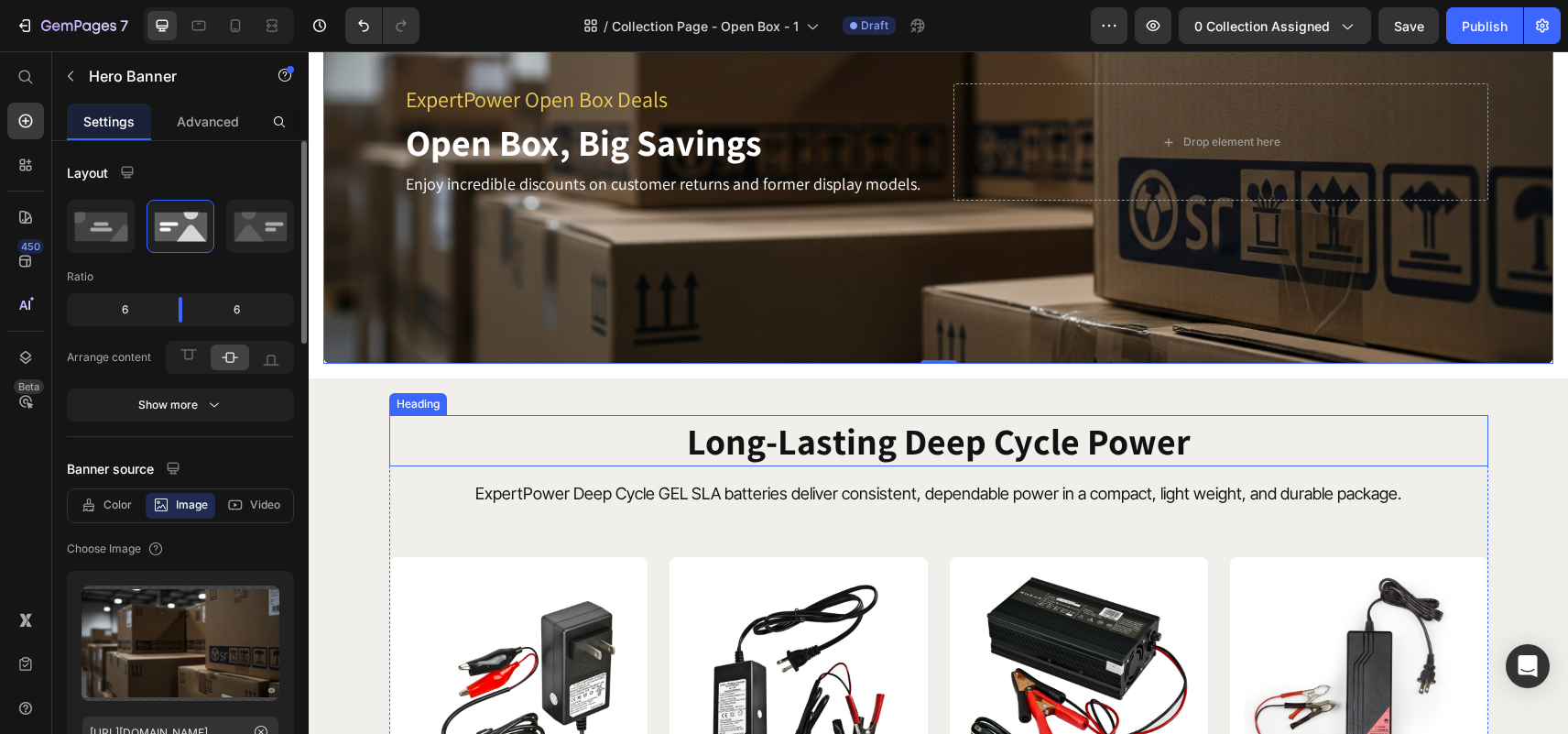 click on "Long-Lasting Deep Cycle Power" at bounding box center (939, 441) 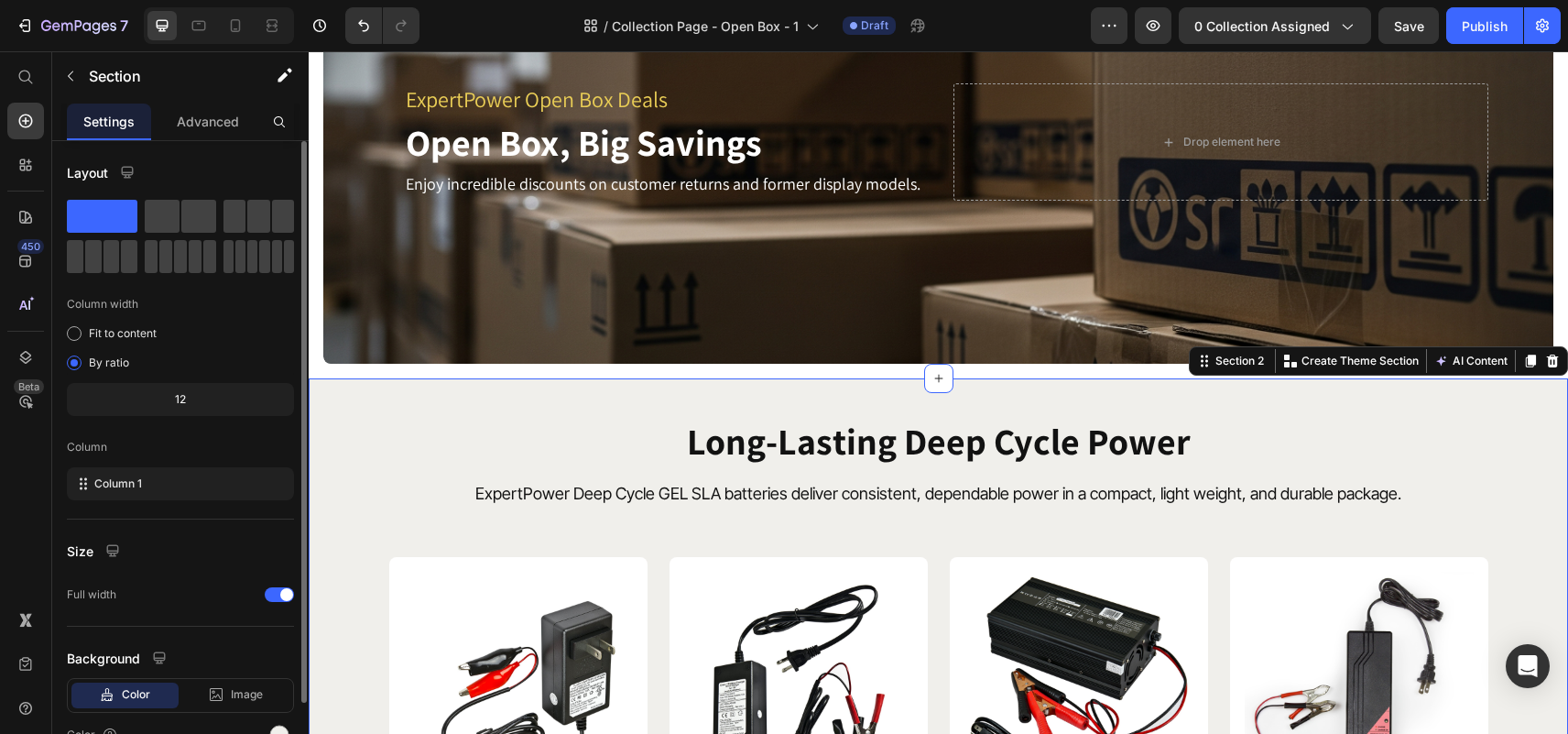 click on "Long-Lasting Deep Cycle Power Heading ExpertPower Deep Cycle GEL SLA batteries deliver consistent, dependable power in a compact, light weight, and durable package.  Text Block Product Images                Title Line 12V 1A Lead Acid Battery Charger Product Title $17.09 Product Price $0.00 Product Price Row Shop Now Product View More Row Product Images                Title Line 12V 4A Lead Acid Battery Charger Product Title $22.79 Product Price $0.00 Product Price Row Shop Now Product View More Row Product Images                Title Line 12V 20A Lead Acid Battery Charger Product Title $62.70 Product Price $69.99 Product Price Row Shop Now Product View More Row Product Images                Title Line 12V 10A Lead Acid Battery Charger Product Title $36.09 Product Price $0.00 Product Price Row Shop Now Product View More Row Product Images                Title Line 12V 4A Lead Acid Battery Charger [Open Box Item] Product Title $18.99 Product Price $0.00 Product Price Row Shop Now Product View More Row Row Row" at bounding box center [938, 940] 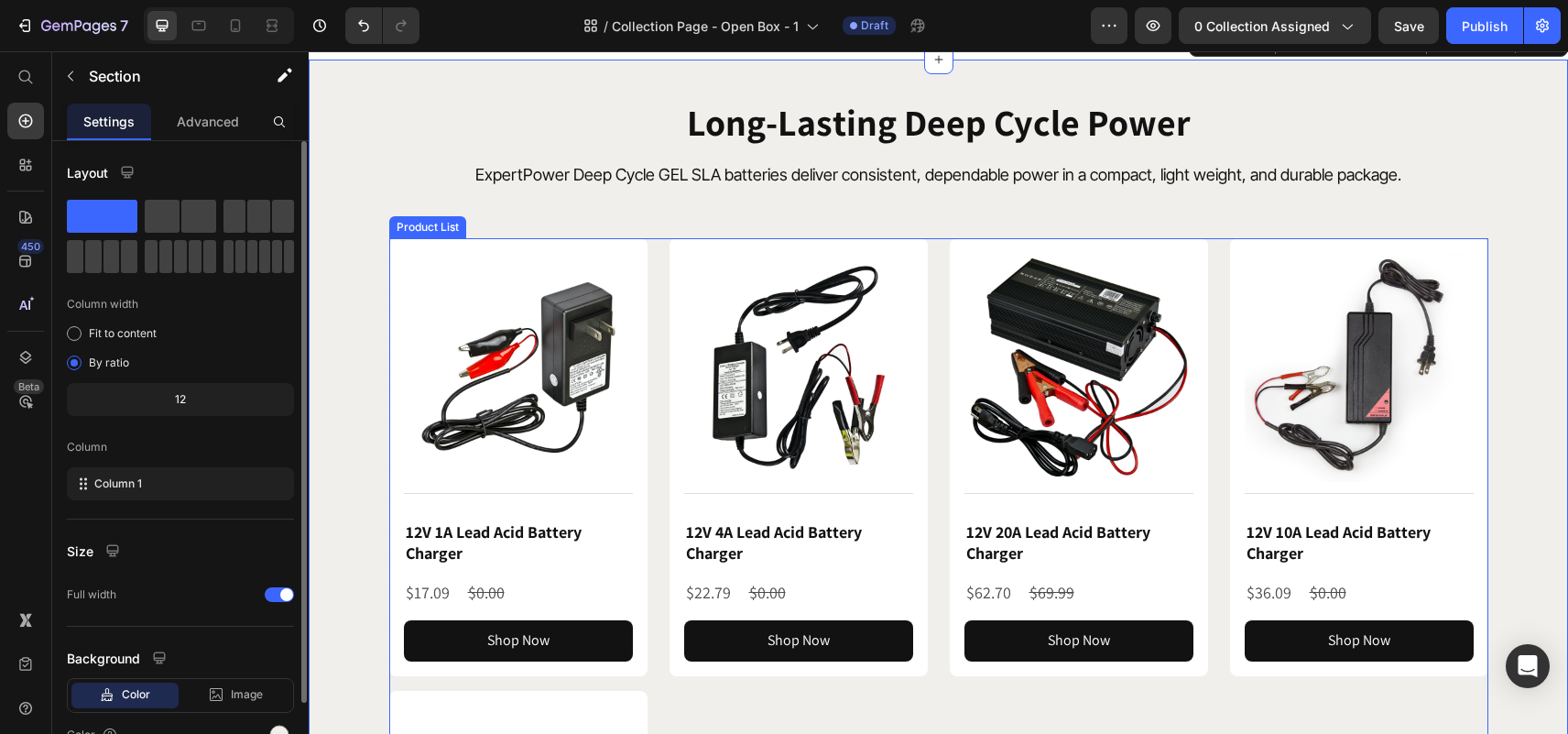 scroll, scrollTop: 458, scrollLeft: 0, axis: vertical 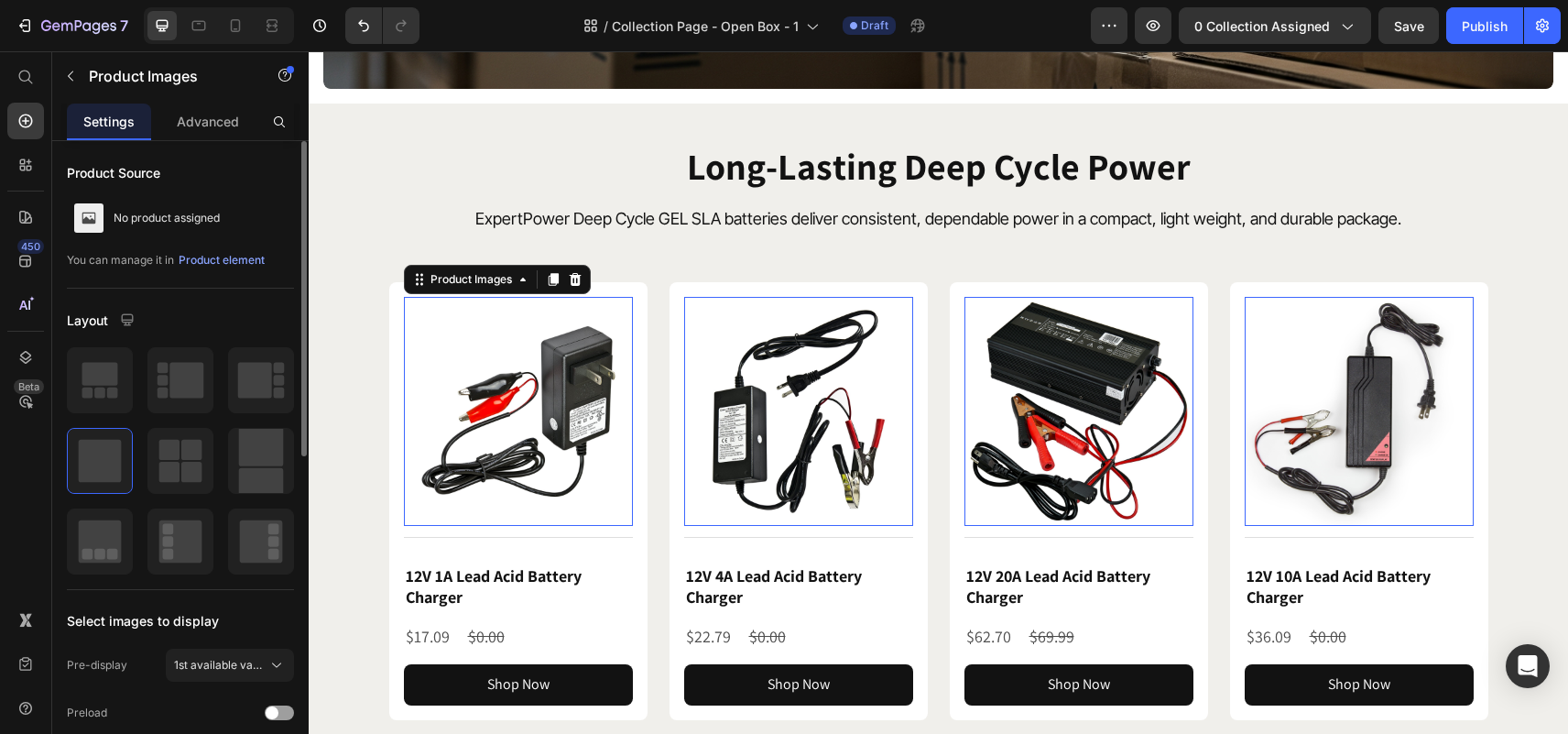 click at bounding box center (518, 411) 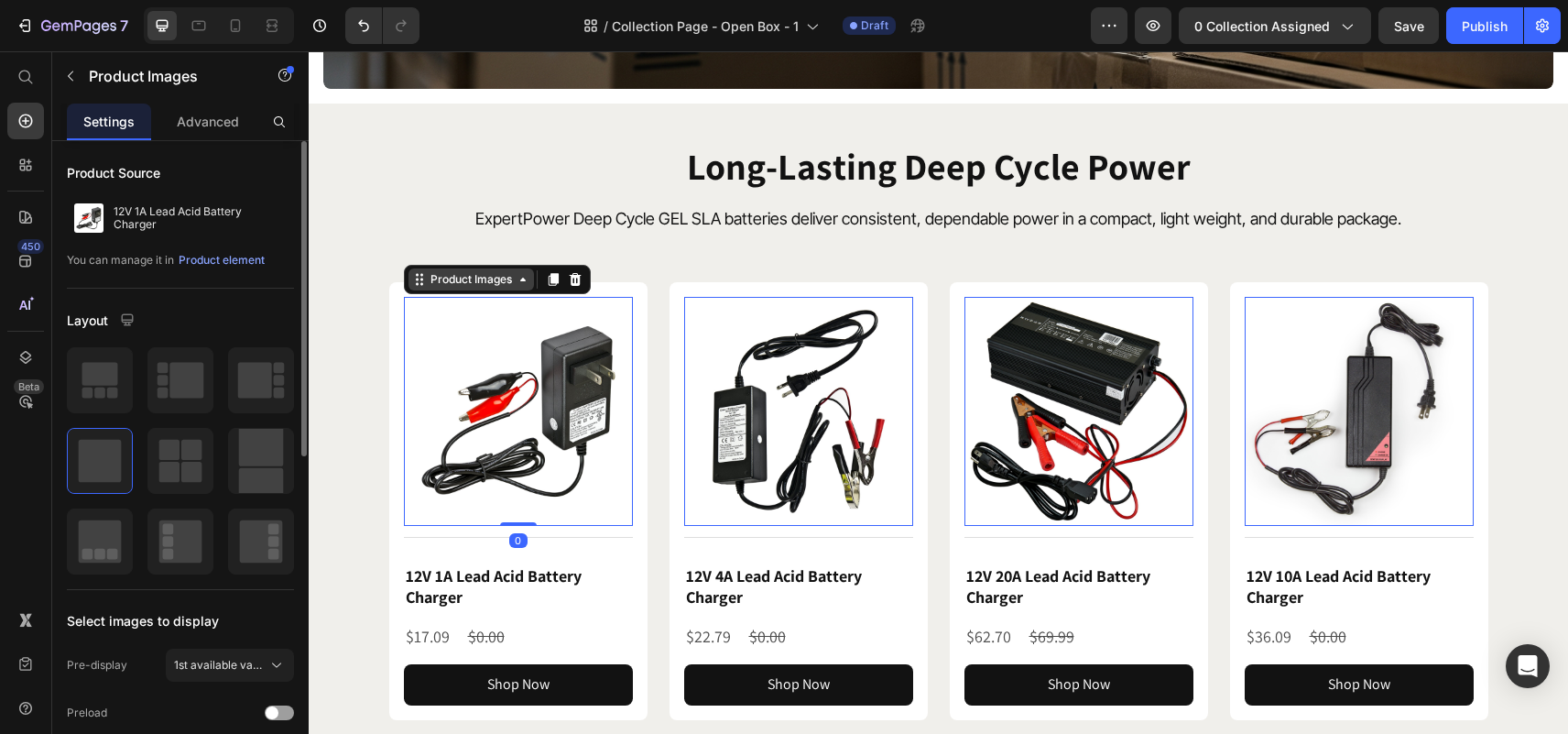 click on "Product Images" at bounding box center [471, 279] 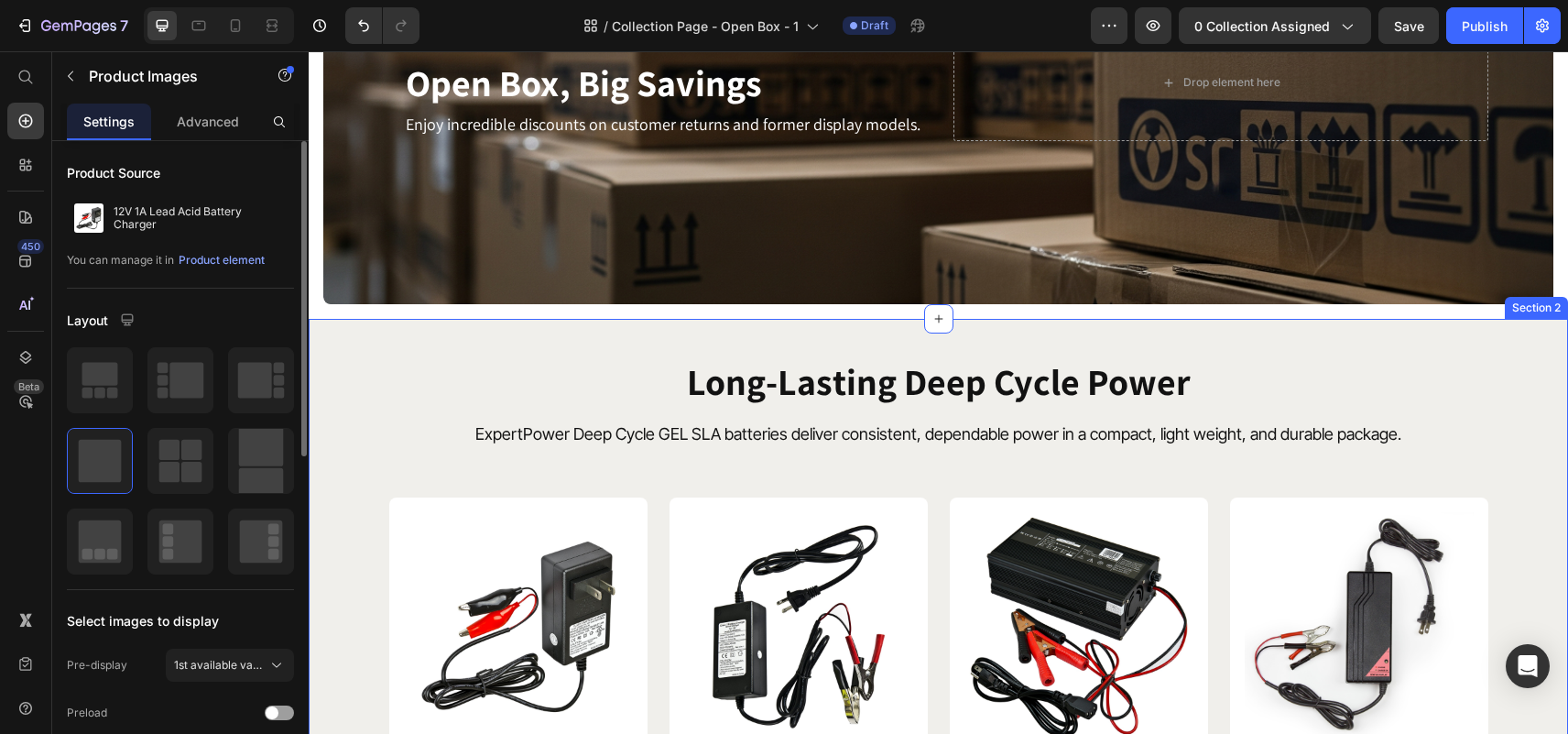 scroll, scrollTop: 275, scrollLeft: 0, axis: vertical 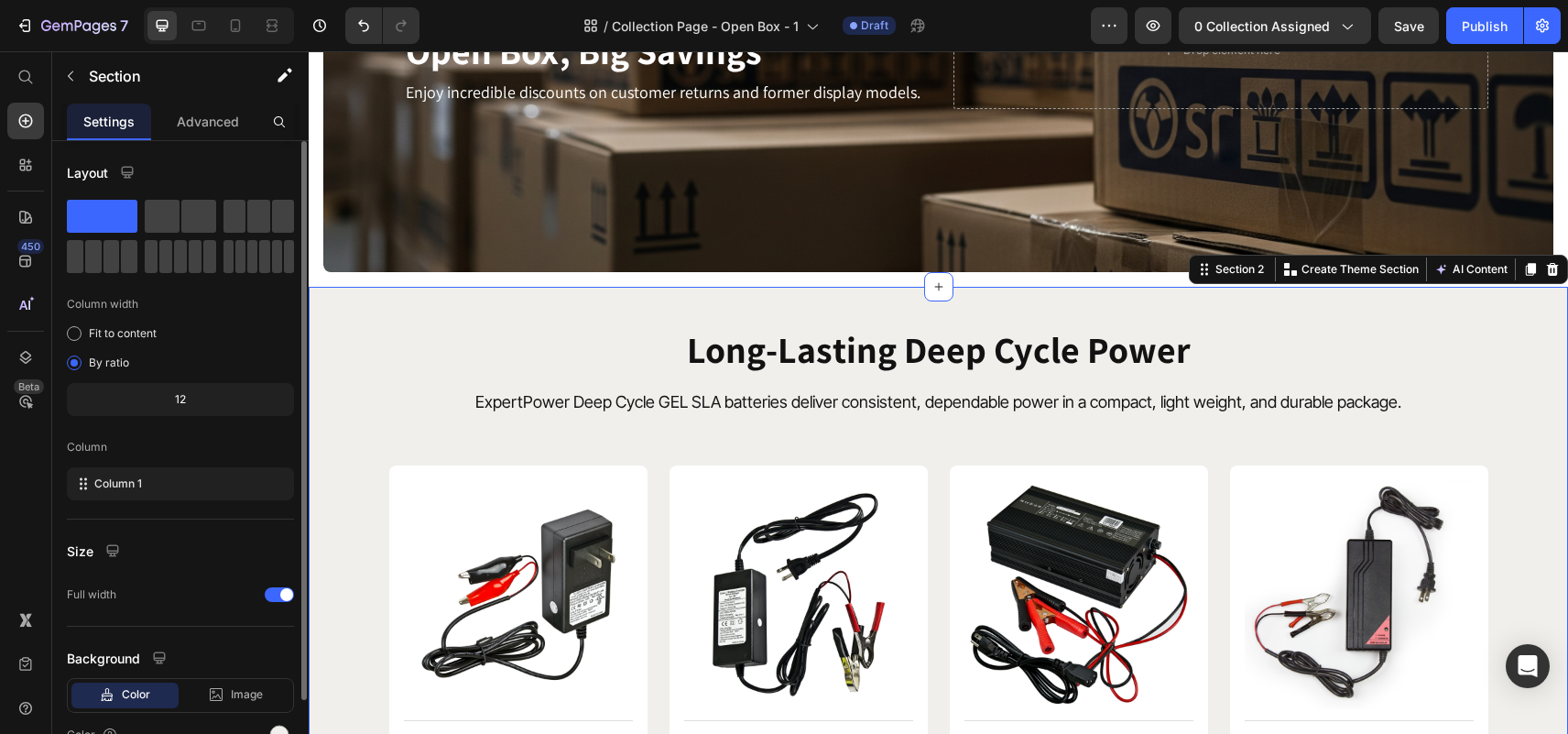 click on "Long-Lasting Deep Cycle Power Heading ExpertPower Deep Cycle GEL SLA batteries deliver consistent, dependable power in a compact, light weight, and durable package.  Text Block Product Images                Title Line 12V 1A Lead Acid Battery Charger Product Title $17.09 Product Price $0.00 Product Price Row Shop Now Product View More Row Product Images                Title Line 12V 4A Lead Acid Battery Charger Product Title $22.79 Product Price $0.00 Product Price Row Shop Now Product View More Row Product Images                Title Line 12V 20A Lead Acid Battery Charger Product Title $62.70 Product Price $69.99 Product Price Row Shop Now Product View More Row Product Images                Title Line 12V 10A Lead Acid Battery Charger Product Title $36.09 Product Price $0.00 Product Price Row Shop Now Product View More Row Product Images                Title Line 12V 4A Lead Acid Battery Charger [Open Box Item] Product Title $18.99 Product Price $0.00 Product Price Row Shop Now Product View More Row Row Row" at bounding box center [938, 849] 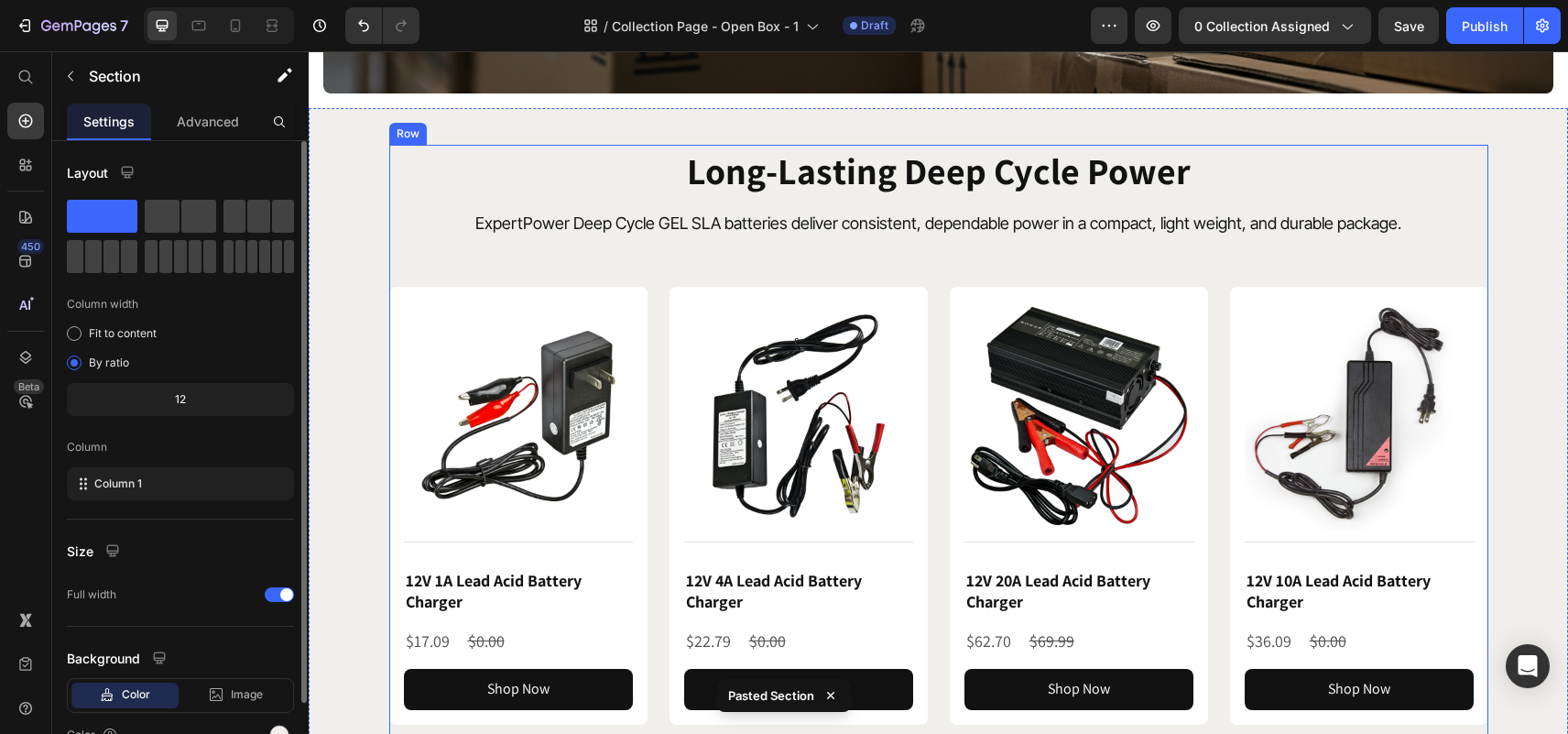 scroll, scrollTop: 275, scrollLeft: 0, axis: vertical 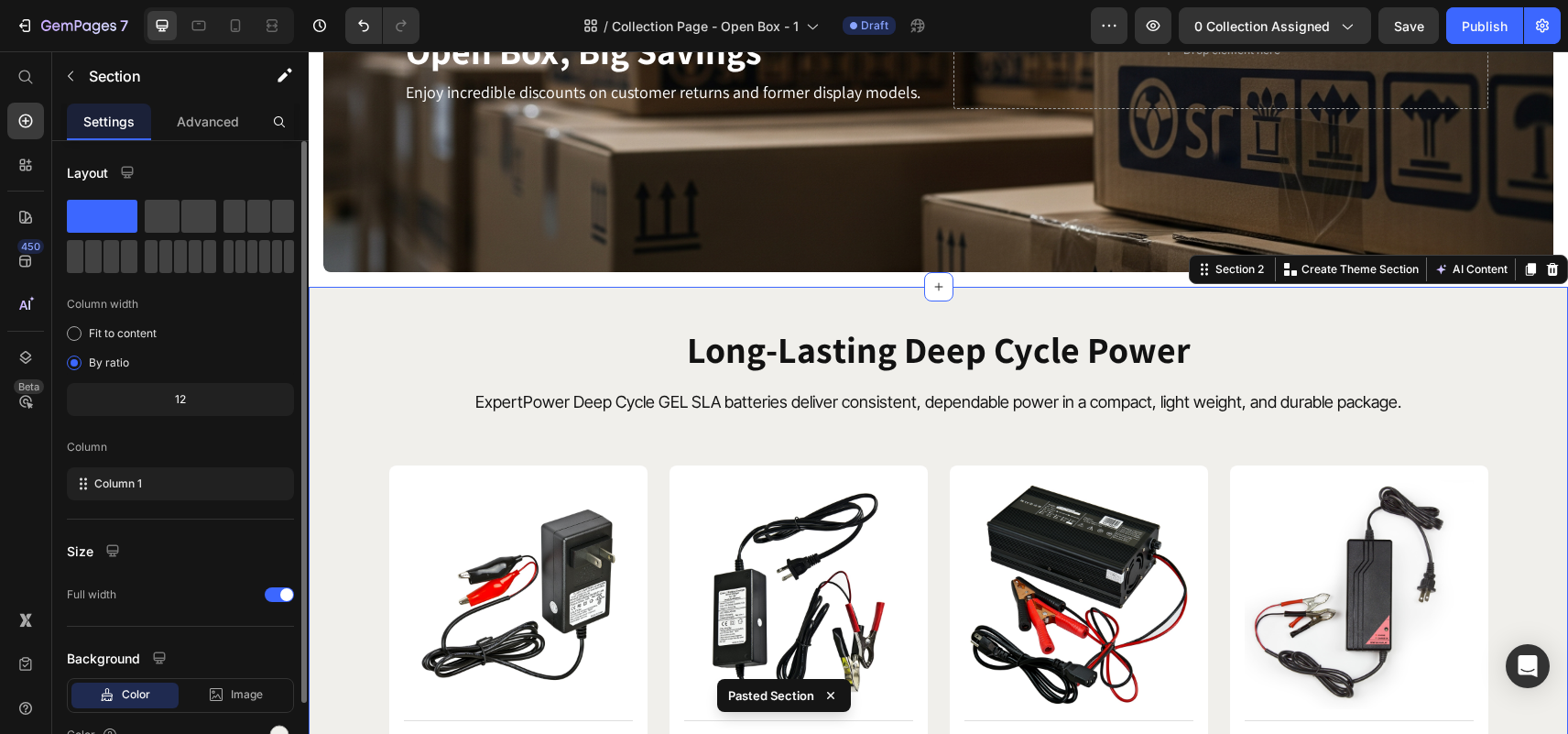 click on "Long-Lasting Deep Cycle Power Heading ExpertPower Deep Cycle GEL SLA batteries deliver consistent, dependable power in a compact, light weight, and durable package.  Text Block Product Images                Title Line 12V 1A Lead Acid Battery Charger Product Title $17.09 Product Price $0.00 Product Price Row Shop Now Product View More Row Product Images                Title Line 12V 4A Lead Acid Battery Charger Product Title $22.79 Product Price $0.00 Product Price Row Shop Now Product View More Row Product Images                Title Line 12V 20A Lead Acid Battery Charger Product Title $62.70 Product Price $69.99 Product Price Row Shop Now Product View More Row Product Images                Title Line 12V 10A Lead Acid Battery Charger Product Title $36.09 Product Price $0.00 Product Price Row Shop Now Product View More Row Product Images                Title Line 12V 4A Lead Acid Battery Charger [Open Box Item] Product Title $18.99 Product Price $0.00 Product Price Row Shop Now Product View More Row Row Row" at bounding box center (938, 849) 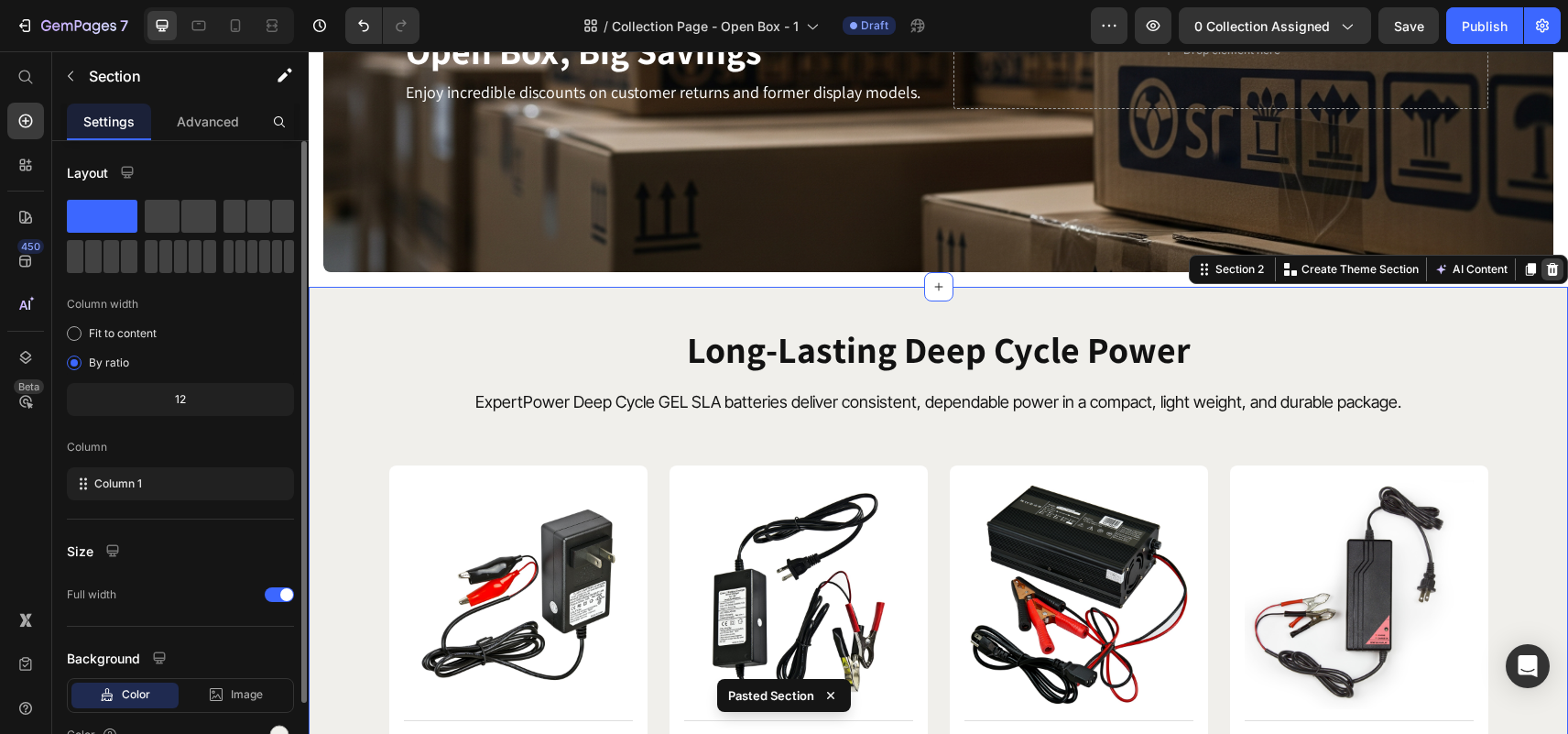 click 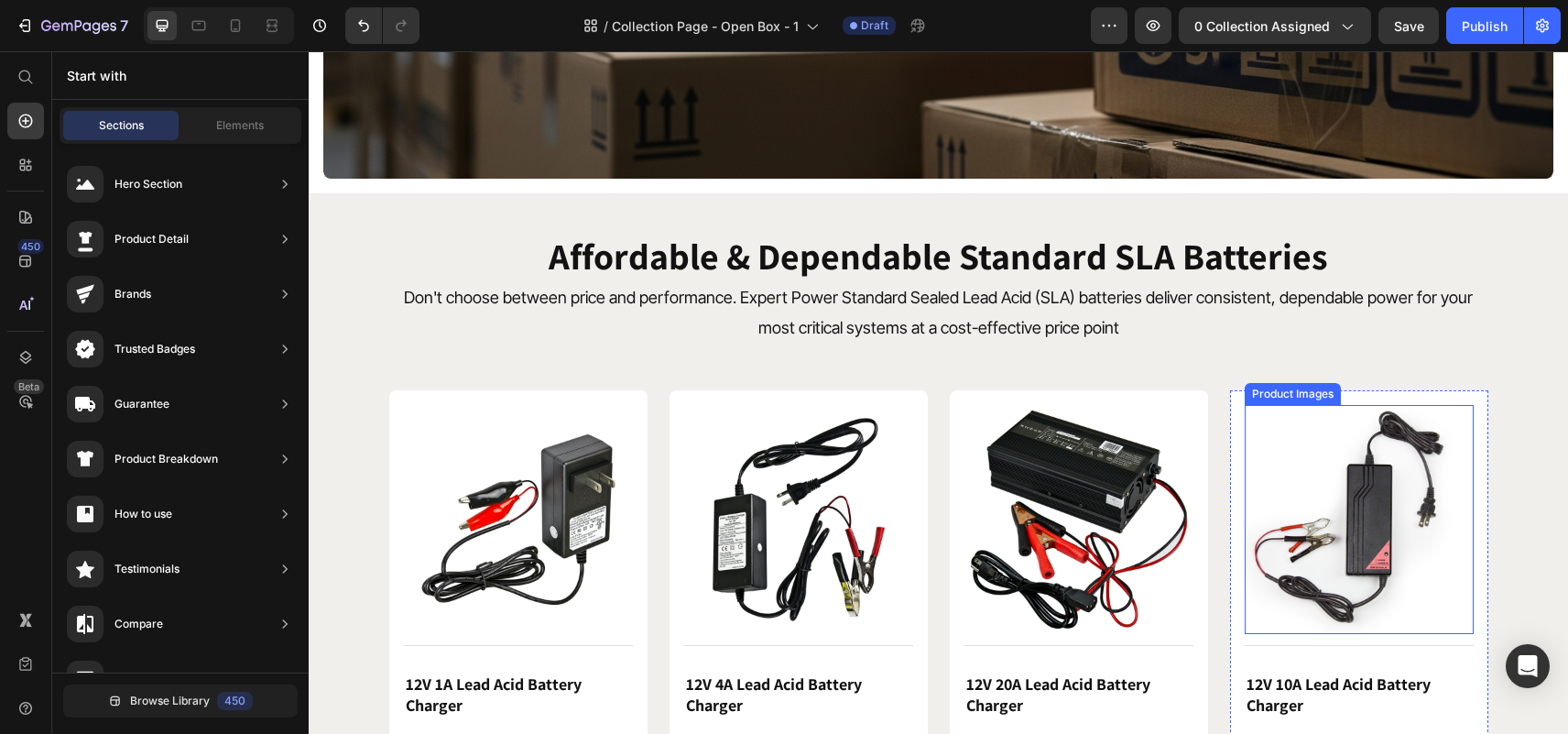 scroll, scrollTop: 367, scrollLeft: 0, axis: vertical 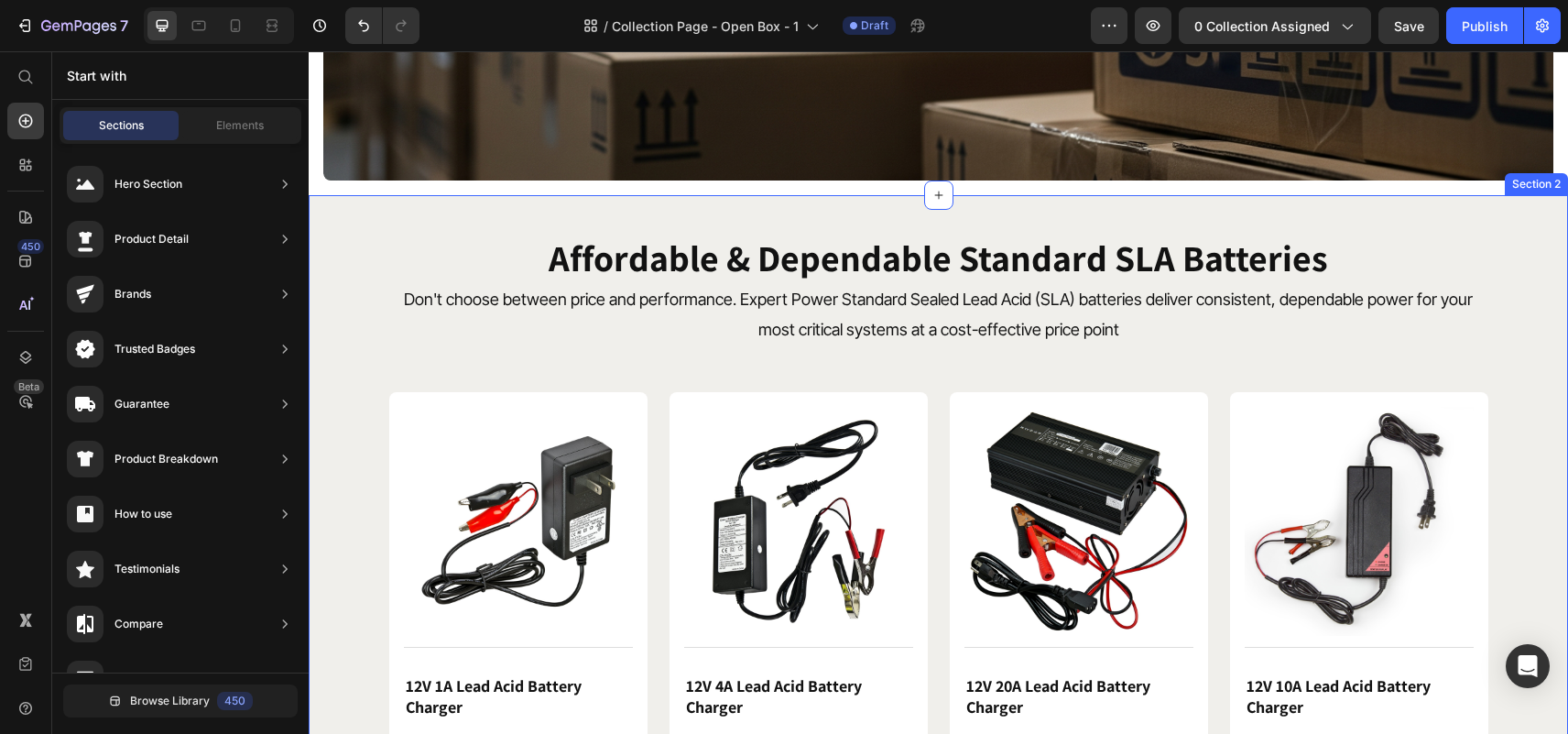 click on "Affordable & Dependable Standard SLA Batteries Heading Don't choose between price and performance. Expert Power Standard Sealed Lead Acid (SLA) batteries deliver consistent, dependable power for your most critical systems at a cost-effective price point Text Block Product Images                Title Line 12V 1A Lead Acid Battery Charger Product Title $17.09 Product Price $0.00 Product Price Row Shop Now Product View More Row Product Images                Title Line 12V 4A Lead Acid Battery Charger Product Title $22.79 Product Price $0.00 Product Price Row Shop Now Product View More Row Product Images                Title Line 12V 20A Lead Acid Battery Charger Product Title $62.70 Product Price $69.99 Product Price Row Shop Now Product View More Row Product Images                Title Line 12V 10A Lead Acid Battery Charger Product Title $36.09 Product Price $0.00 Product Price Row Shop Now Product View More Row Product Images                Title Line 12V 4A Lead Acid Battery Charger [Open Box Item] $18.99 Row" at bounding box center (938, 766) 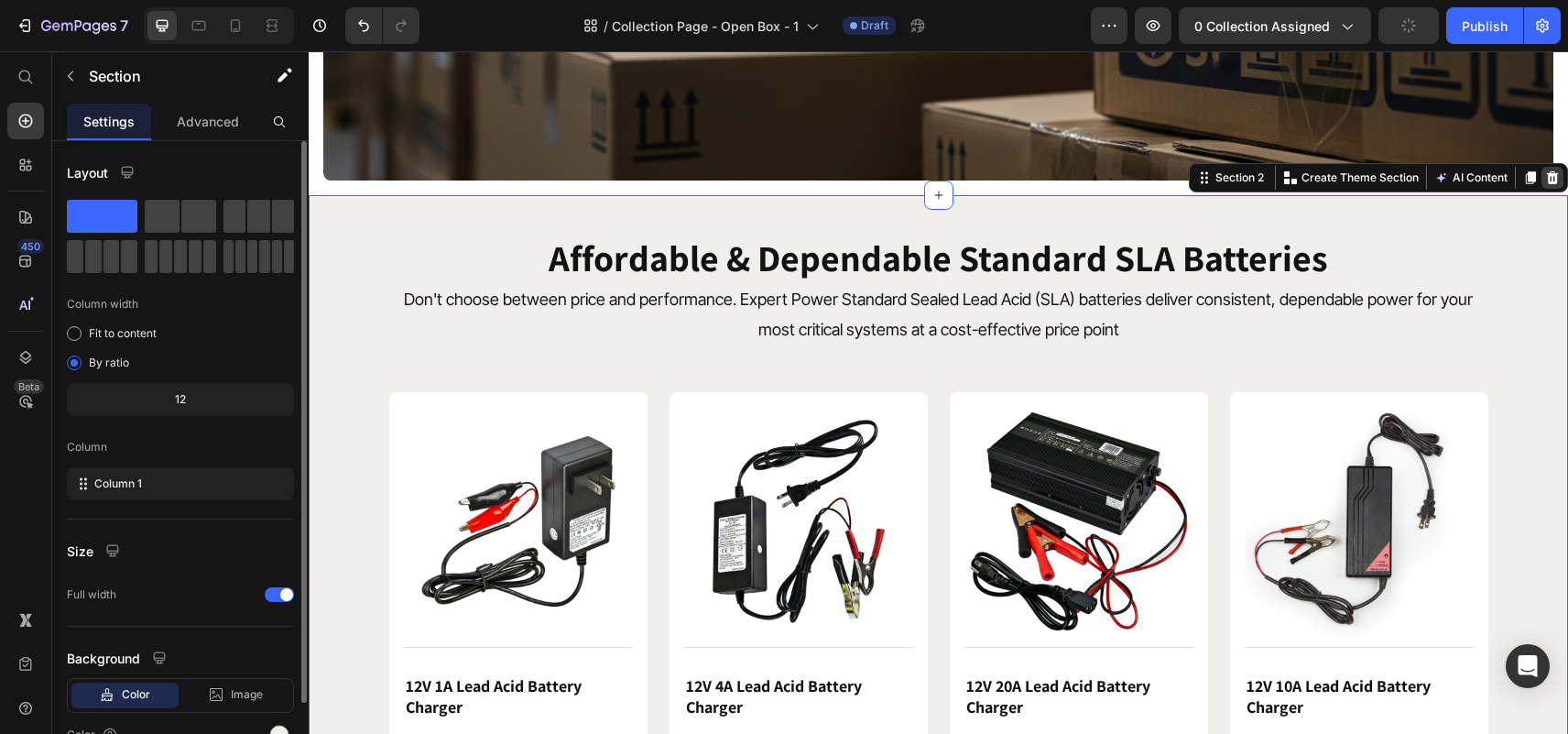 click 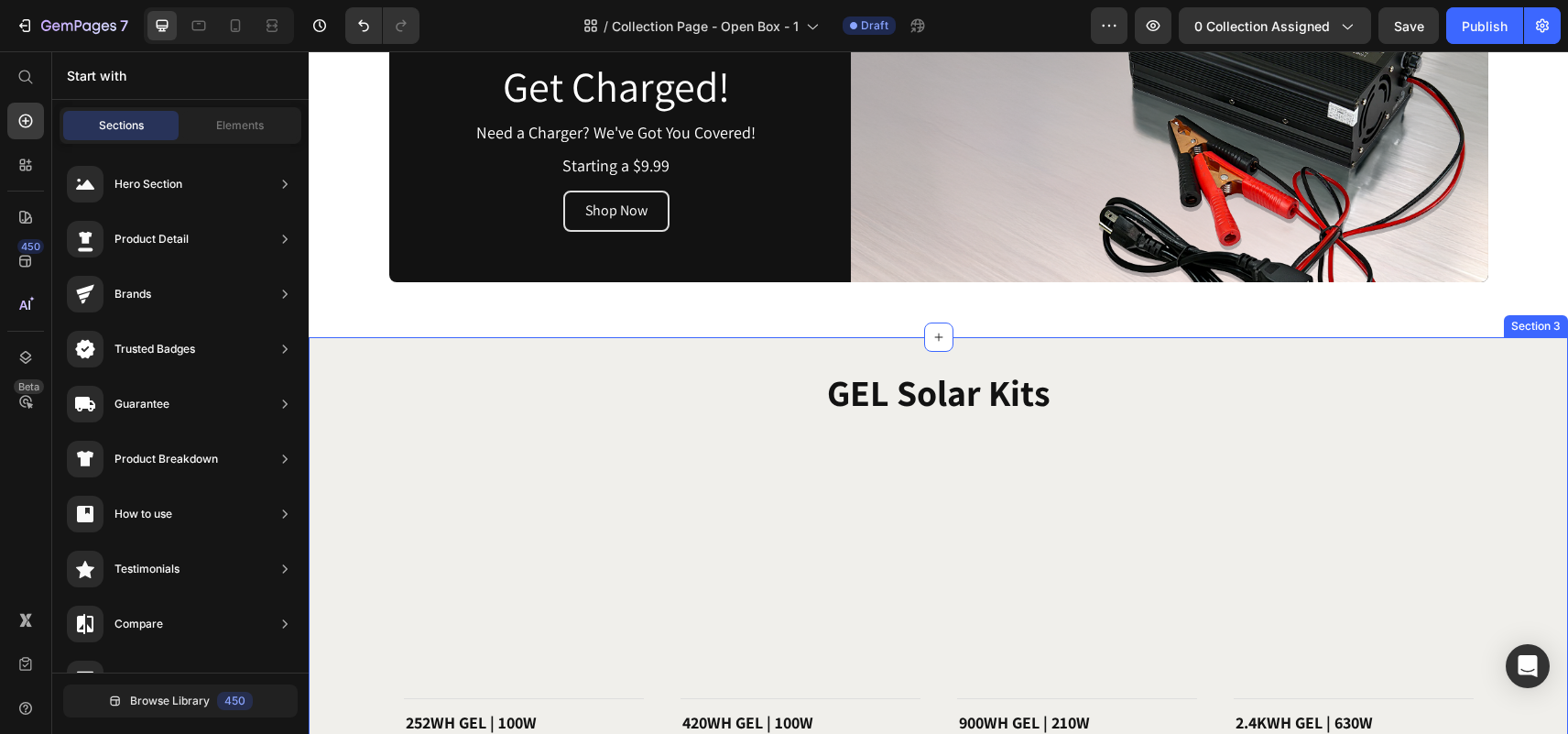 scroll, scrollTop: 642, scrollLeft: 0, axis: vertical 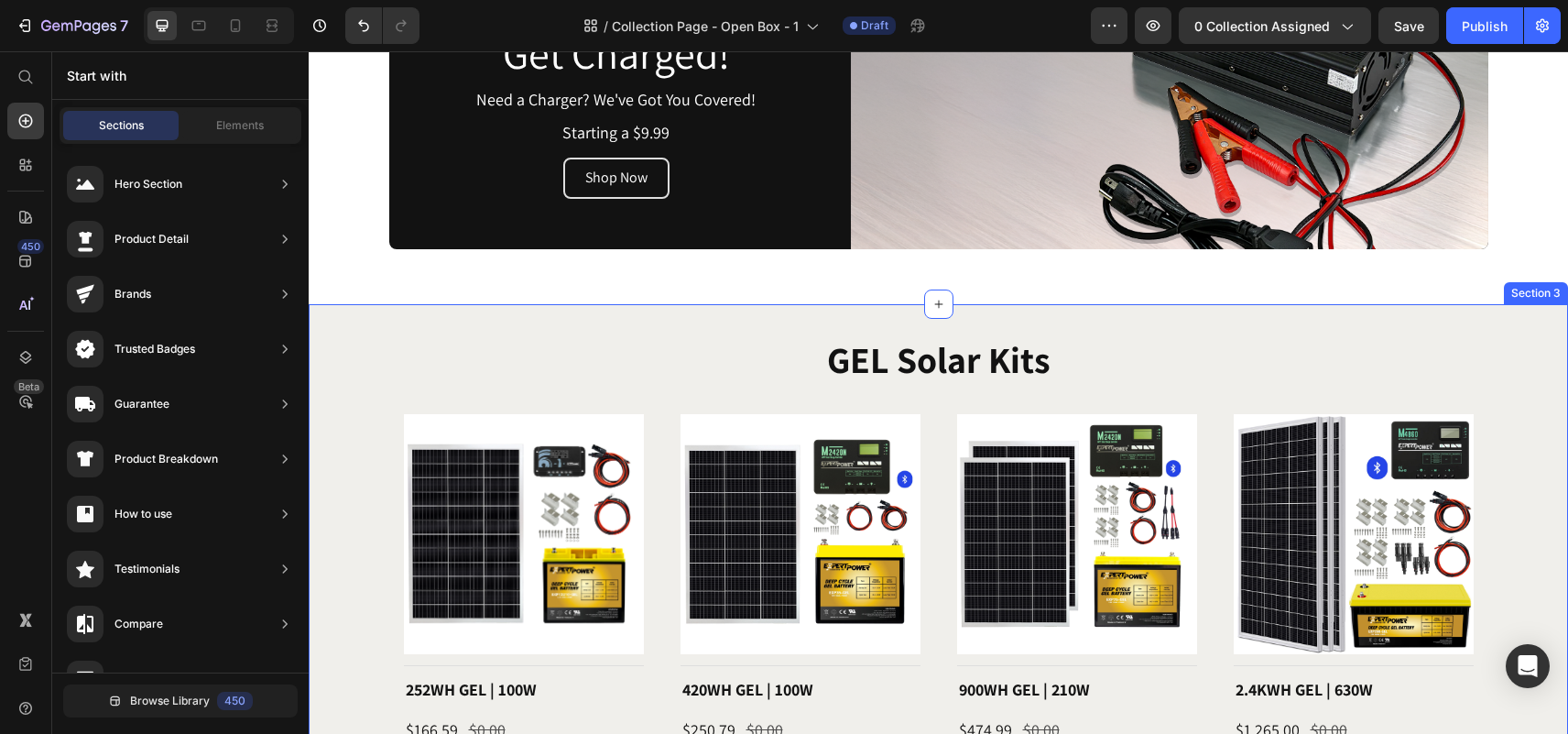 click on "Section 3" at bounding box center (1536, 293) 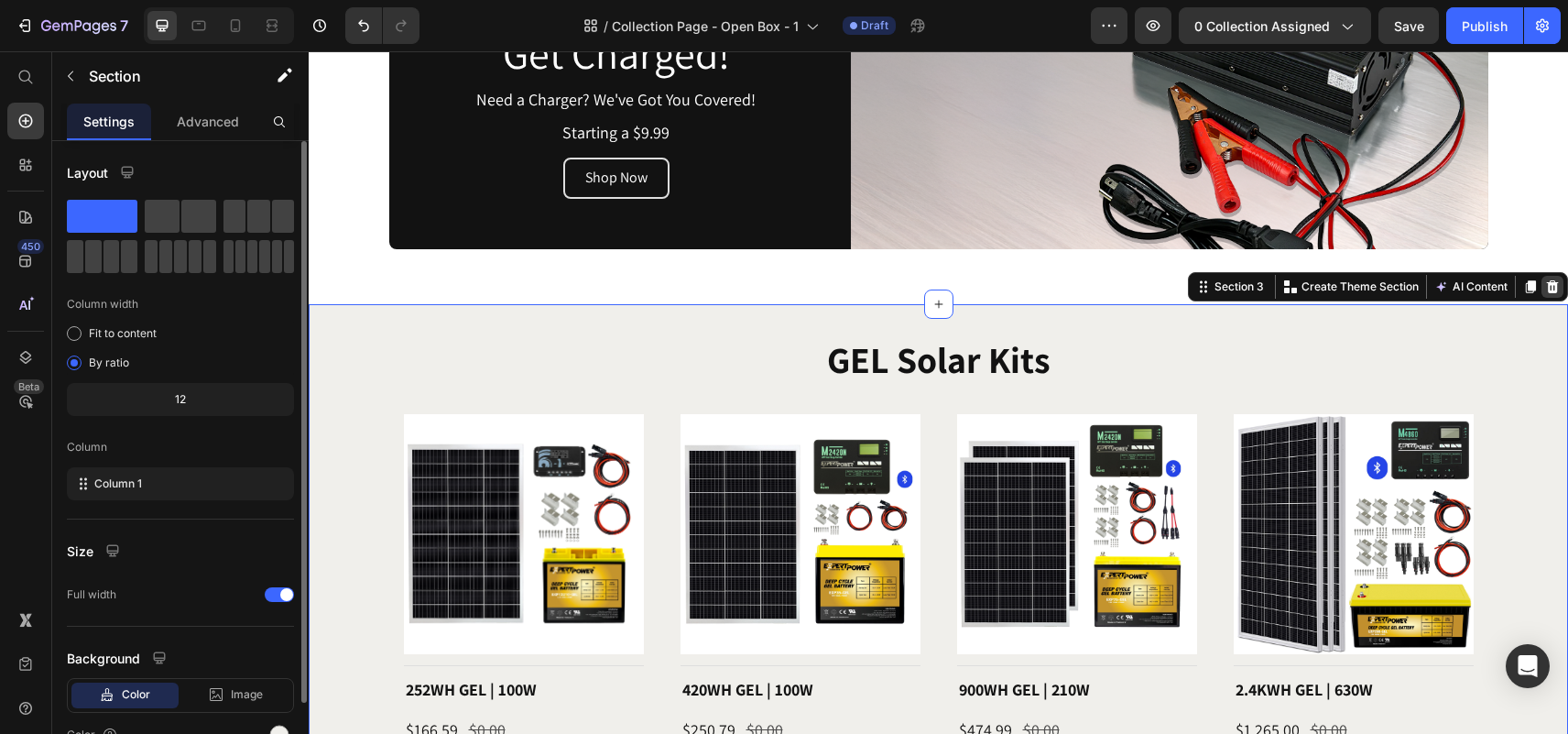 click at bounding box center (1552, 287) 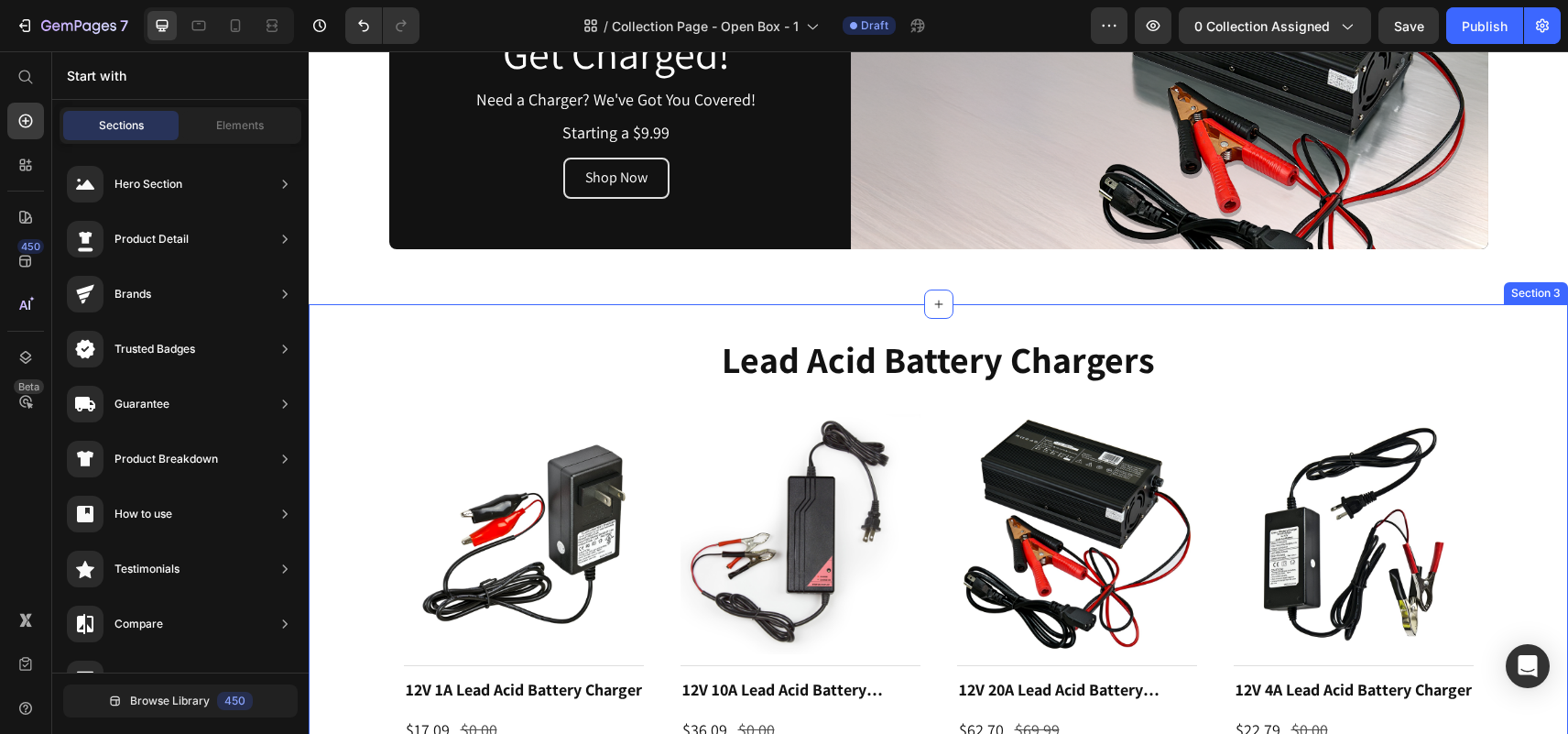 click on "Lead Acid Battery Chargers Heading Row Product Images                Title Line 12V 1A Lead Acid Battery Charger Product Title $17.09 Product Price $0.00 Product Price Row Shop Now Product View More Product Product Images                Title Line 12V 10A Lead Acid Battery Charger Product Title $36.09 Product Price $0.00 Product Price Row Shop Now Product View More Product Product Images                Title Line 12V 20A Lead Acid Battery Charger Product Title $62.70 Product Price $69.99 Product Price Row Shop Now Product View More Product Product Images                Title Line 12V 4A Lead Acid Battery Charger Product Title $22.79 Product Price $0.00 Product Price Row Shop Now Product View More Product Row Section 3" at bounding box center (938, 587) 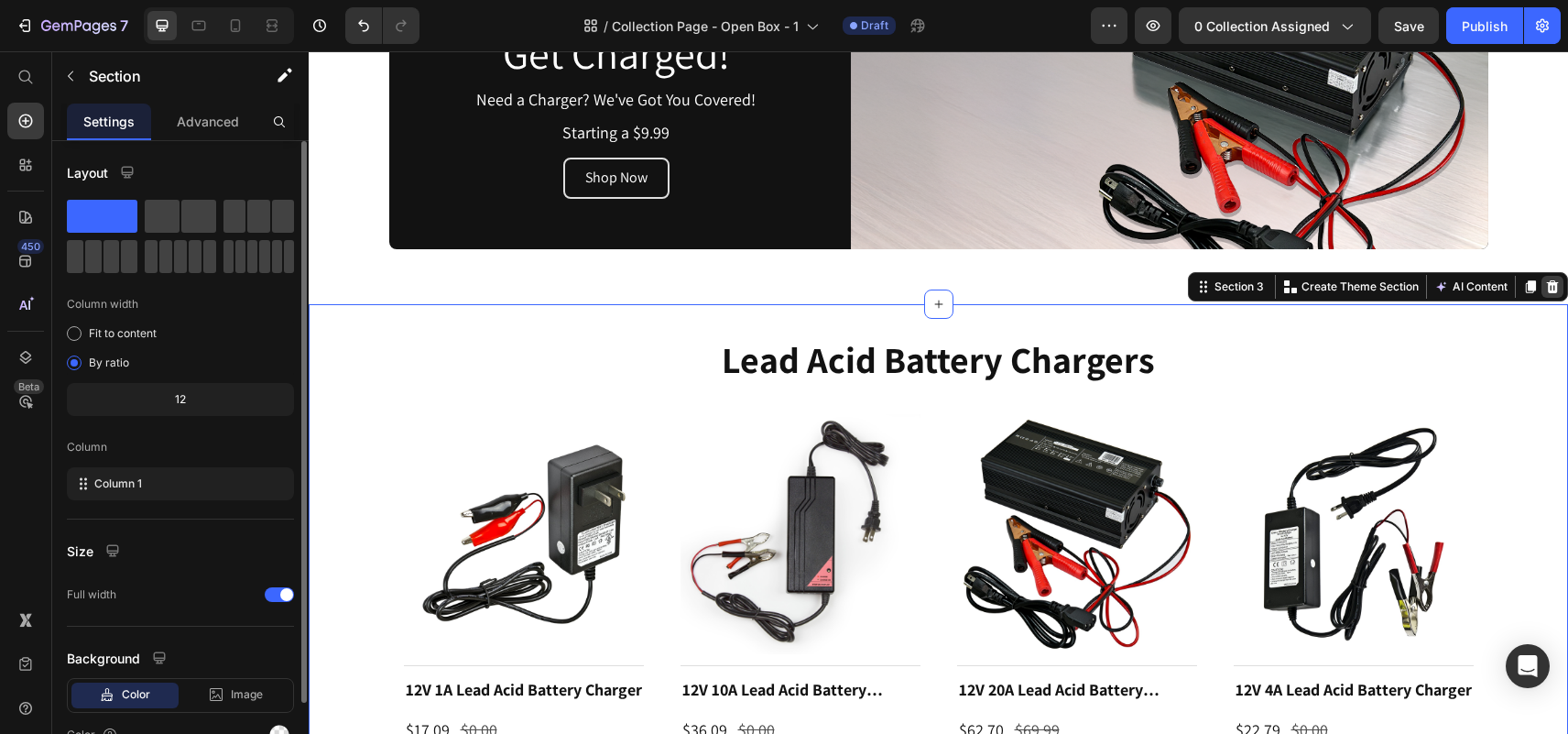 click 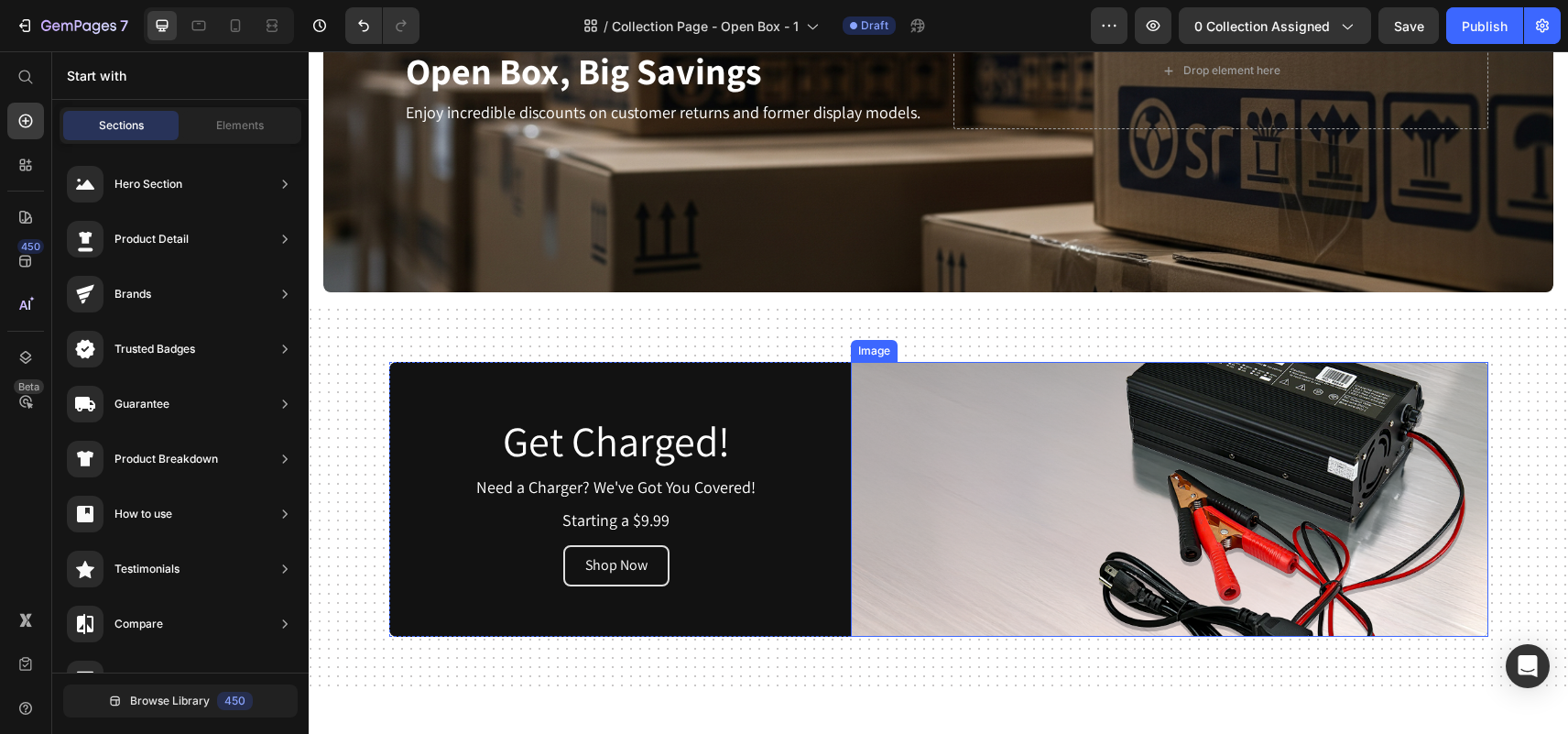 scroll, scrollTop: 150, scrollLeft: 0, axis: vertical 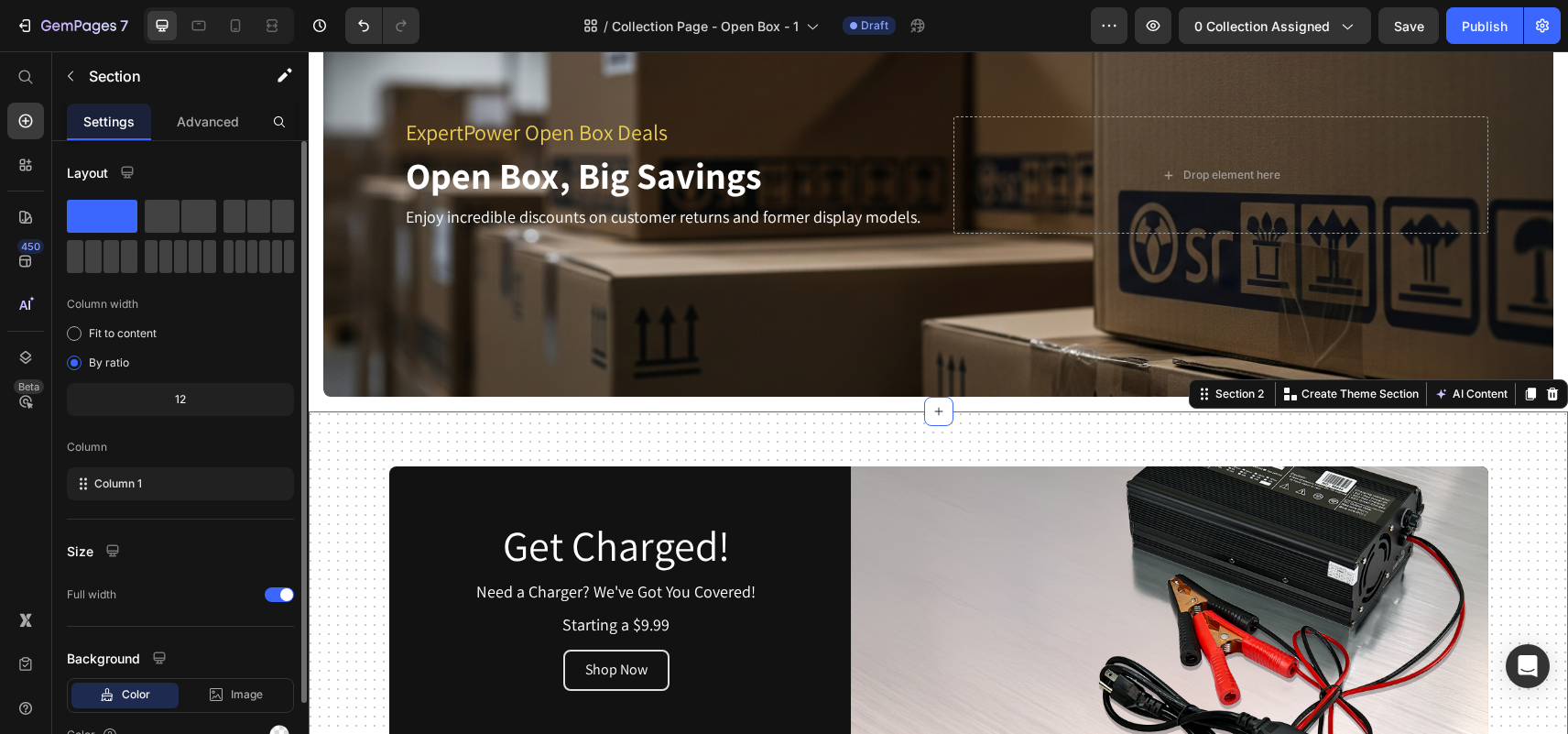 click on "Get Charged! Heading Need a Charger? We've Got You Covered! Text Block Starting a $9.99 Text Block Shop Now Button Image Row Section 2   Create Theme Section AI Content Write with GemAI What would you like to describe here? Tone and Voice Persuasive Product 6480W | 20KWH Show more Generate" at bounding box center [938, 604] 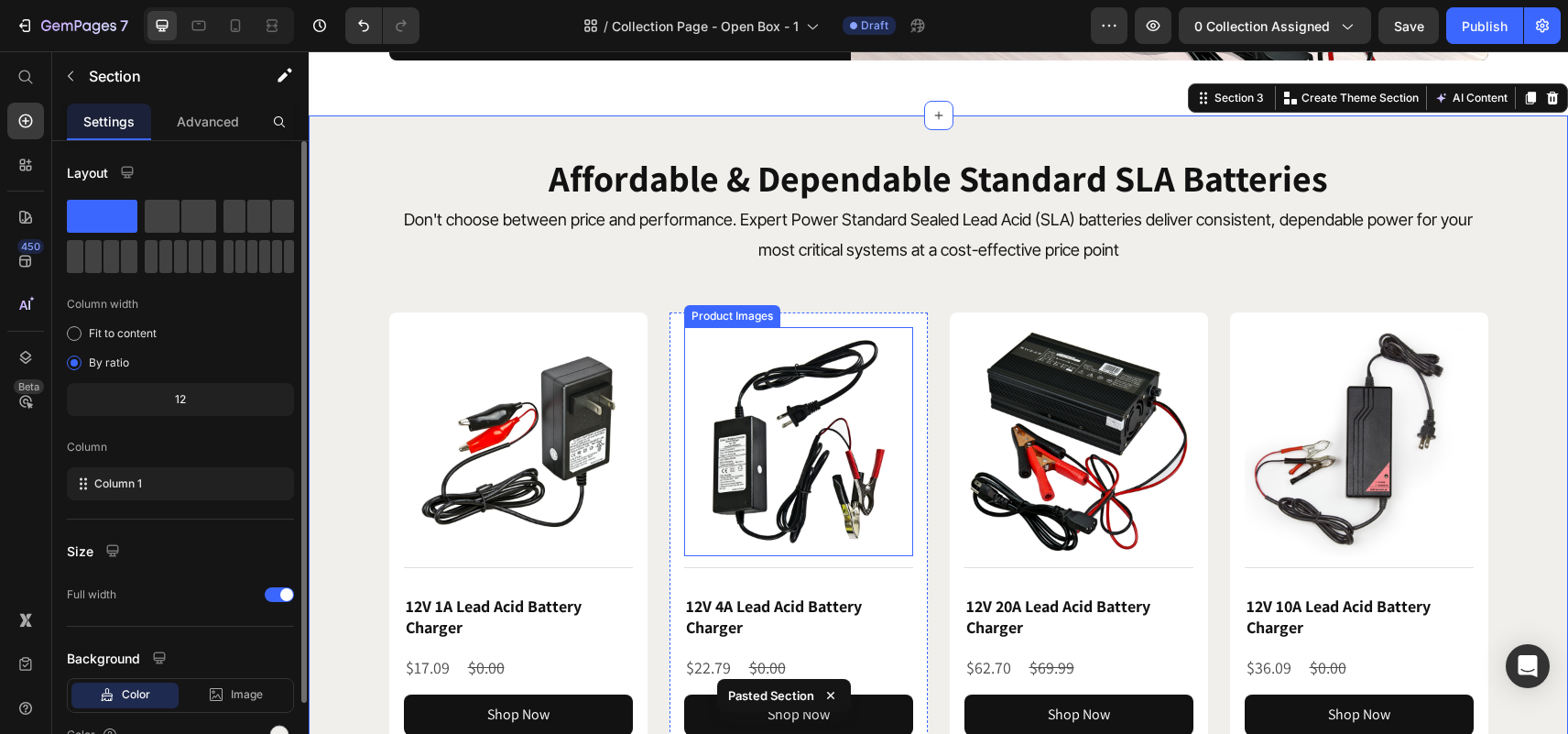 scroll, scrollTop: 608, scrollLeft: 0, axis: vertical 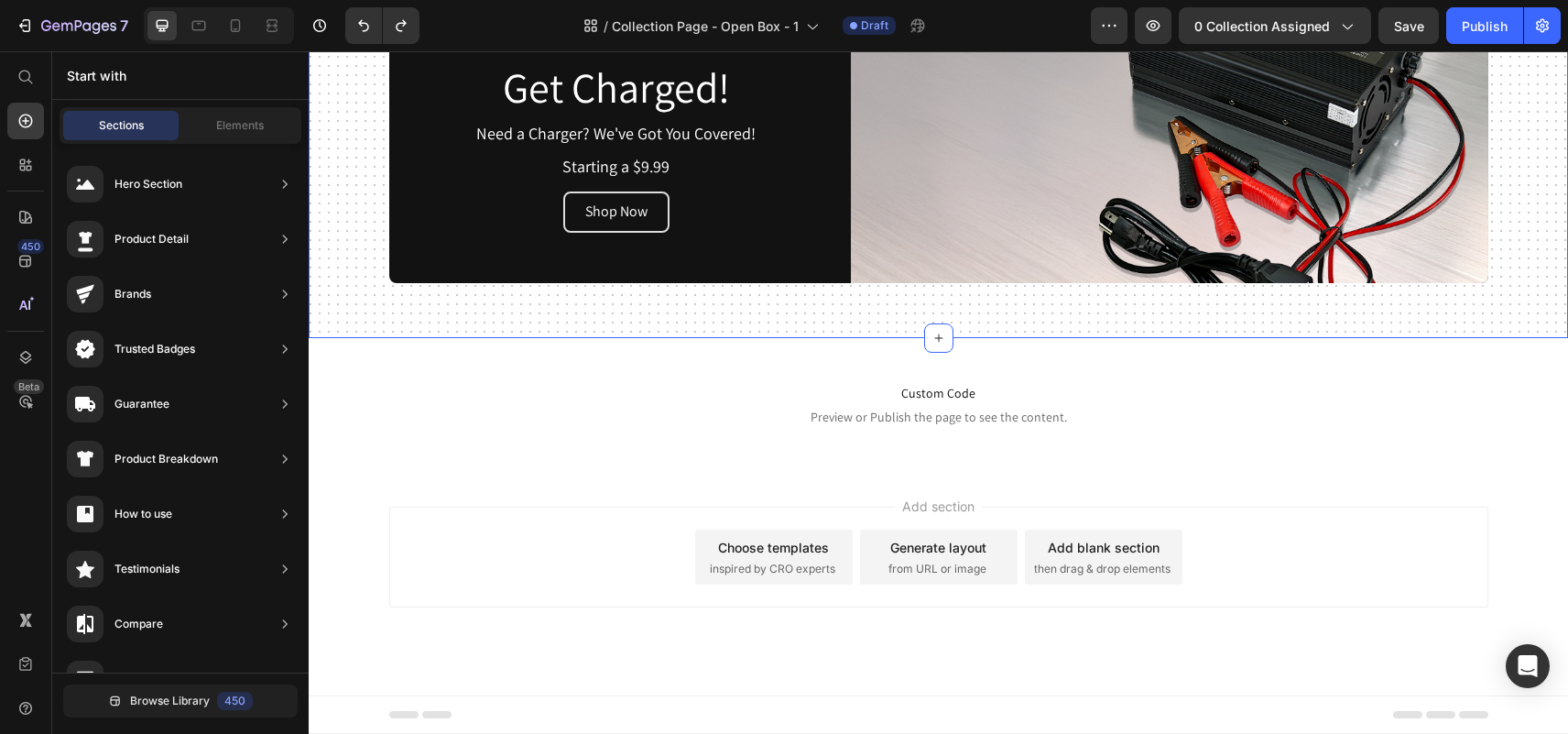 click on "Get Charged! Heading Need a Charger? We've Got You Covered! Text Block Starting a $9.99 Text Block Shop Now Button Image Row Section 2" at bounding box center (938, 146) 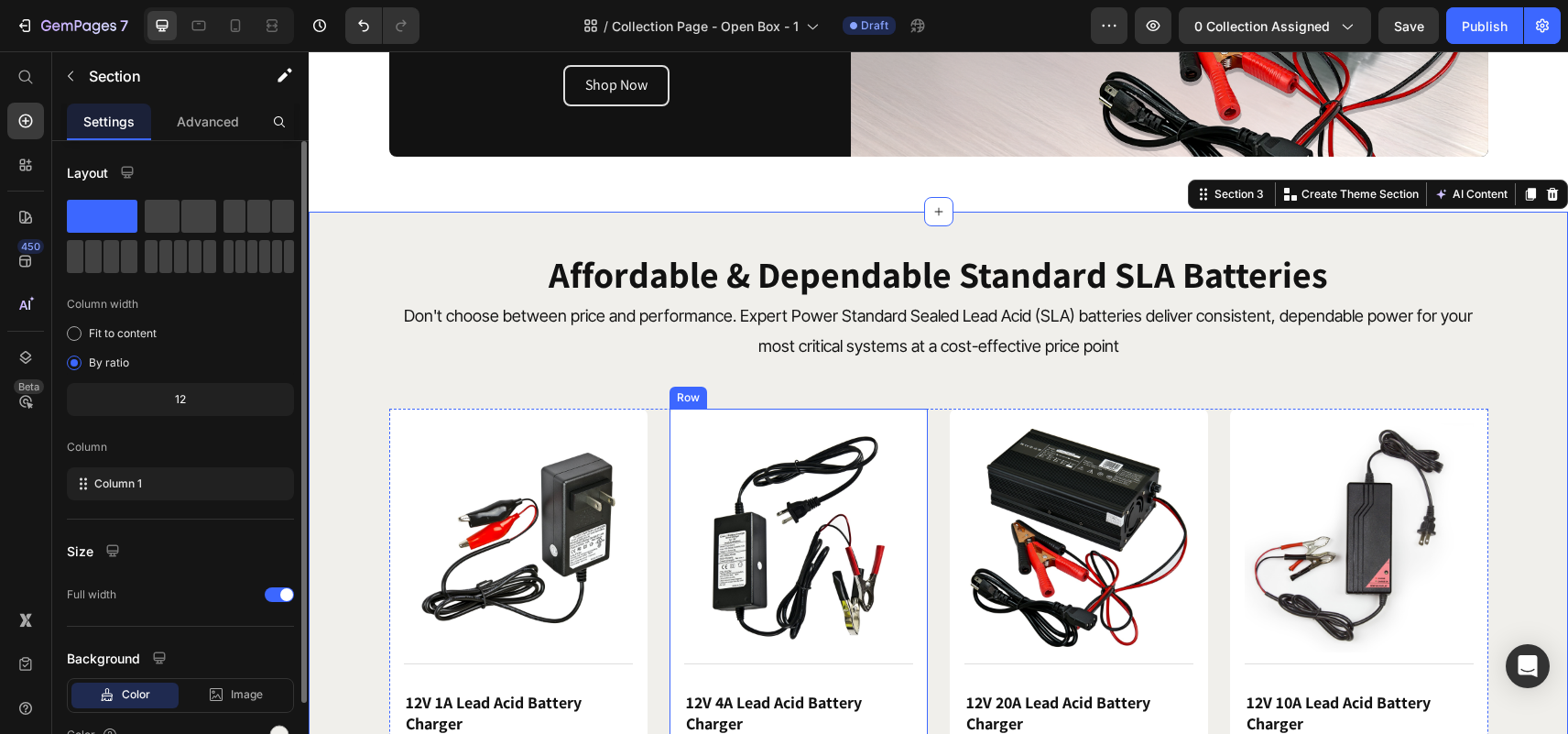 scroll, scrollTop: 825, scrollLeft: 0, axis: vertical 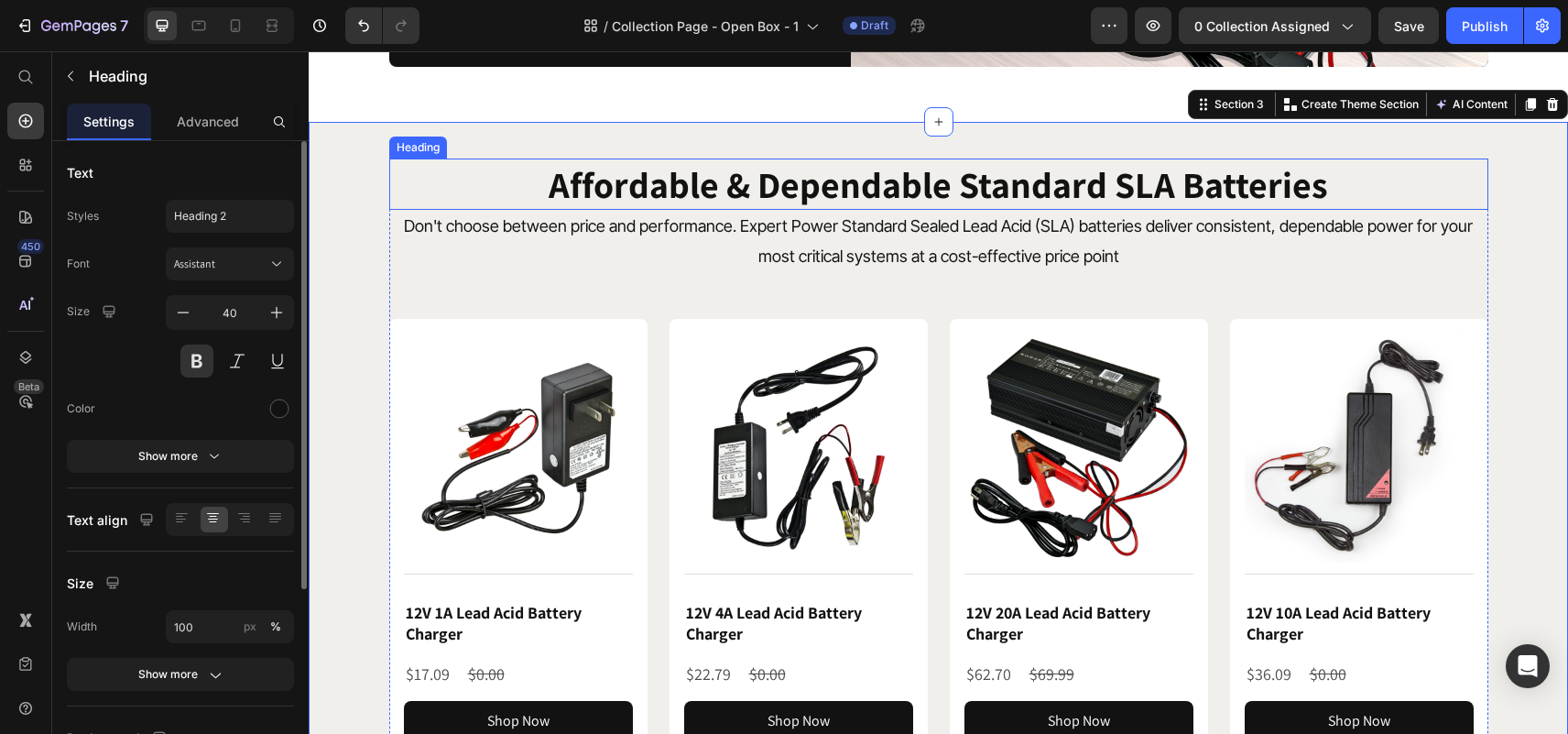 click on "Affordable & Dependable Standard SLA Batteries" at bounding box center [939, 184] 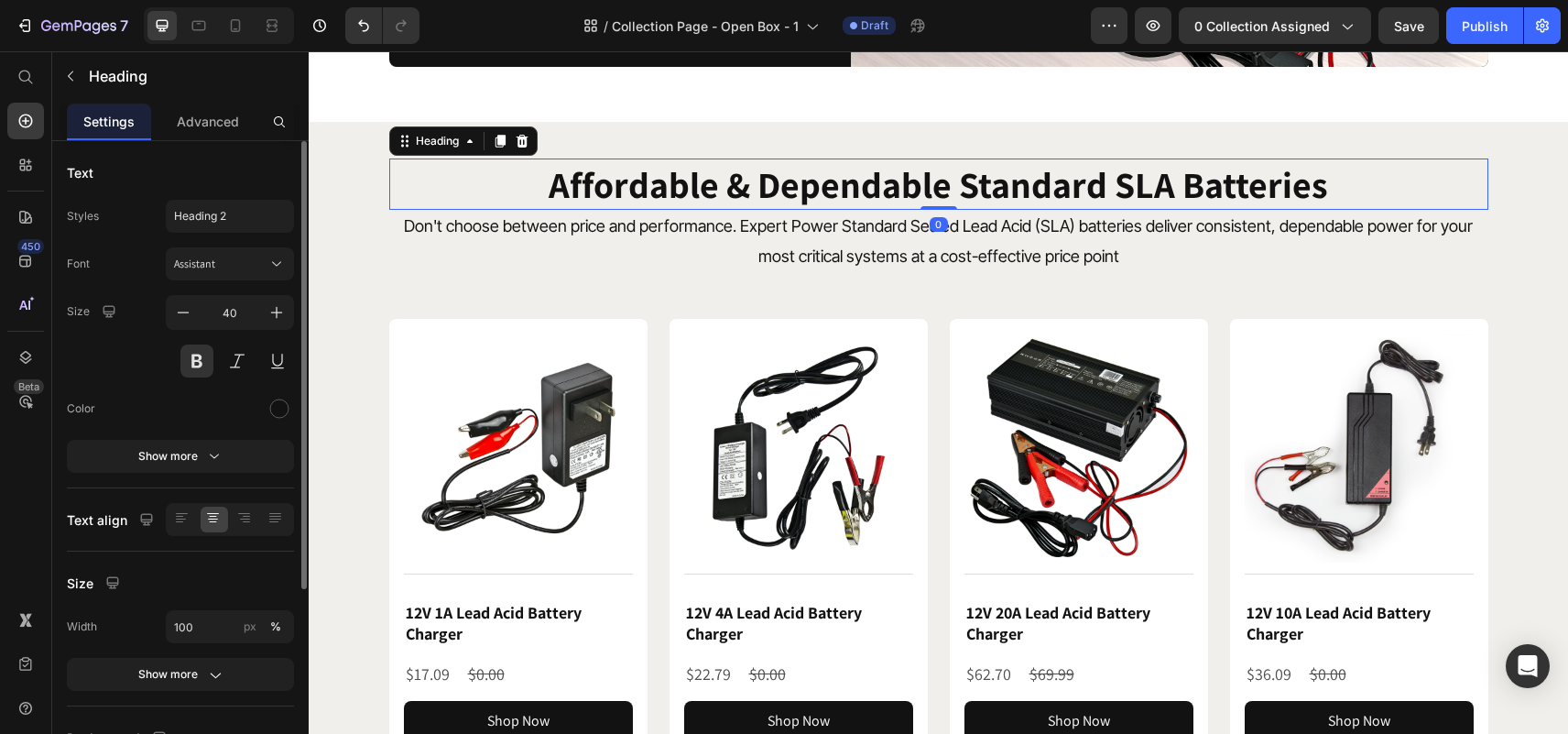 click on "Affordable & Dependable Standard SLA Batteries" at bounding box center [939, 184] 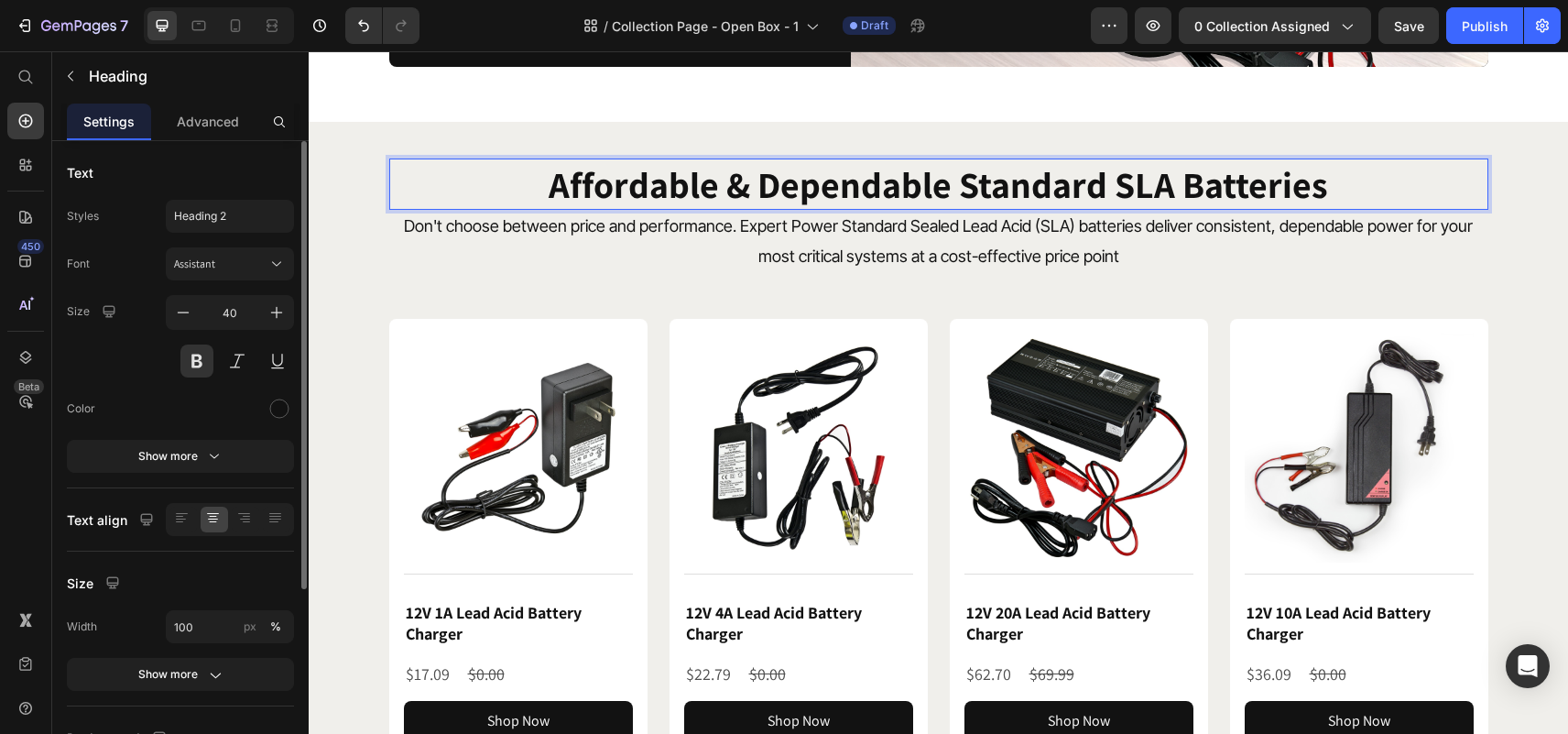 click on "Affordable & Dependable Standard SLA Batteries" at bounding box center (939, 184) 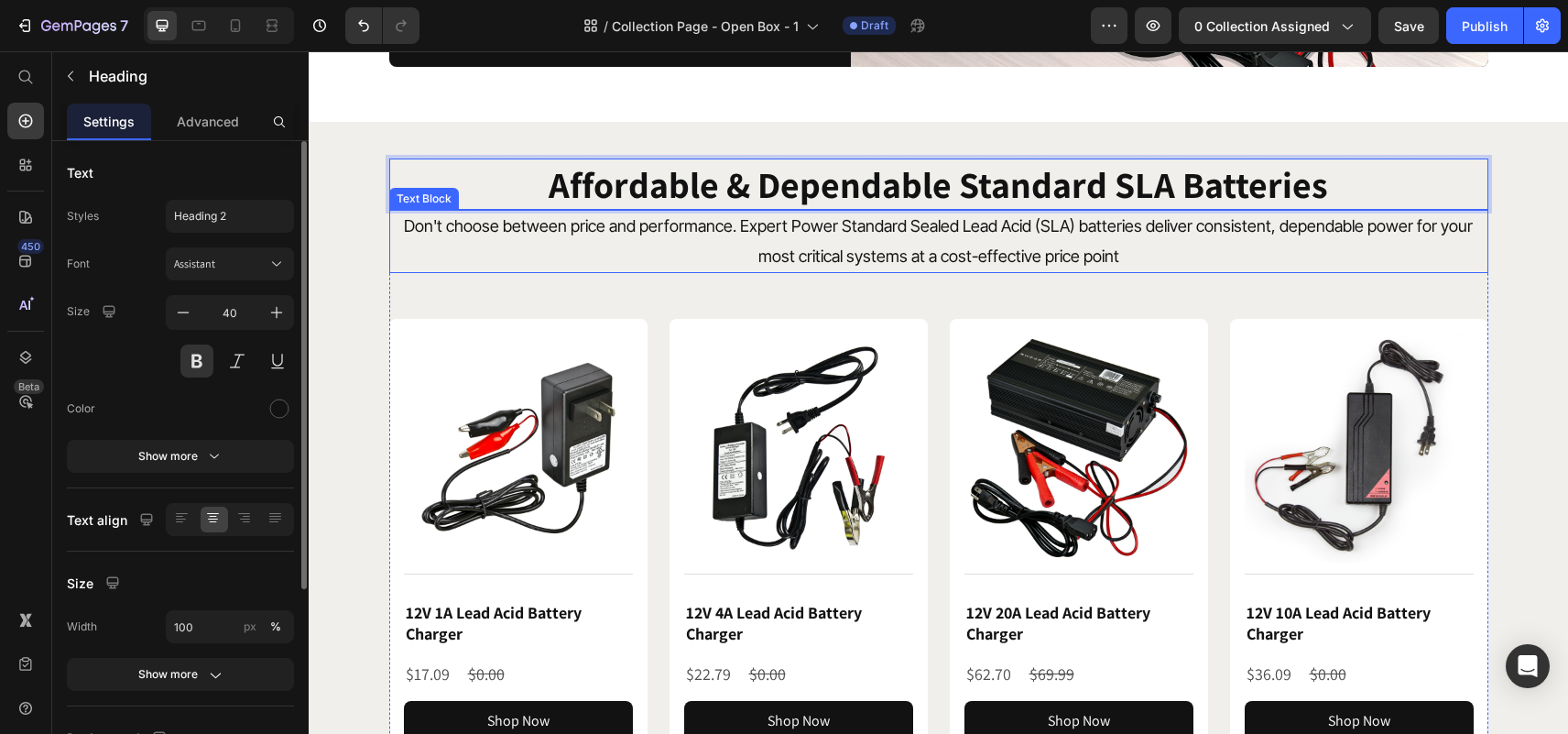 click on "Don't choose between price and performance. Expert Power Standard Sealed Lead Acid (SLA) batteries deliver consistent, dependable power for your most critical systems at a cost-effective price point" at bounding box center [939, 241] 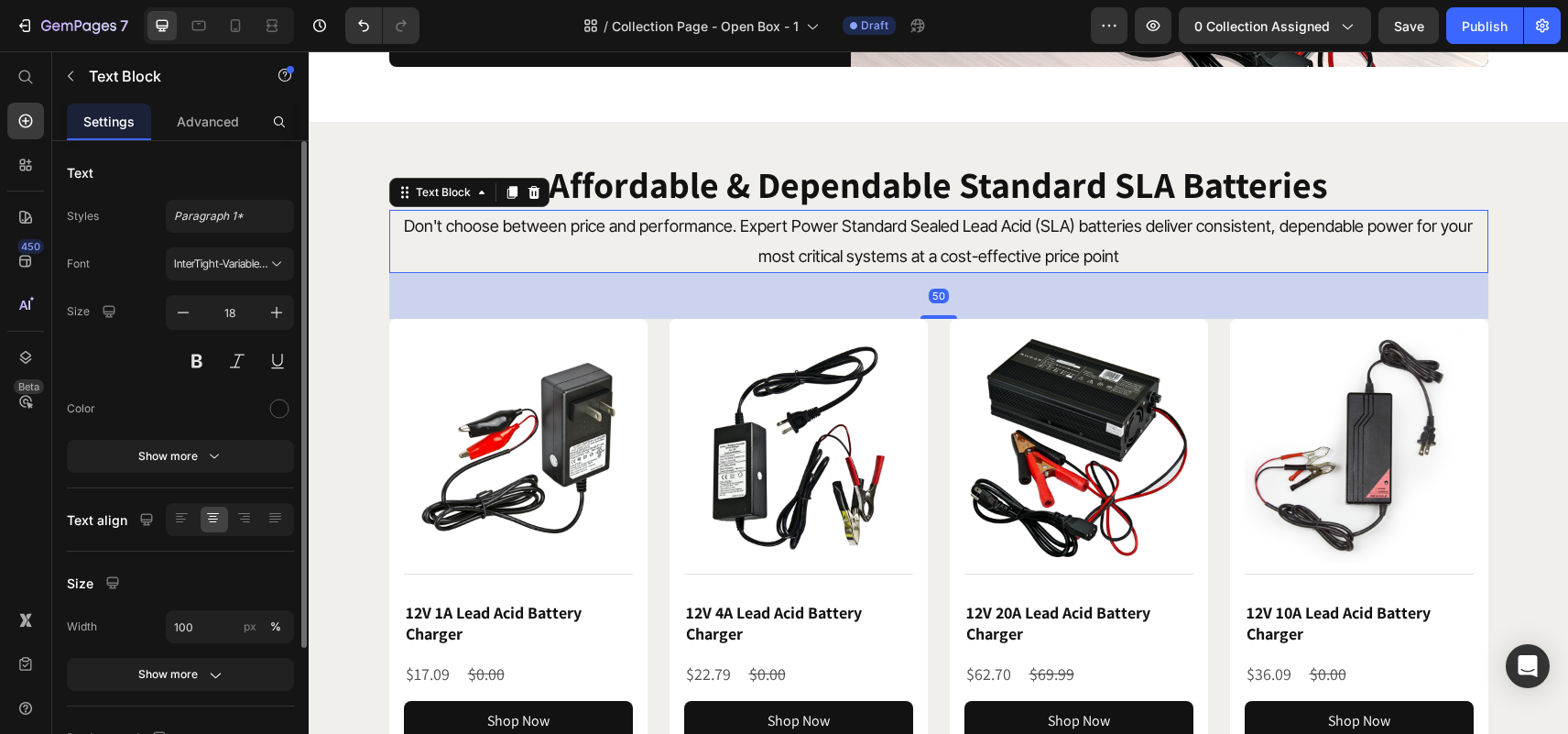 click on "Don't choose between price and performance. Expert Power Standard Sealed Lead Acid (SLA) batteries deliver consistent, dependable power for your most critical systems at a cost-effective price point" at bounding box center (939, 241) 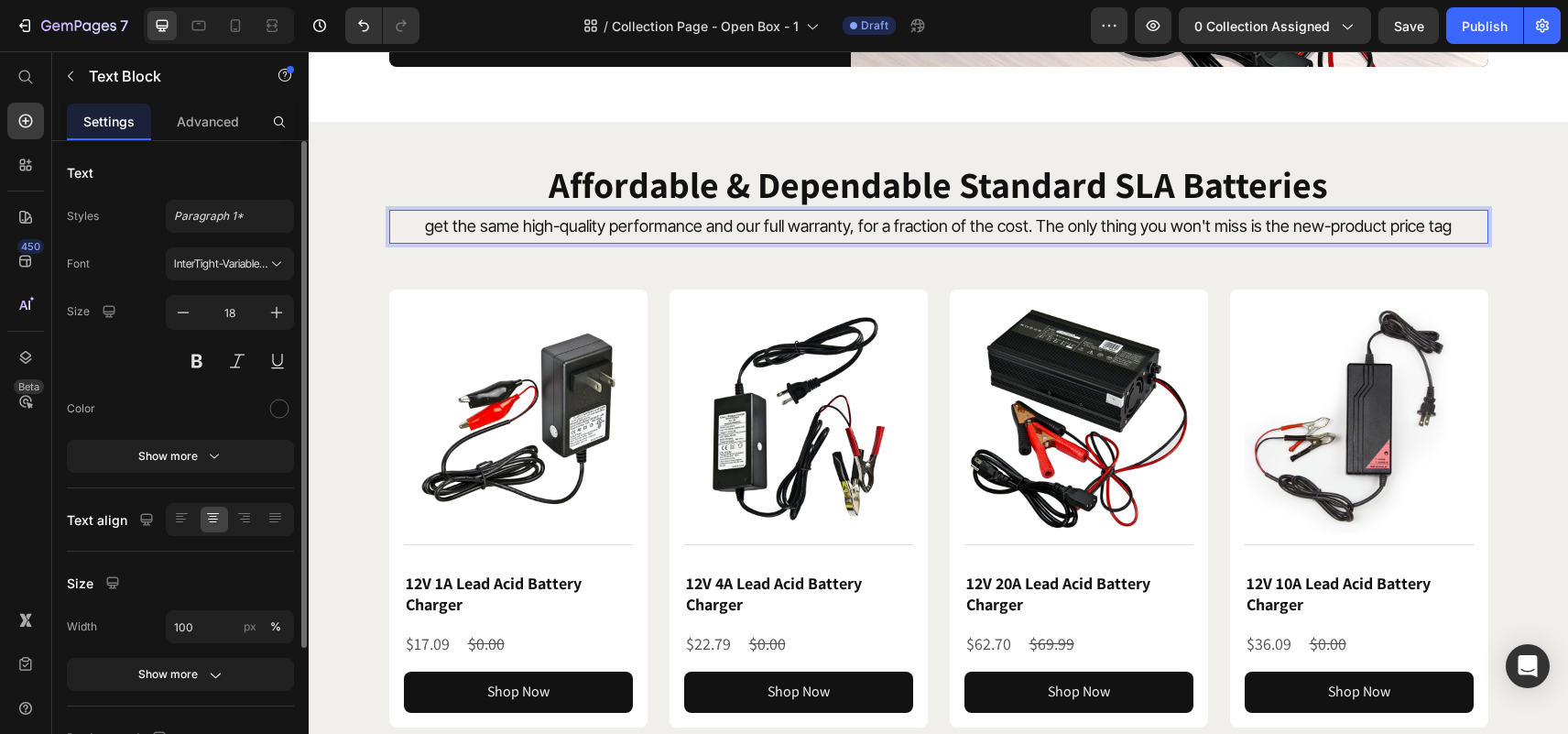 click on "get the same high-quality performance and our full warranty, for a fraction of the cost. The only thing you won't miss is the new-product price tag" at bounding box center [939, 226] 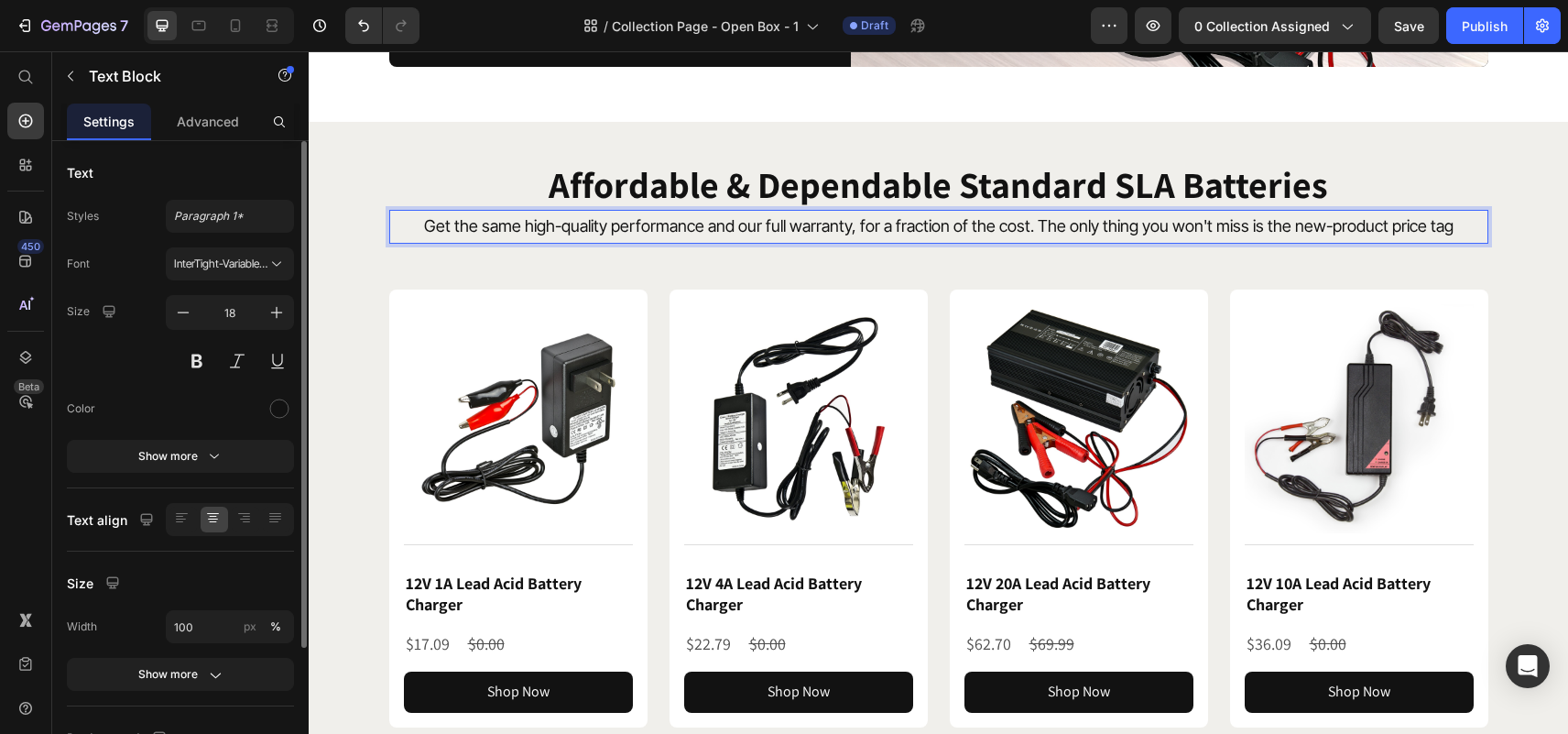 click on "Get the same high-quality performance and our full warranty, for a fraction of the cost. The only thing you won't miss is the new-product price tag" at bounding box center (939, 226) 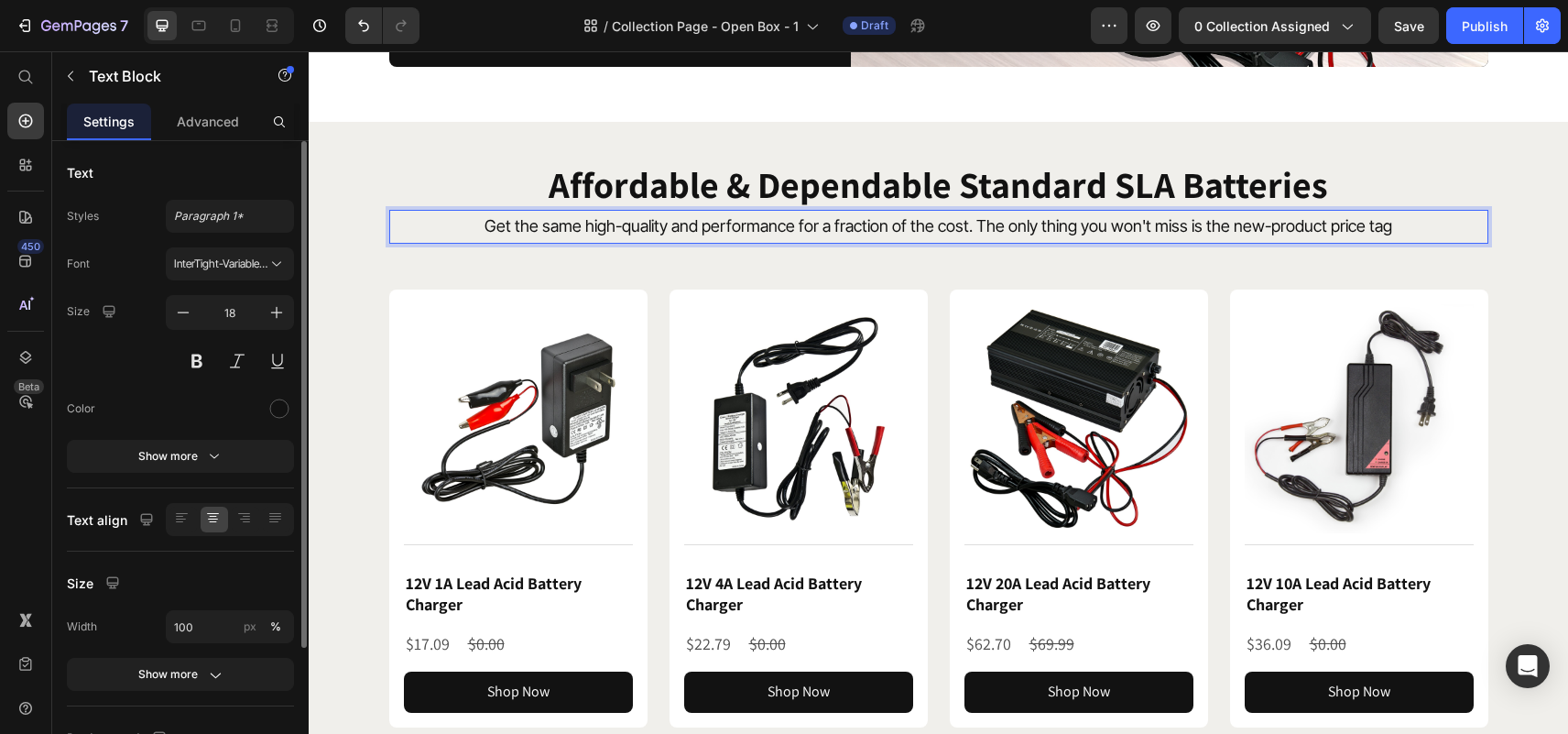 click on "Get the same high-quality and performance for a fraction of the cost. The only thing you won't miss is the new-product price tag" at bounding box center [939, 226] 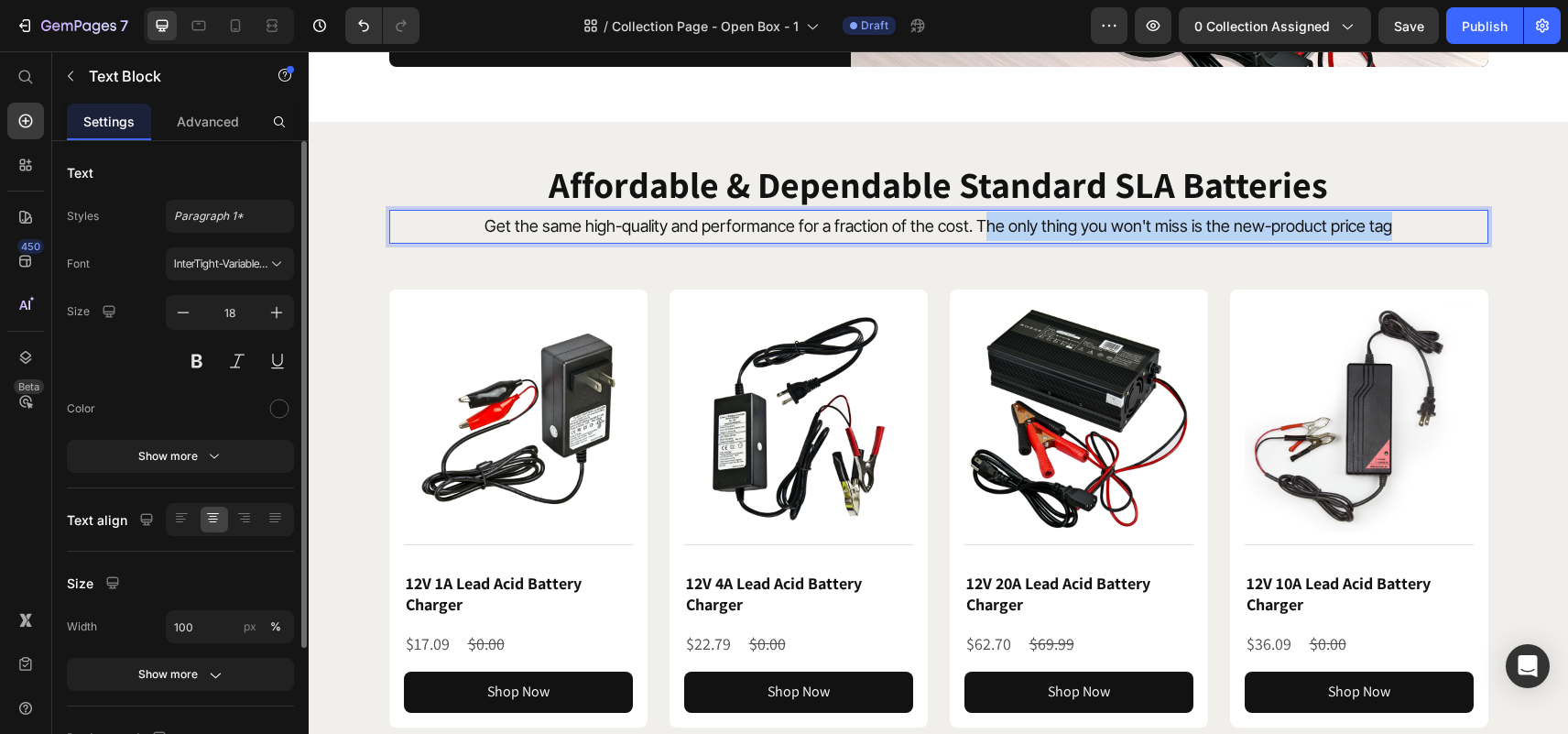 drag, startPoint x: 975, startPoint y: 226, endPoint x: 1394, endPoint y: 235, distance: 419.09665 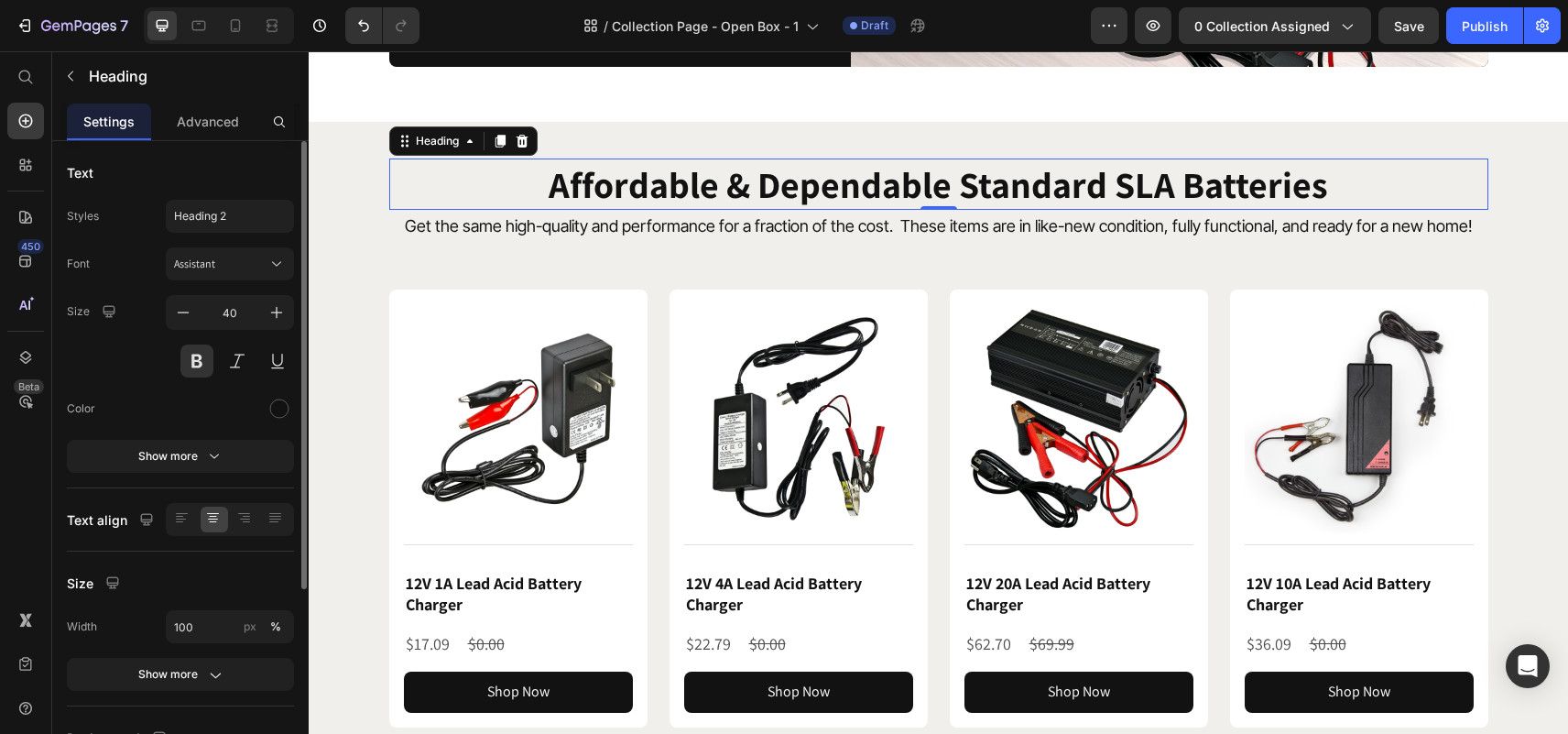 click on "Affordable & Dependable Standard SLA Batteries" at bounding box center (939, 184) 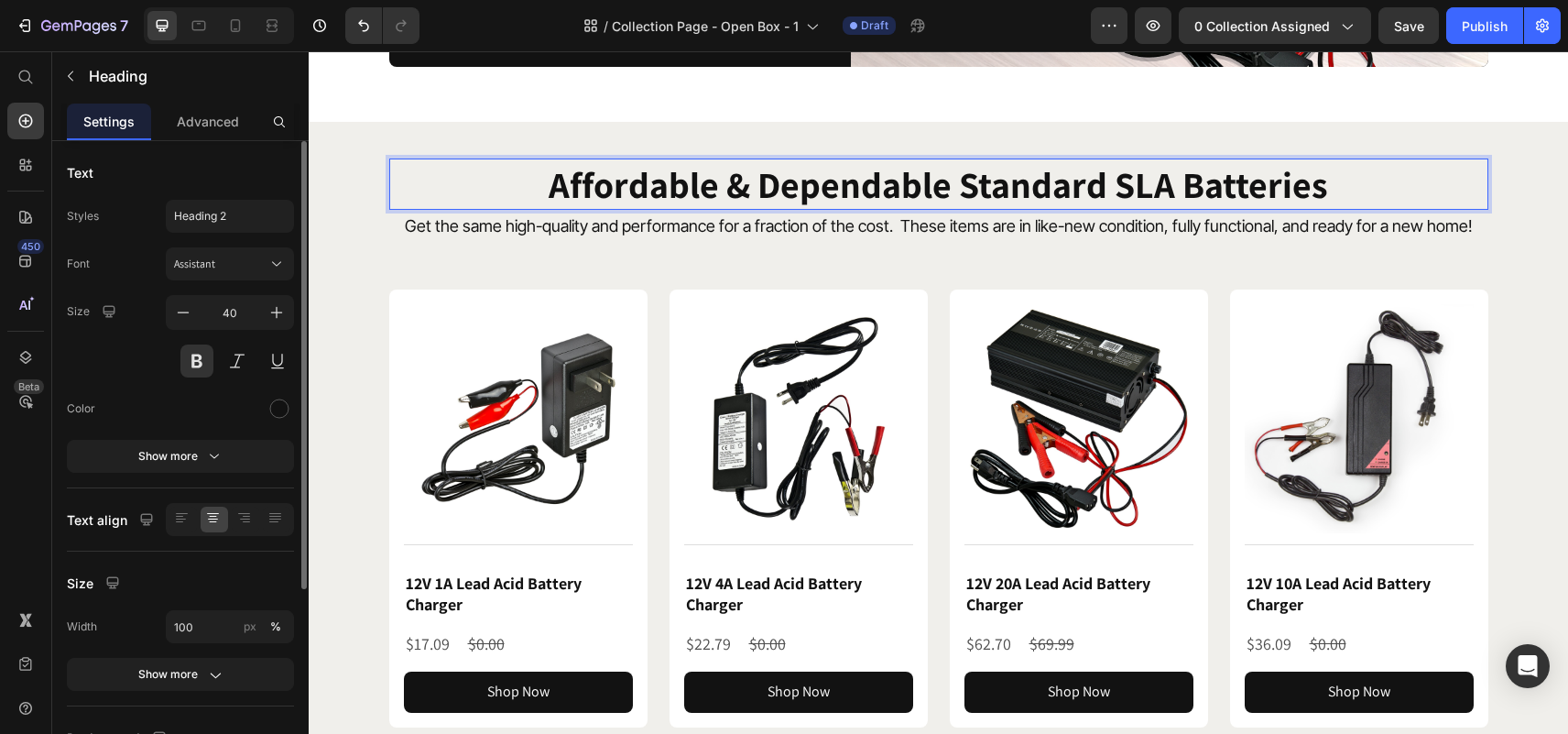 click on "Affordable & Dependable Standard SLA Batteries" at bounding box center (939, 184) 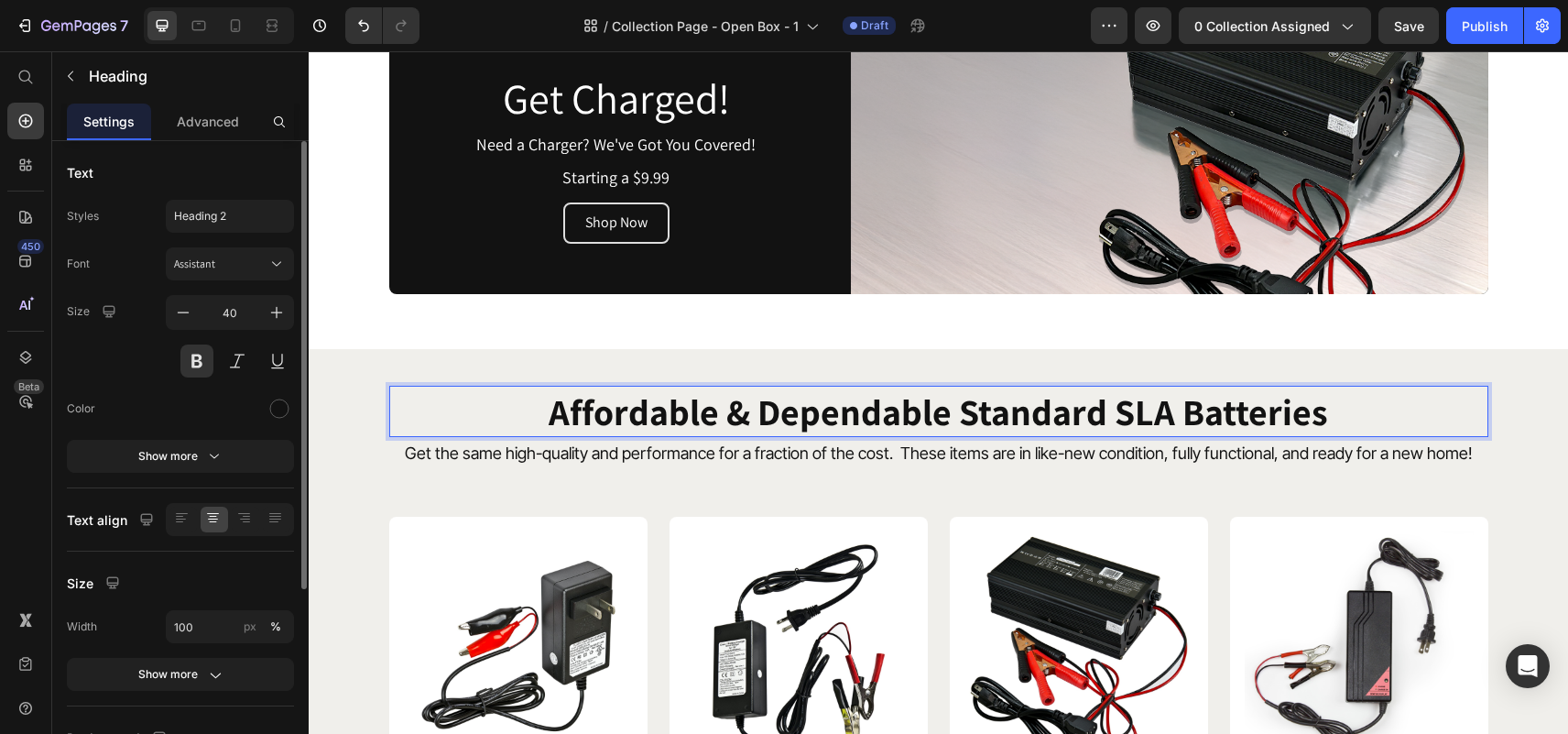scroll, scrollTop: 641, scrollLeft: 0, axis: vertical 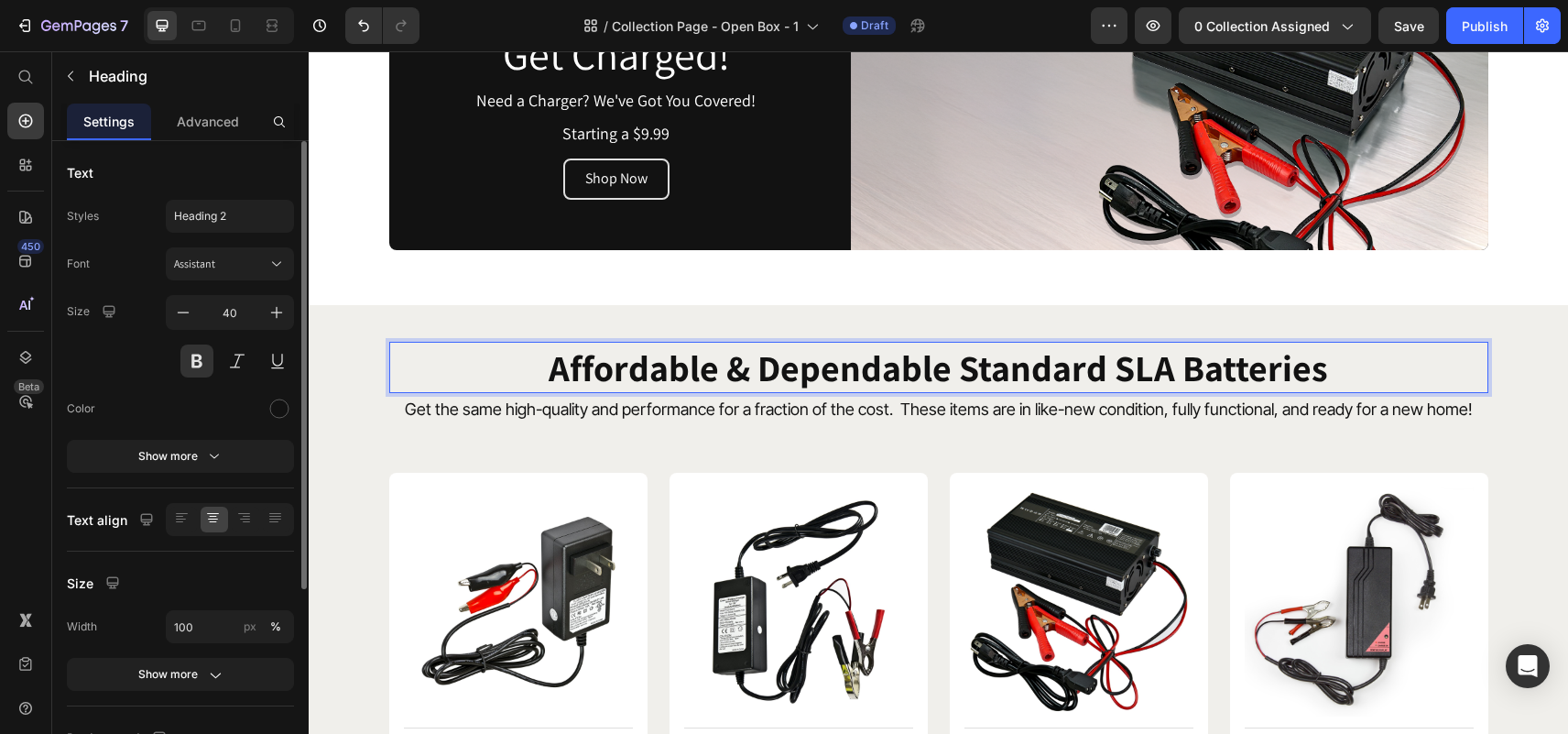click on "Affordable & Dependable Standard SLA Batteries" at bounding box center [939, 367] 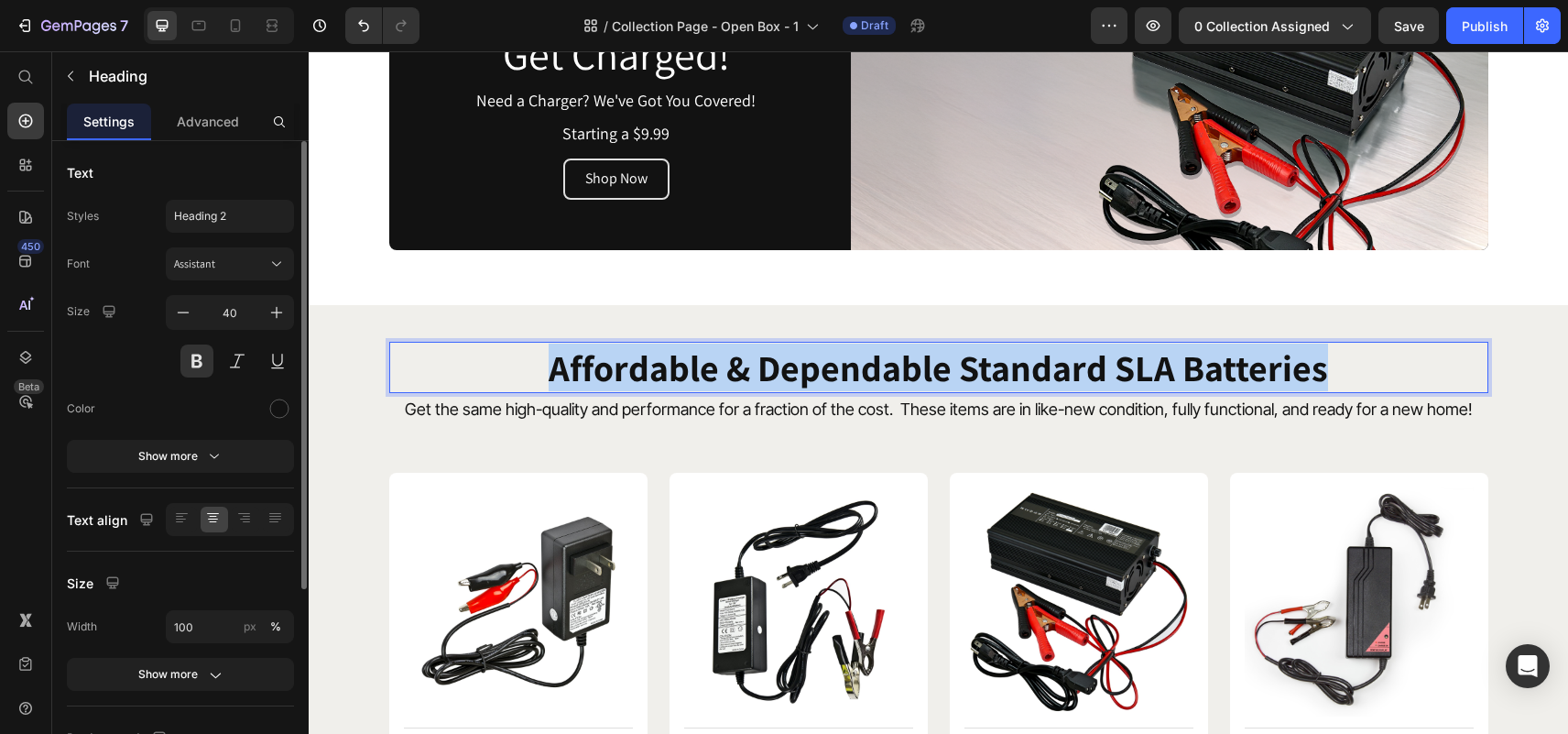 drag, startPoint x: 1332, startPoint y: 366, endPoint x: 498, endPoint y: 345, distance: 834.26435 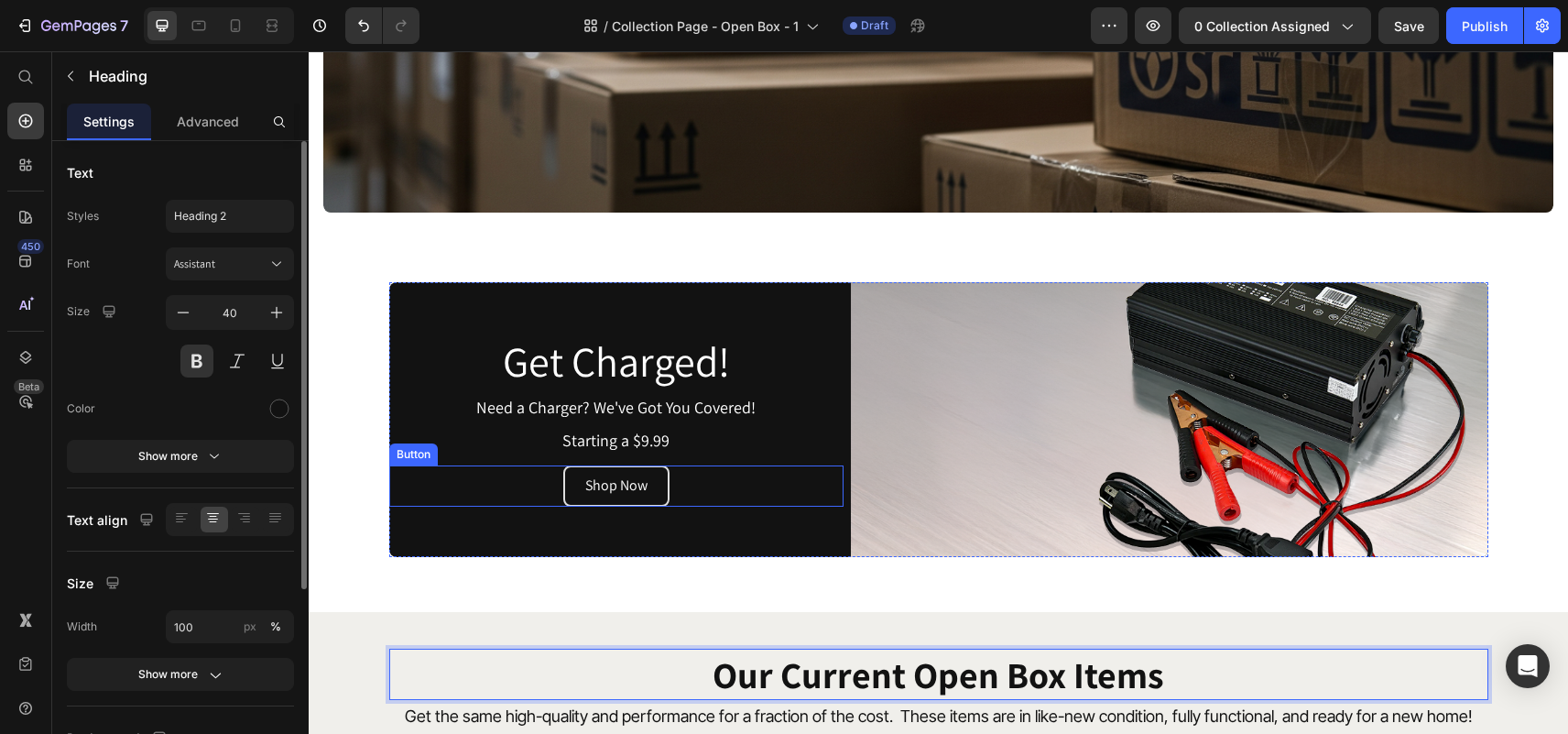 scroll, scrollTop: 367, scrollLeft: 0, axis: vertical 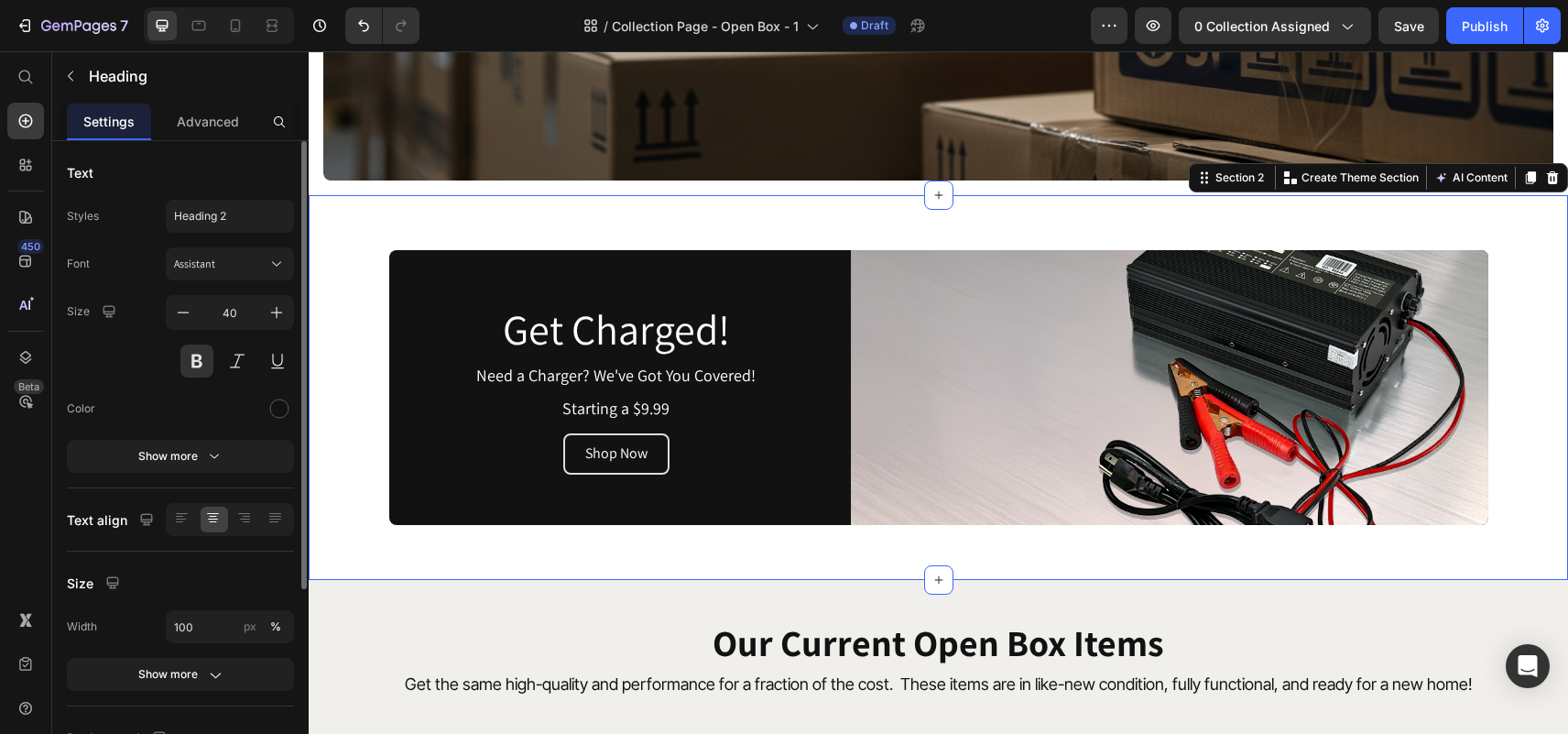 click on "Get Charged! Heading Need a Charger? We've Got You Covered! Text Block Starting a $9.99 Text Block Shop Now Button Image Row Section 2   Create Theme Section AI Content Write with GemAI What would you like to describe here? Tone and Voice Persuasive Product 6480W | 20KWH Show more Generate" at bounding box center [938, 388] 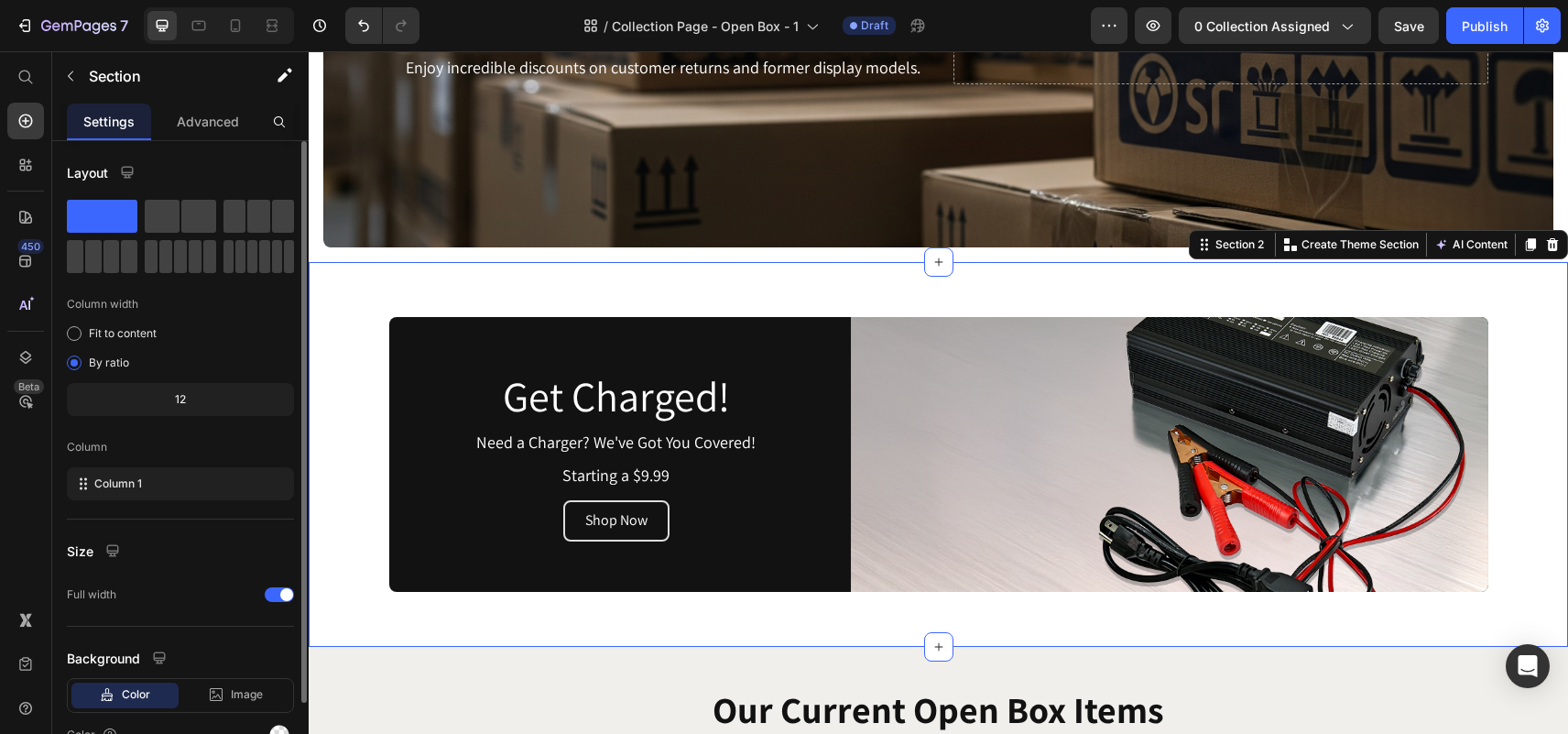 scroll, scrollTop: 275, scrollLeft: 0, axis: vertical 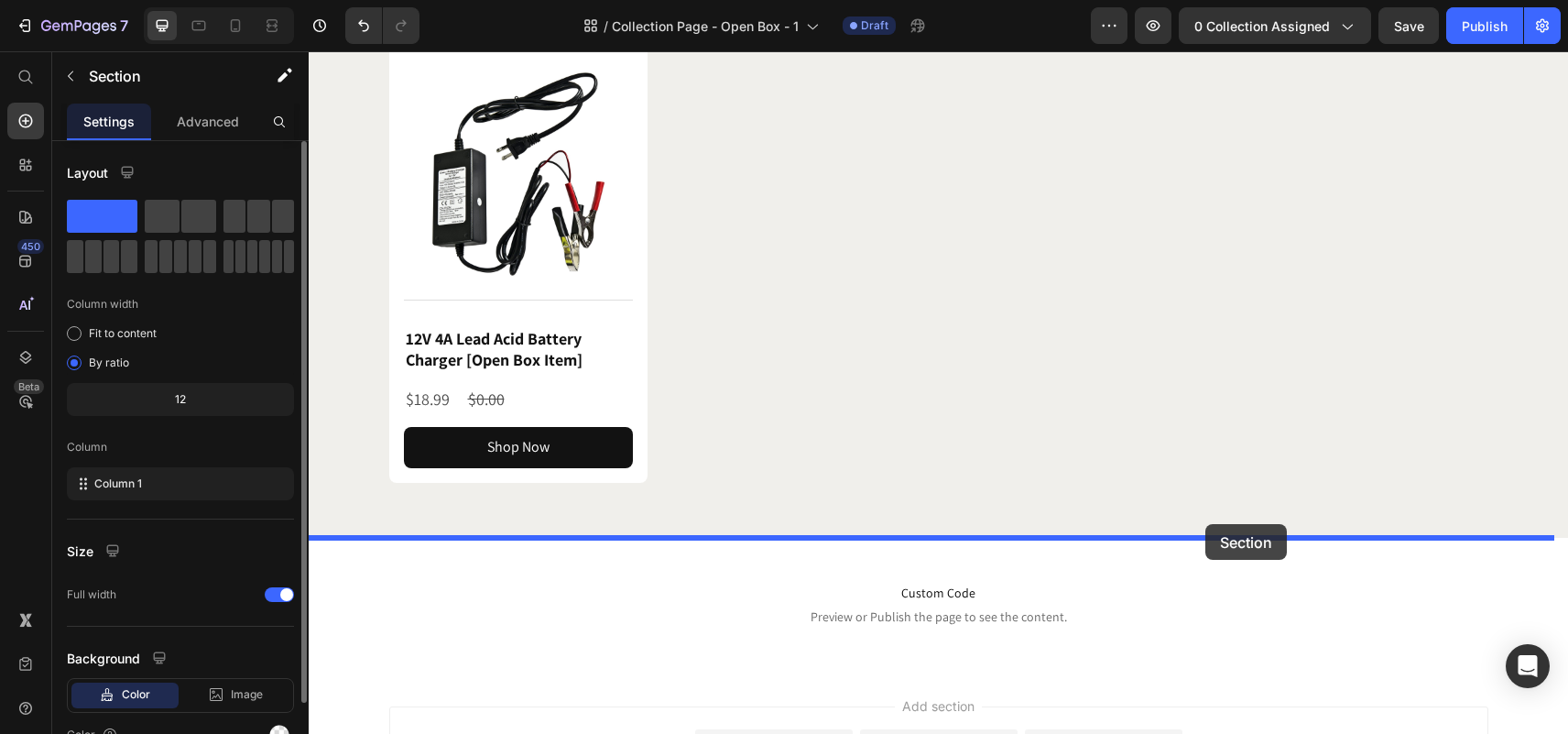 drag, startPoint x: 1192, startPoint y: 279, endPoint x: 1205, endPoint y: 524, distance: 245.34466 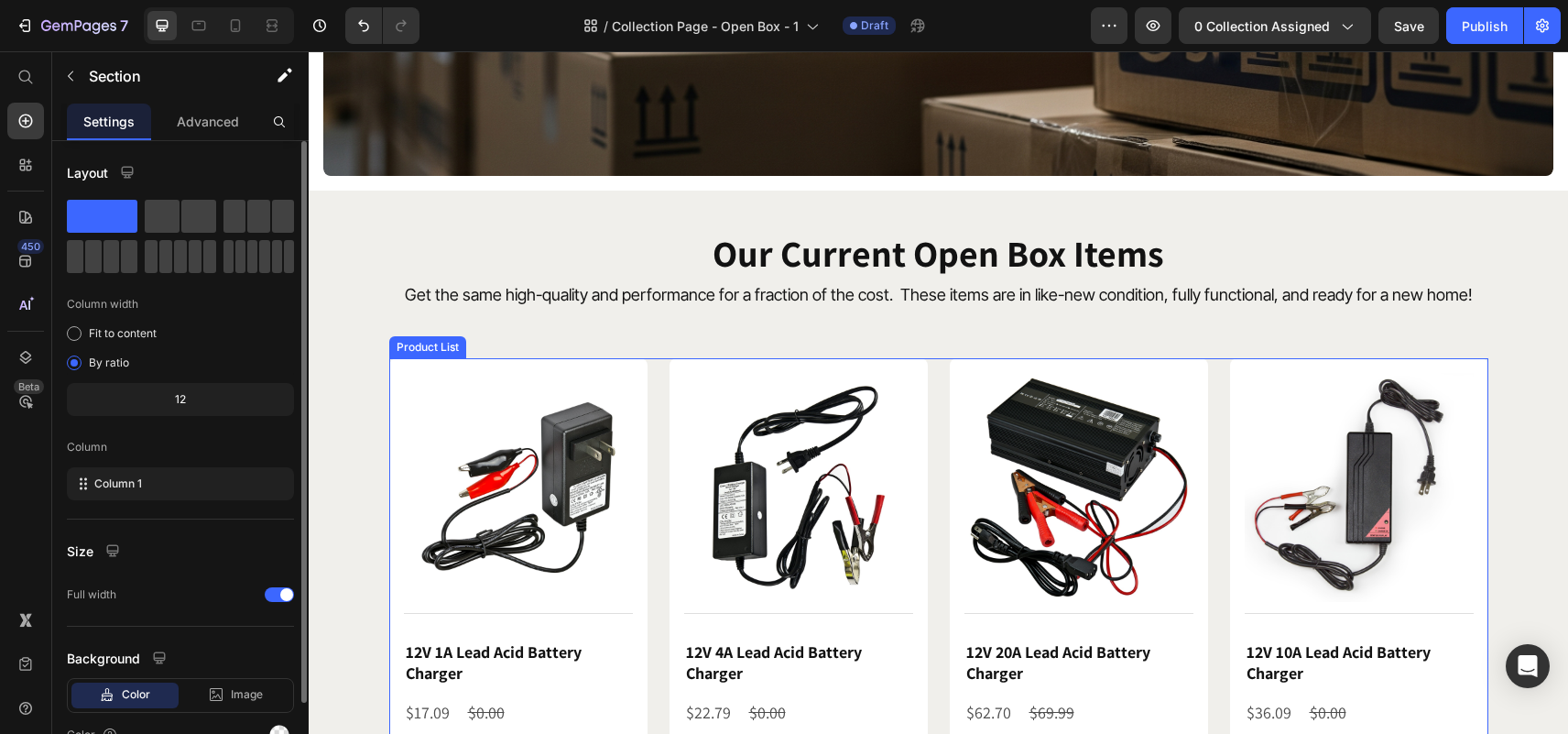 scroll, scrollTop: 367, scrollLeft: 0, axis: vertical 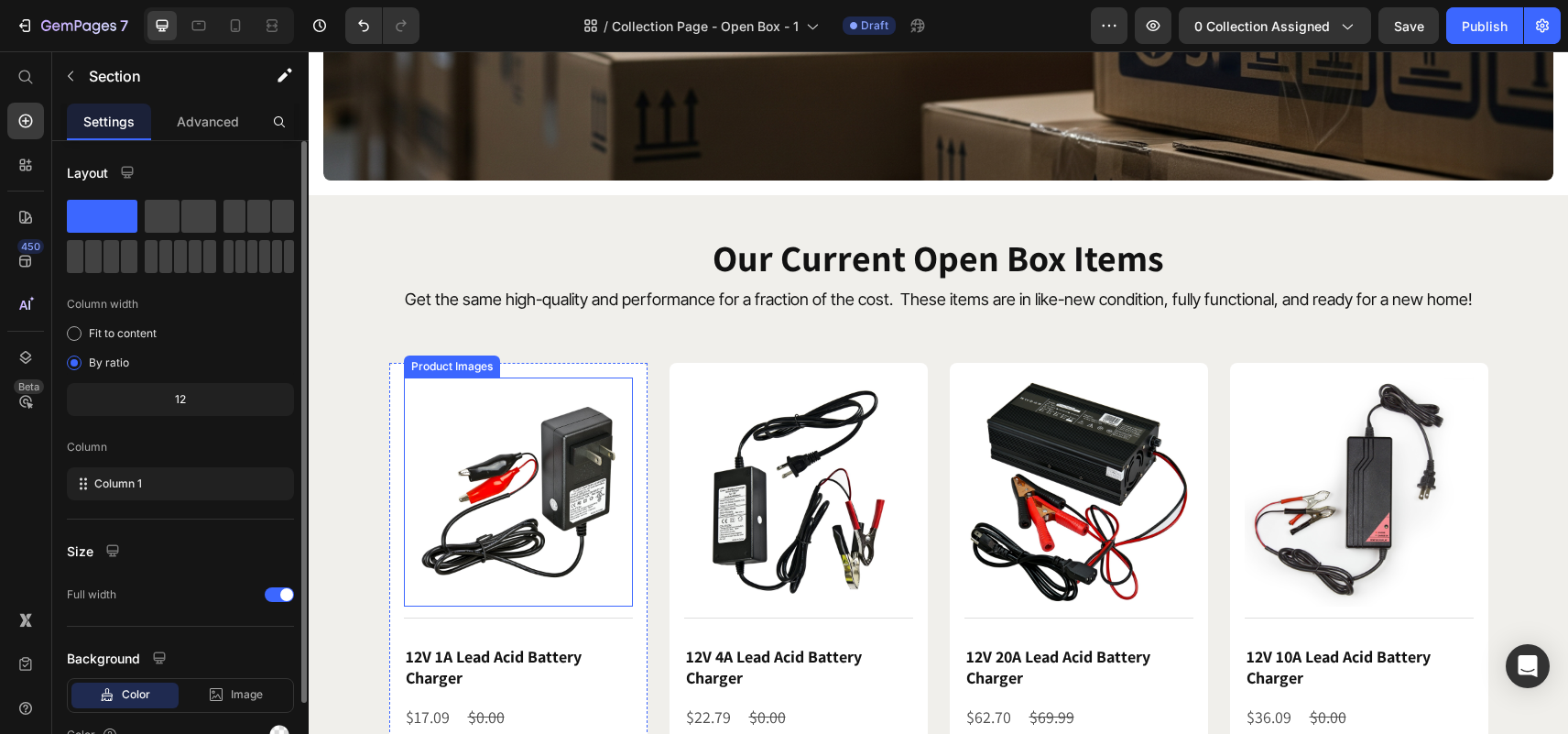 click on "Product Images" at bounding box center [452, 367] 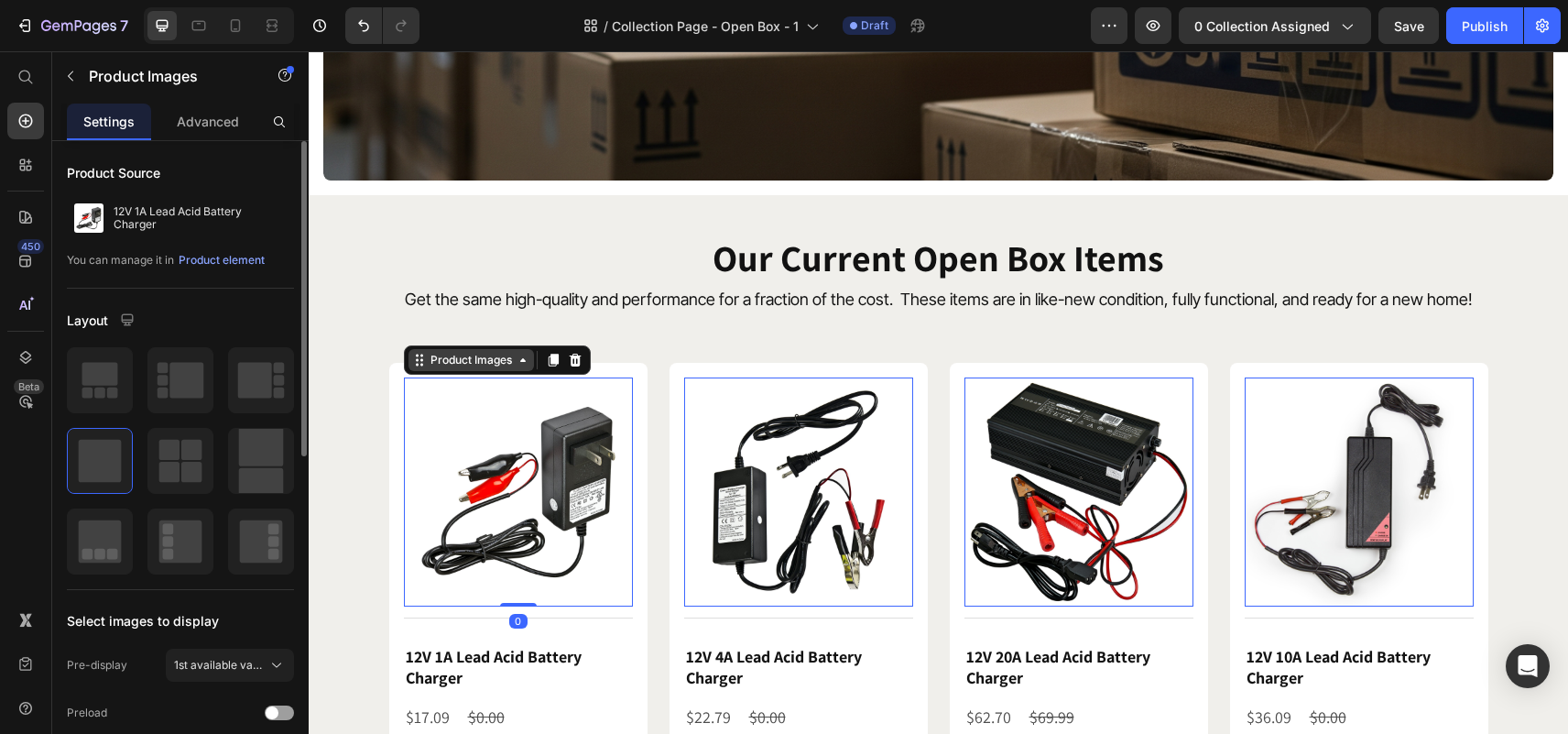 click on "Product Images" at bounding box center [471, 360] 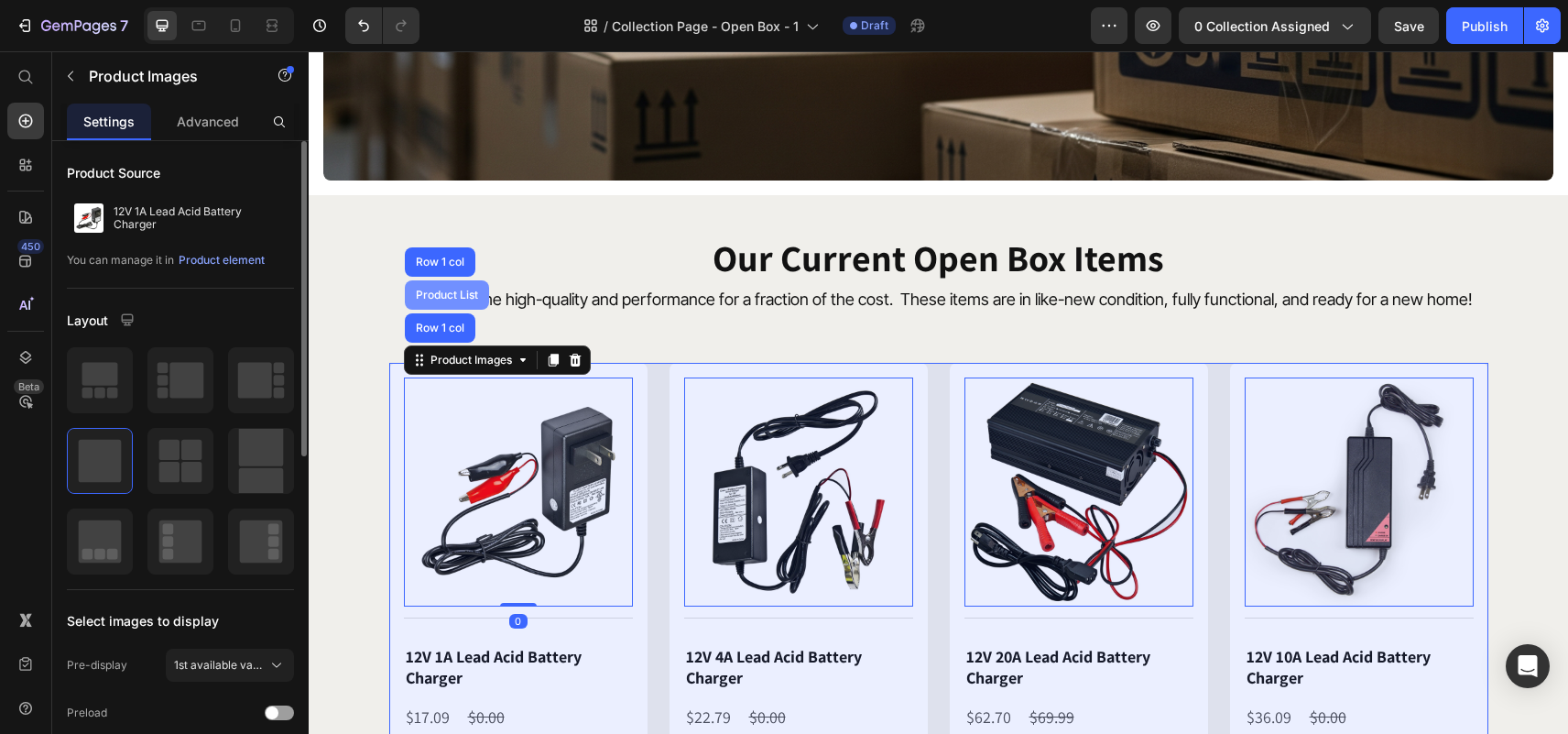click on "Product List" at bounding box center (447, 295) 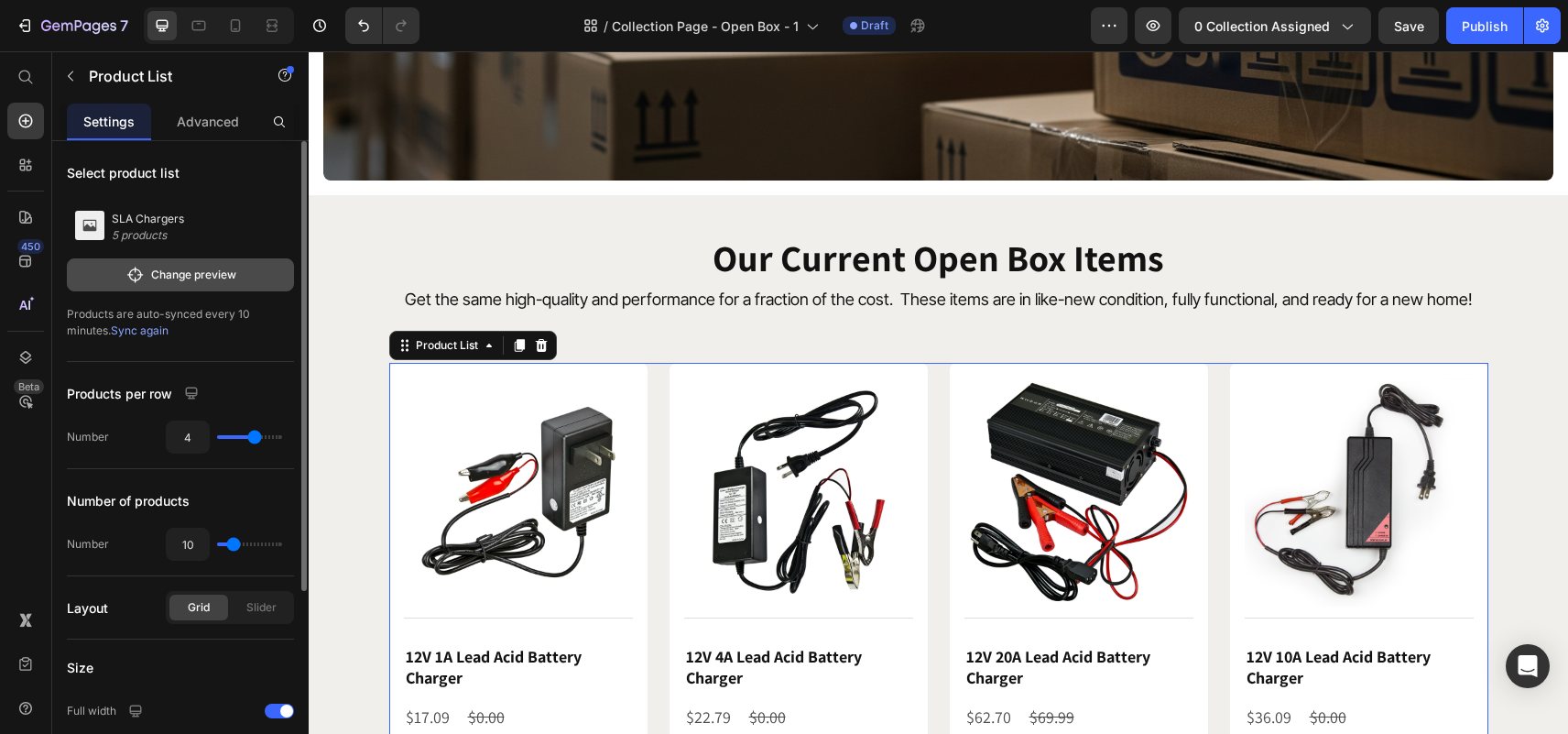 click on "Change preview" 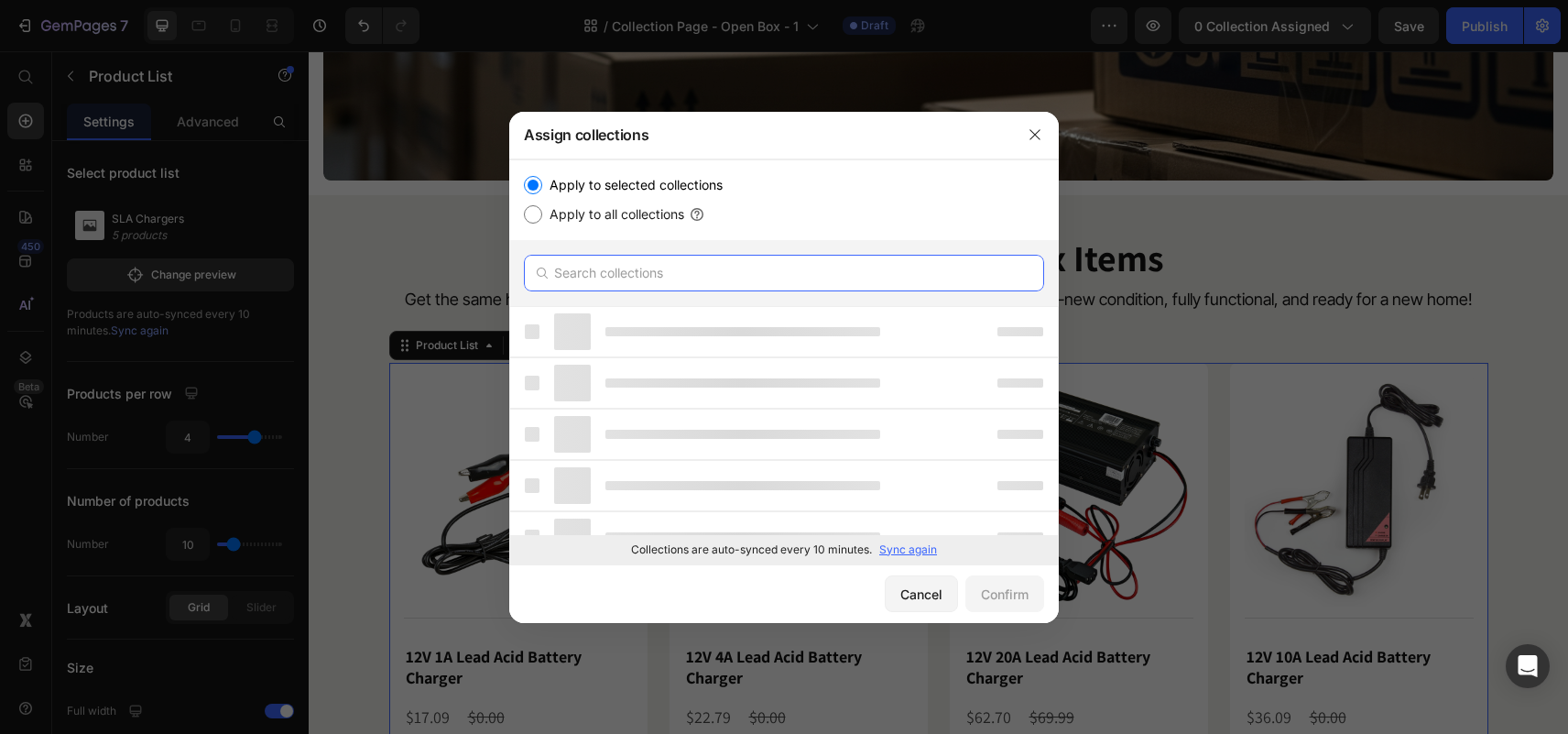 click at bounding box center [784, 273] 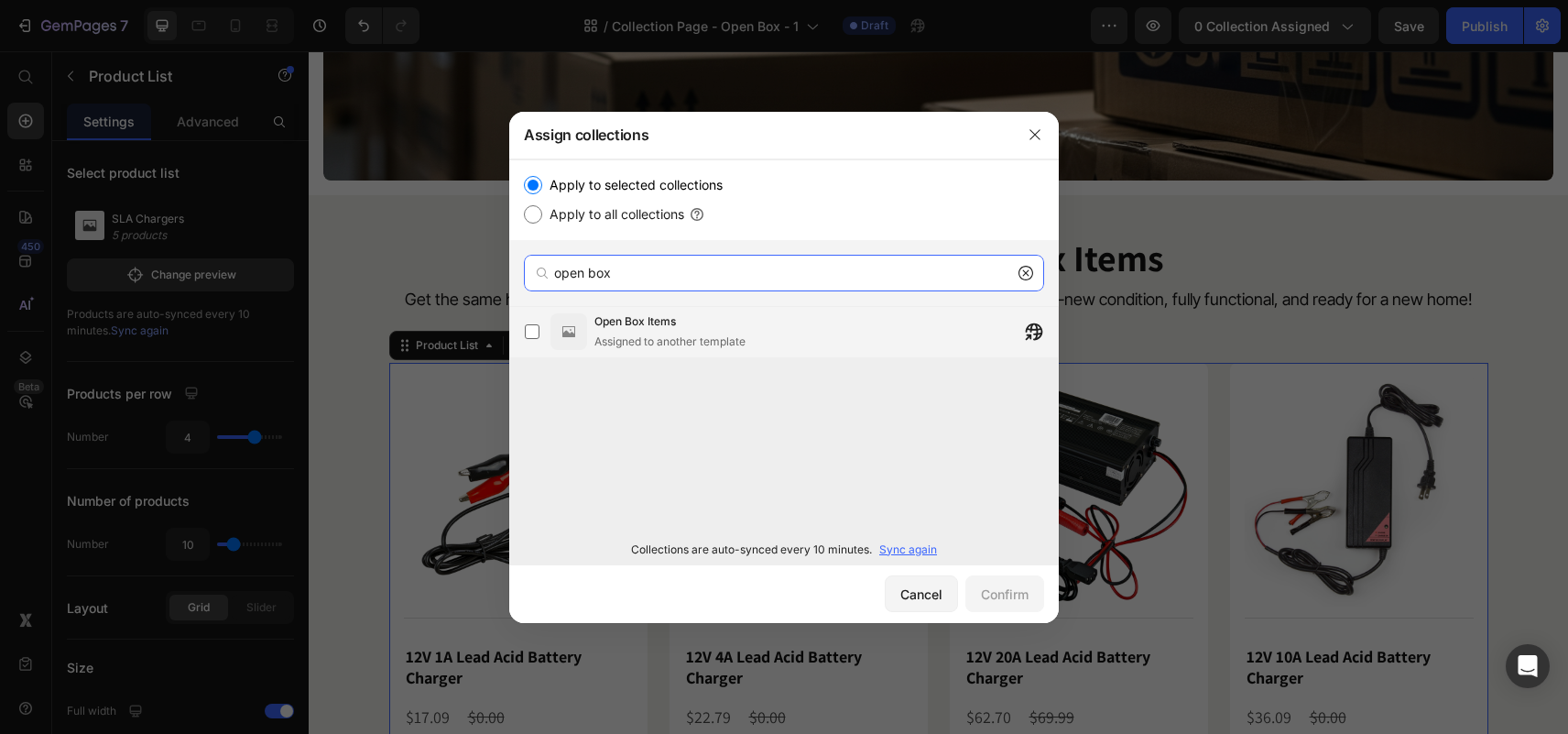type on "open box" 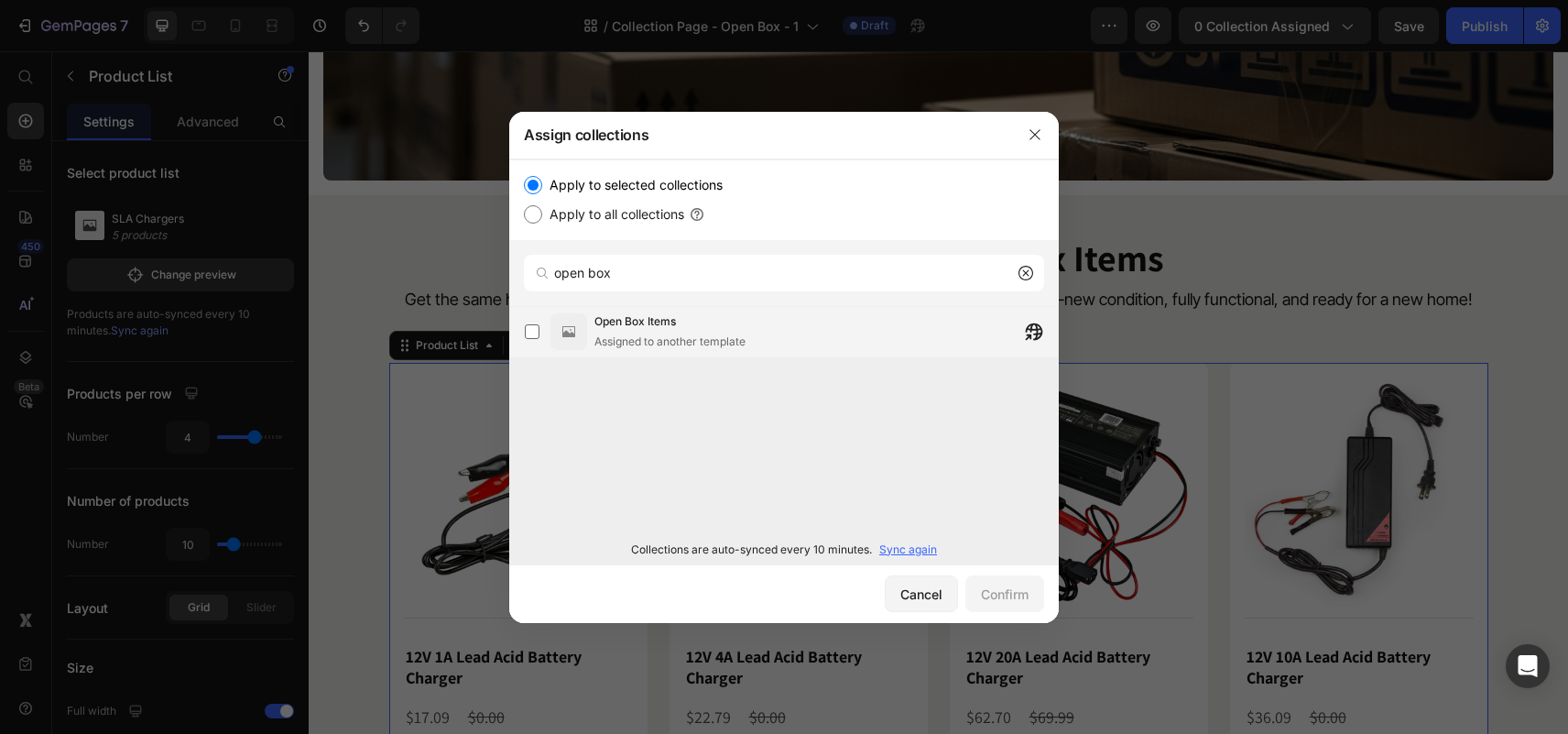 click on "Open Box Items  Assigned to another template" at bounding box center (826, 332) 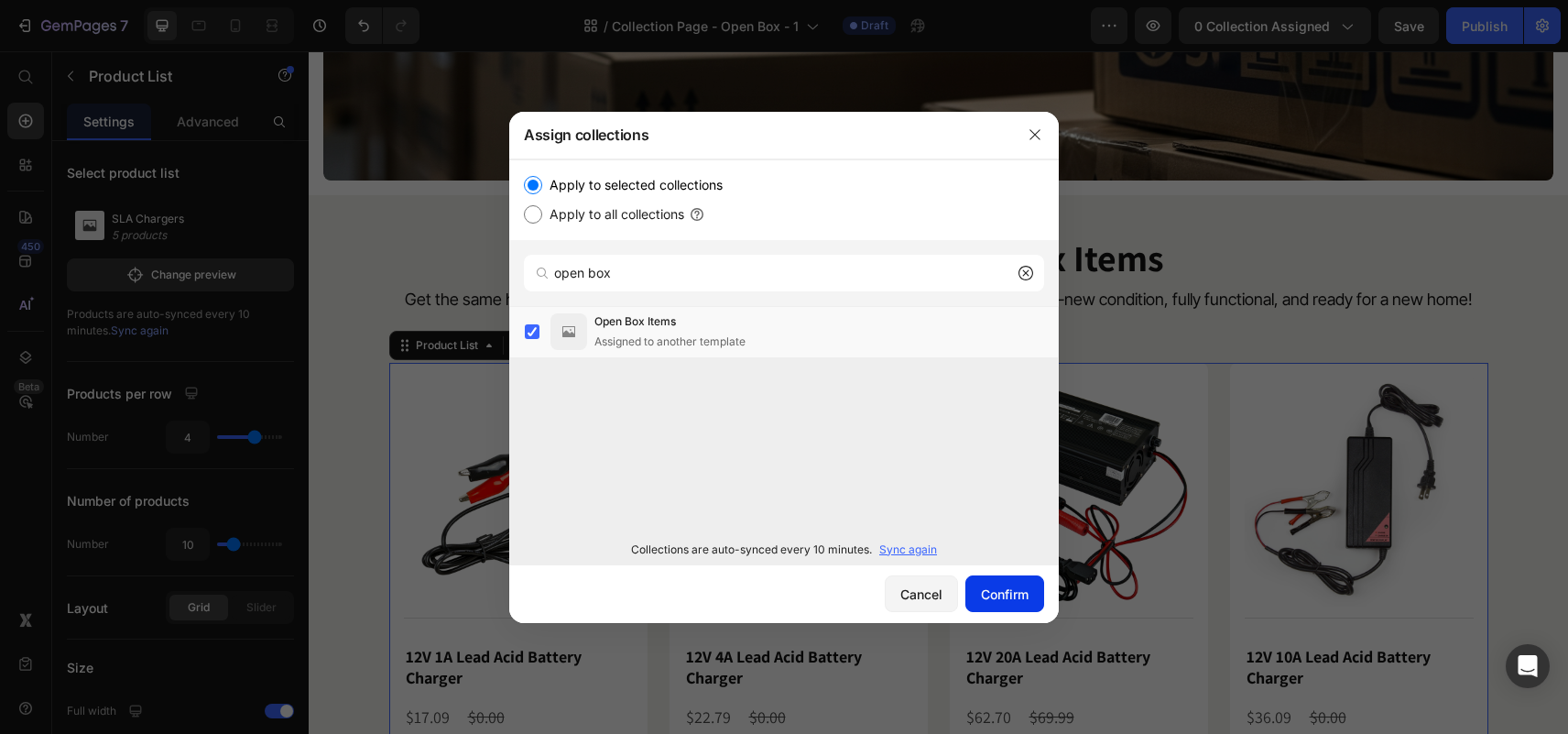 click on "Confirm" 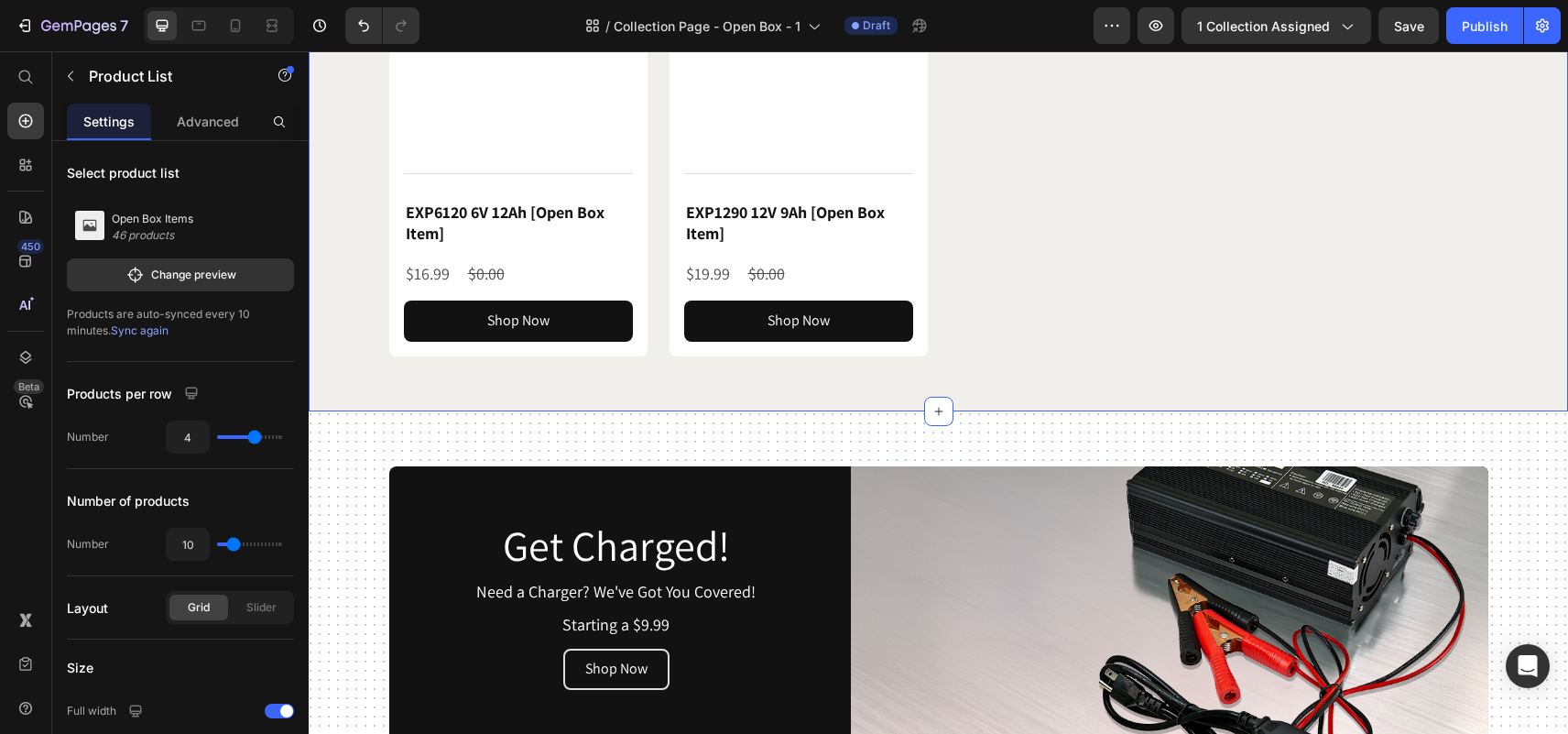 scroll, scrollTop: 1558, scrollLeft: 0, axis: vertical 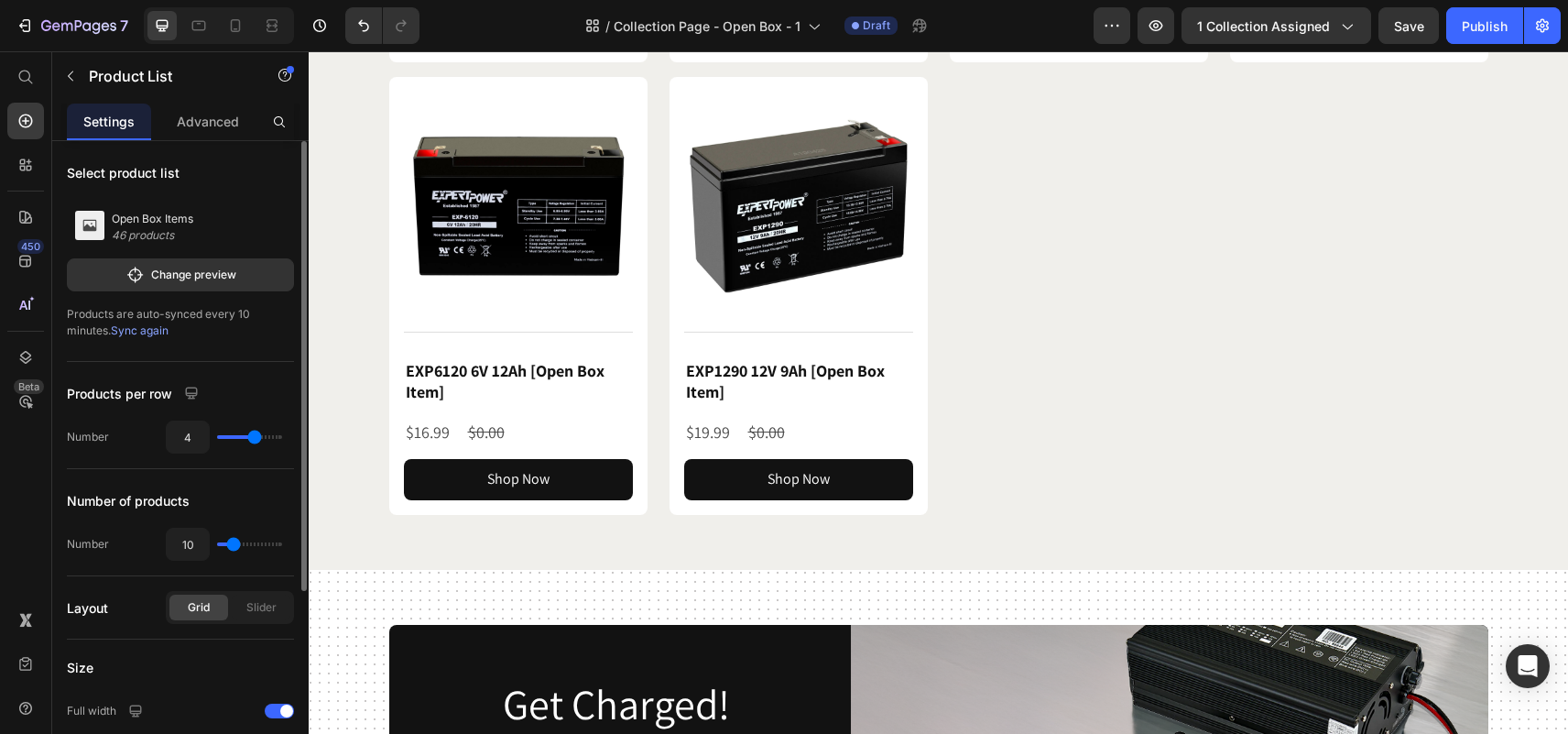 type on "9" 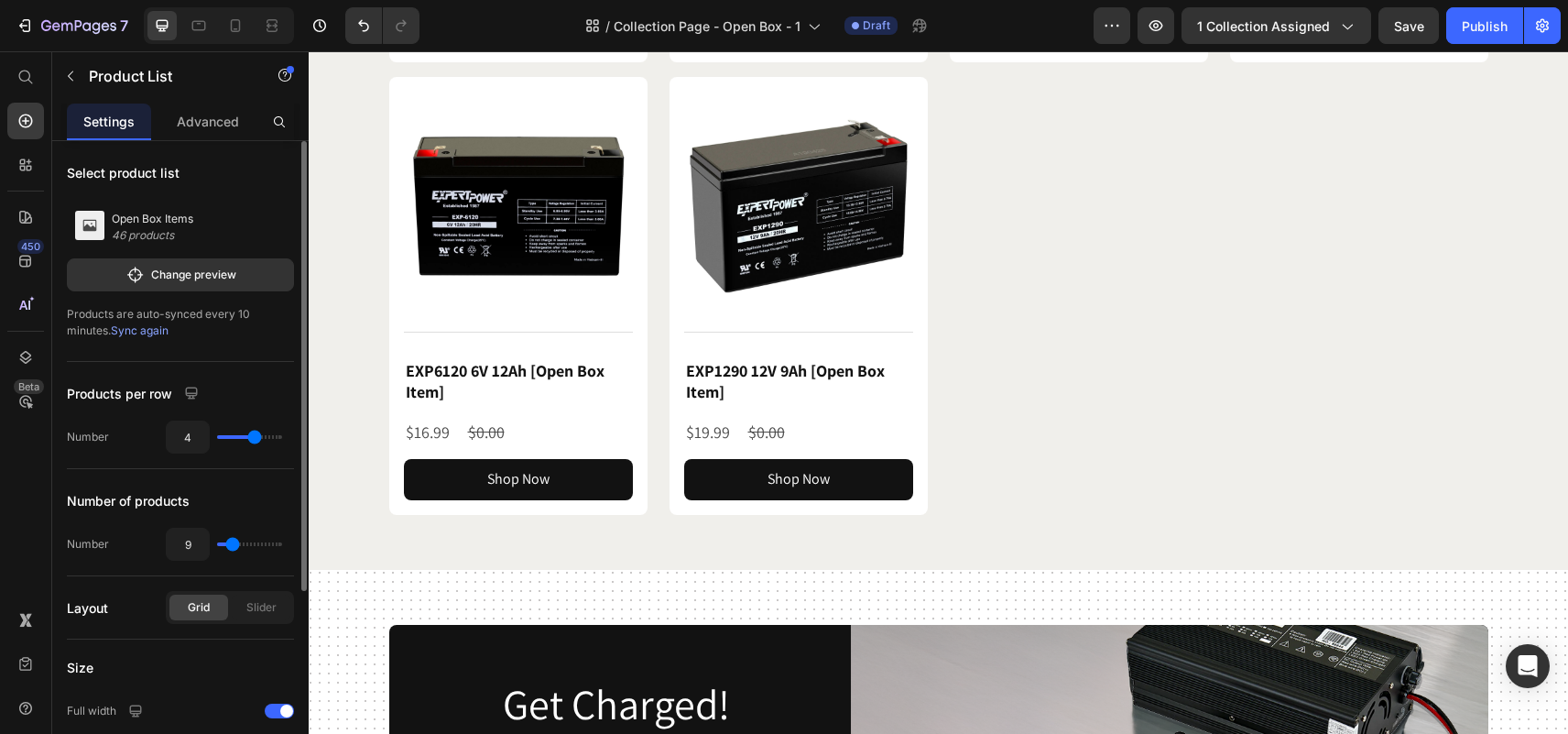 type on "10" 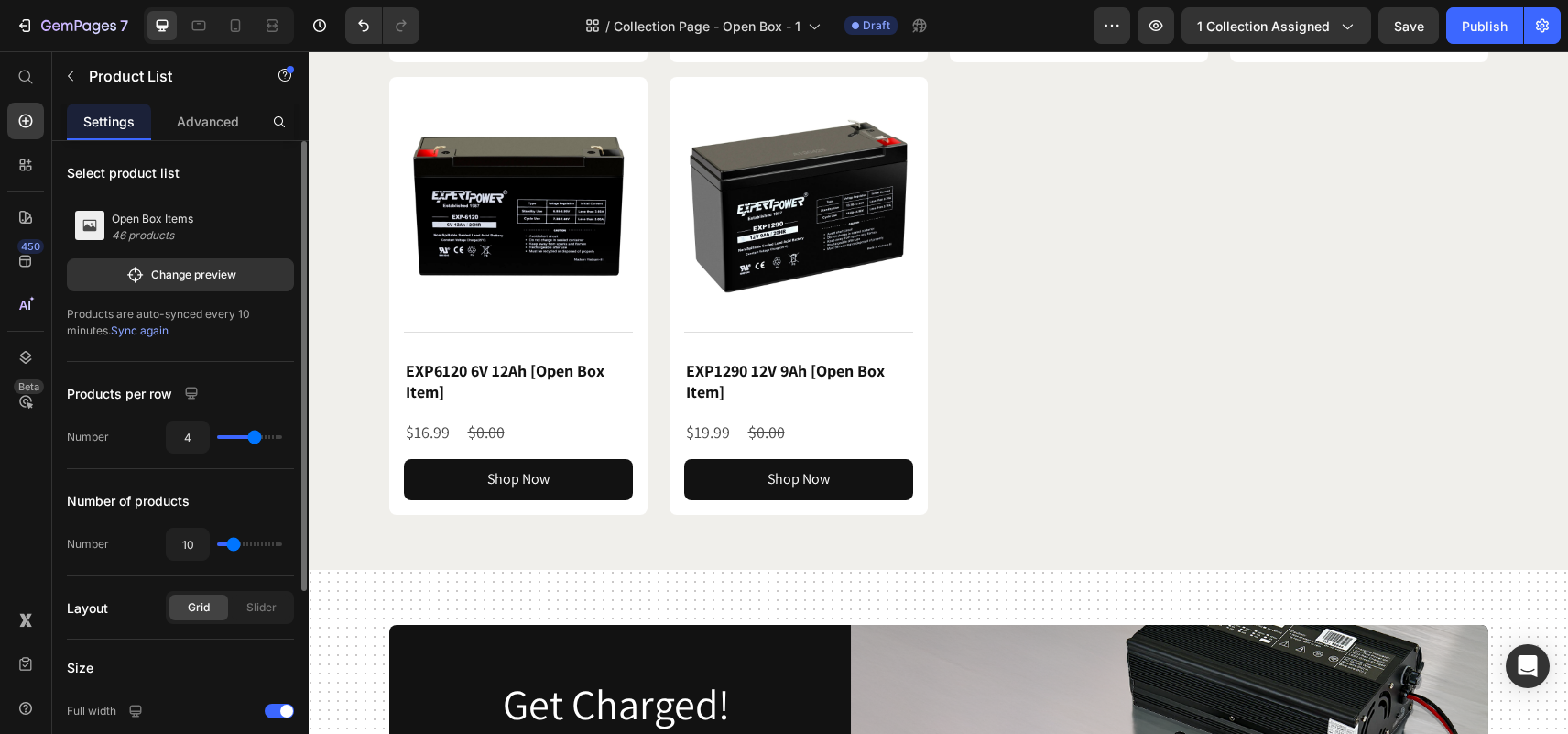type on "13" 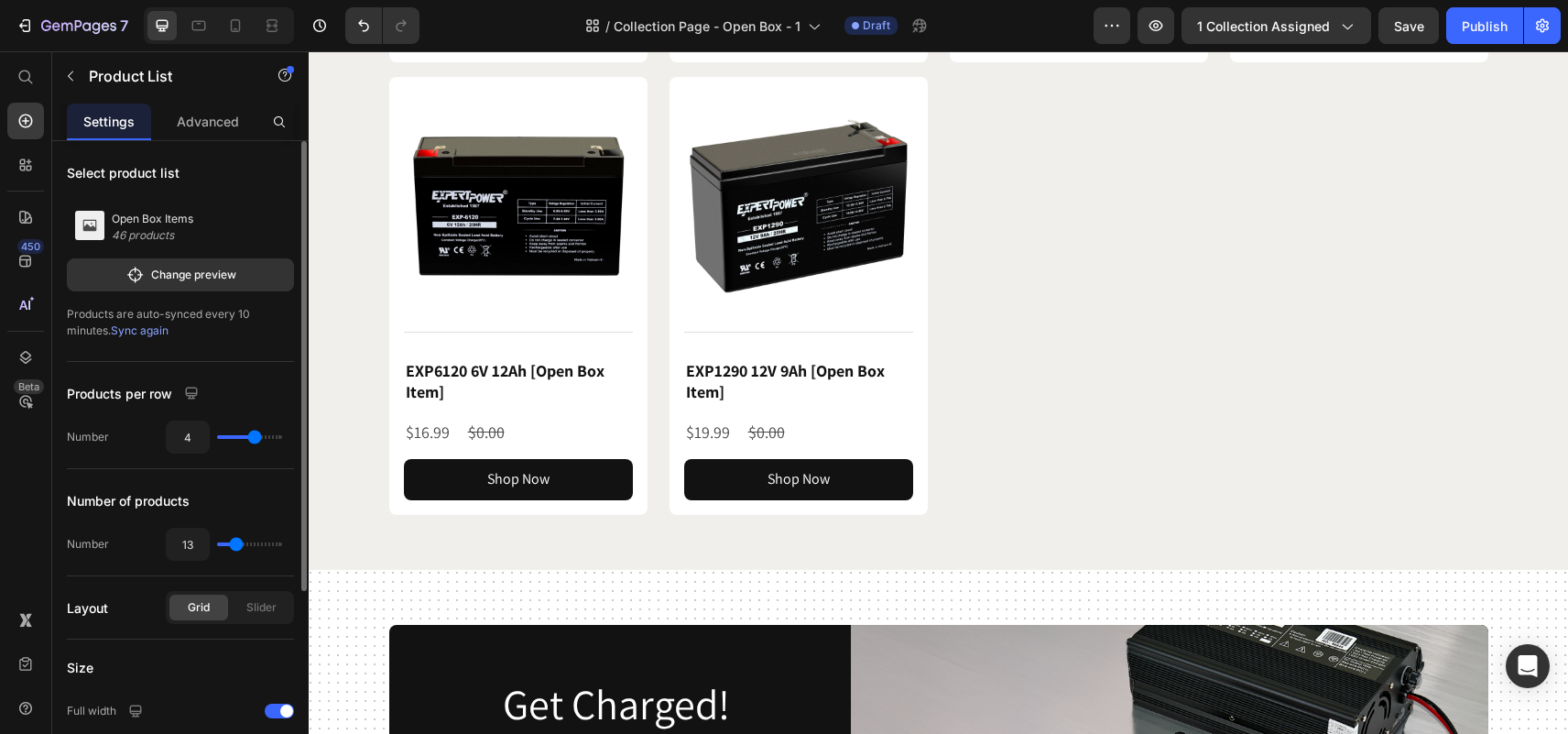 type on "18" 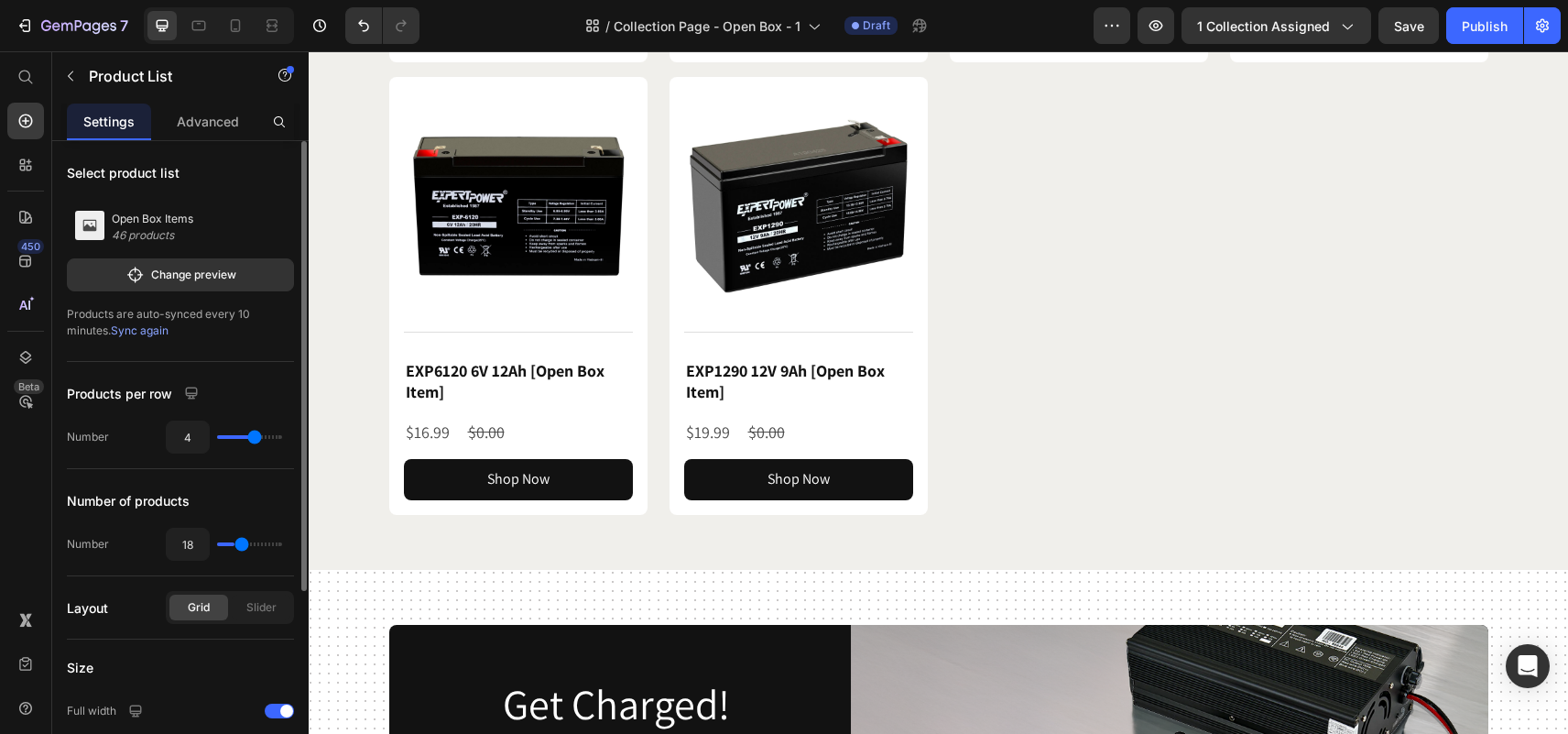 type on "20" 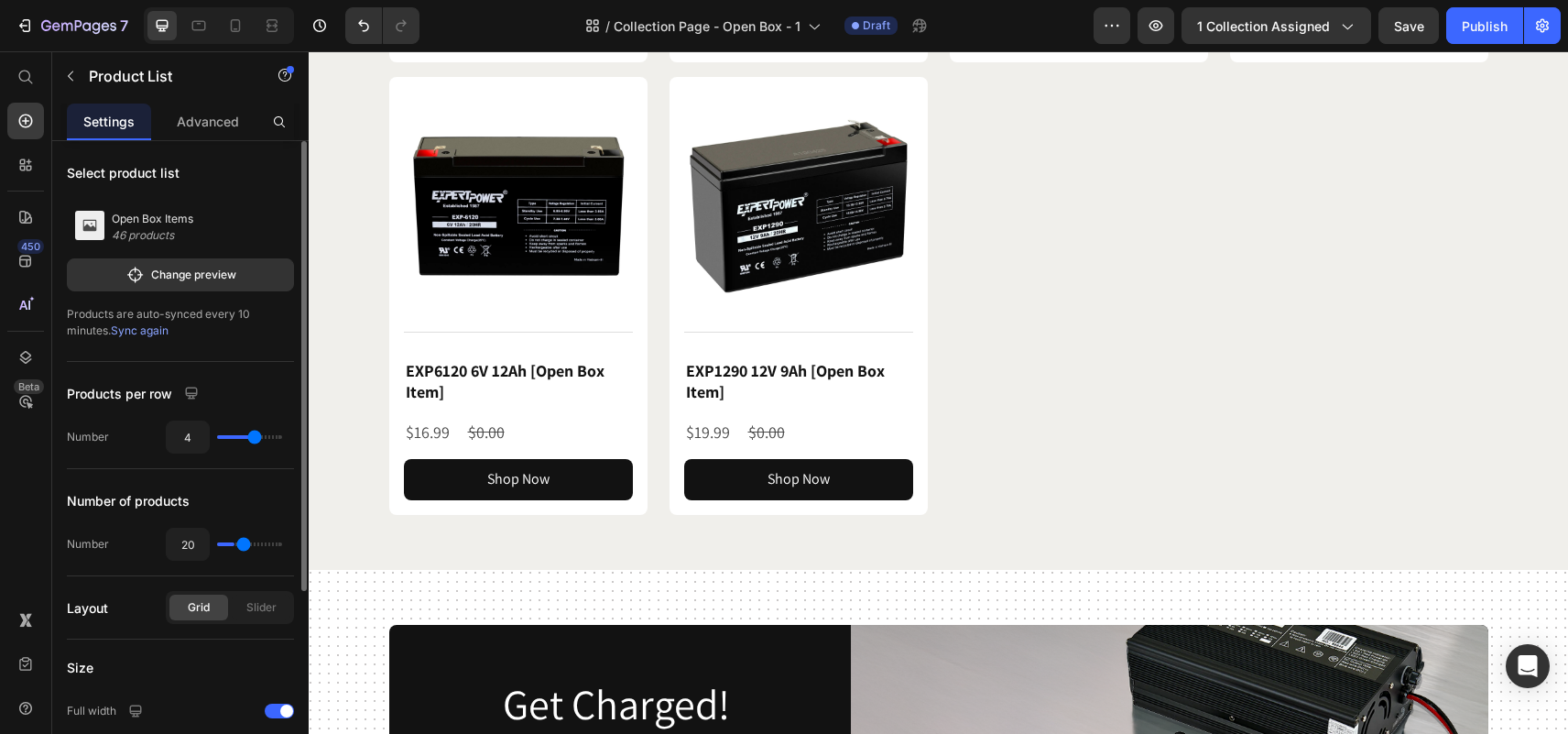 type on "22" 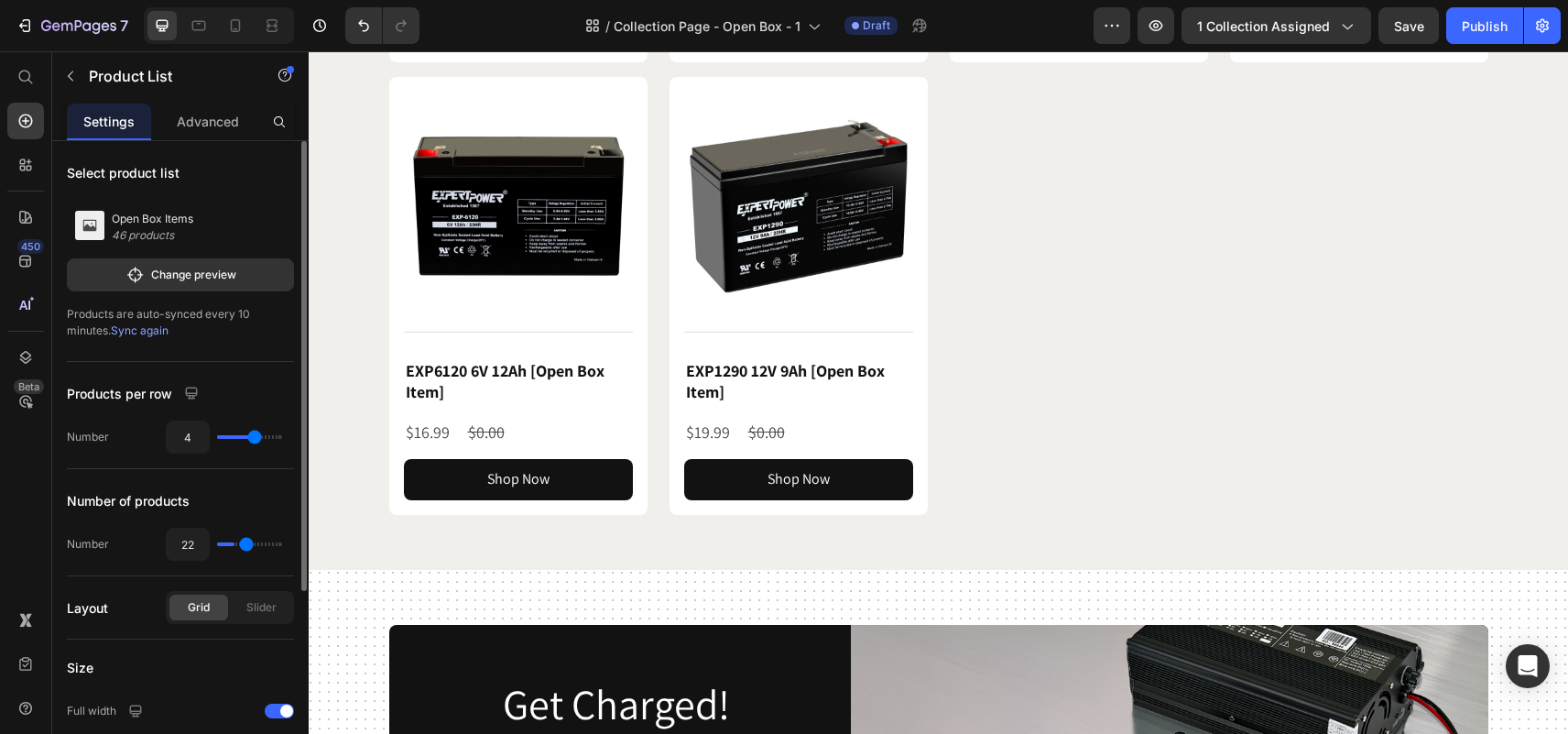 type on "27" 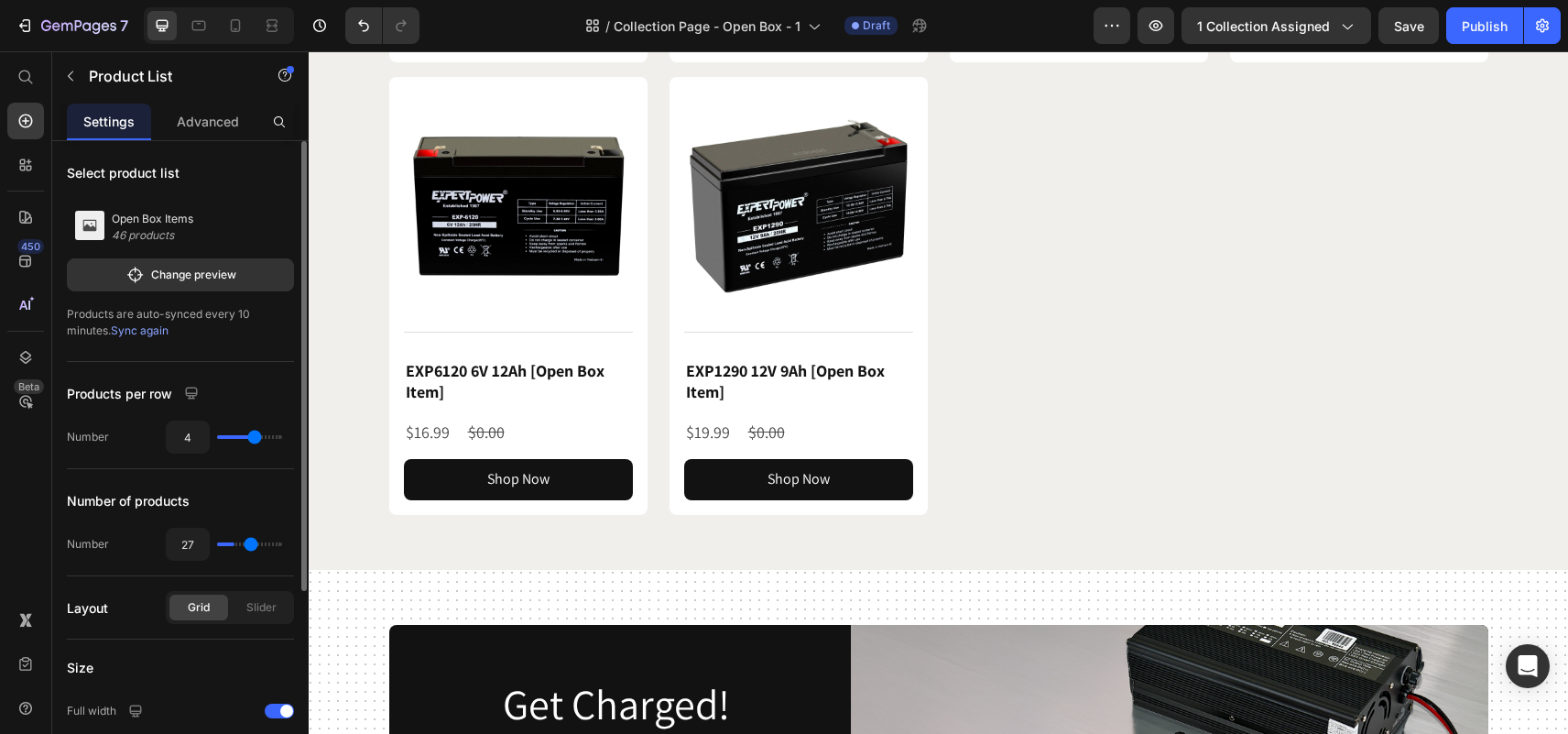 type on "30" 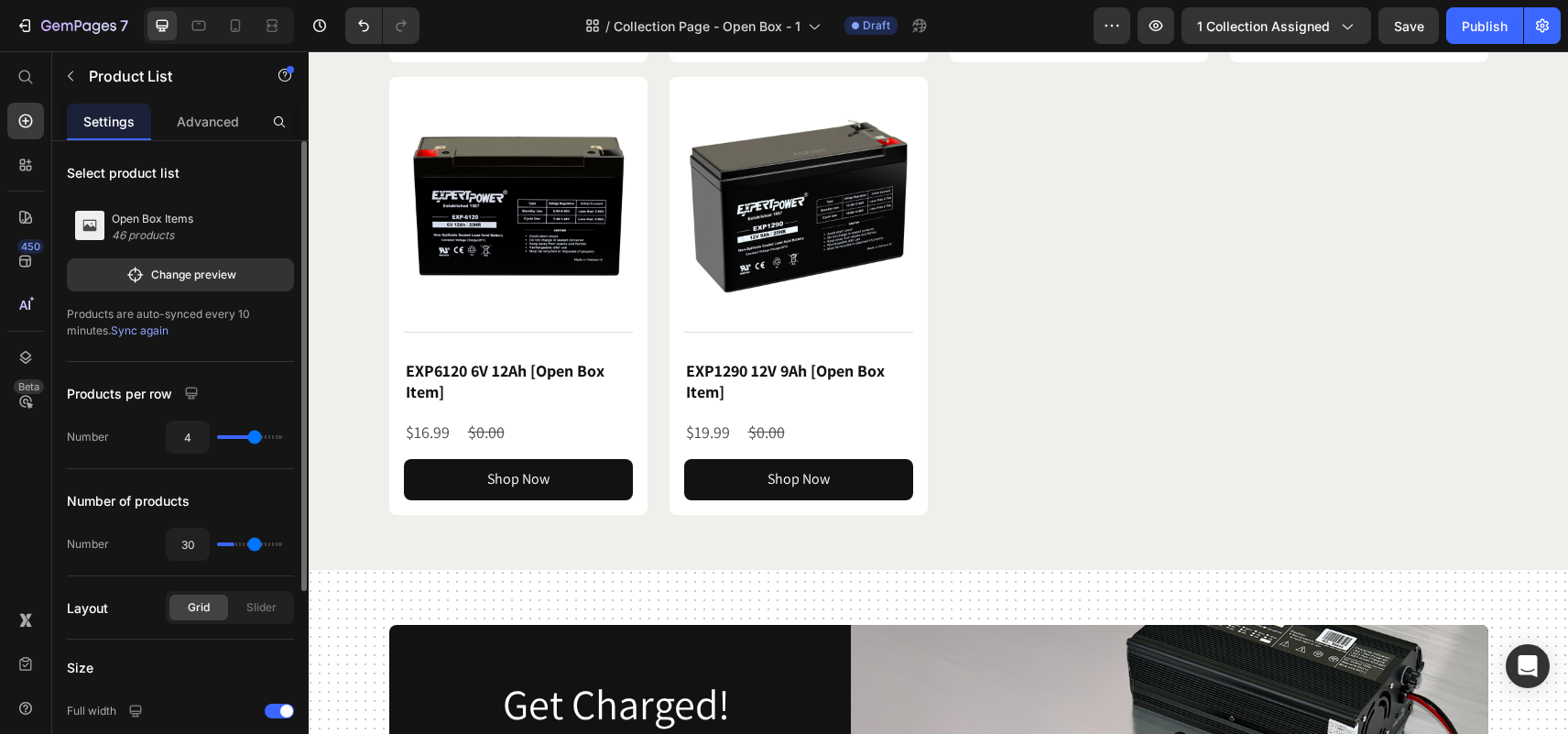 type on "34" 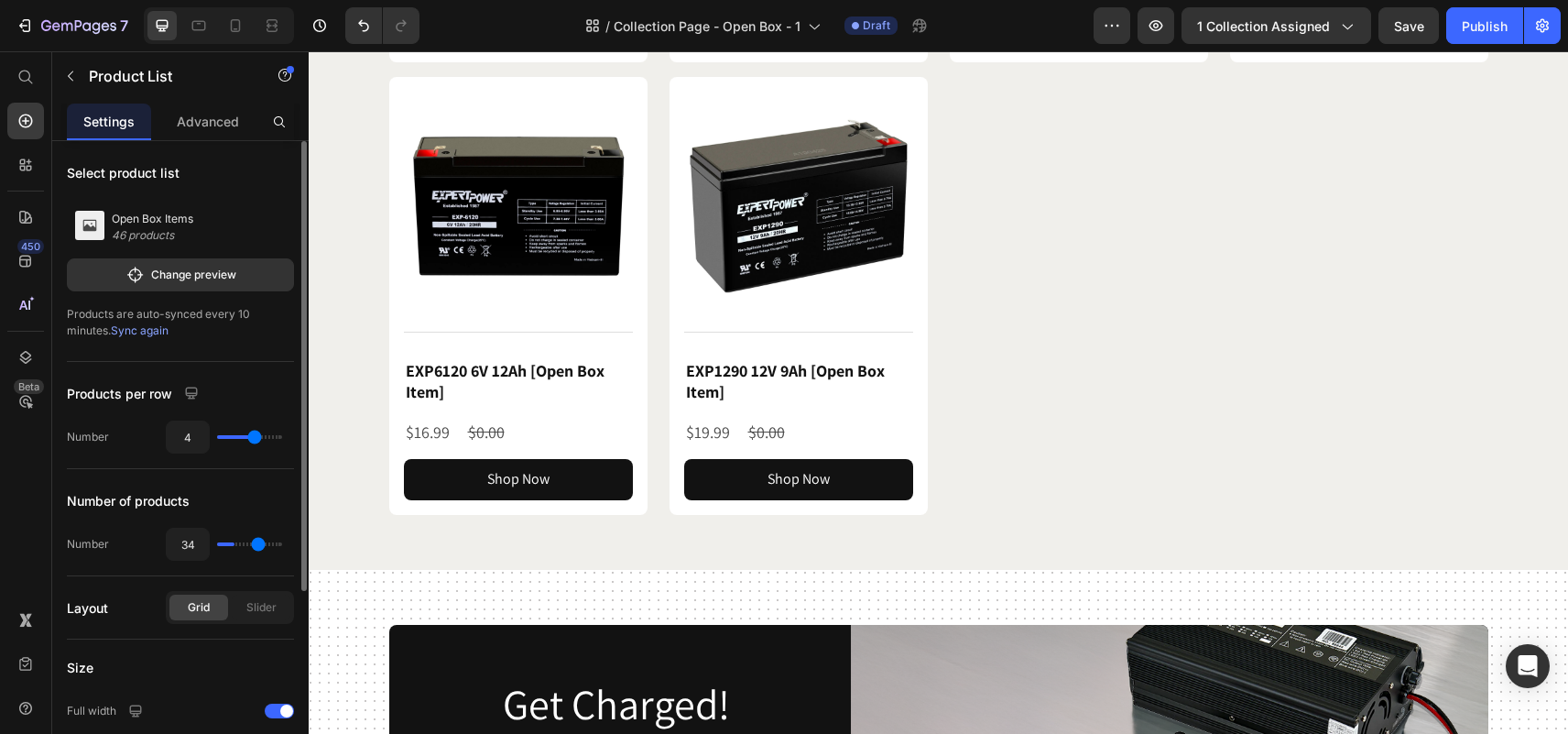 type on "38" 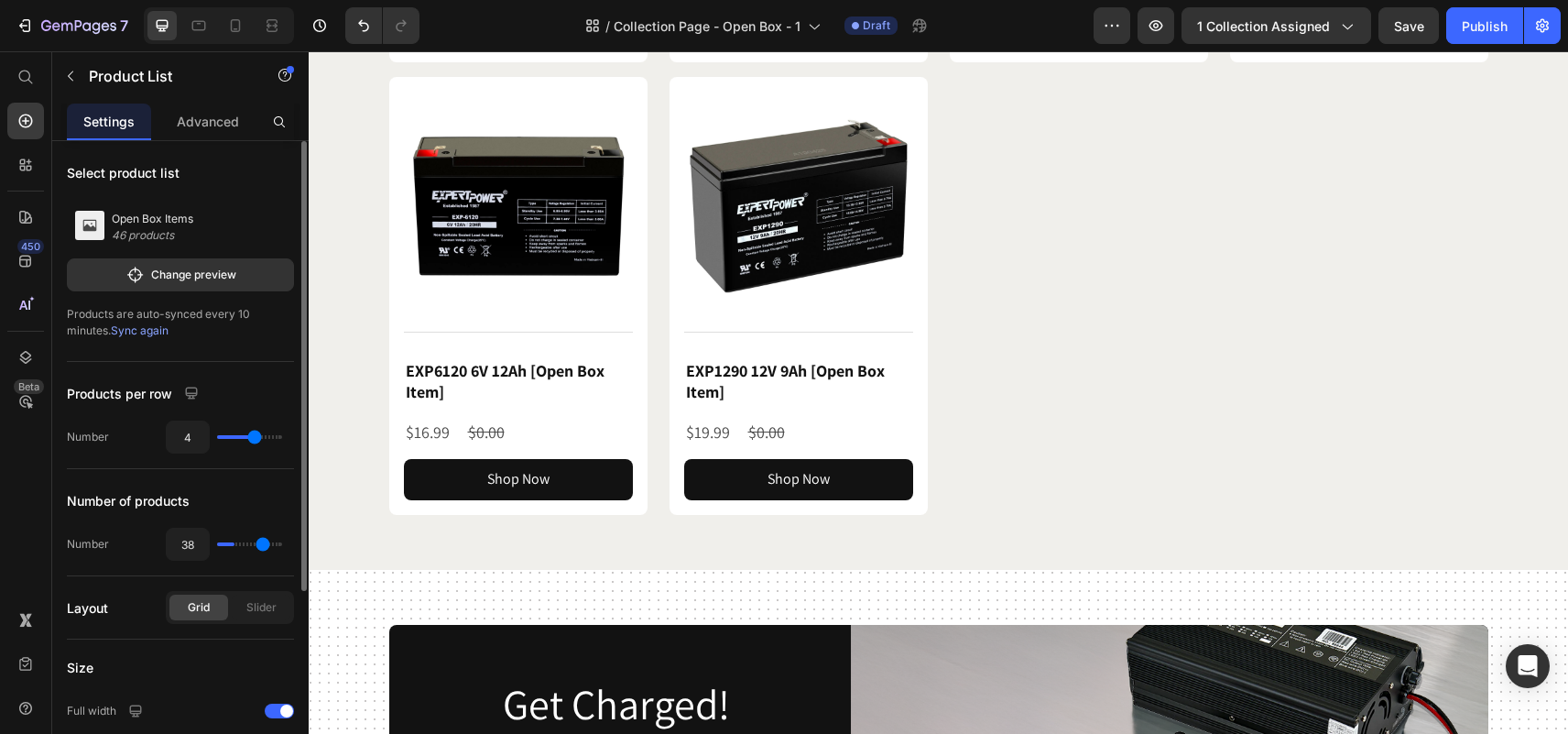 type on "41" 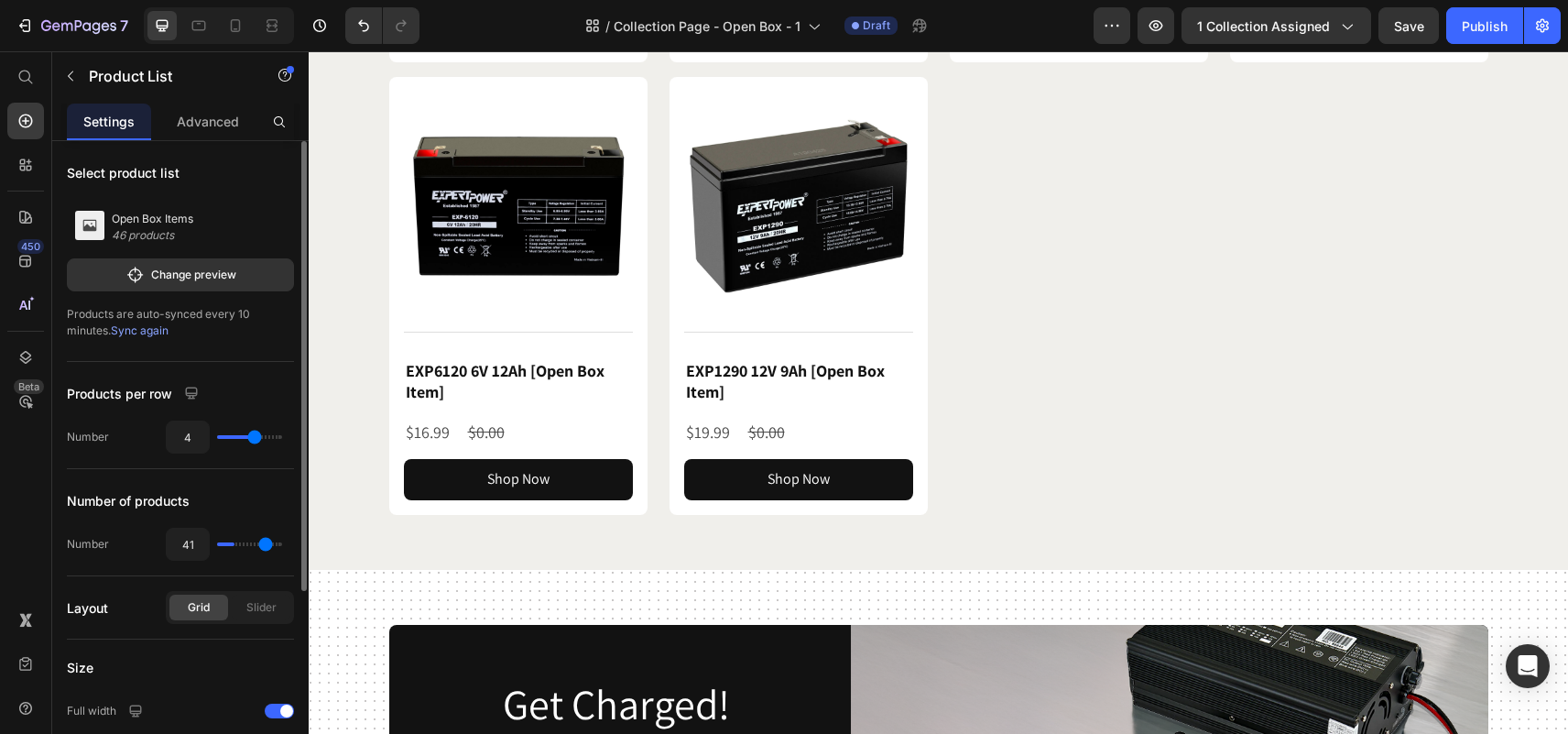 type on "43" 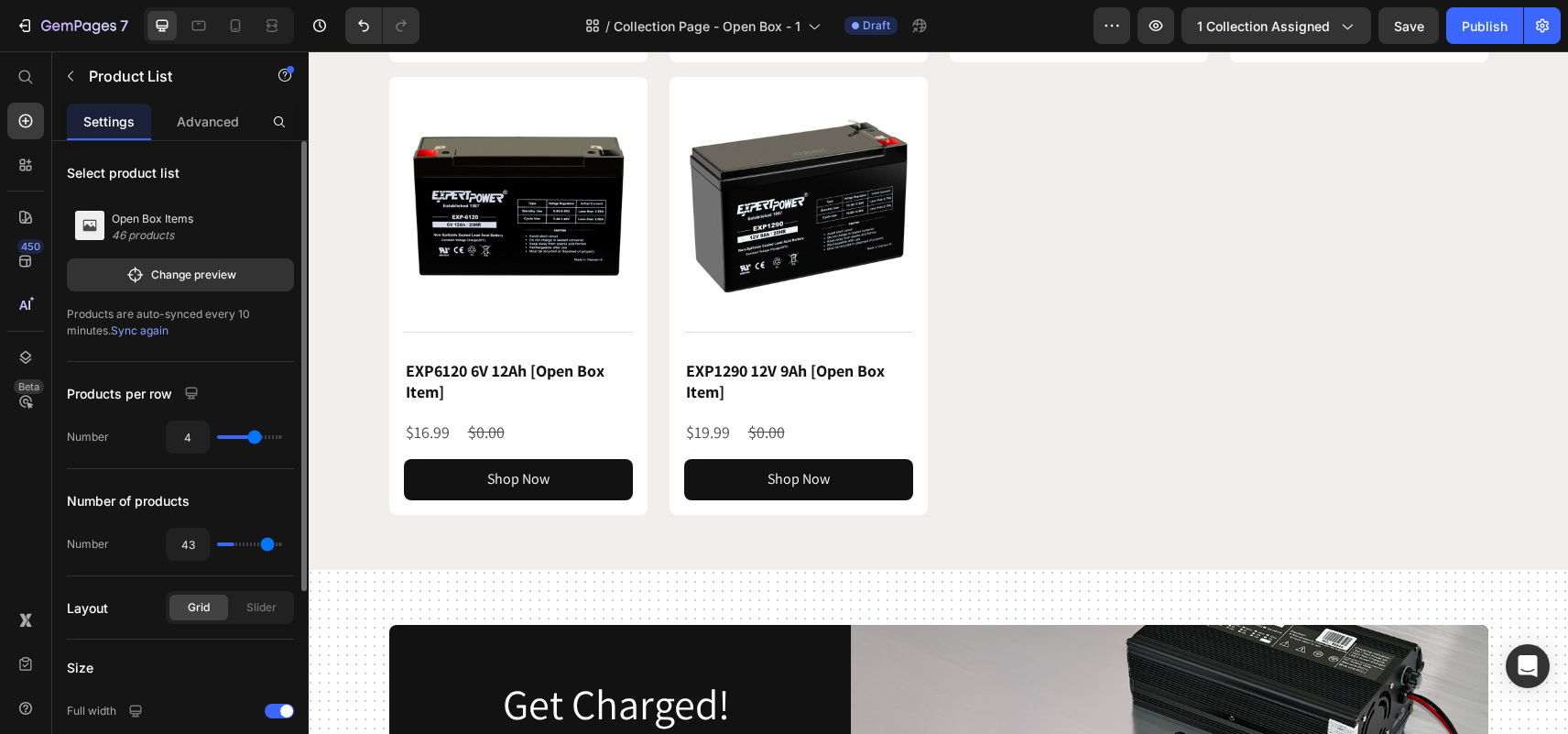 type on "46" 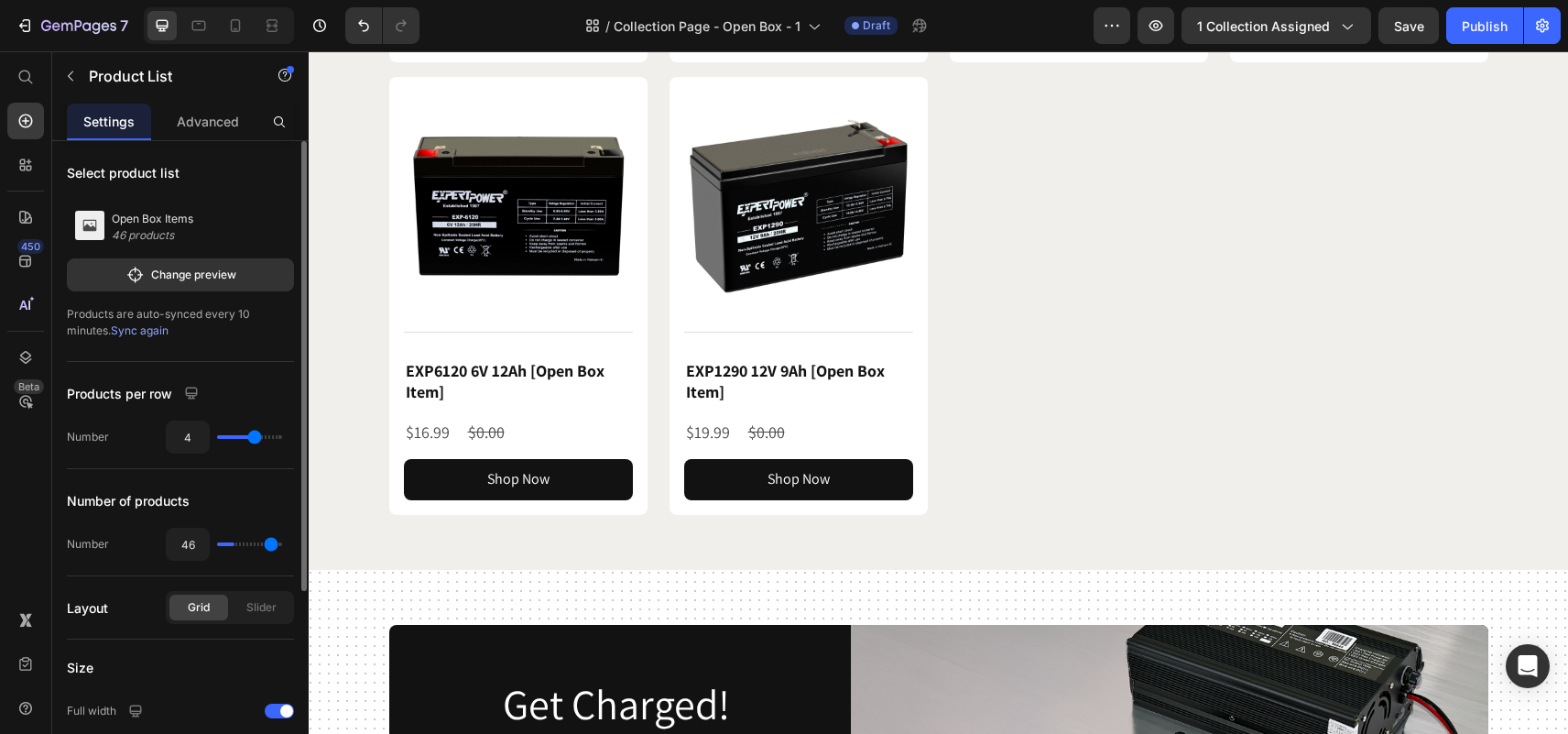 type on "50" 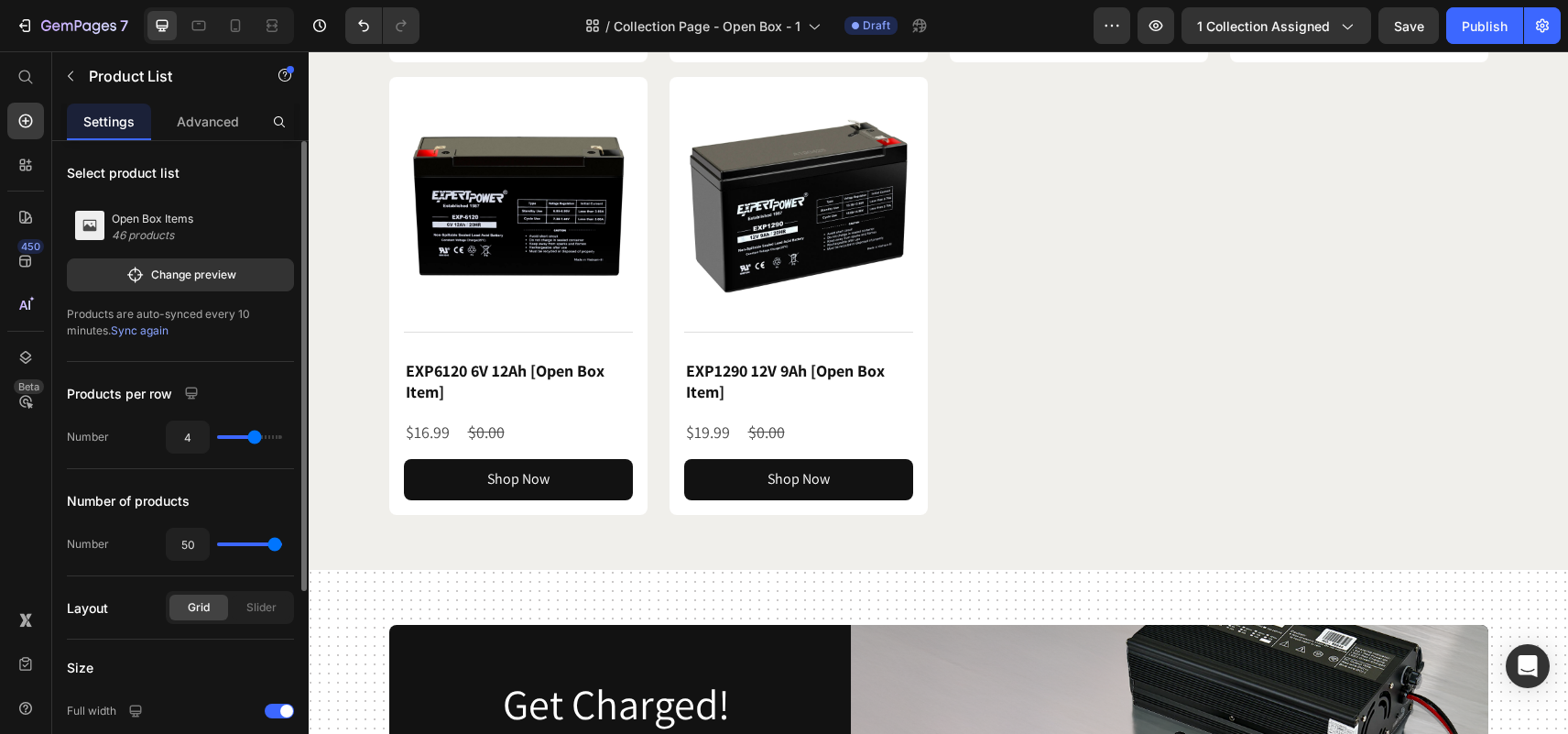 drag, startPoint x: 232, startPoint y: 542, endPoint x: 289, endPoint y: 542, distance: 57 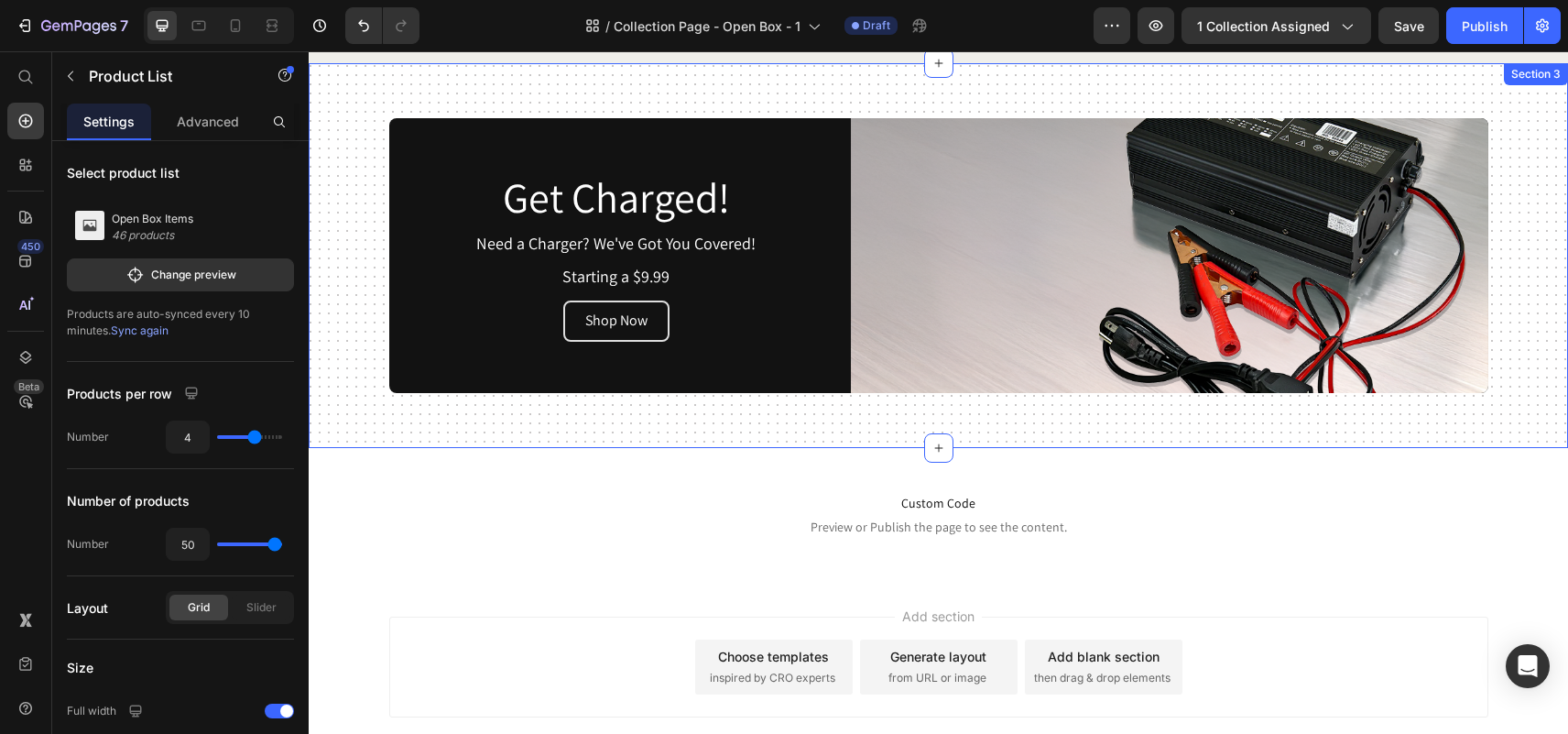 scroll, scrollTop: 6157, scrollLeft: 0, axis: vertical 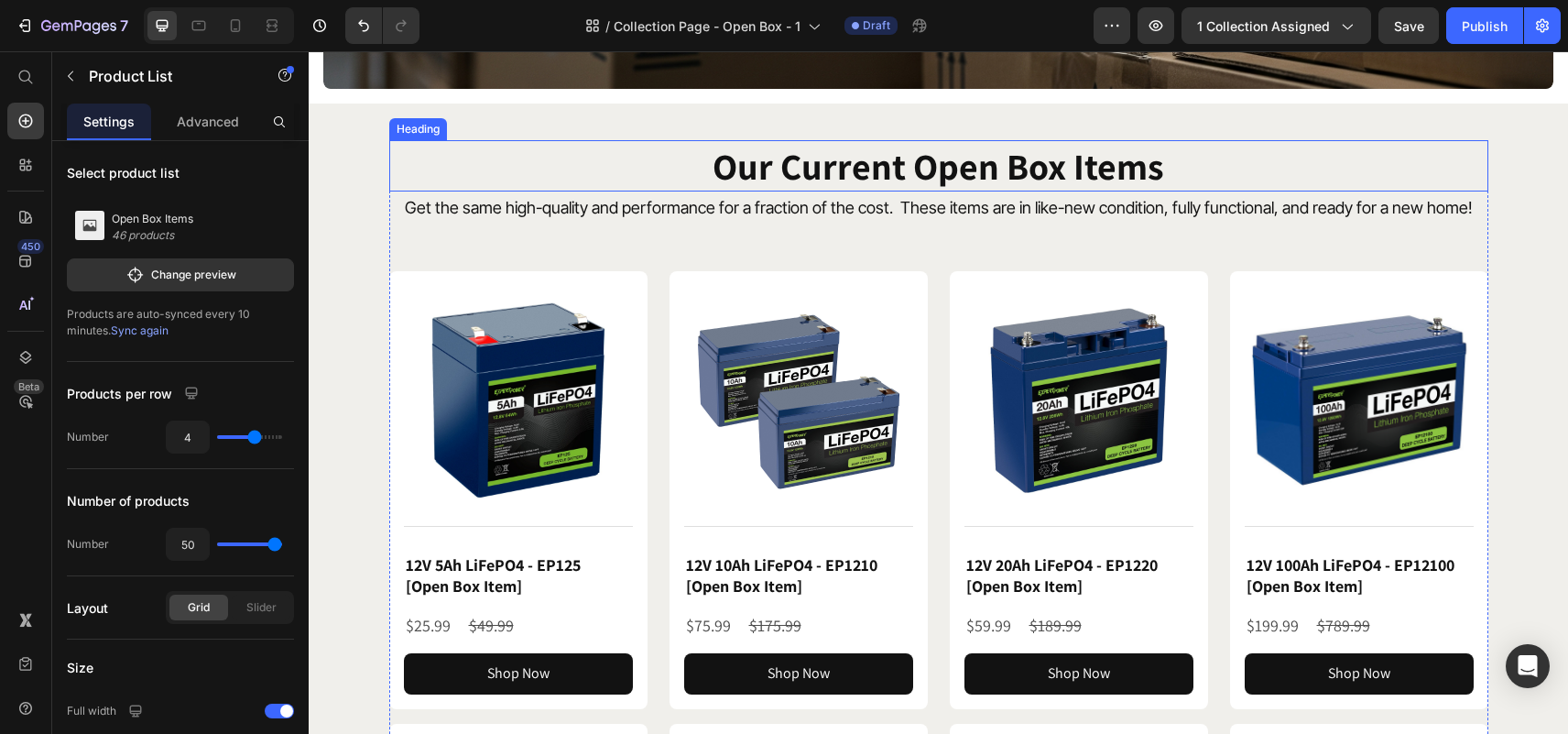 click on "Our Current Open Box Items" at bounding box center (939, 166) 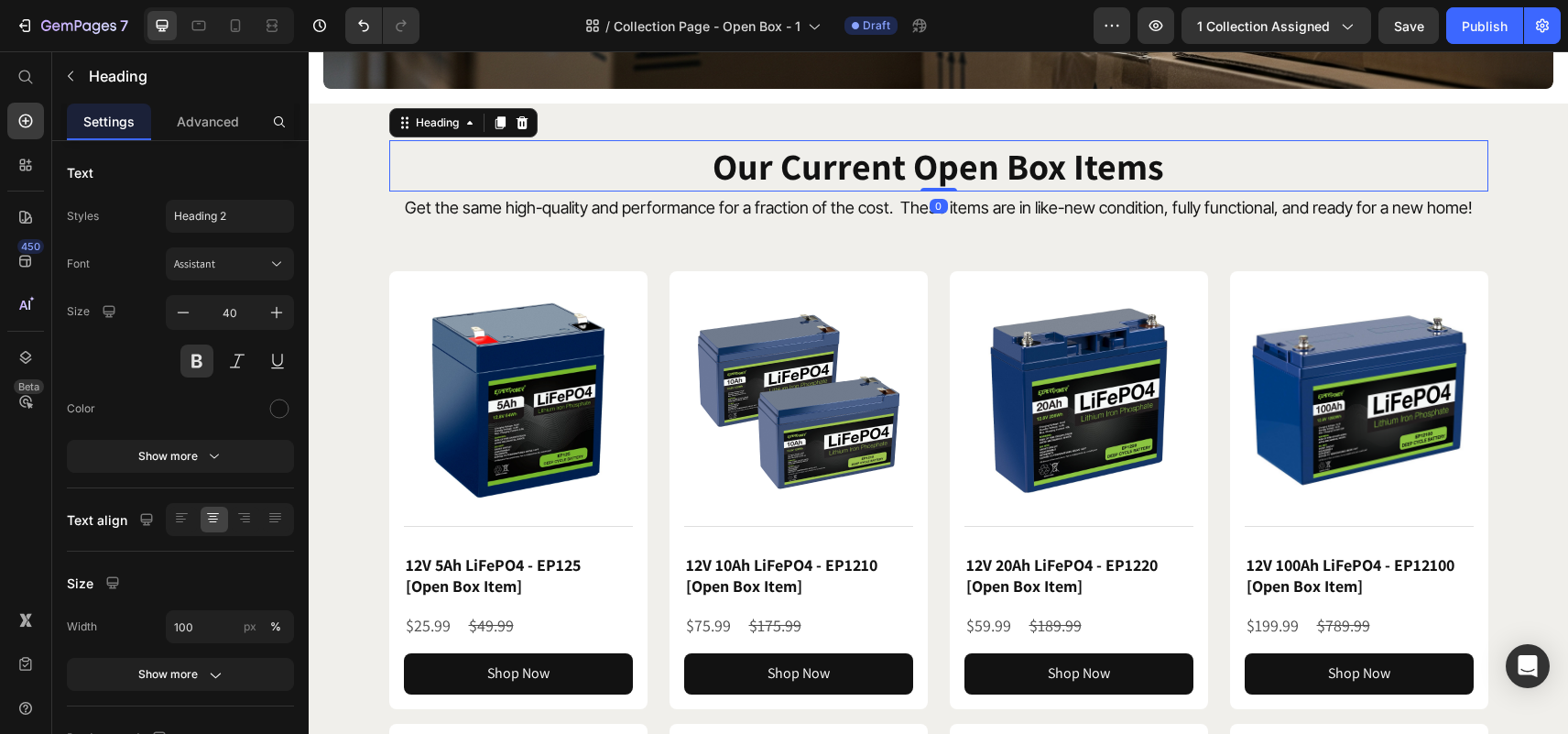 click on "Our Current Open Box Items" at bounding box center [939, 166] 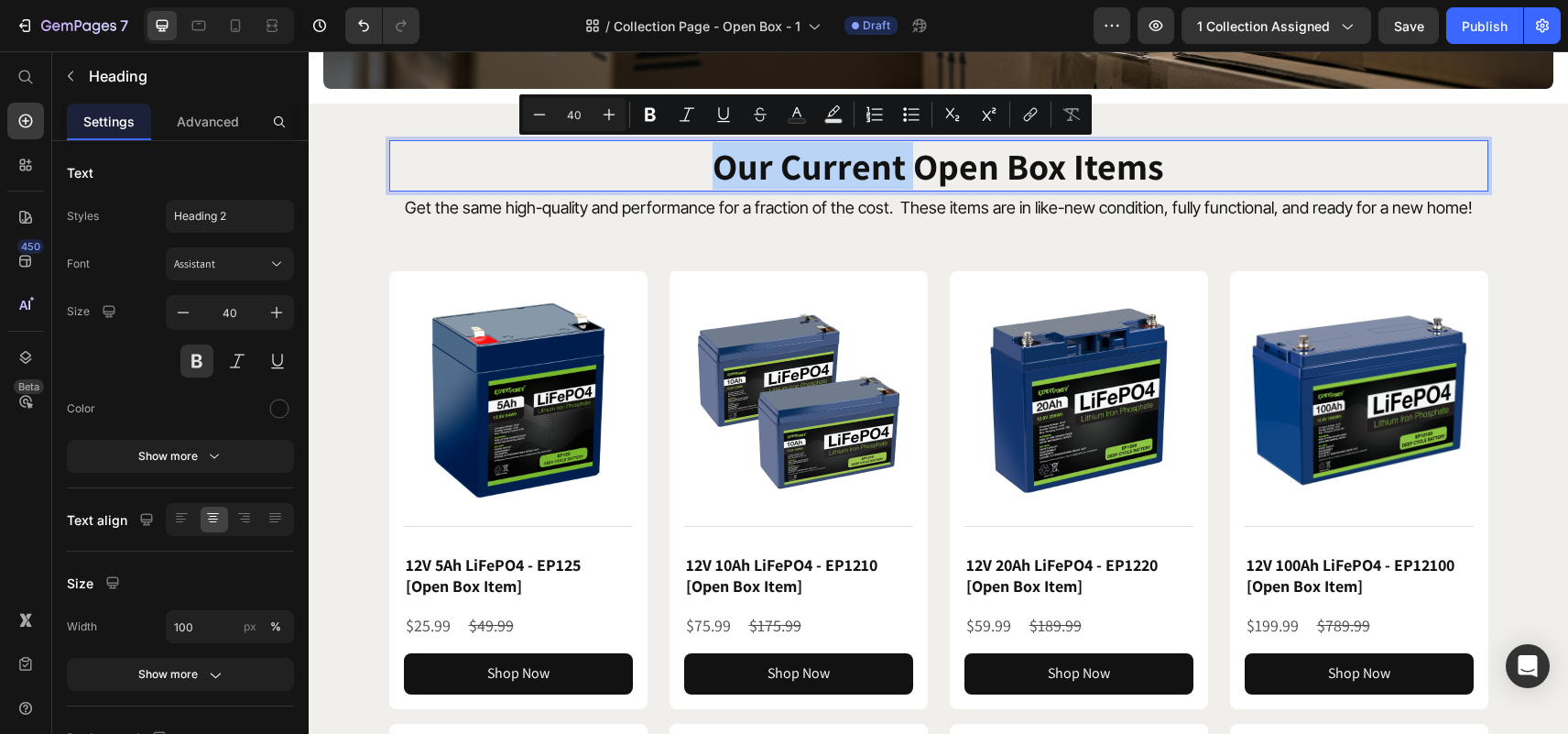 drag, startPoint x: 913, startPoint y: 162, endPoint x: 664, endPoint y: 161, distance: 249.00201 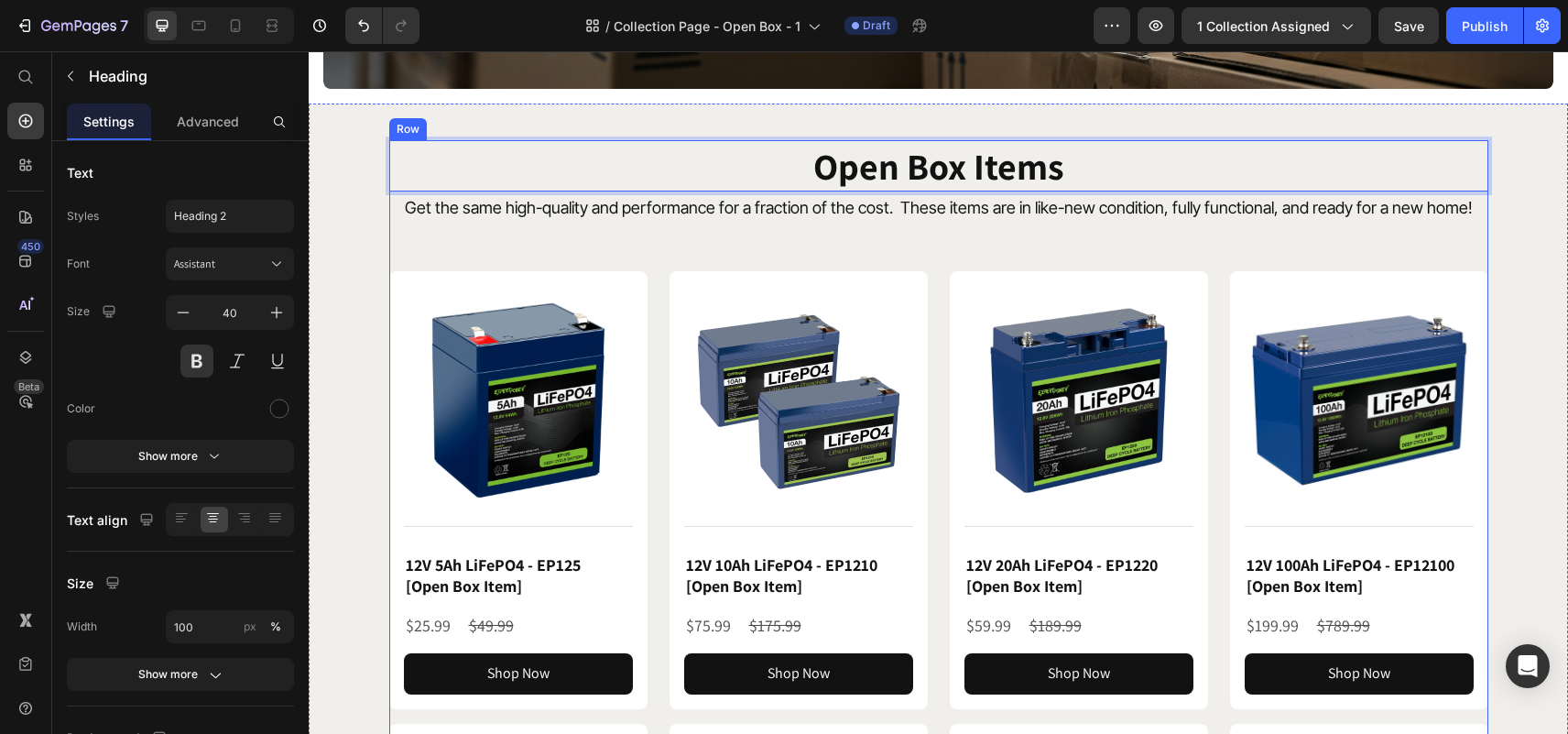 click on "Open Box Items Heading   0 Get the same high-quality and performance for a fraction of the cost.  These items are in like-new condition, fully functional, and ready for a new home! Text Block Product Images                Title Line 12V 5Ah LiFePO4 - EP125   [Open Box Item] Product Title $25.99 Product Price $49.99 Product Price Row Shop Now Product View More Row Product Images                Title Line 12V 10Ah LiFePO4 - EP1210   [Open Box Item] Product Title $75.99 Product Price $175.99 Product Price Row Shop Now Product View More Row Product Images                Title Line 12V 20Ah LiFePO4 - EP1220   [Open Box Item] Product Title $59.99 Product Price $189.99 Product Price Row Shop Now Product View More Row Product Images                Title Line 12V 100Ah LiFePO4 - EP12100    [Open Box Item] Product Title $199.99 Product Price $789.99 Product Price Row Shop Now Product View More Row Product Images                Title Line 12V 200Ah LiFePO4 - EP12200   [Open Box Item] Product Title $879.99 Product Price" at bounding box center (939, 2914) 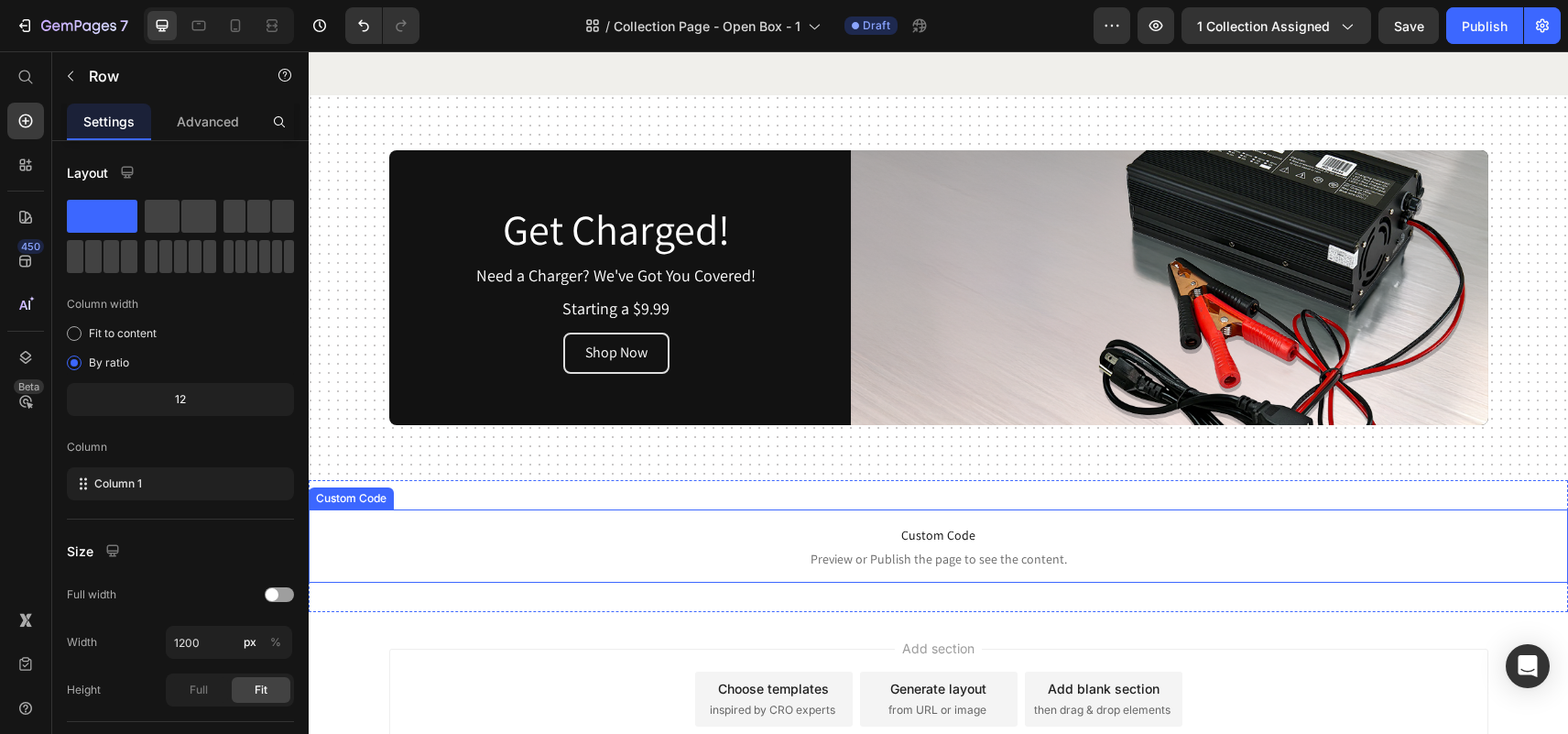 scroll, scrollTop: 6048, scrollLeft: 0, axis: vertical 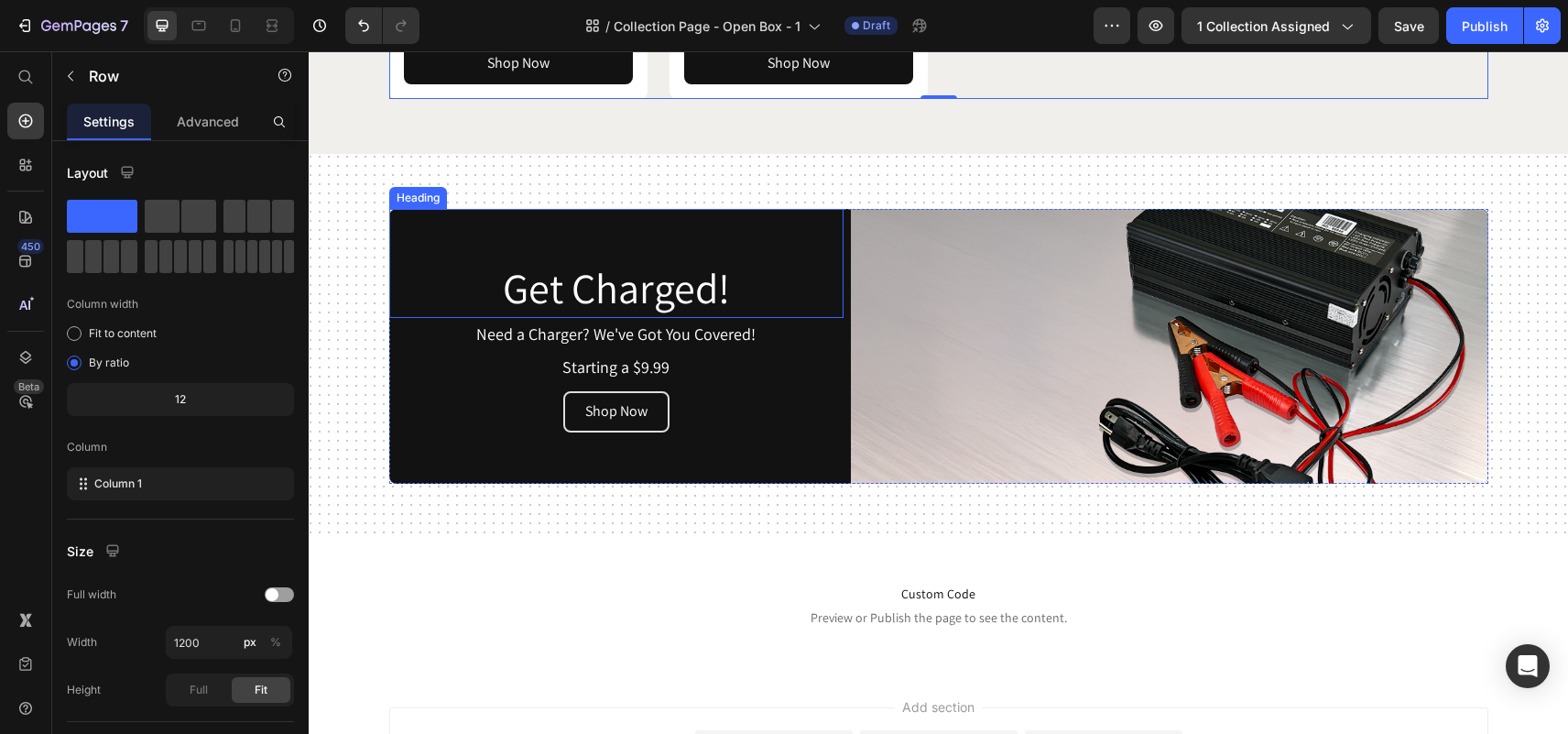 click on "Get Charged!" at bounding box center [616, 289] 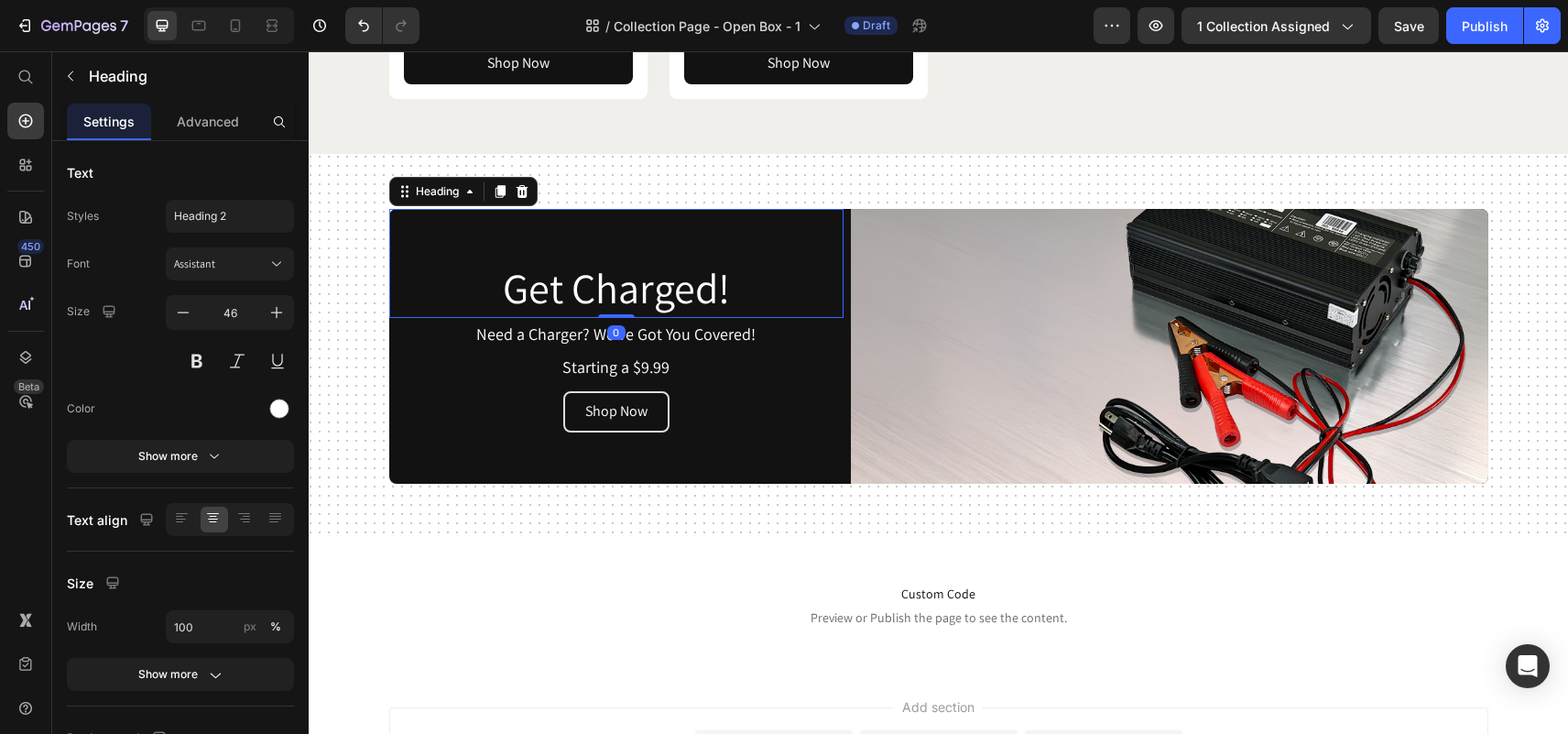 click on "Get Charged!" at bounding box center (616, 289) 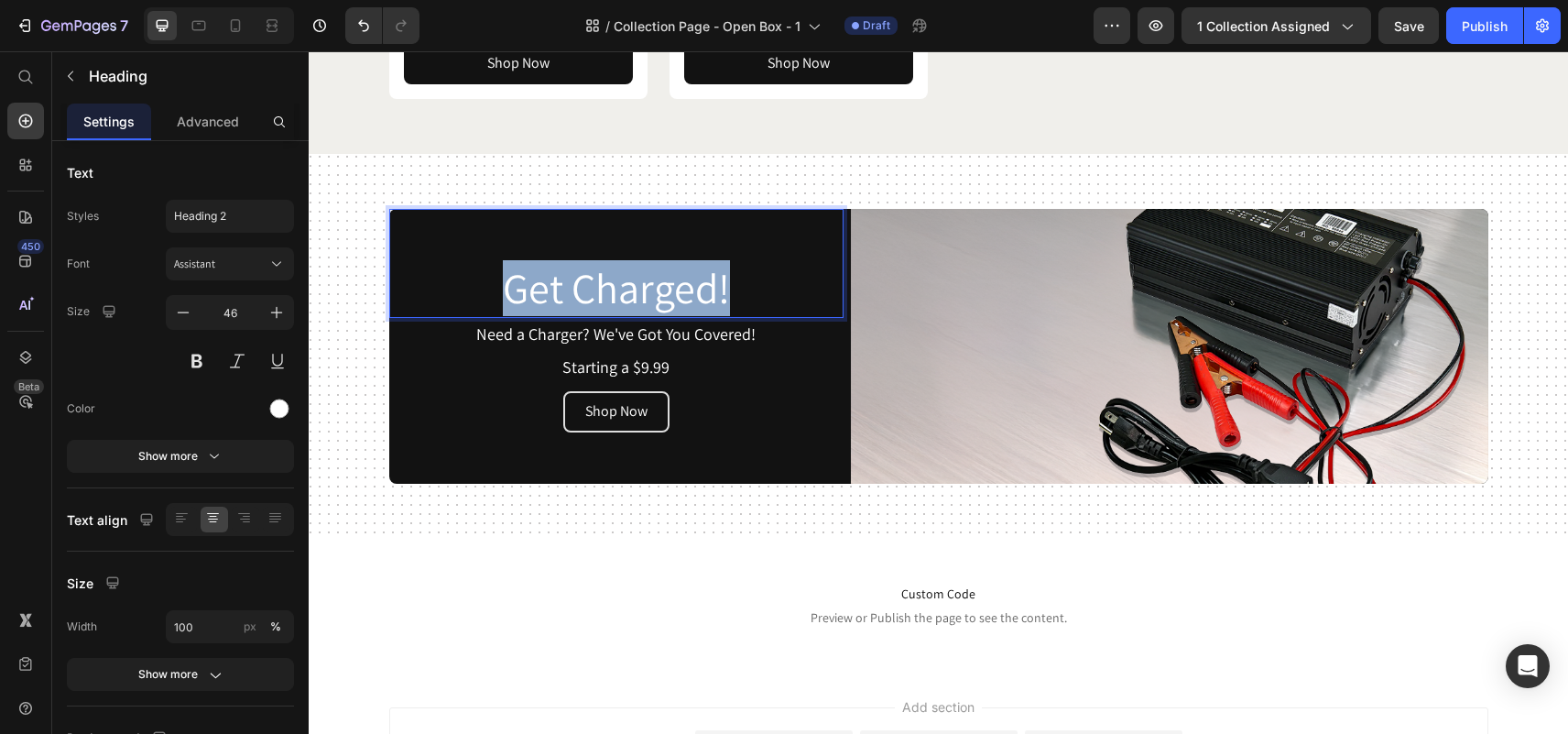 drag, startPoint x: 726, startPoint y: 293, endPoint x: 496, endPoint y: 243, distance: 235.37205 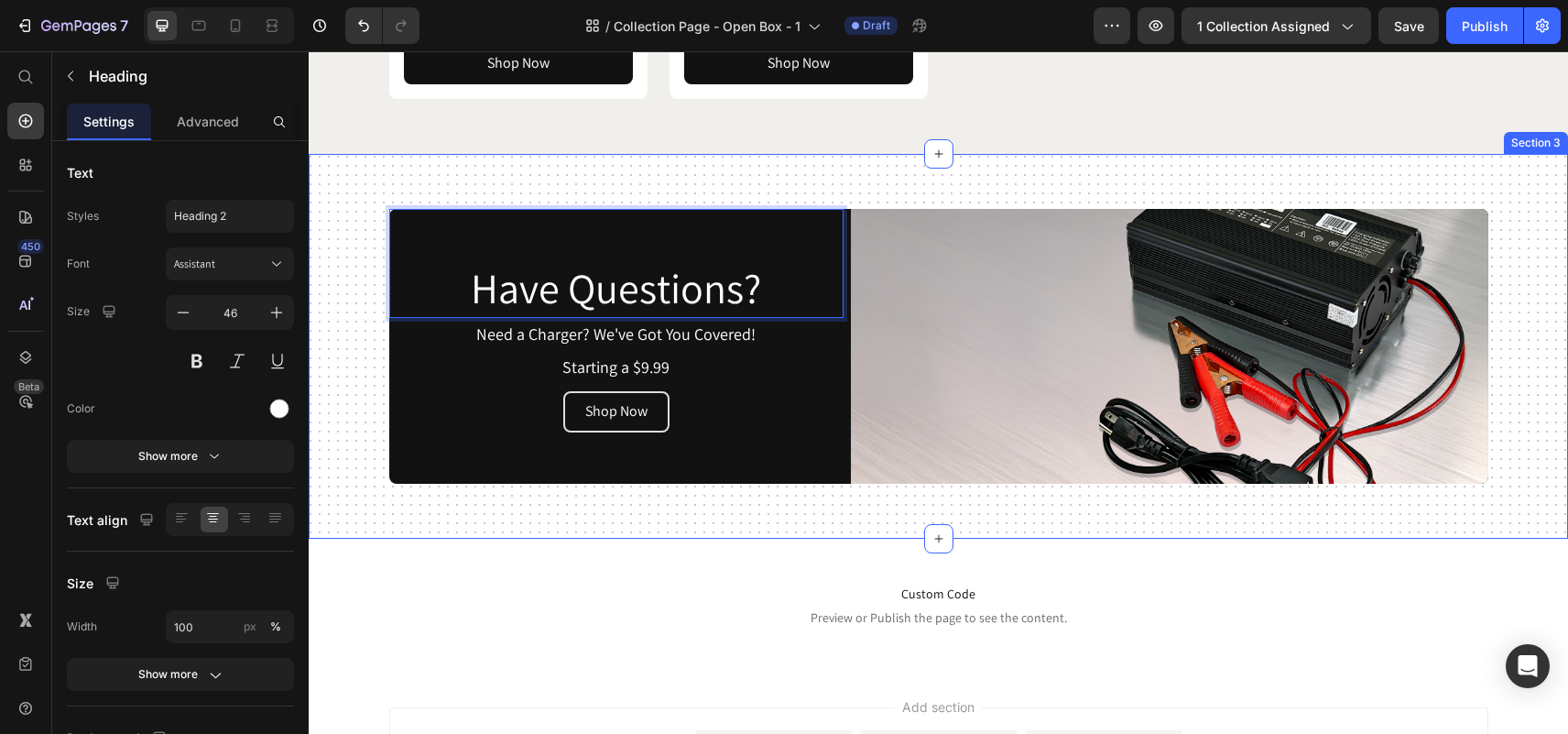 click on "Have Questions? Heading   0 Need a Charger? We've Got You Covered! Text Block Starting a $9.99 Text Block Shop Now Button Image Row Section 3" at bounding box center (938, 346) 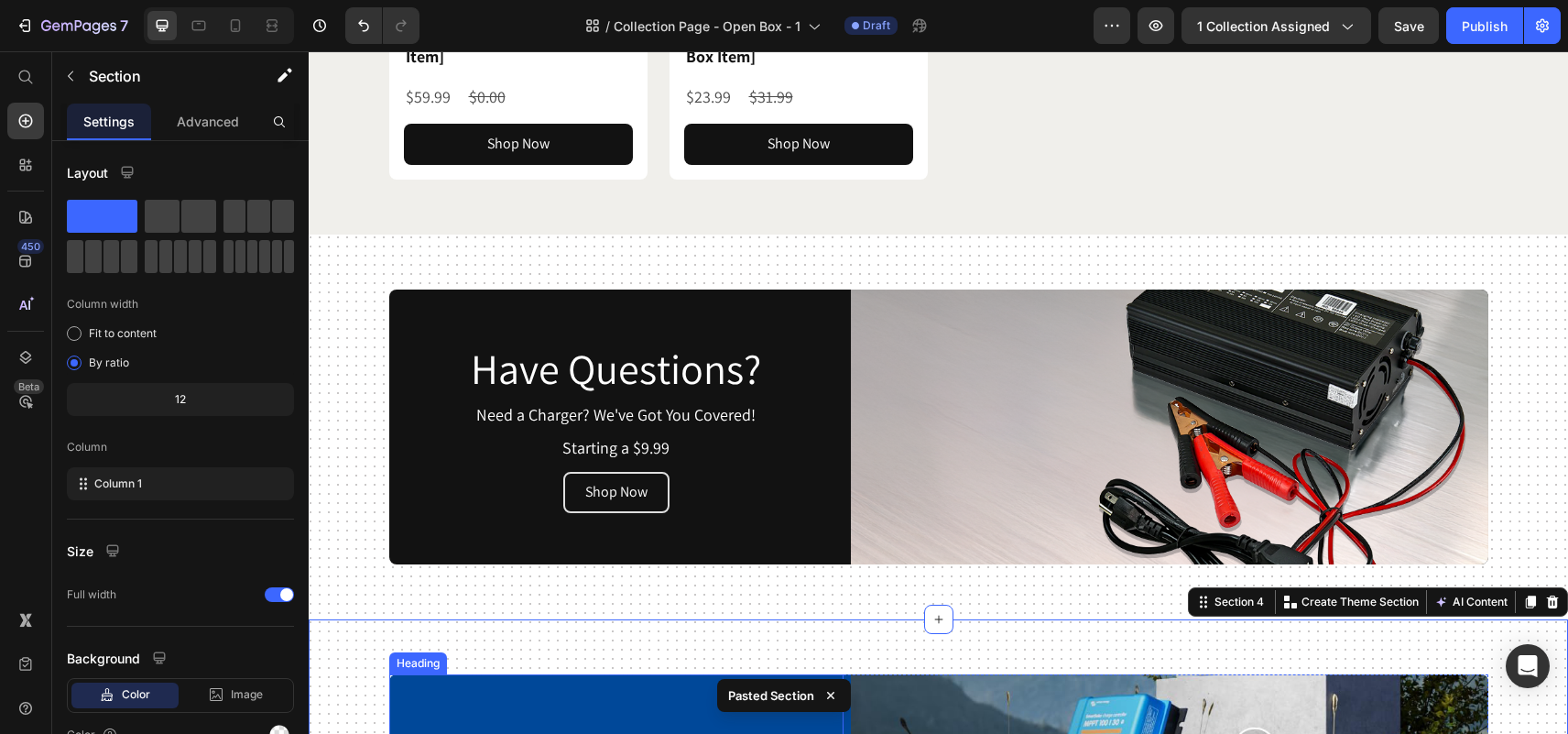 scroll, scrollTop: 5921, scrollLeft: 0, axis: vertical 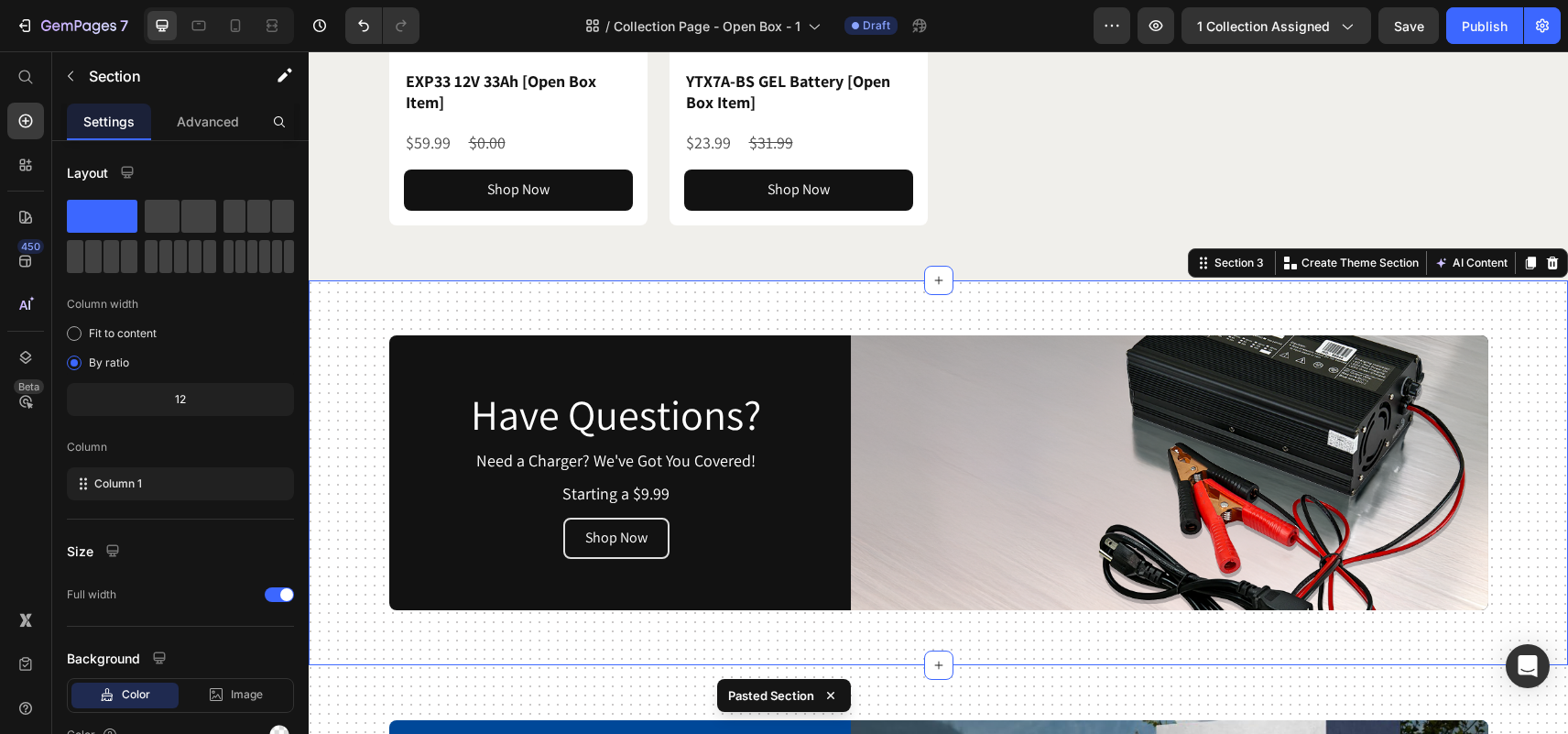 click on "Have Questions? Heading Need a Charger? We've Got You Covered! Text Block Starting a $9.99 Text Block Shop Now Button Image Row Section 3   Create Theme Section AI Content Write with GemAI What would you like to describe here? Tone and Voice Persuasive Product 6480W | 20KWH Show more Generate" at bounding box center [938, 473] 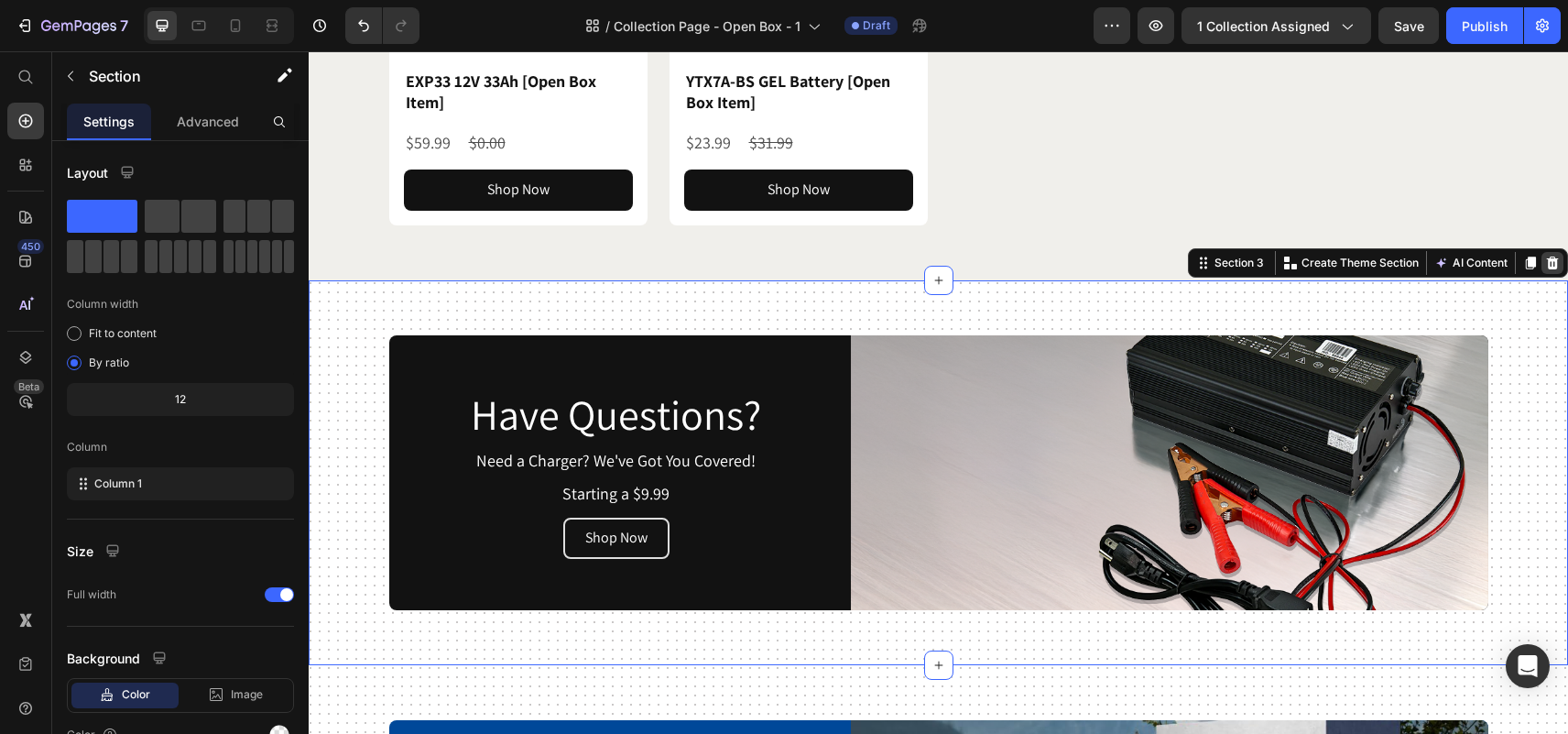 click 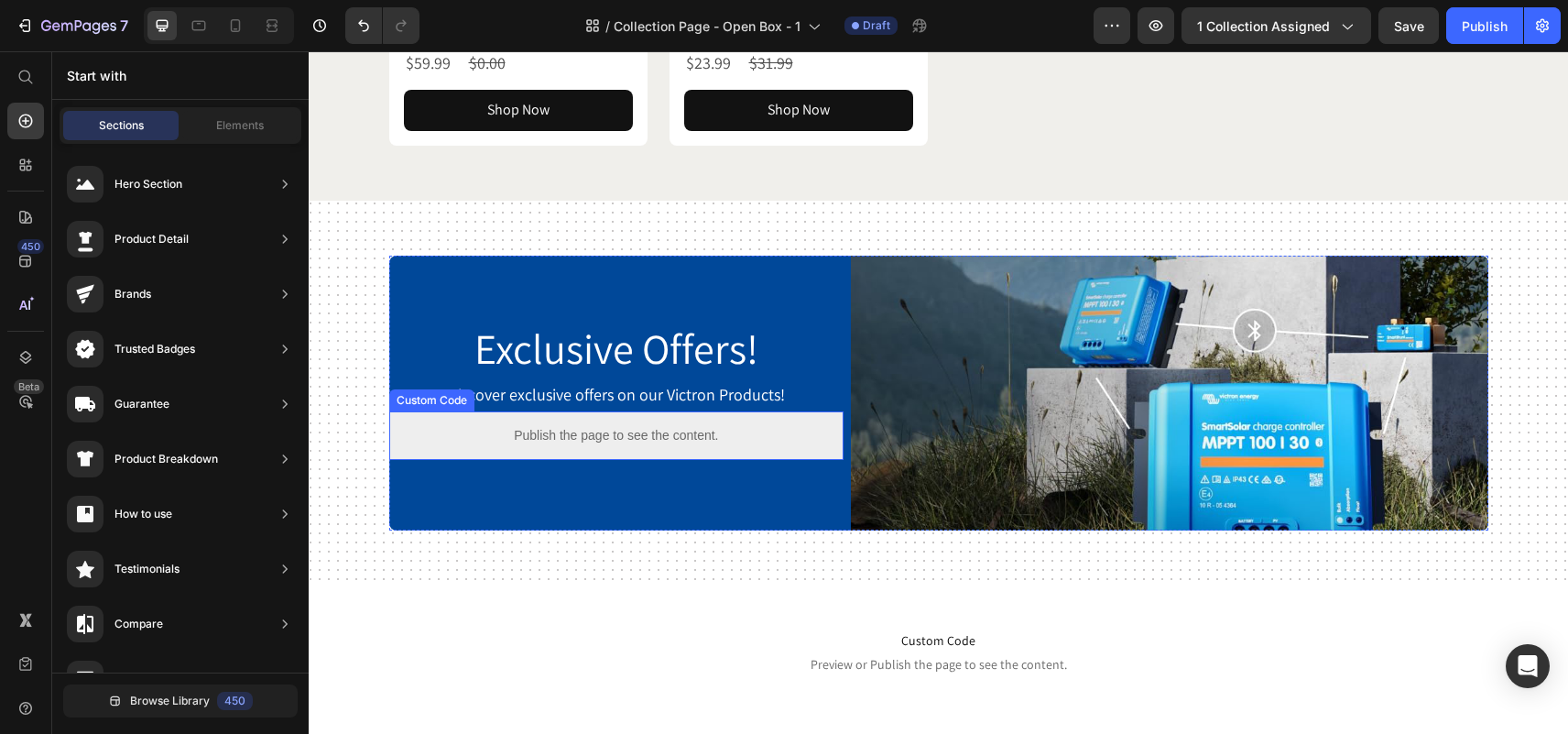 scroll, scrollTop: 6105, scrollLeft: 0, axis: vertical 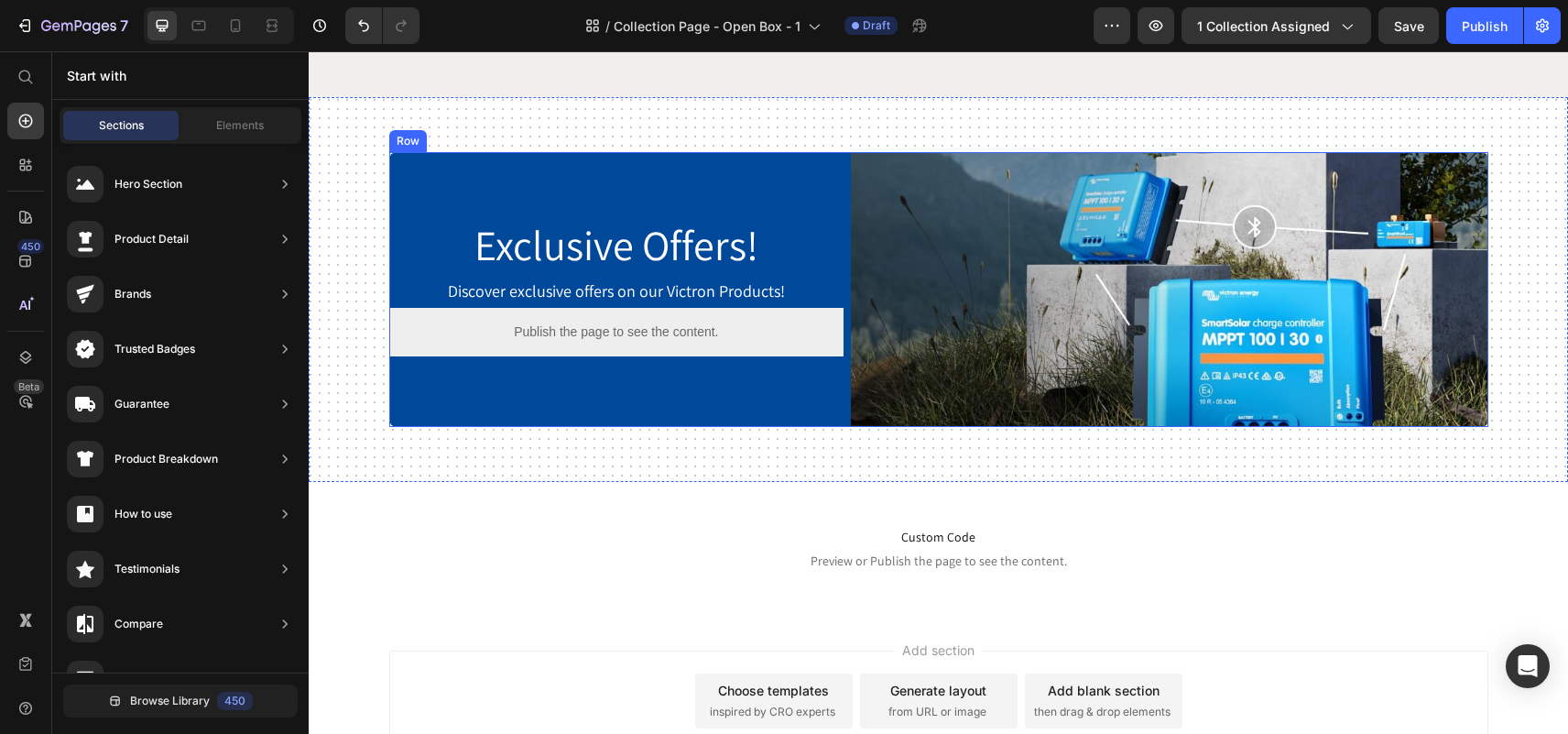 click on "Exclusive Offers! Heading Discover exclusive offers on our Victron Products! Text Block
Publish the page to see the content.
Custom Code" at bounding box center [616, 290] 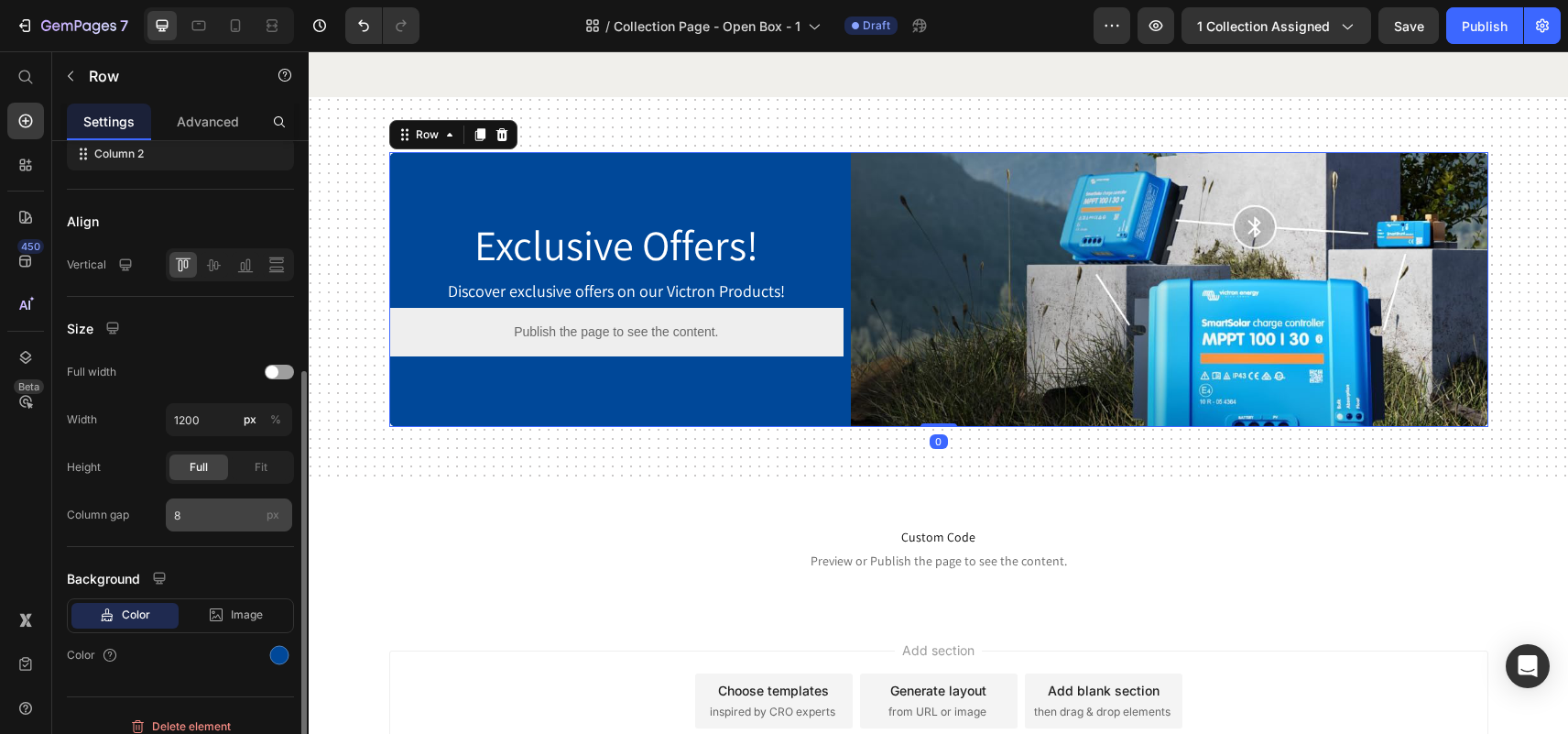 scroll, scrollTop: 382, scrollLeft: 0, axis: vertical 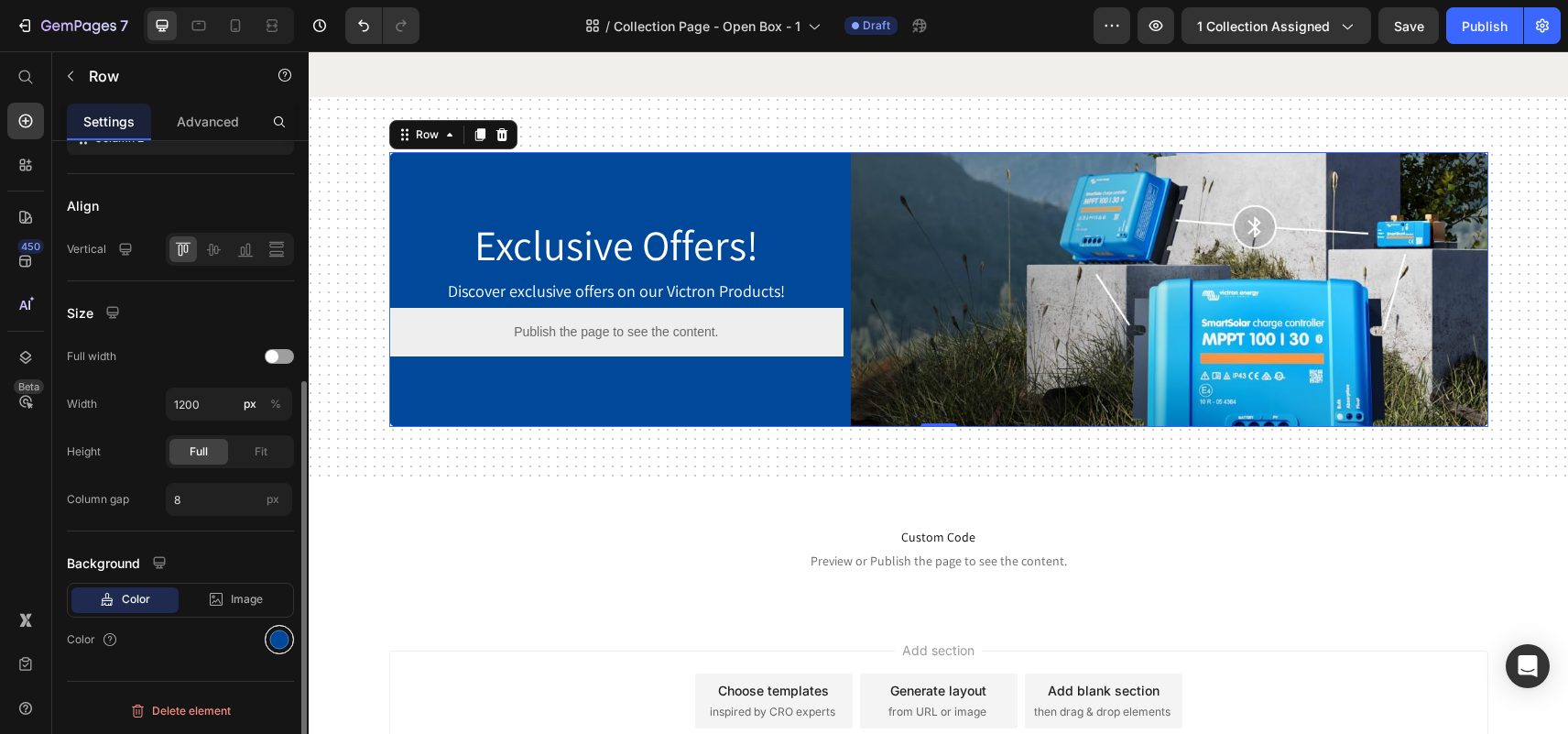 click at bounding box center [279, 640] 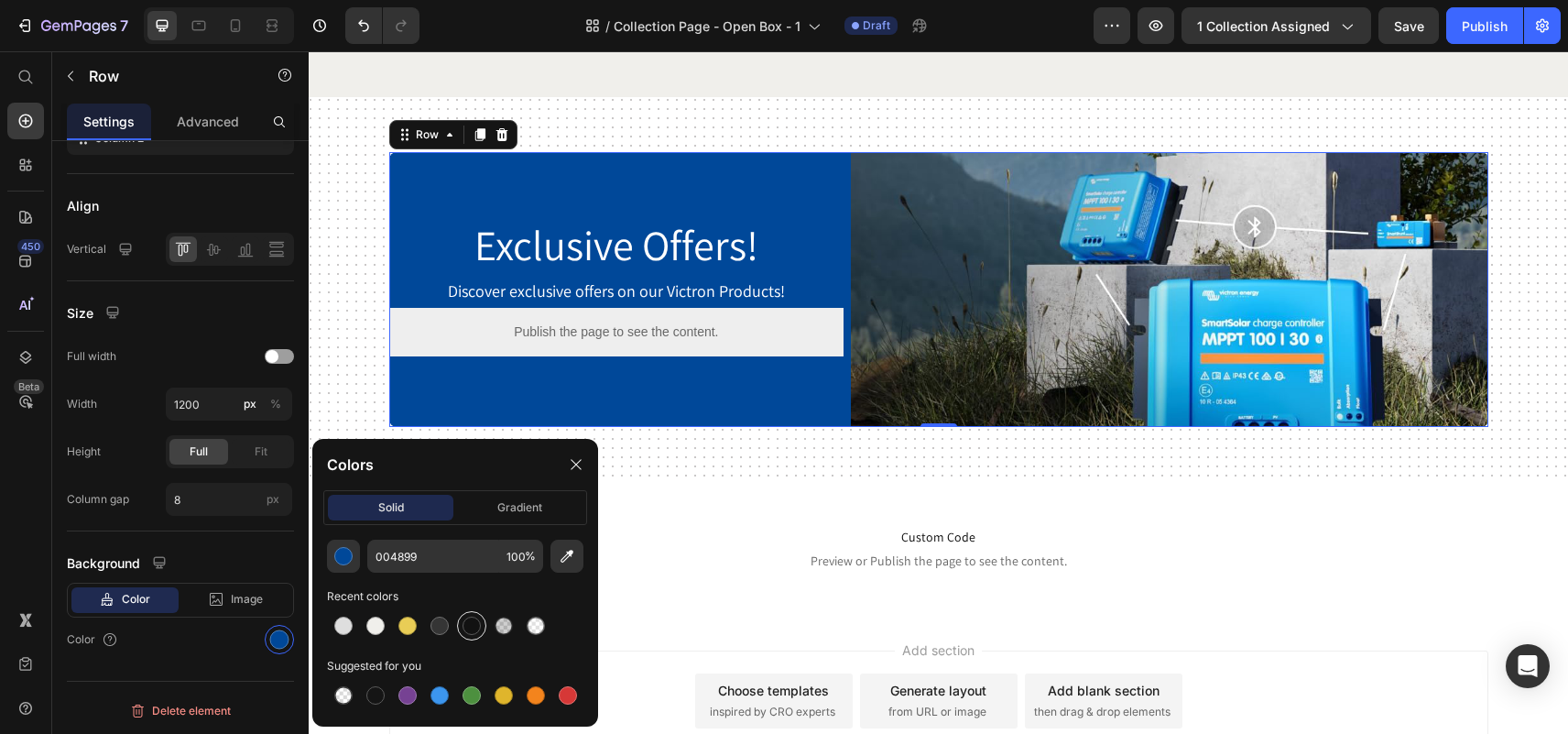 click at bounding box center [472, 626] 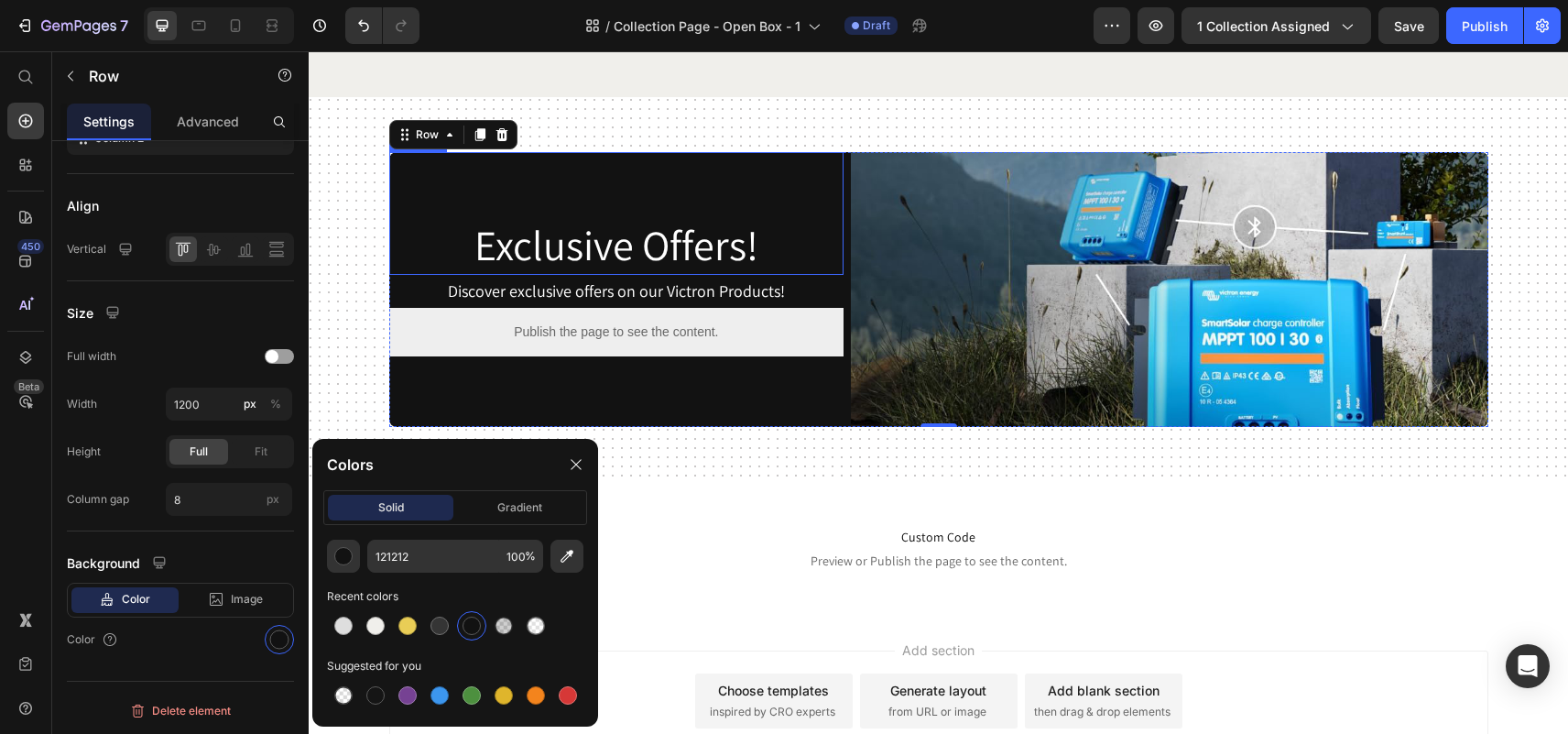click on "Exclusive Offers!" at bounding box center (616, 246) 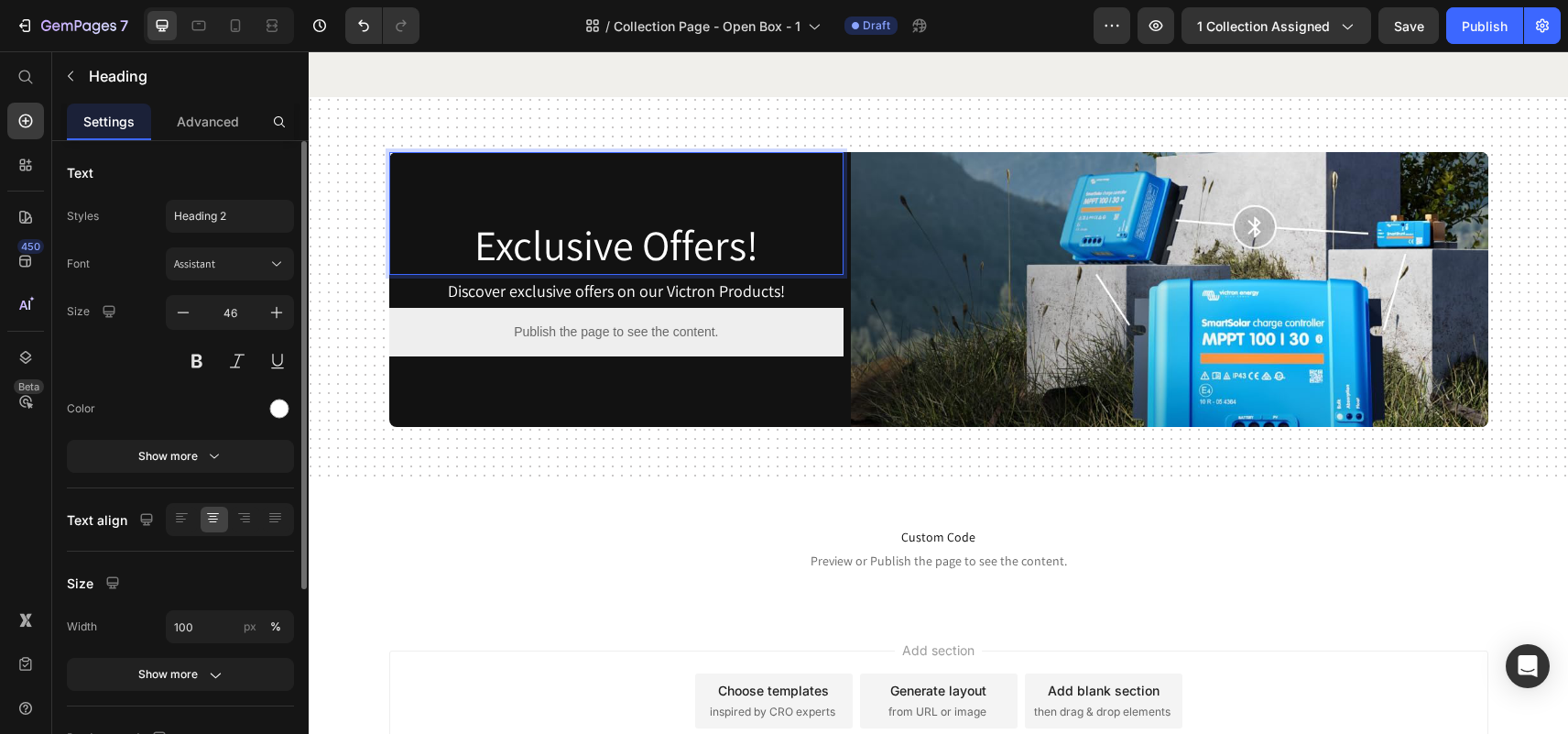 click on "Exclusive Offers!" at bounding box center [616, 246] 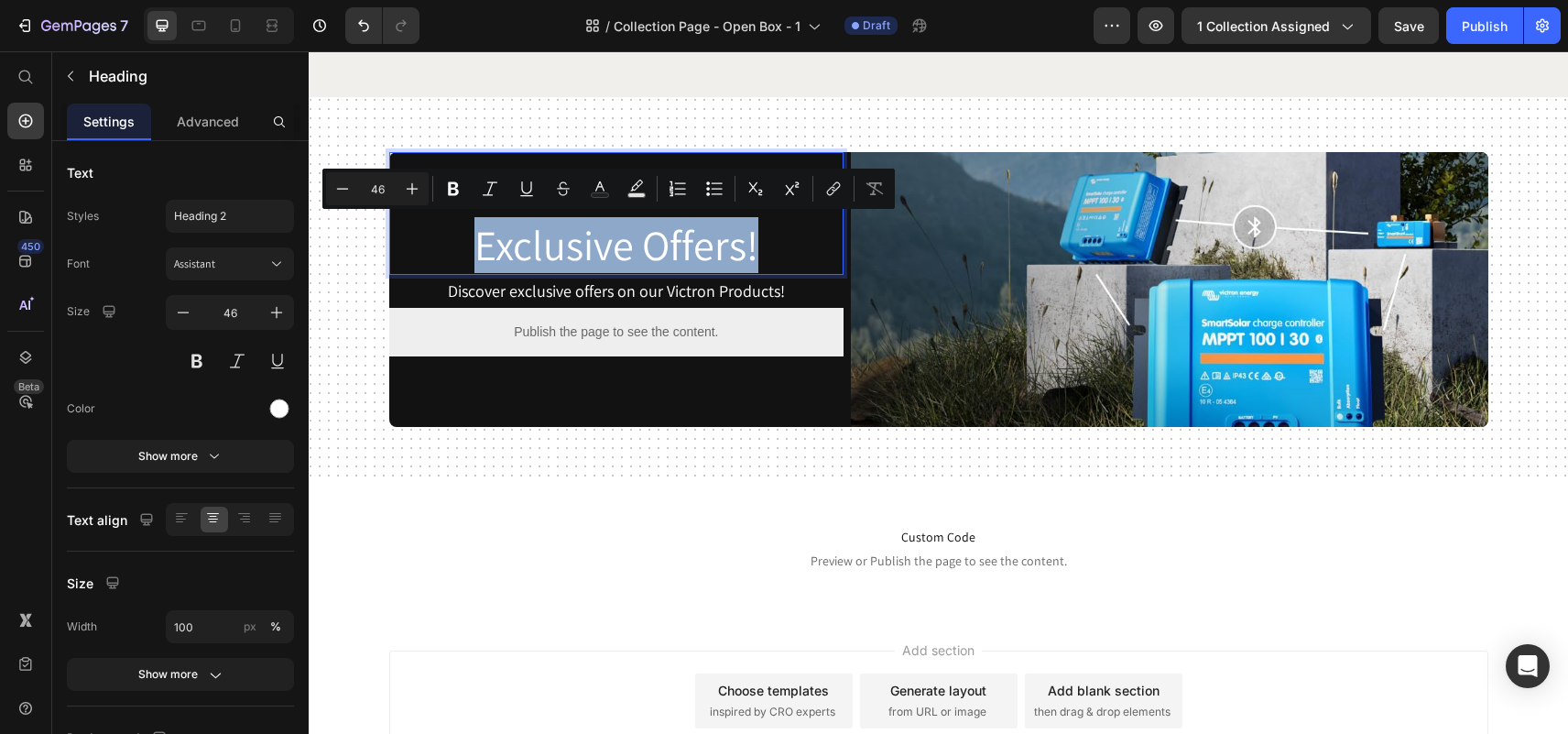 drag, startPoint x: 757, startPoint y: 246, endPoint x: 466, endPoint y: 268, distance: 291.8304 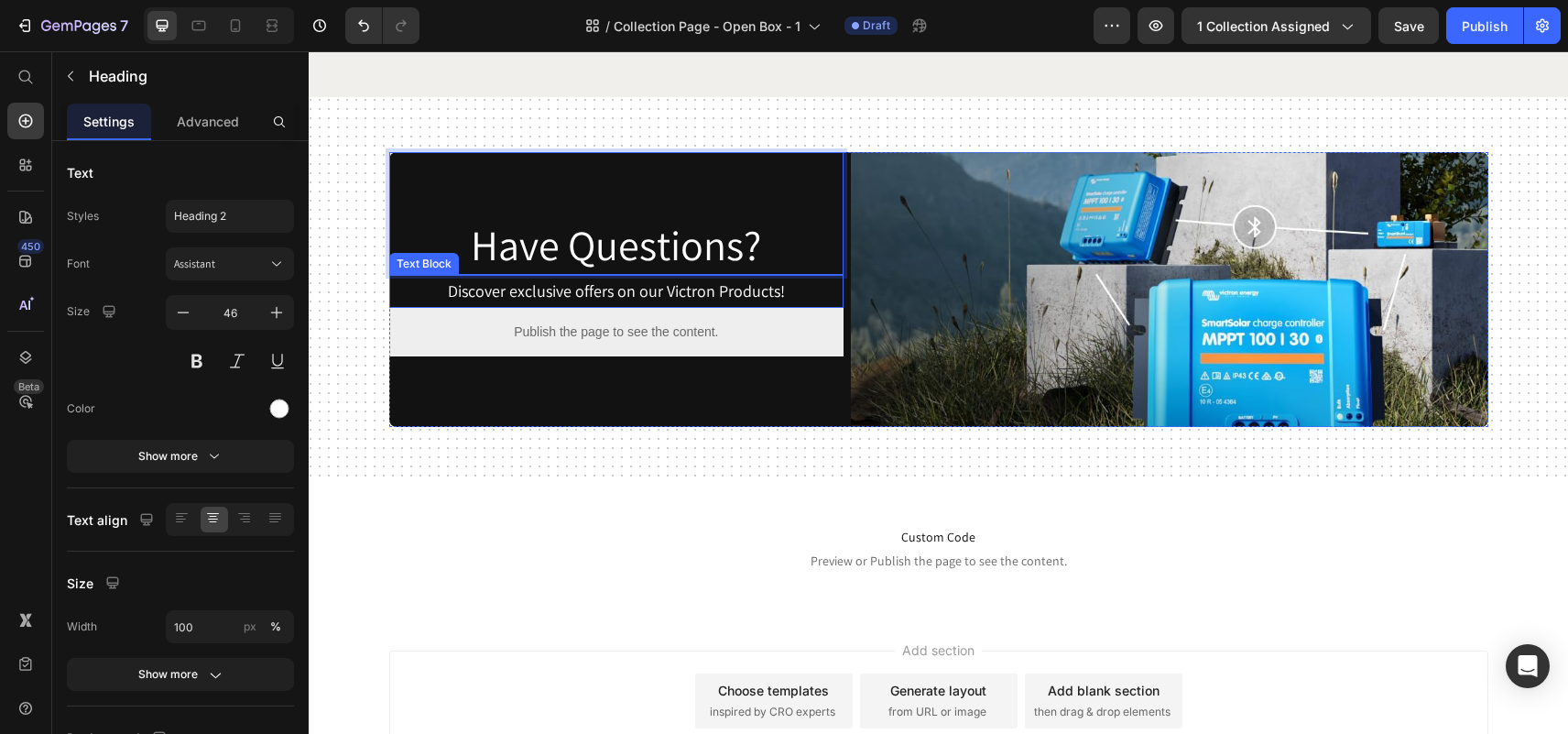 click on "Discover exclusive offers on our Victron Products!" at bounding box center (616, 291) 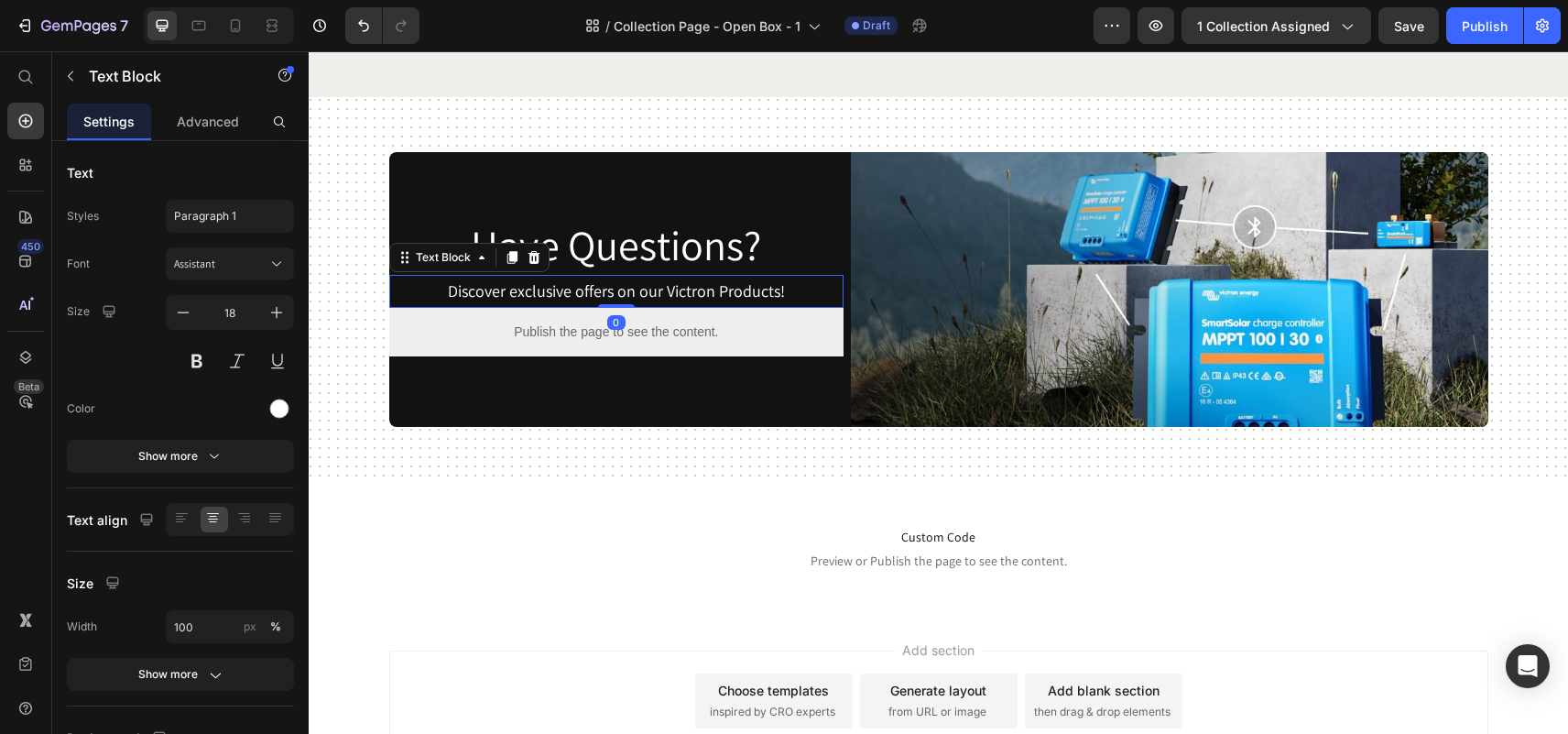 click on "Discover exclusive offers on our Victron Products!" at bounding box center (616, 291) 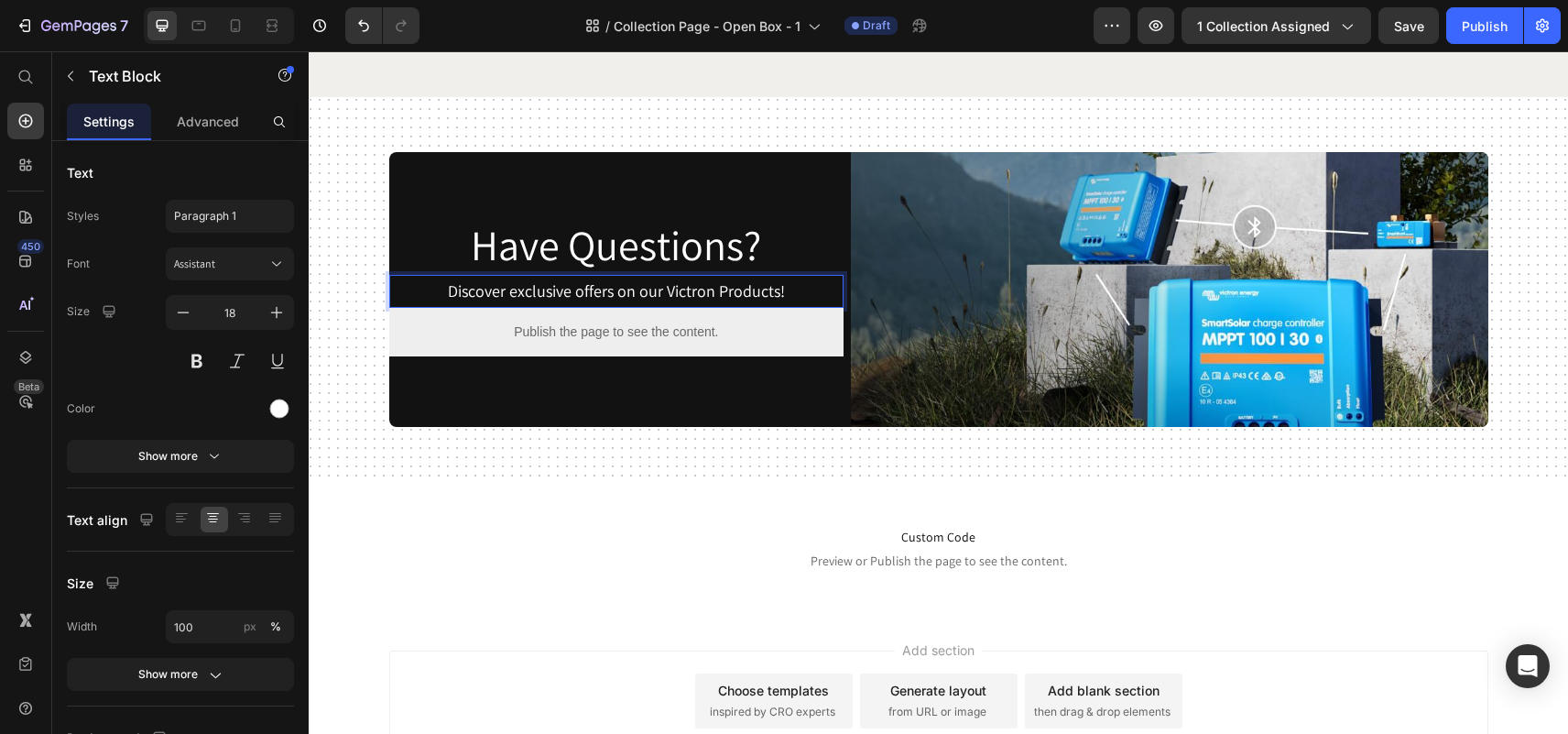 click on "Discover exclusive offers on our Victron Products!" at bounding box center (616, 291) 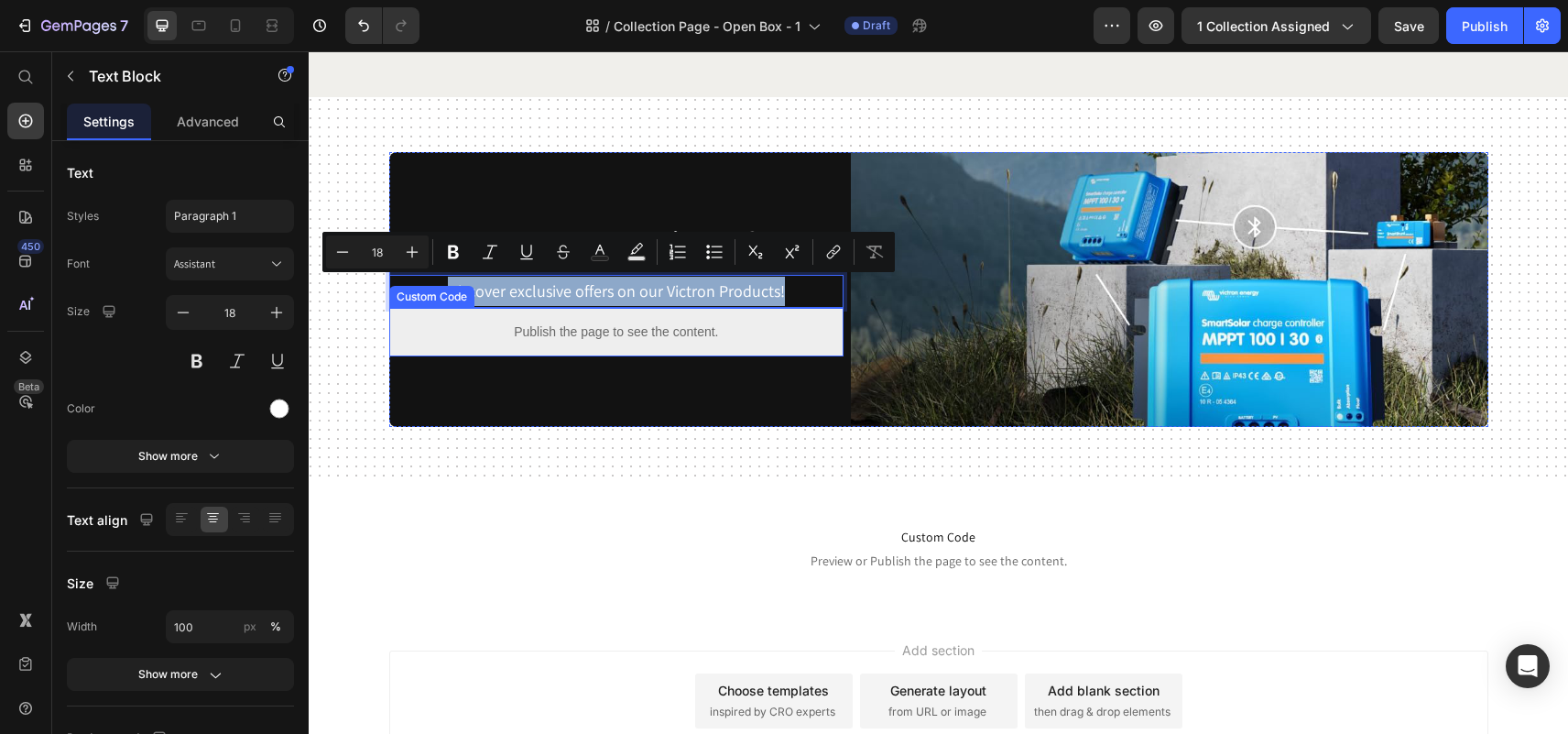drag, startPoint x: 781, startPoint y: 293, endPoint x: 418, endPoint y: 318, distance: 363.85986 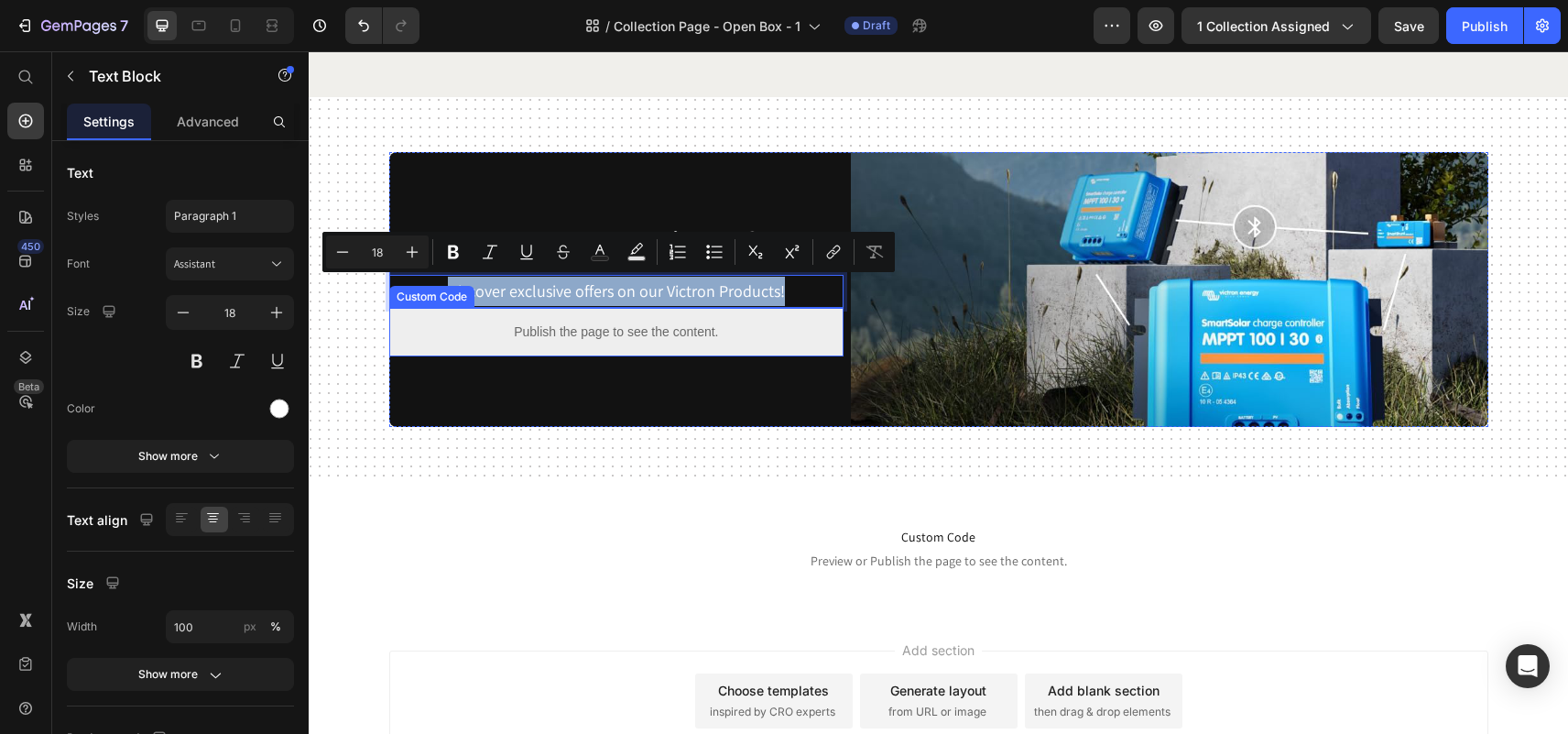click on "Have Questions? Heading Discover exclusive offers on our Victron Products! Text Block   0
Publish the page to see the content.
Custom Code" at bounding box center (616, 290) 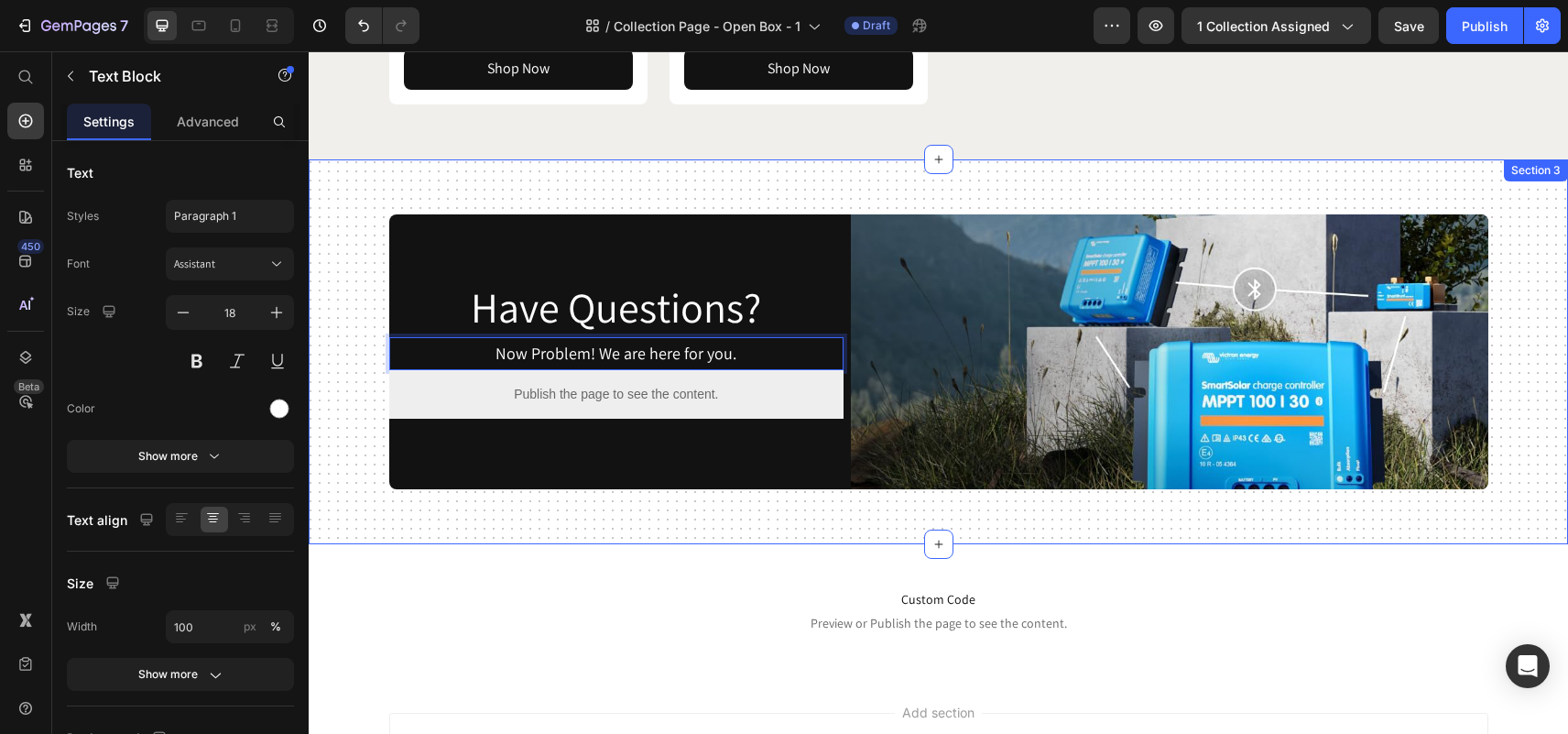 scroll, scrollTop: 5921, scrollLeft: 0, axis: vertical 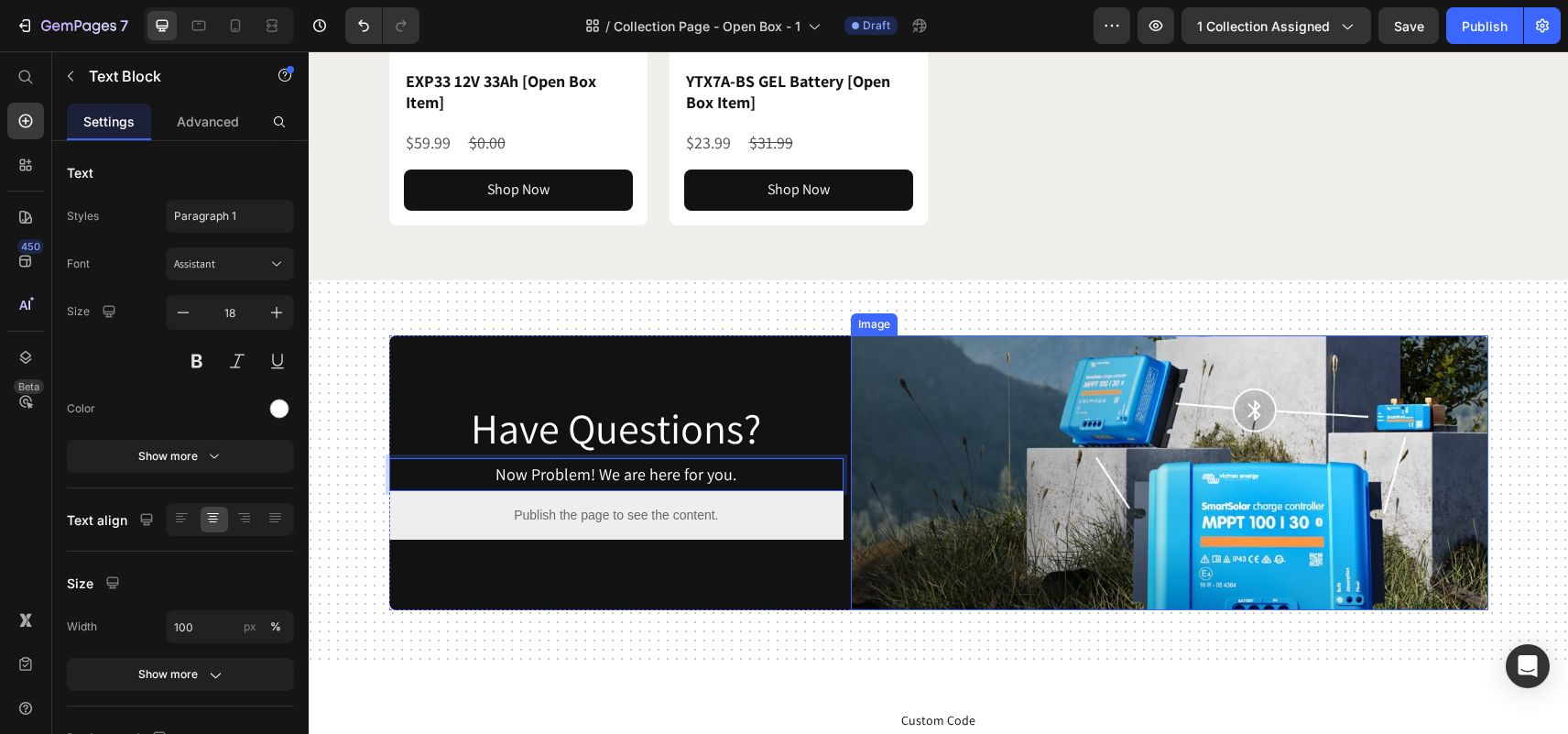 click at bounding box center [1169, 473] 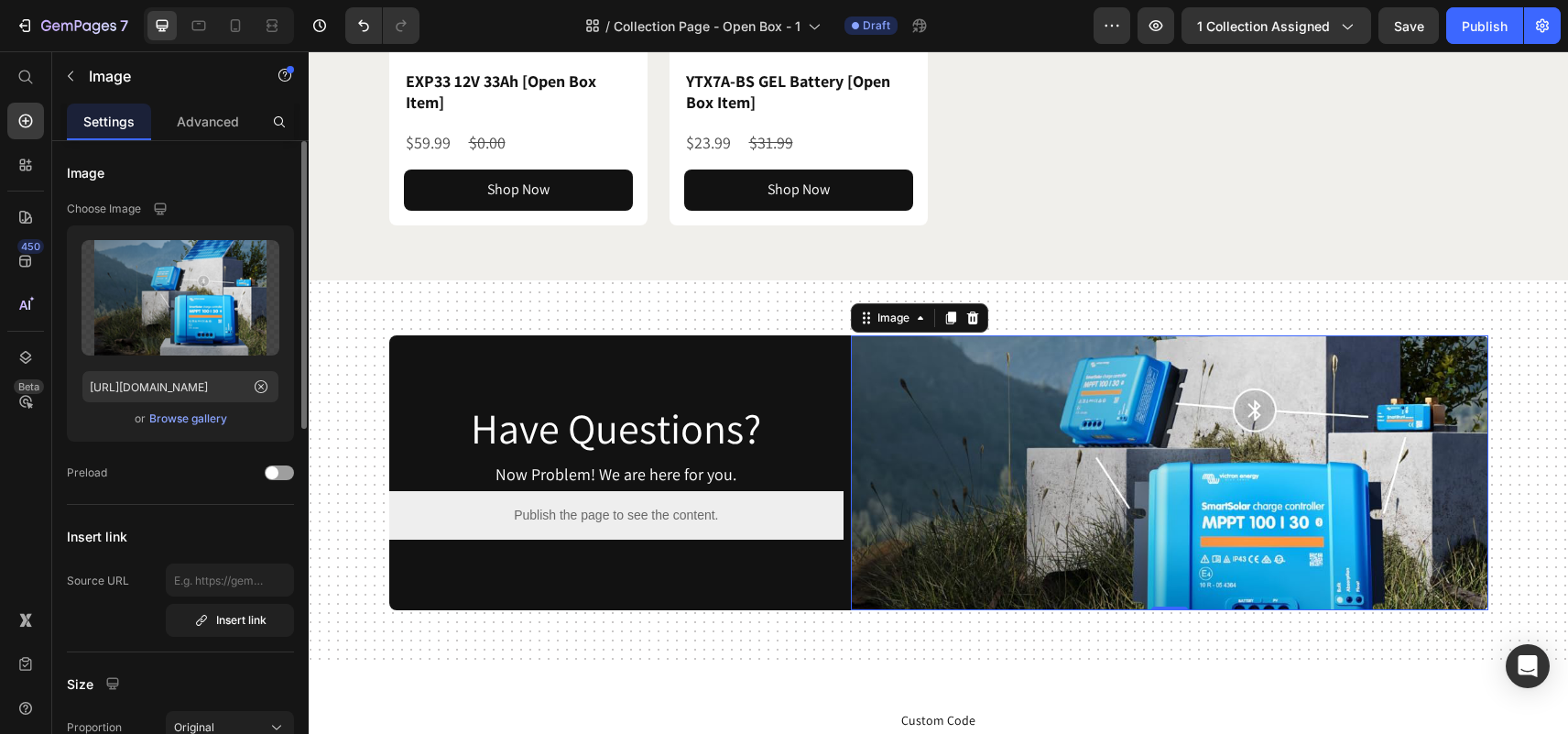 click on "Browse gallery" at bounding box center [188, 419] 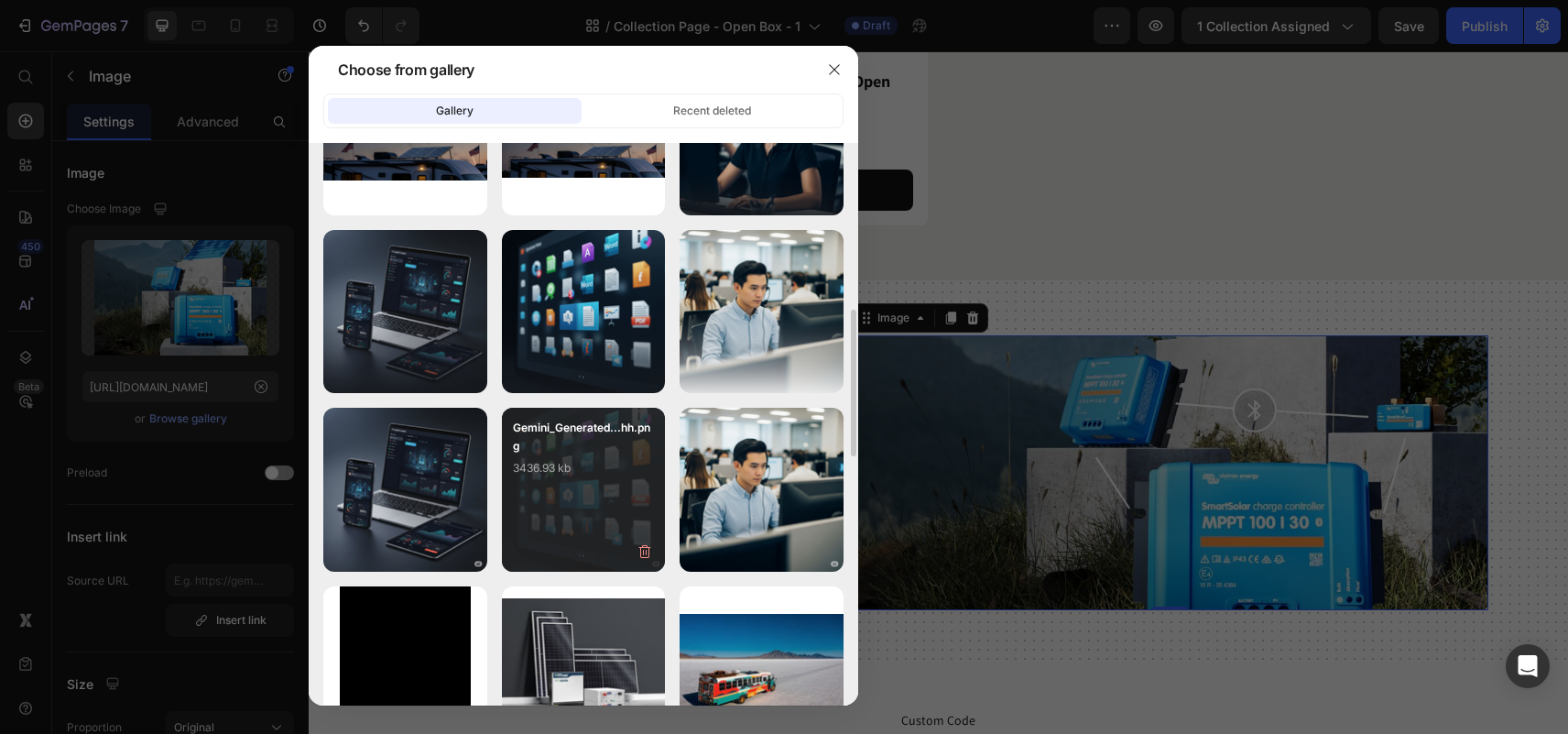 scroll, scrollTop: 458, scrollLeft: 0, axis: vertical 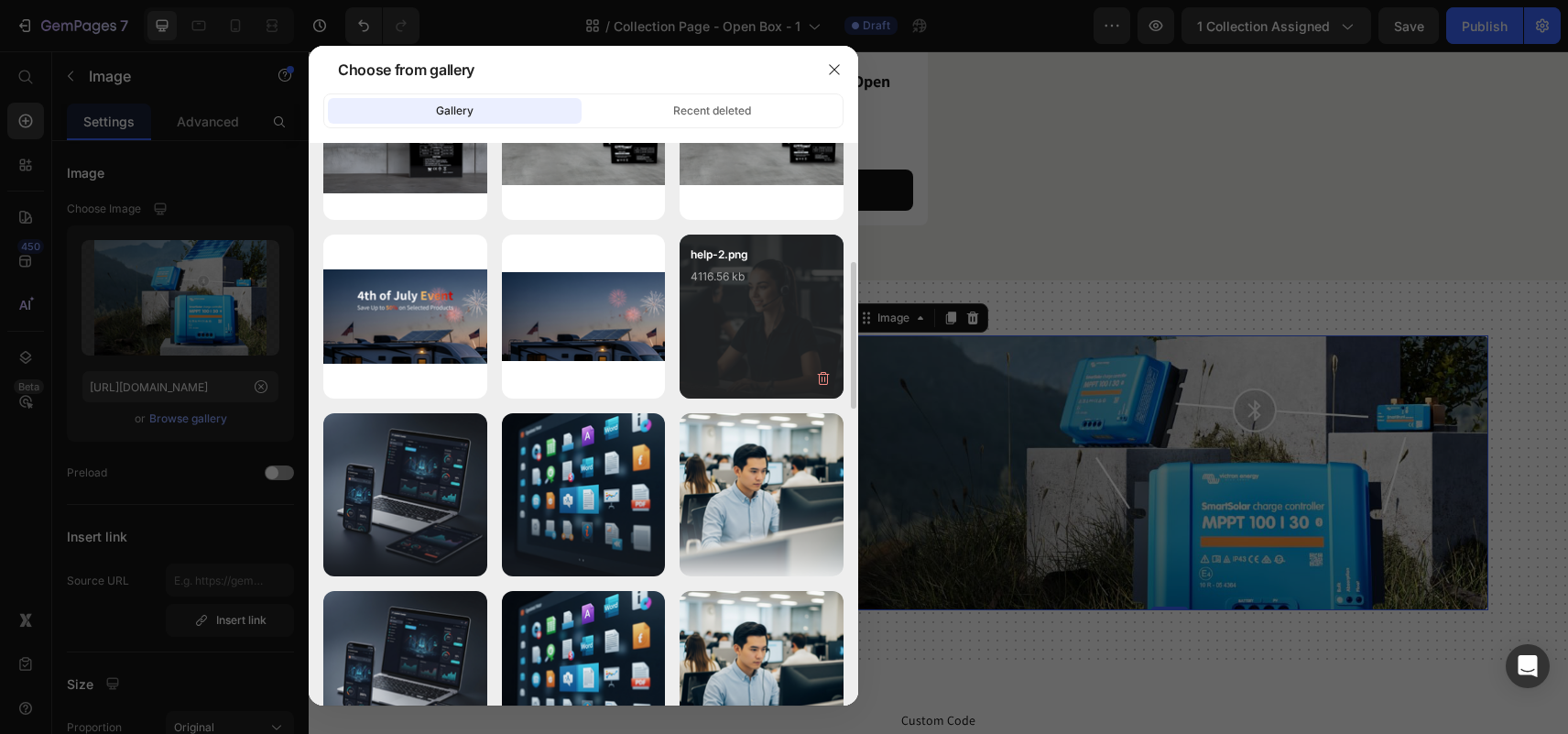 click on "help-2.png 4116.56 kb" at bounding box center [761, 282] 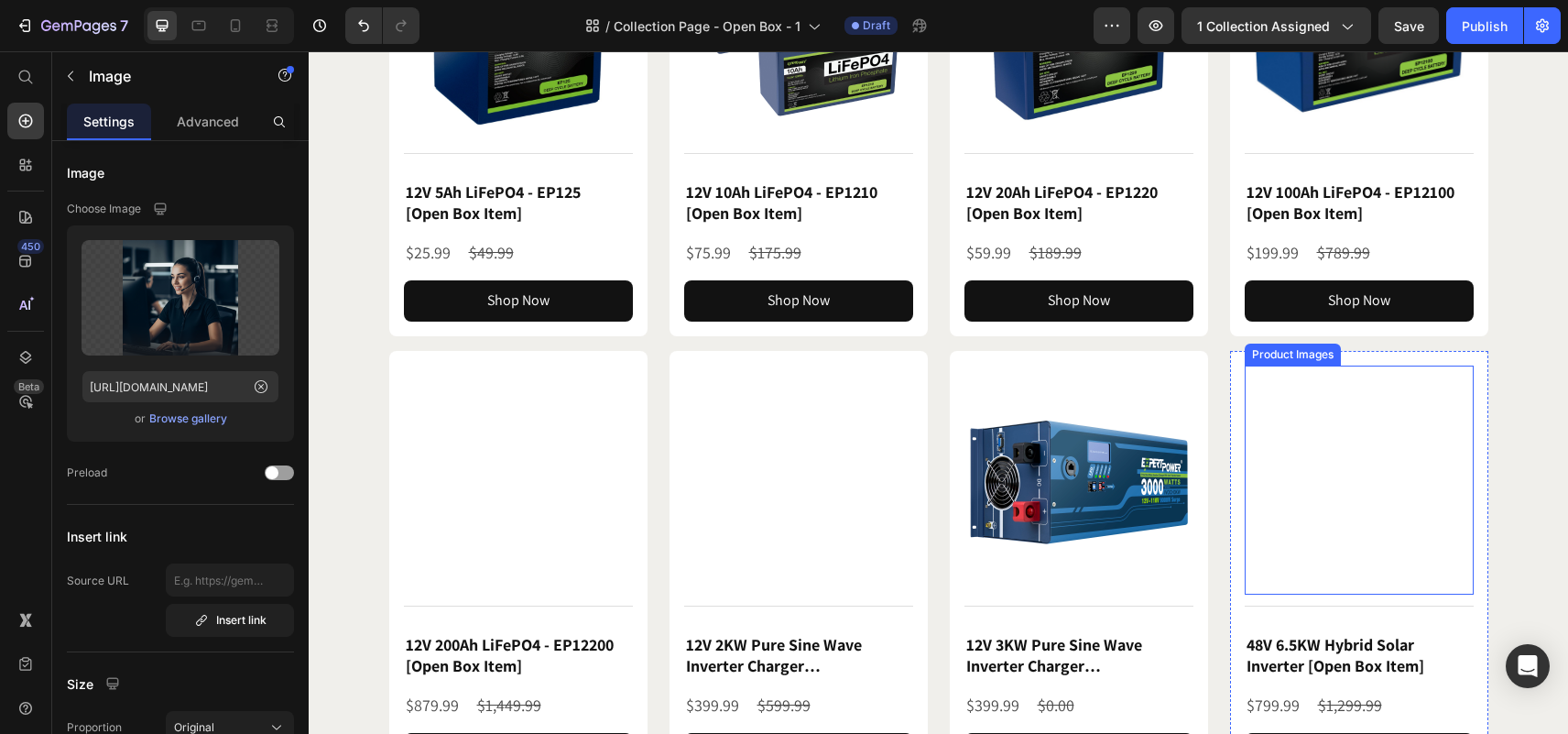 scroll, scrollTop: 973, scrollLeft: 0, axis: vertical 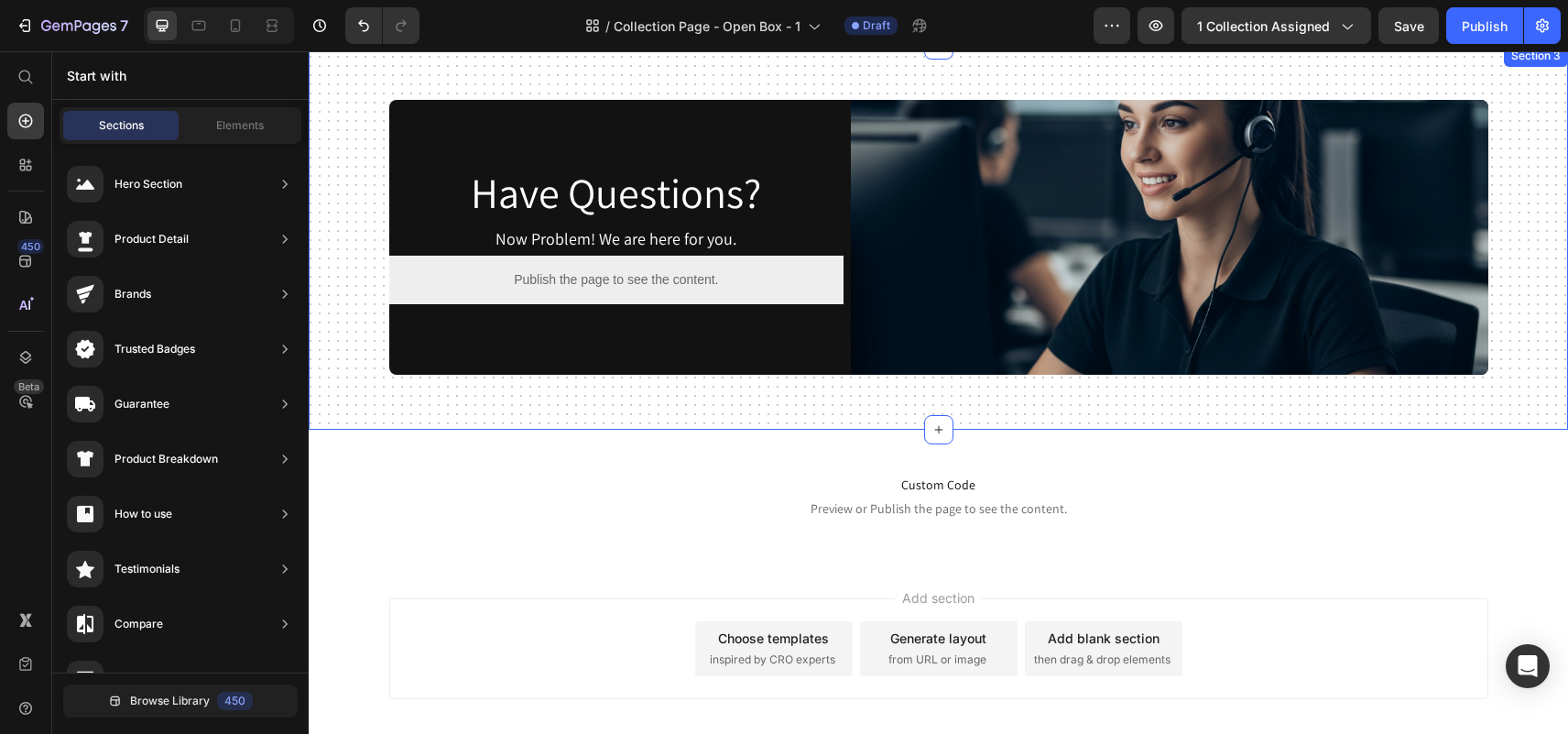 click on "Have Questions? Heading Now Problem! We are here for you. Text Block
Publish the page to see the content.
Custom Code Image Row Section 3" at bounding box center (938, 237) 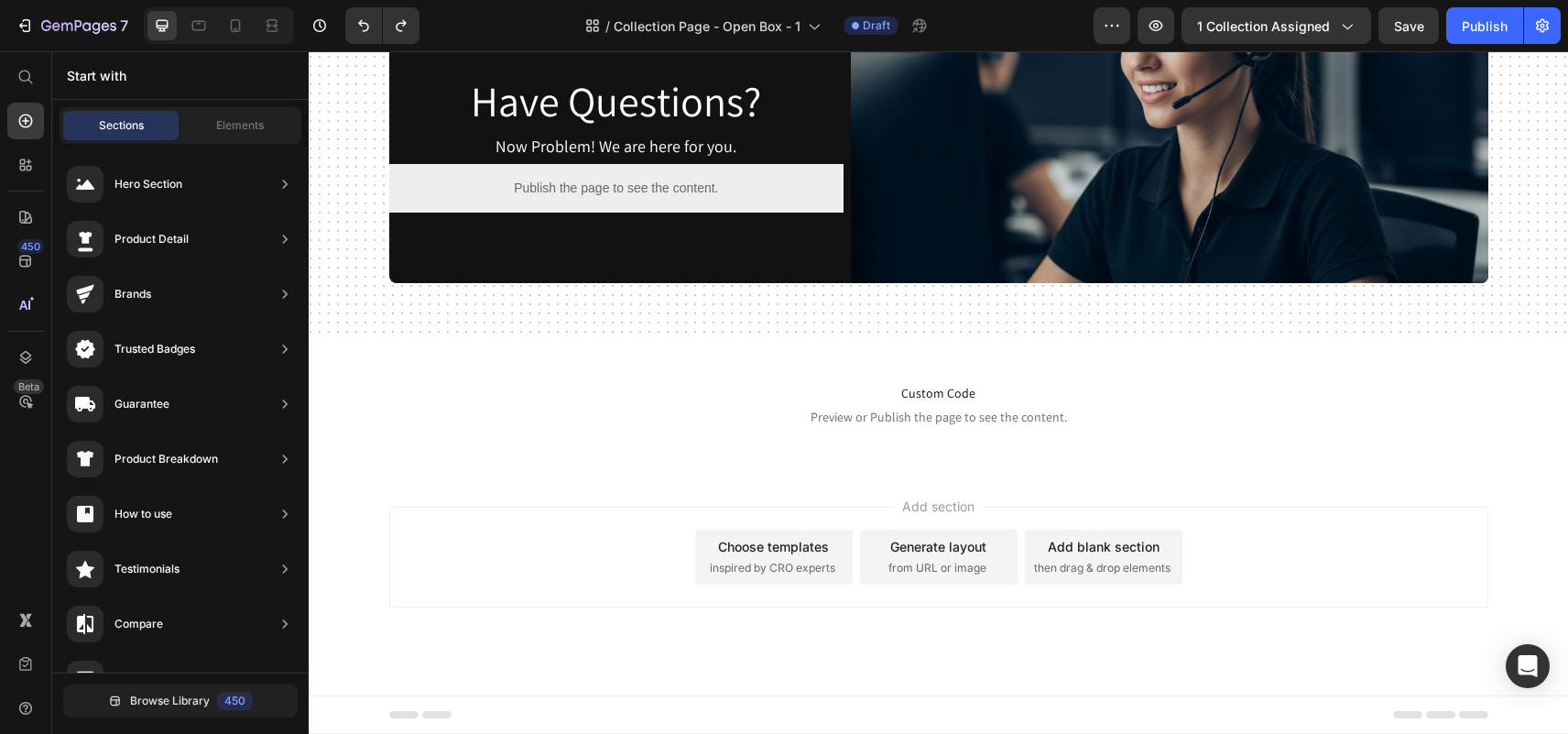 scroll, scrollTop: 479, scrollLeft: 0, axis: vertical 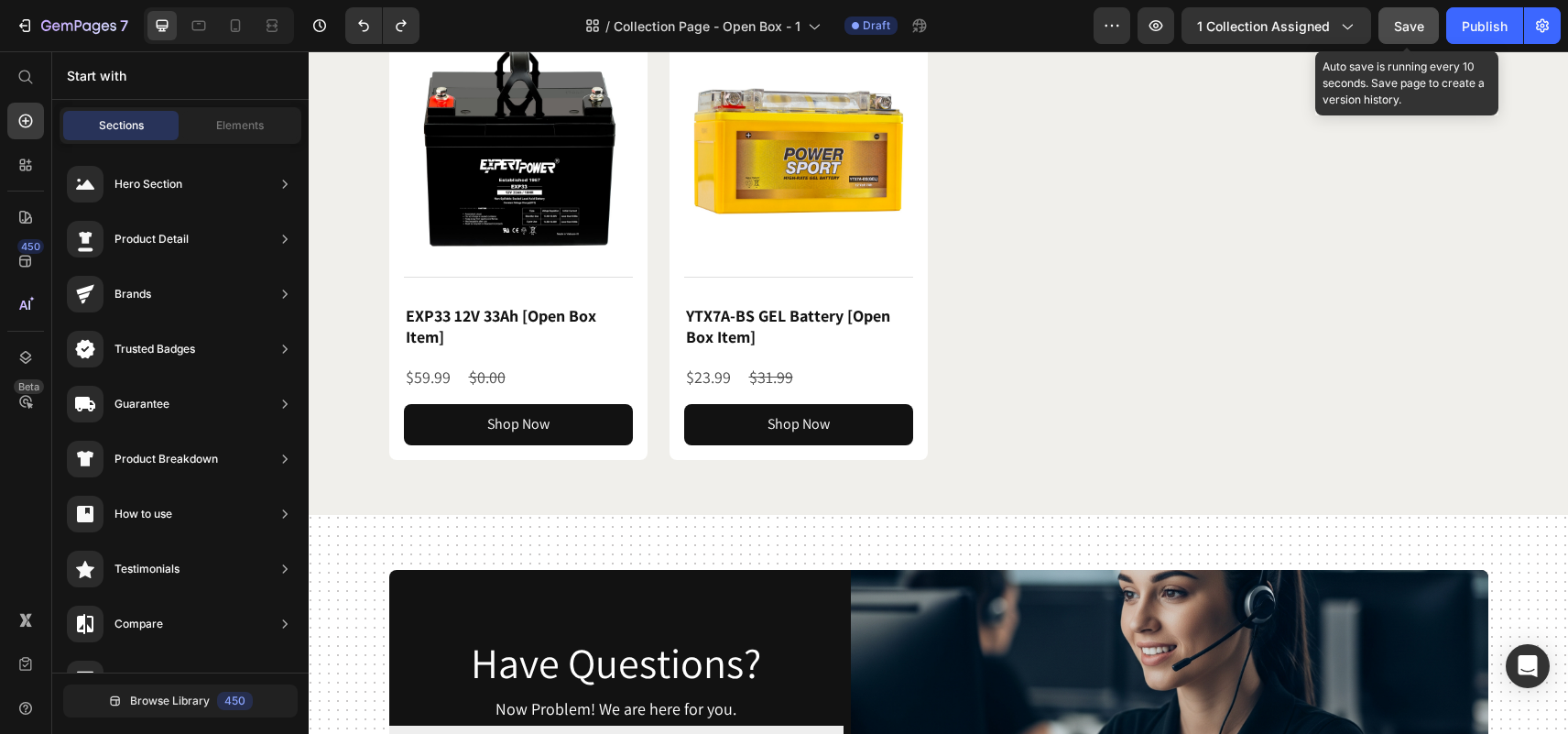 drag, startPoint x: 1428, startPoint y: 27, endPoint x: 1091, endPoint y: 38, distance: 337.17948 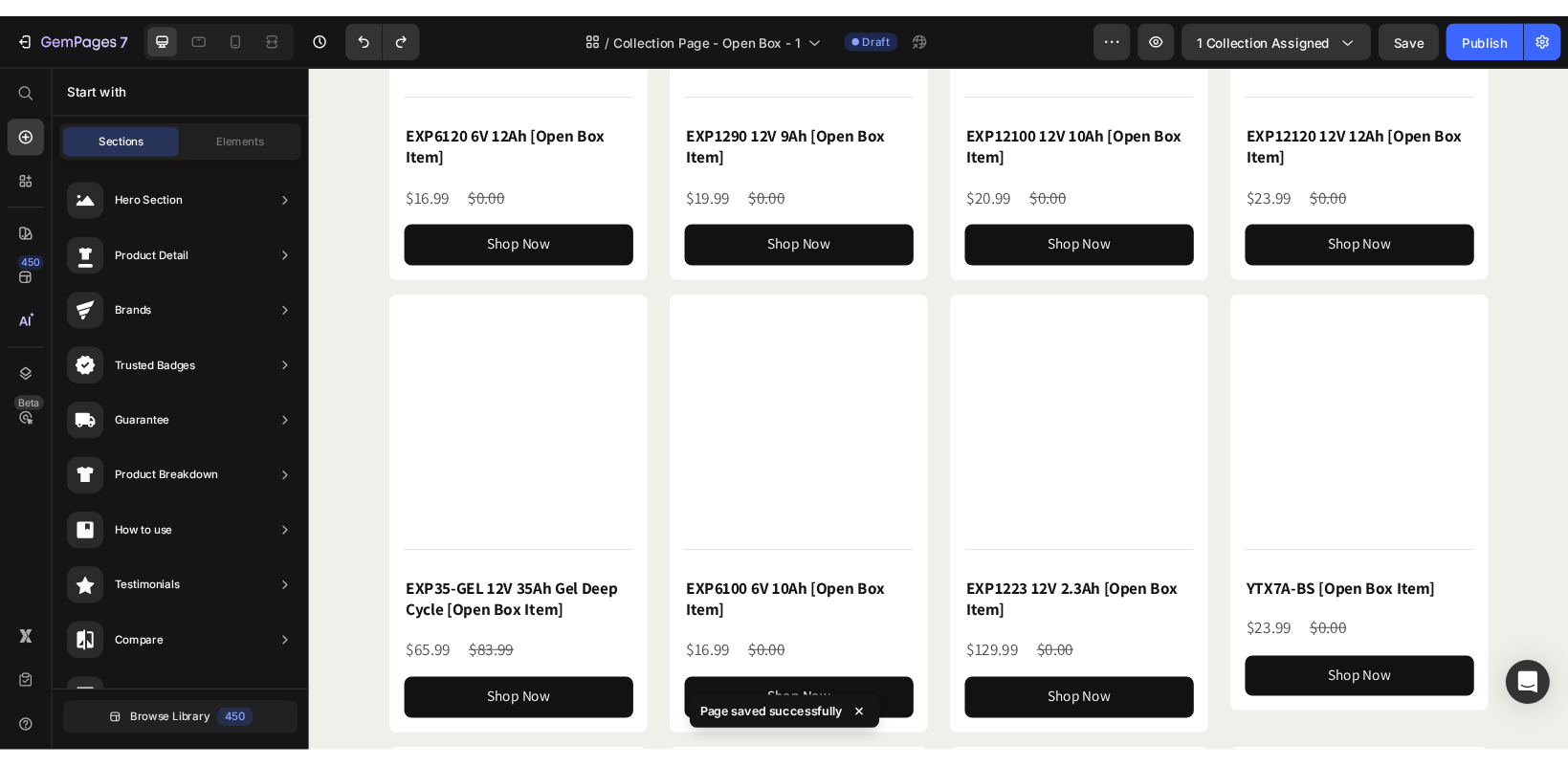 scroll, scrollTop: 0, scrollLeft: 0, axis: both 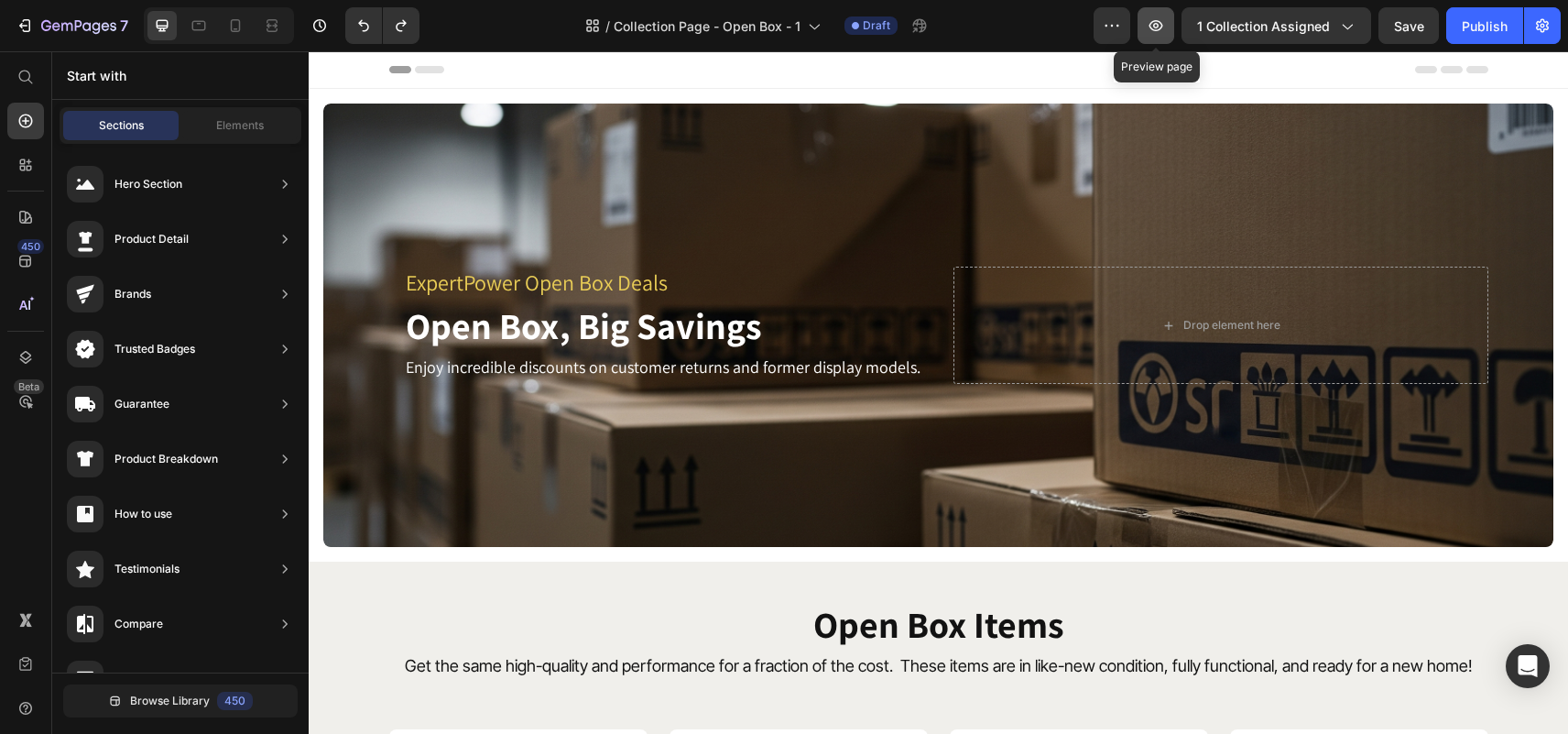 click 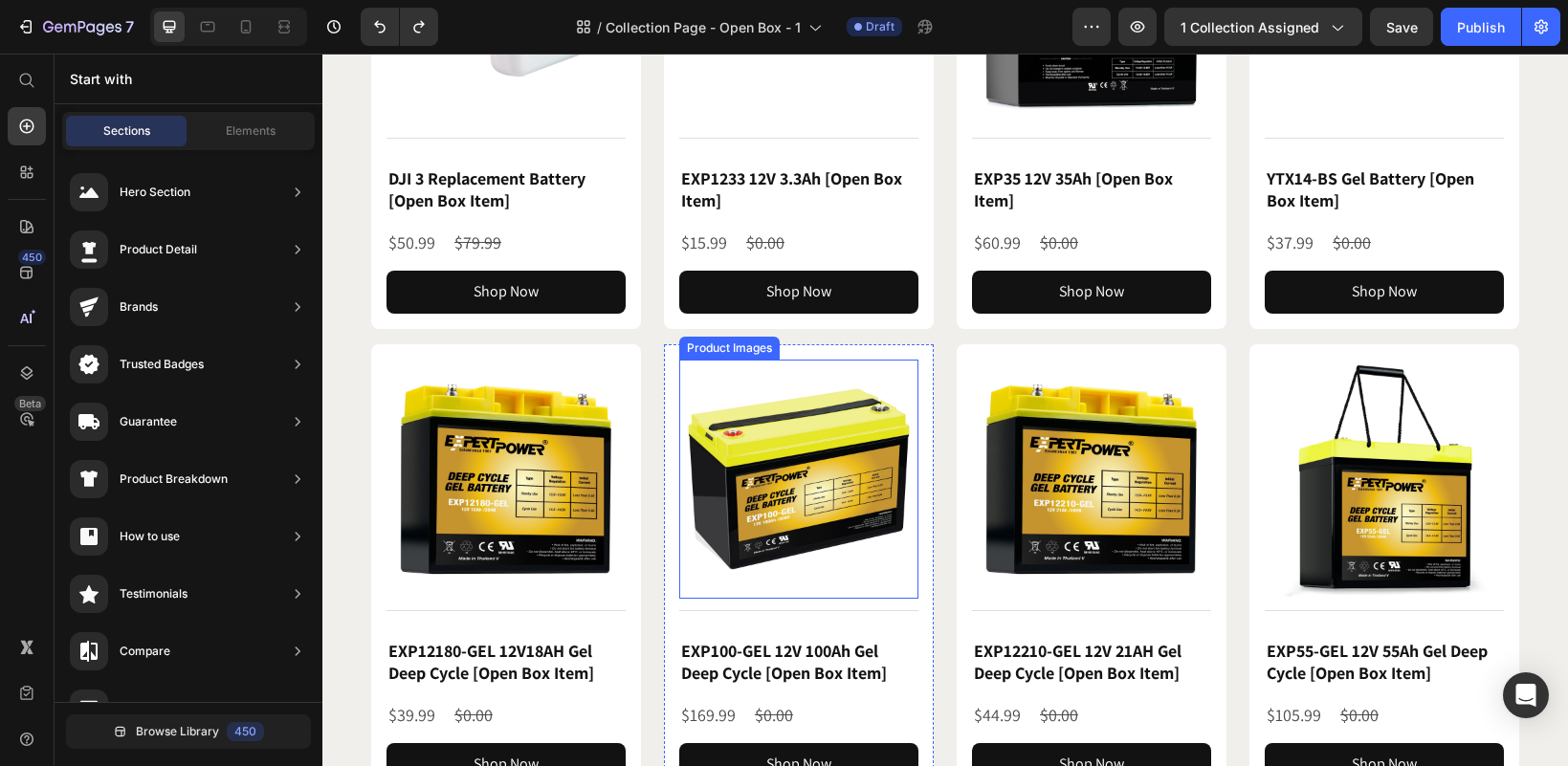 scroll, scrollTop: 3060, scrollLeft: 0, axis: vertical 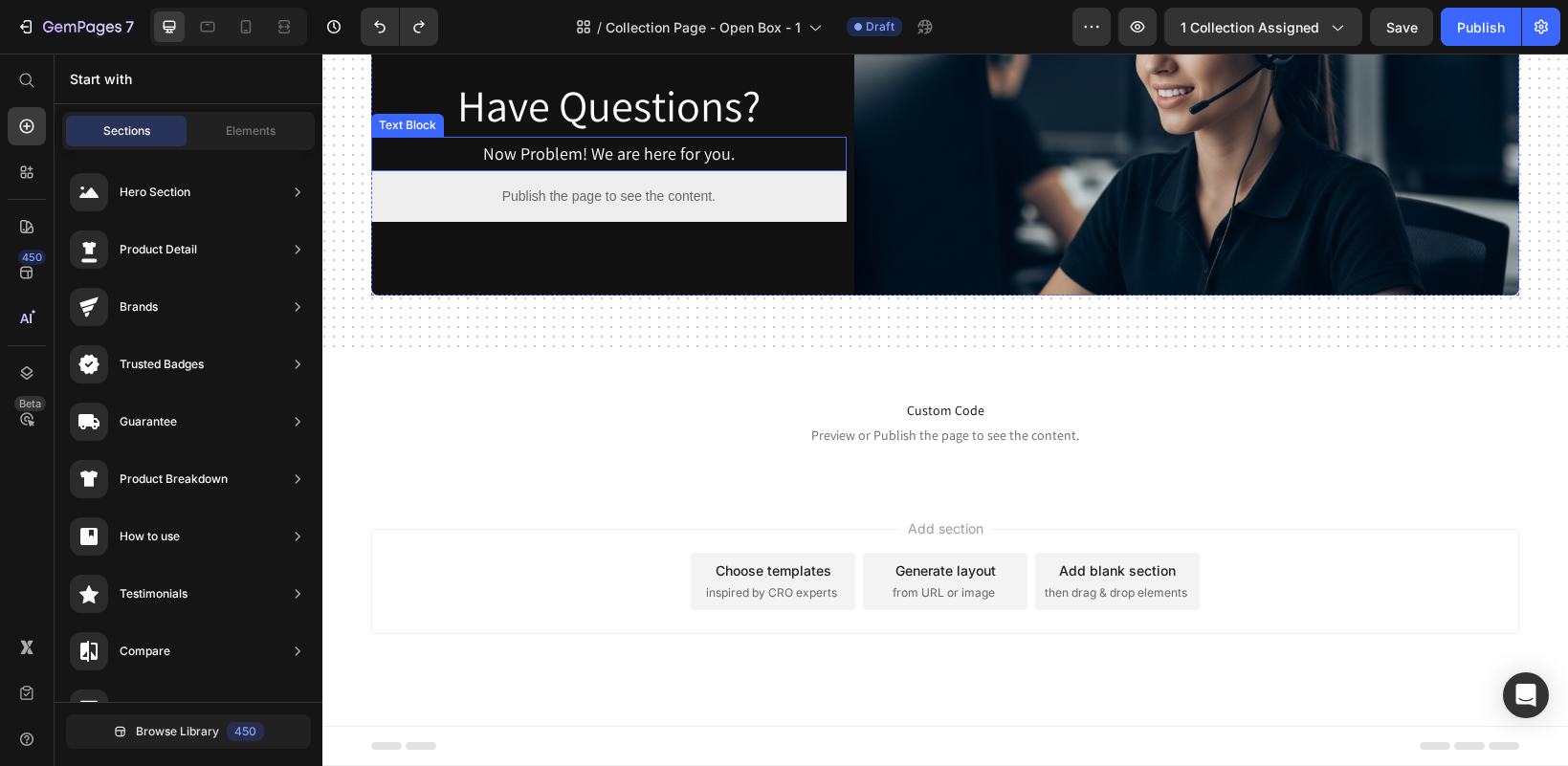 click on "Now Problem! We are here for you." at bounding box center (608, 154) 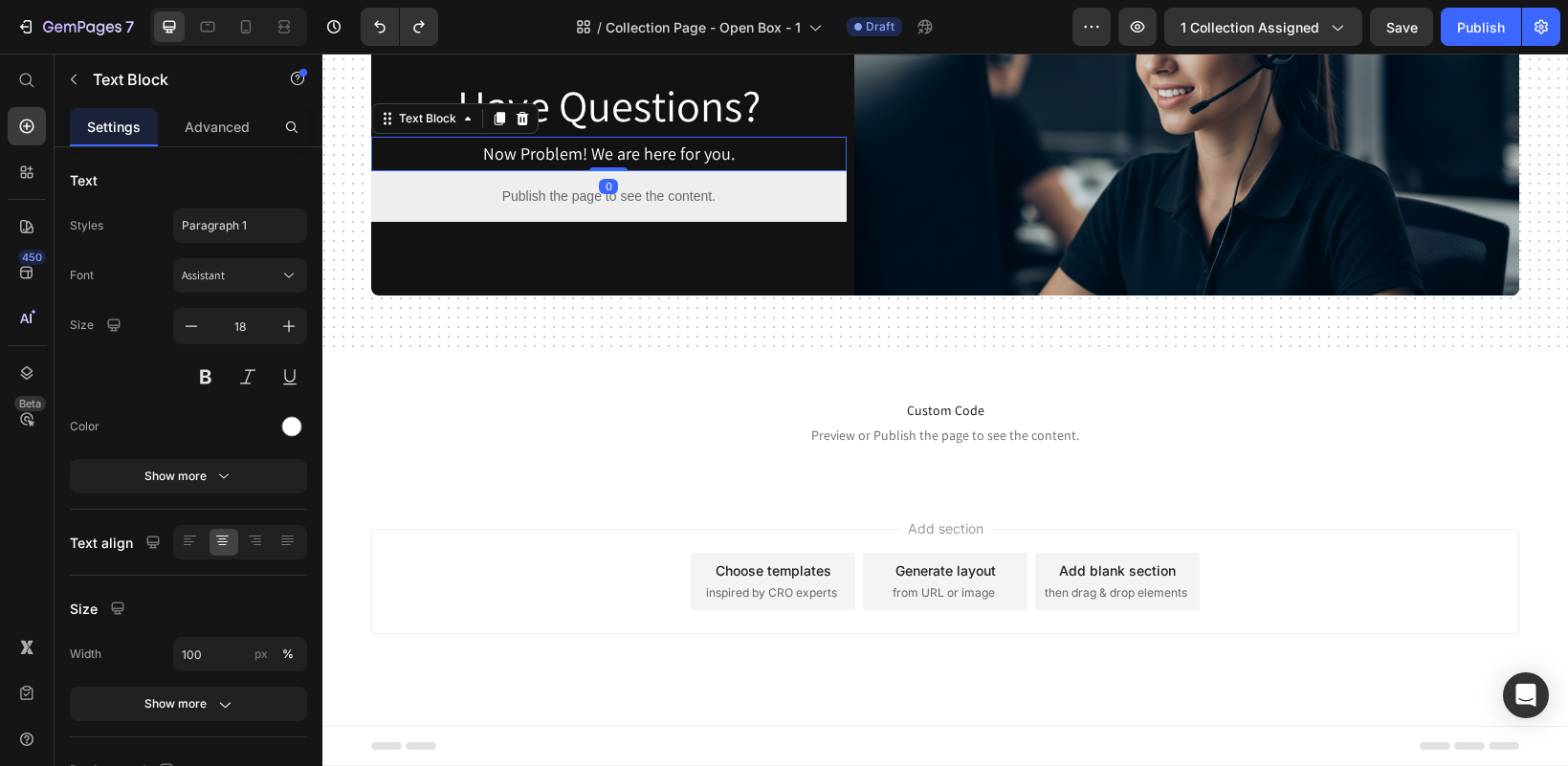 click on "Now Problem! We are here for you." at bounding box center [608, 154] 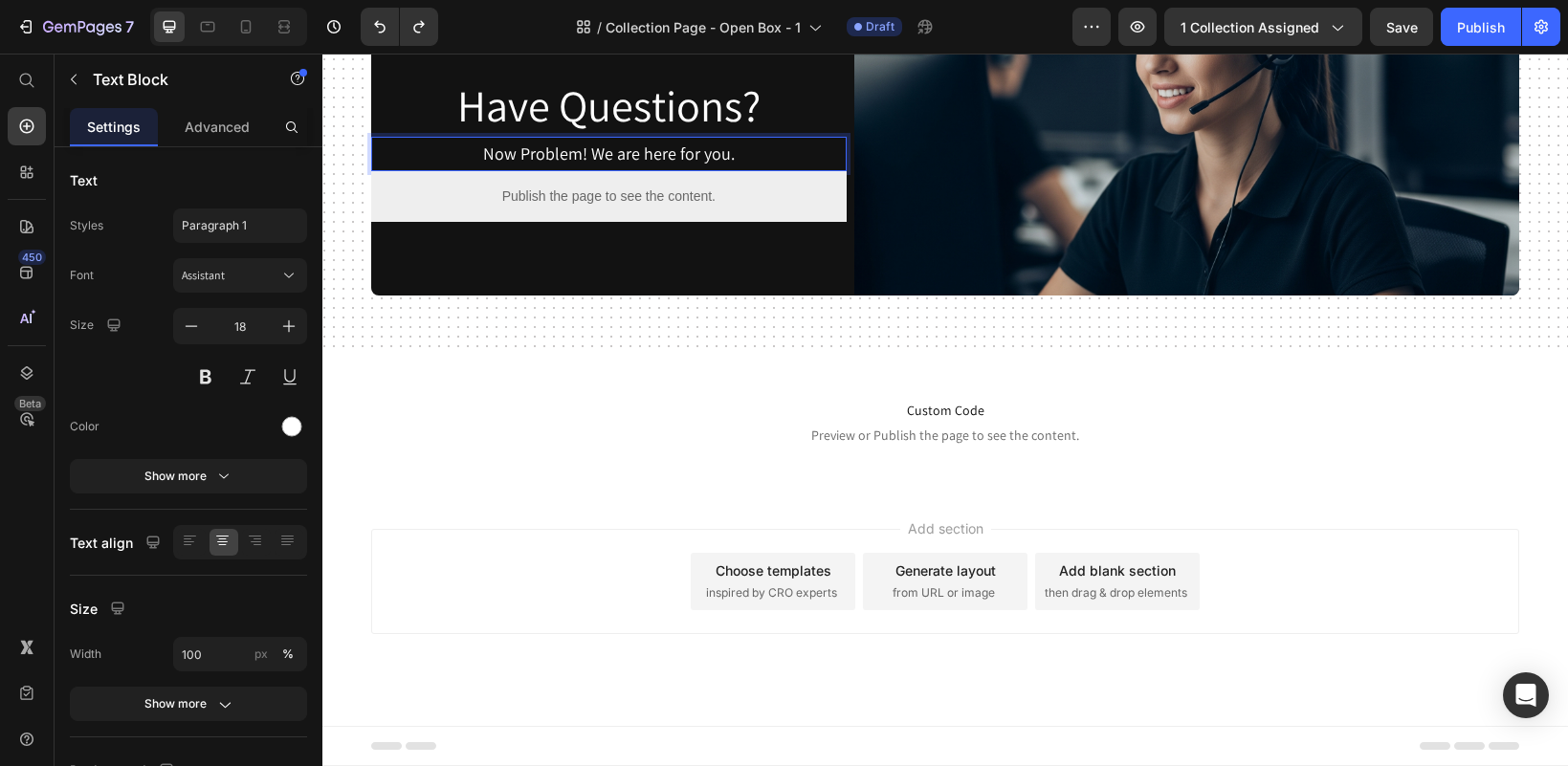 click on "Now Problem! We are here for you." at bounding box center [608, 154] 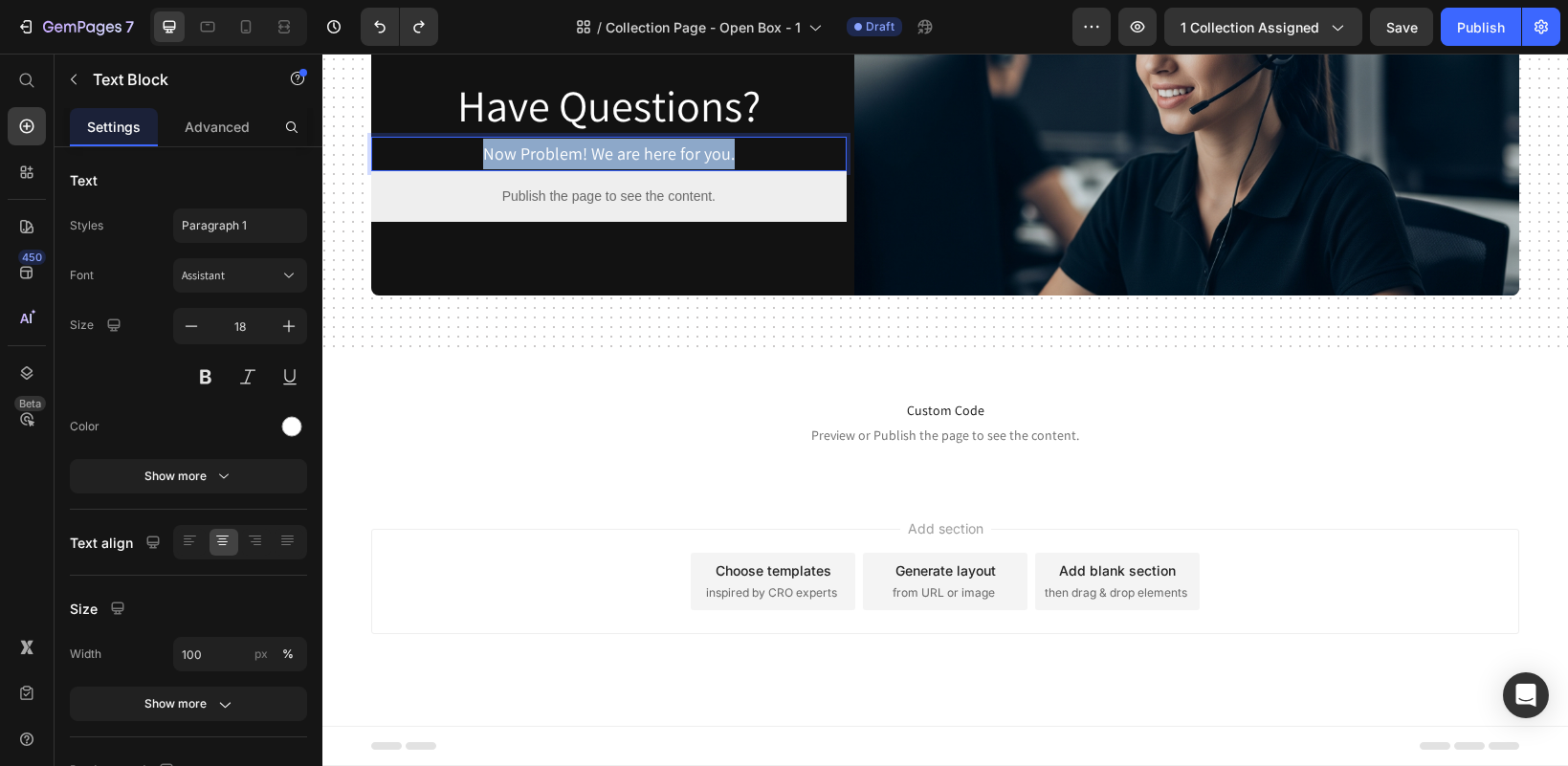drag, startPoint x: 746, startPoint y: 156, endPoint x: 473, endPoint y: 167, distance: 273.22152 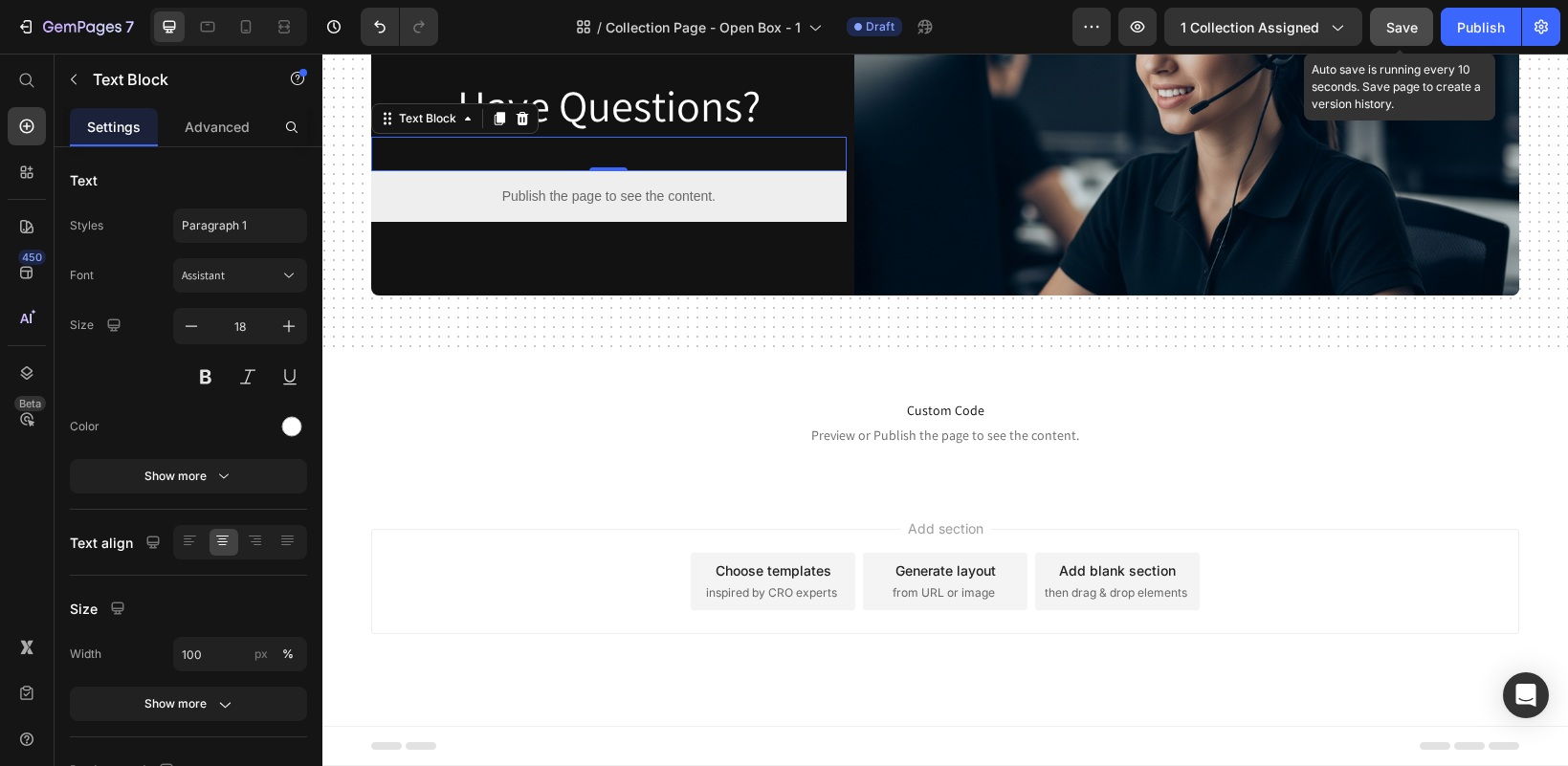 click on "Save" 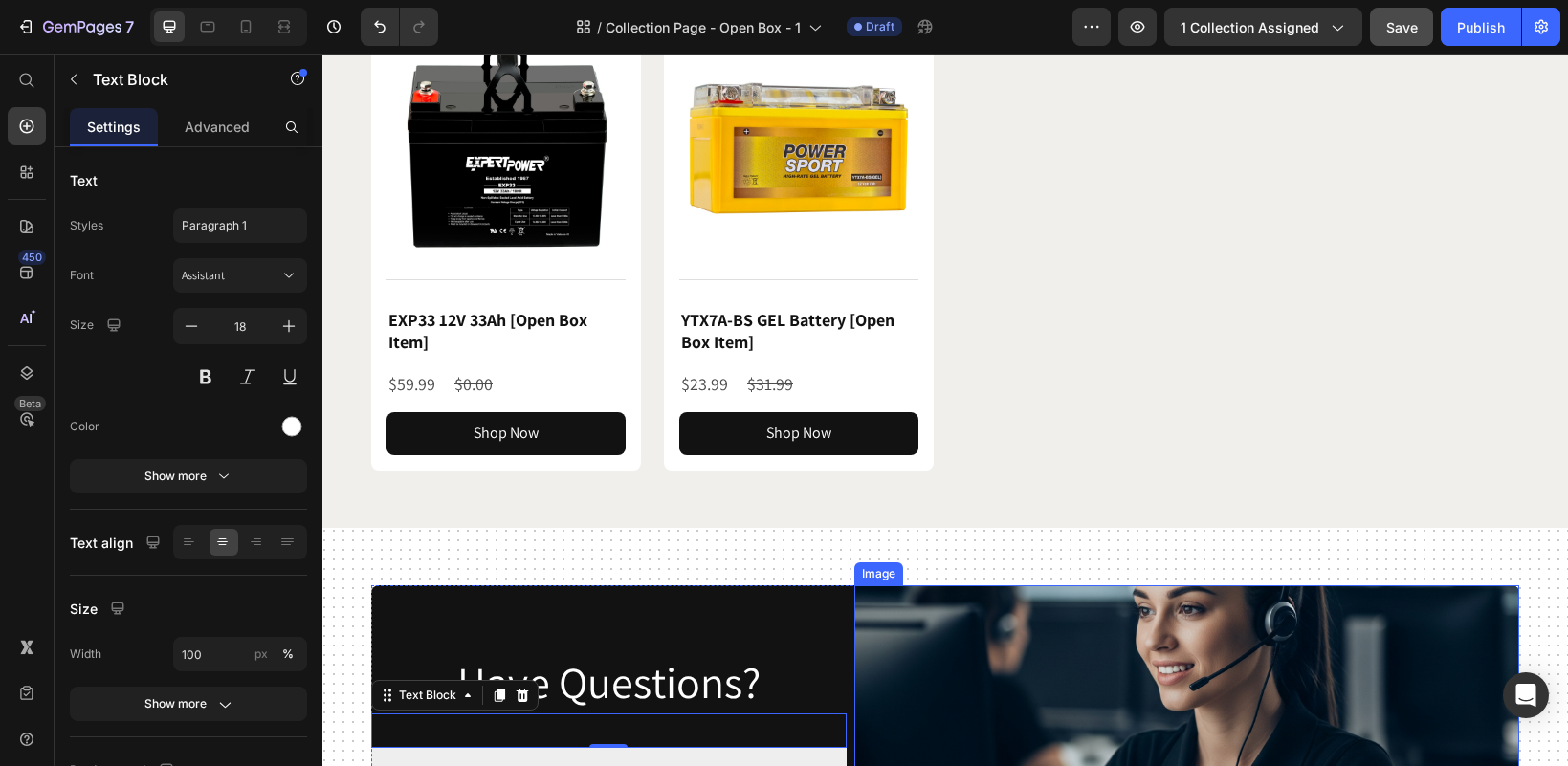 scroll, scrollTop: 5852, scrollLeft: 0, axis: vertical 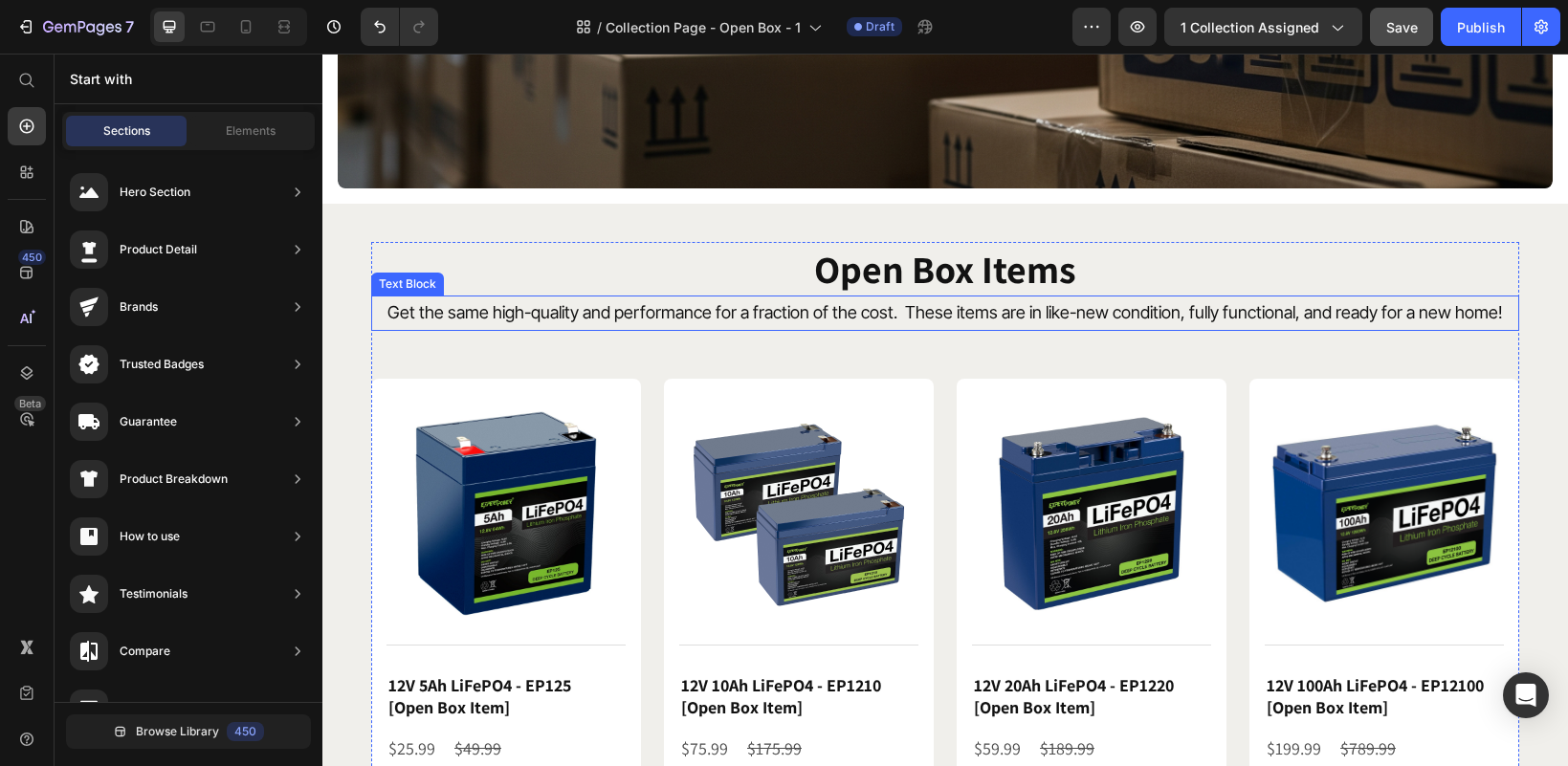 click on "Get the same high-quality and performance for a fraction of the cost.  These items are in like-new condition, fully functional, and ready for a new home!" at bounding box center [945, 313] 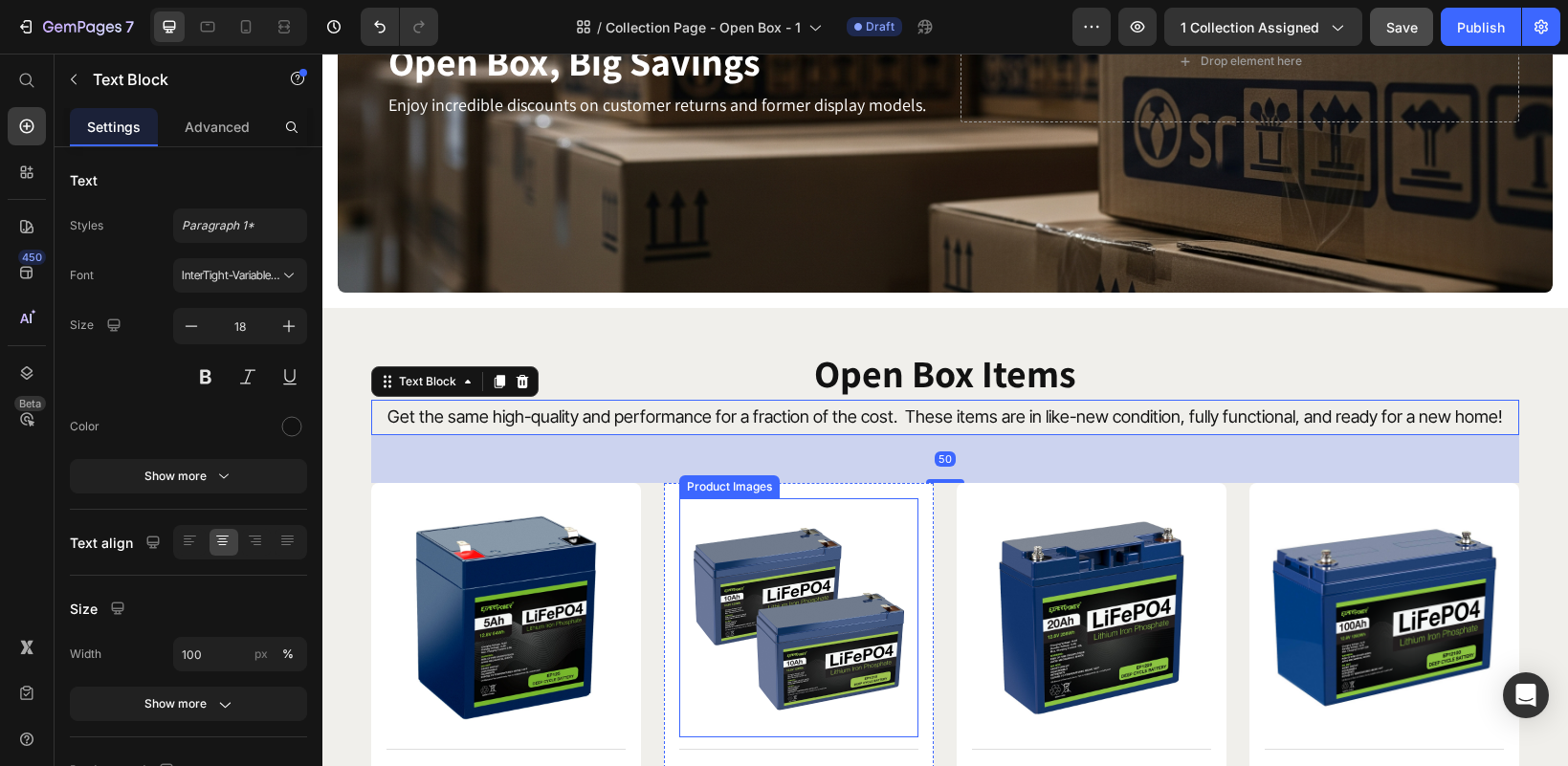 scroll, scrollTop: 191, scrollLeft: 0, axis: vertical 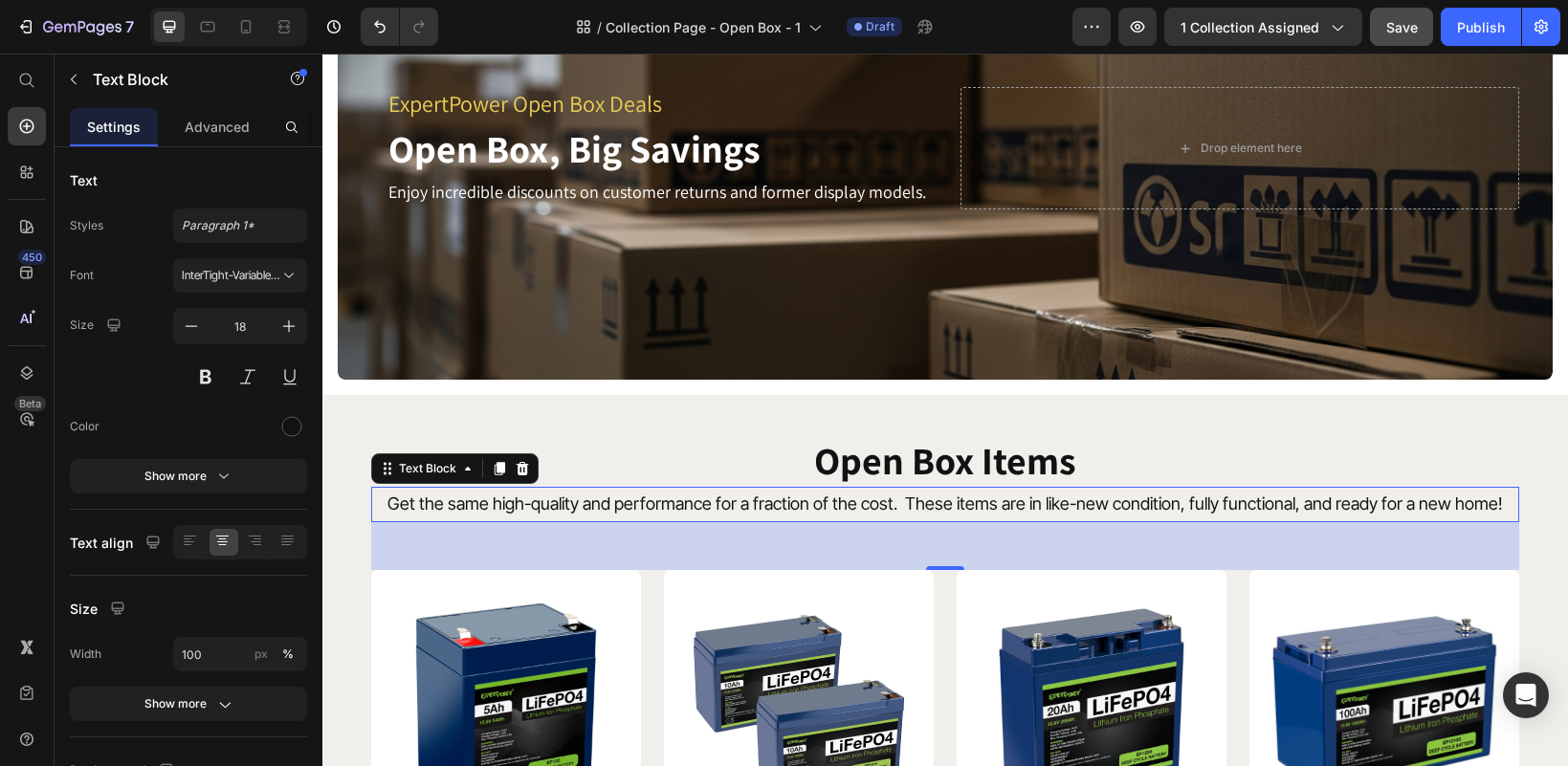 click on "Get the same high-quality and performance for a fraction of the cost.  These items are in like-new condition, fully functional, and ready for a new home!" at bounding box center (945, 504) 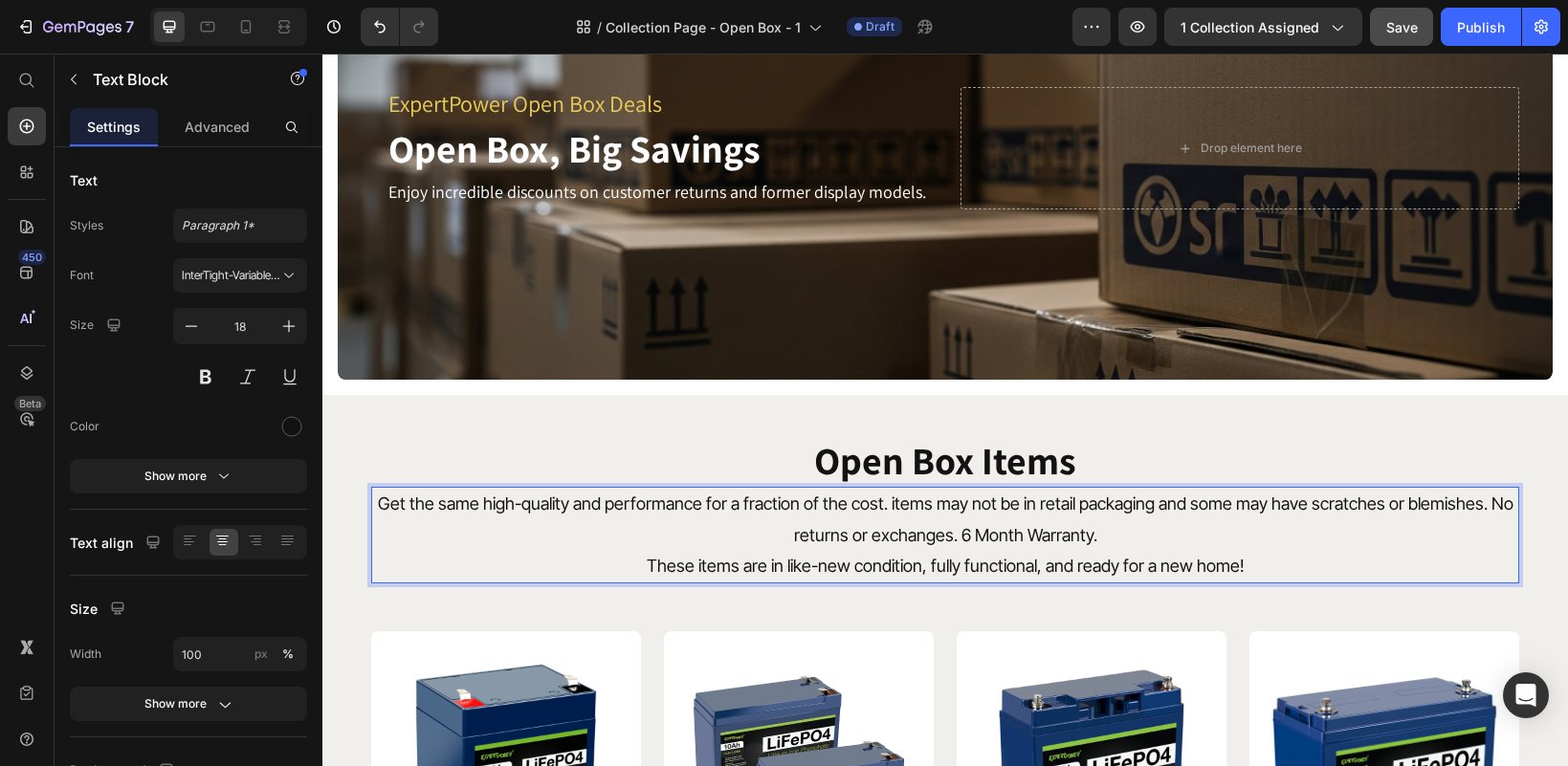 click on "Get the same high-quality and performance for a fraction of the cost. items may not be in retail packaging and some may have scratches or blemishes. No returns or exchanges. 6 Month Warranty." at bounding box center (945, 519) 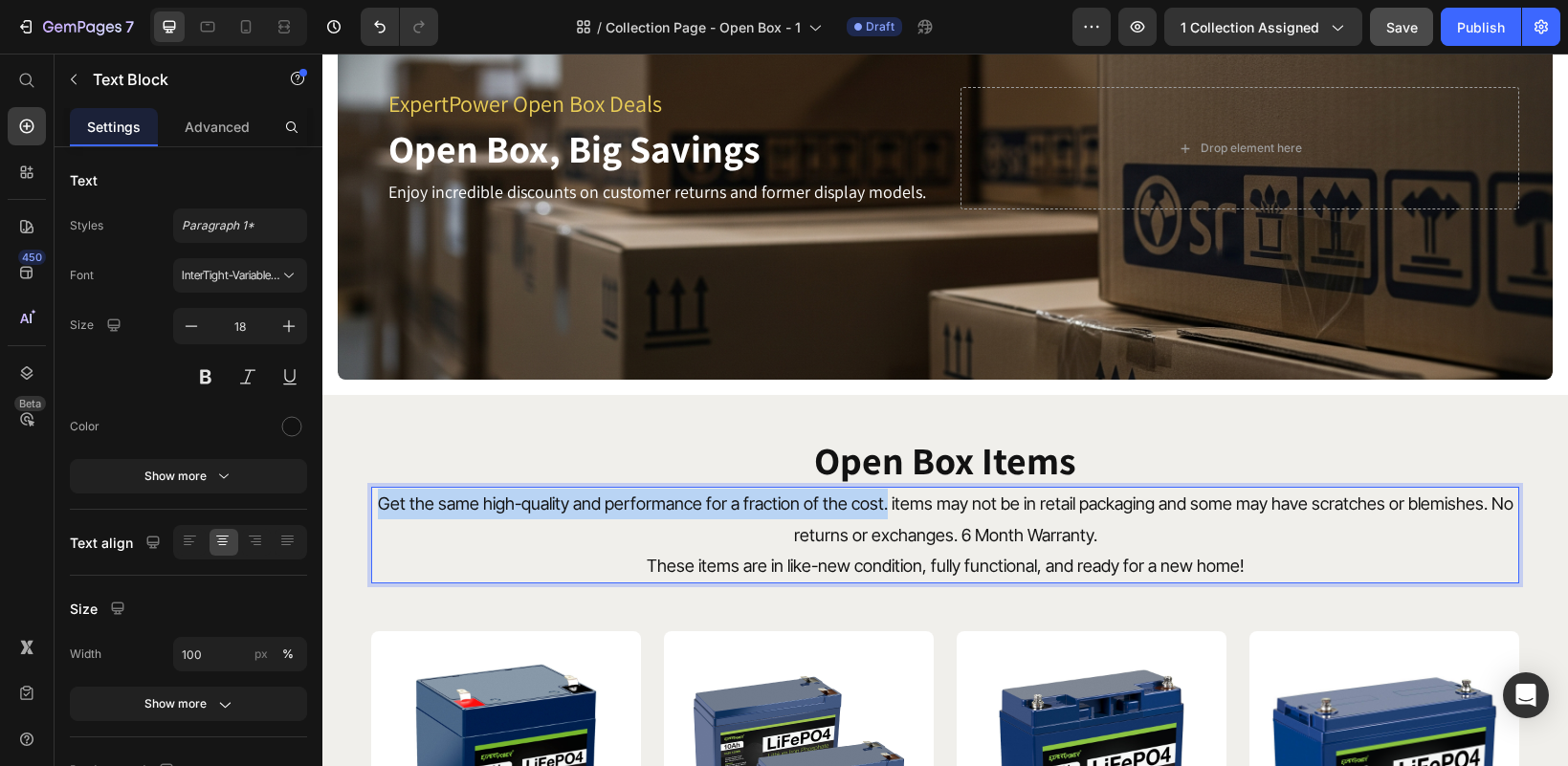 drag, startPoint x: 881, startPoint y: 506, endPoint x: 364, endPoint y: 517, distance: 517.117 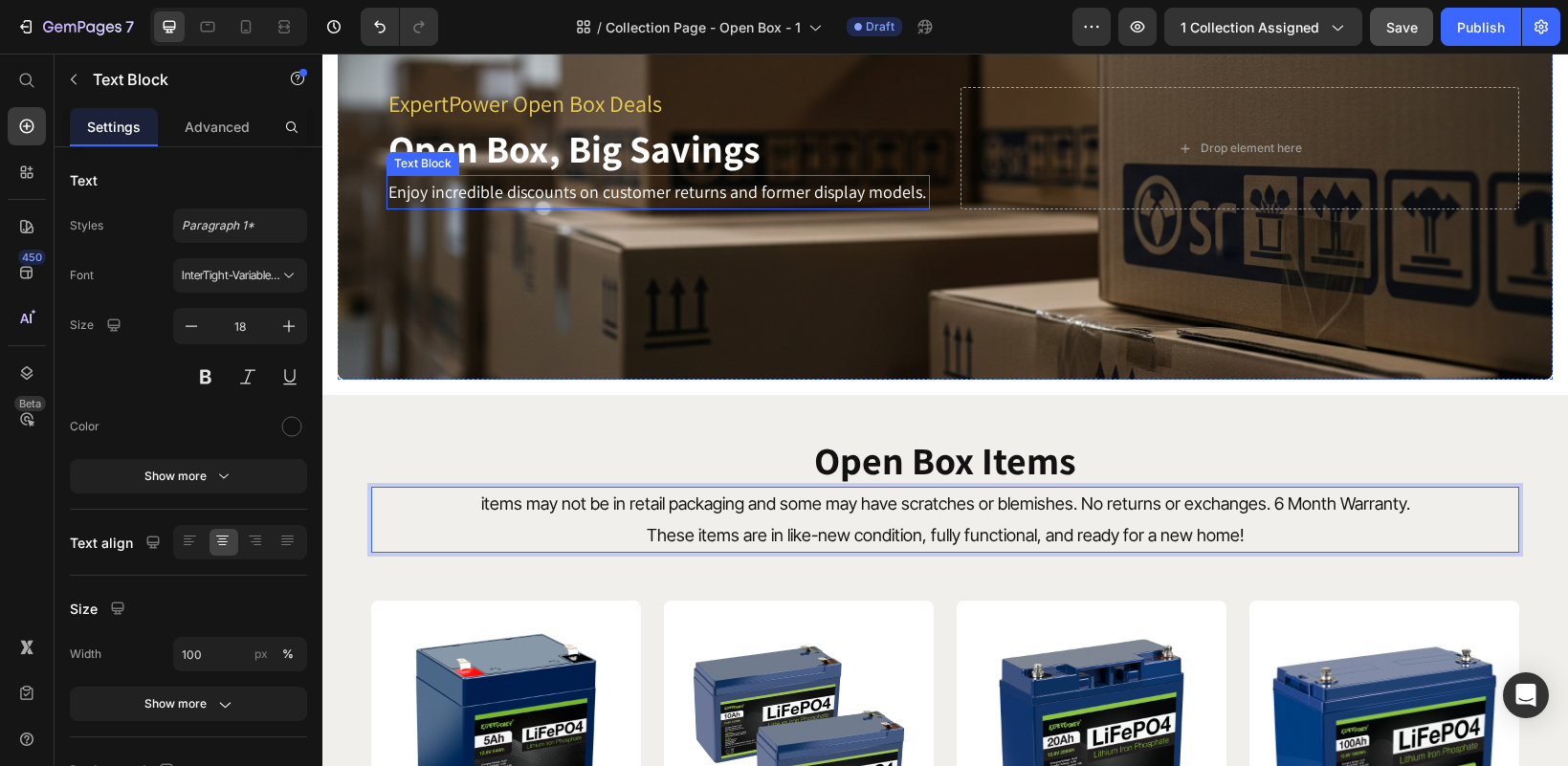 click on "Enjoy incredible discounts on customer returns and former display models." at bounding box center [658, 192] 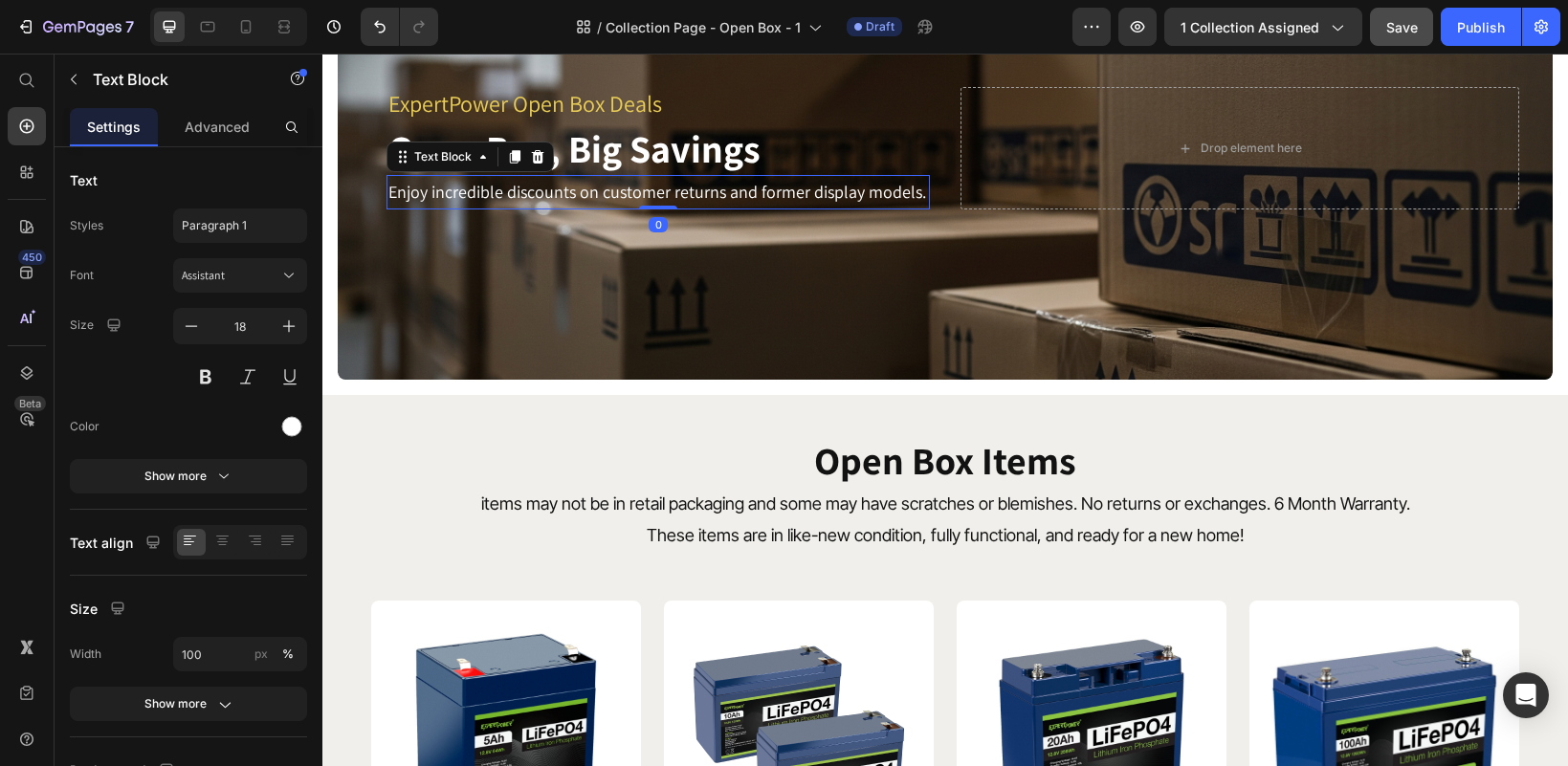 click on "Enjoy incredible discounts on customer returns and former display models." at bounding box center (658, 192) 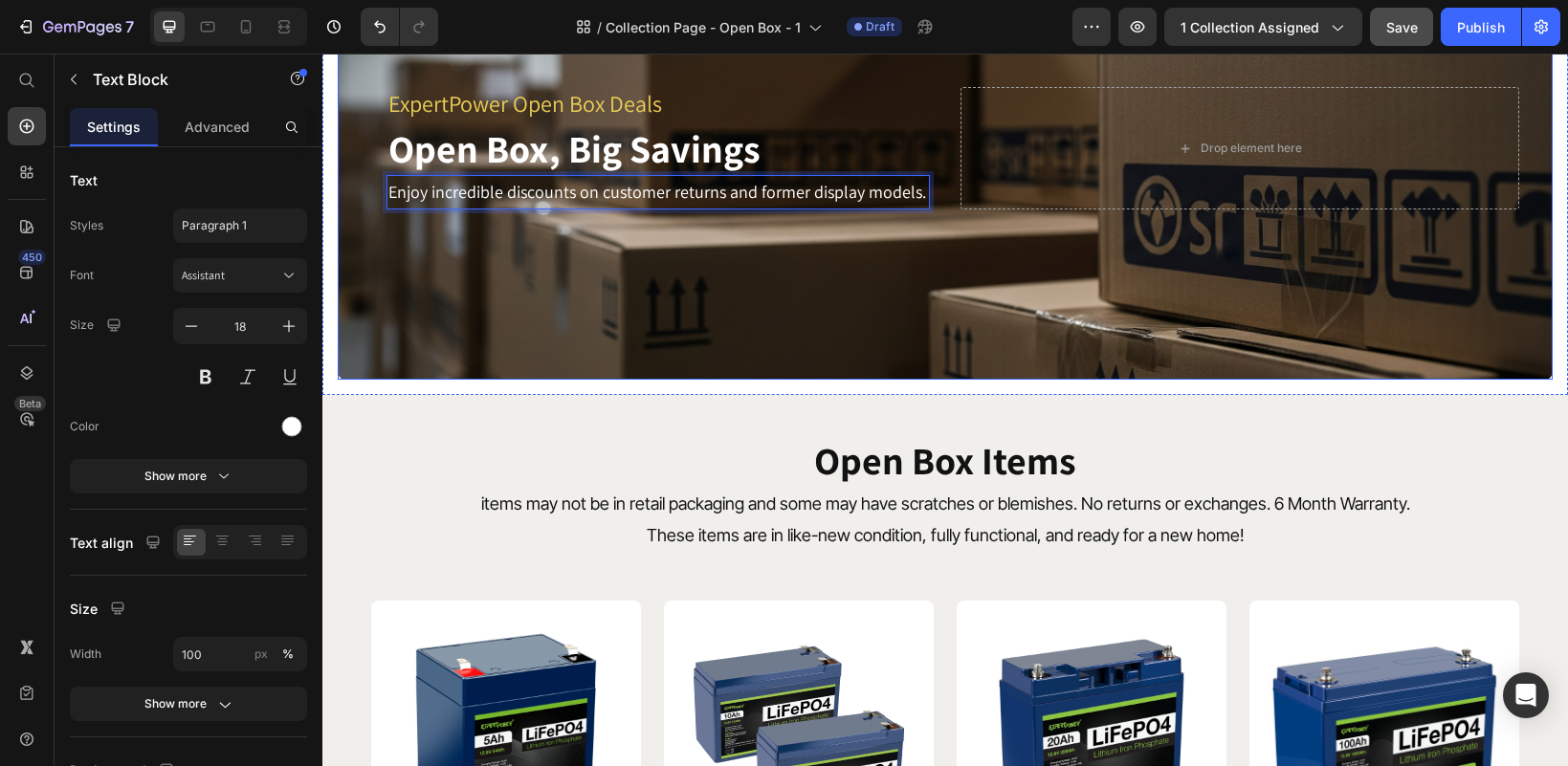 drag, startPoint x: 917, startPoint y: 197, endPoint x: 364, endPoint y: 204, distance: 553.0443 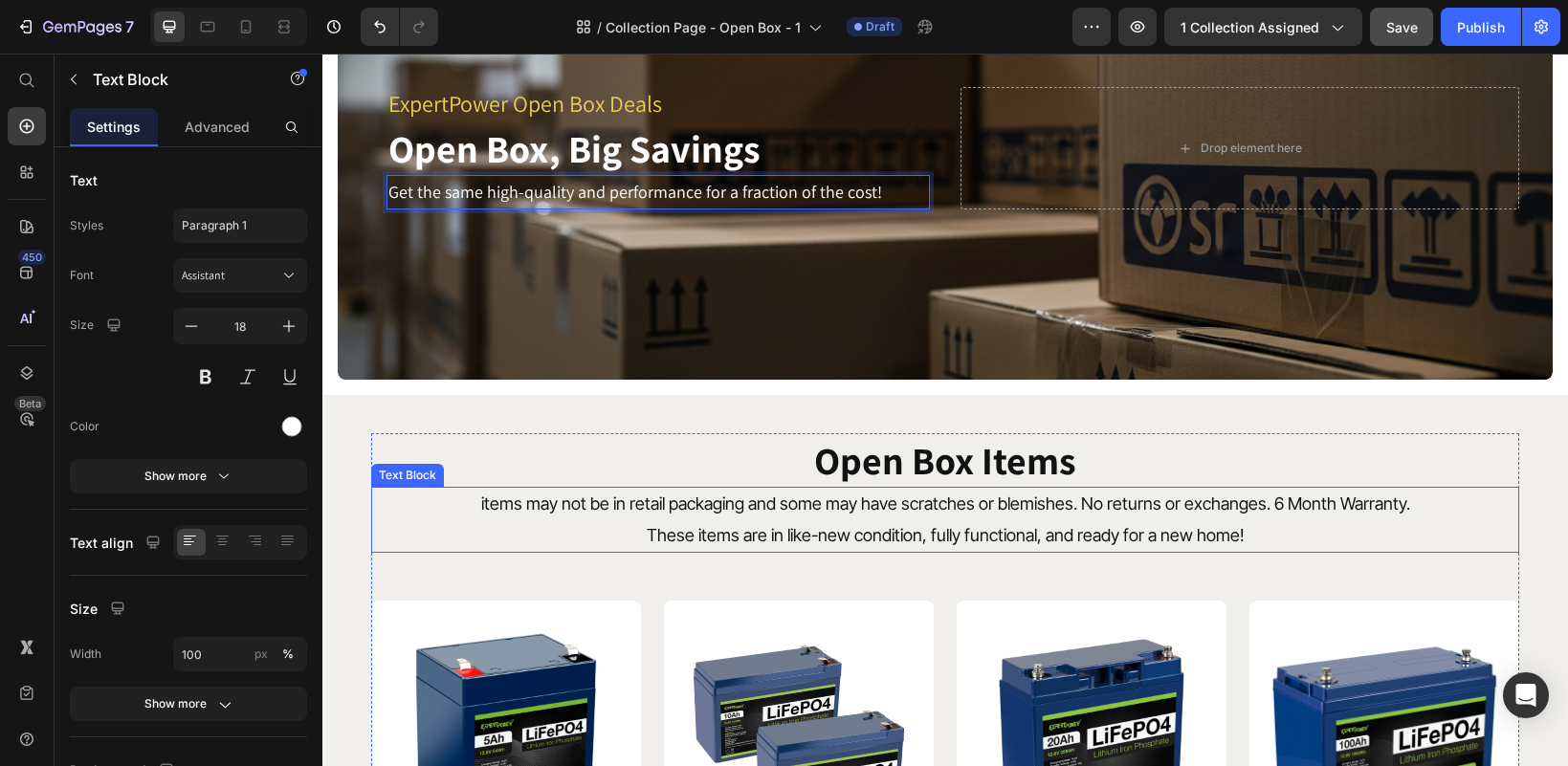 click on "items may not be in retail packaging and some may have scratches or blemishes. No returns or exchanges. 6 Month Warranty." at bounding box center [945, 504] 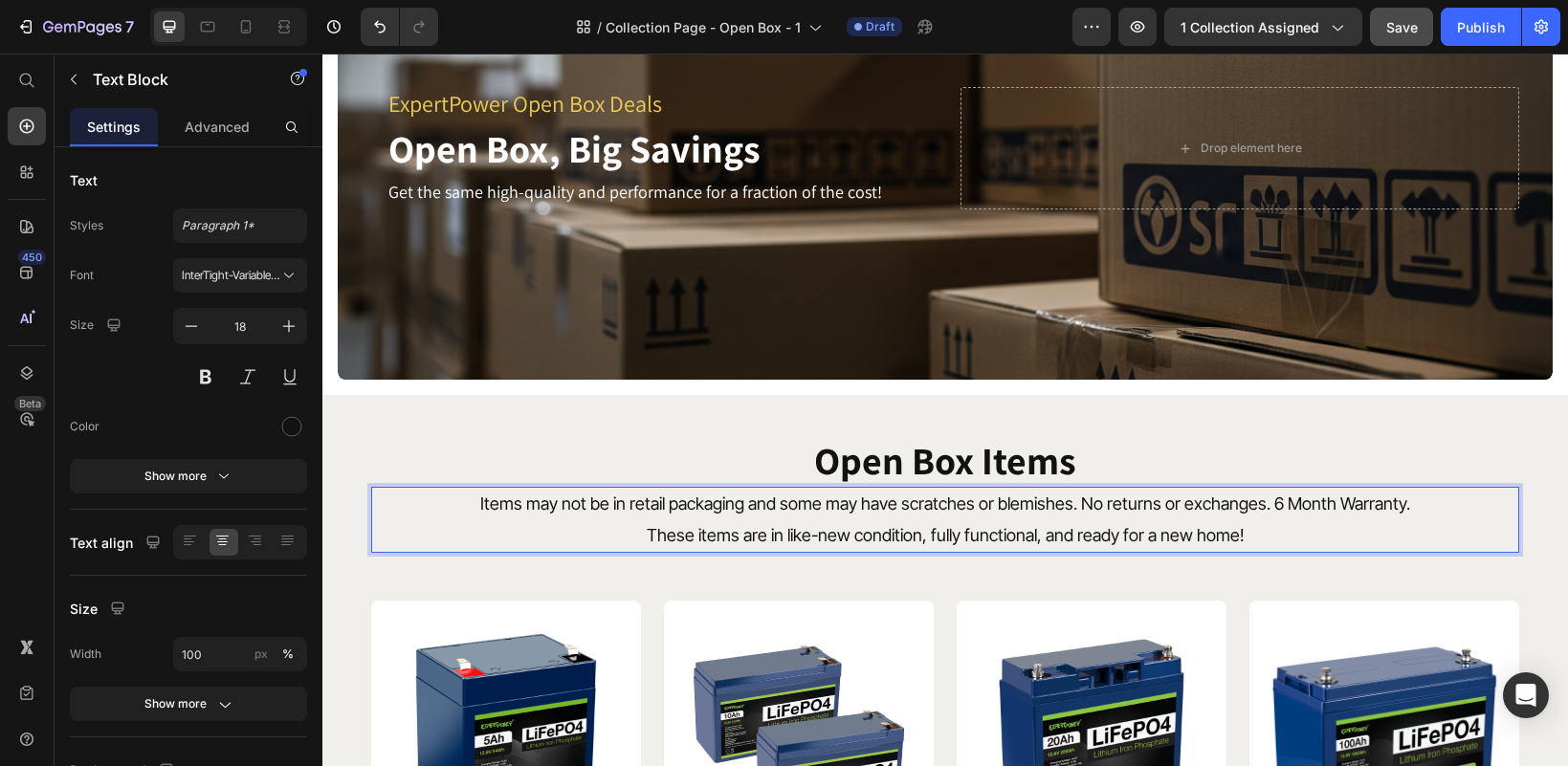 click on "These items are in like-new condition, fully functional, and ready for a new home!" at bounding box center (945, 536) 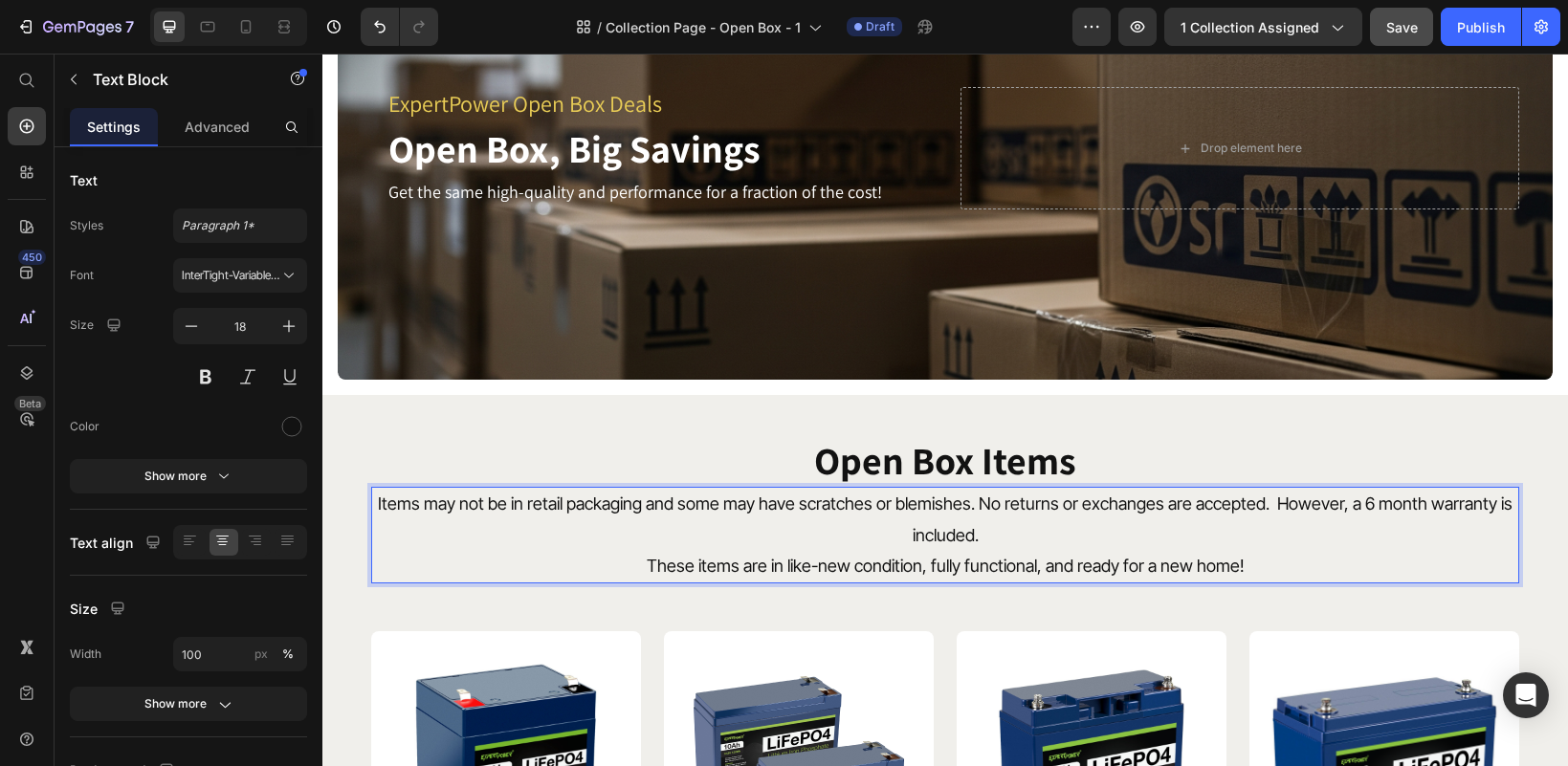 click on "These items are in like-new condition, fully functional, and ready for a new home!" at bounding box center (945, 566) 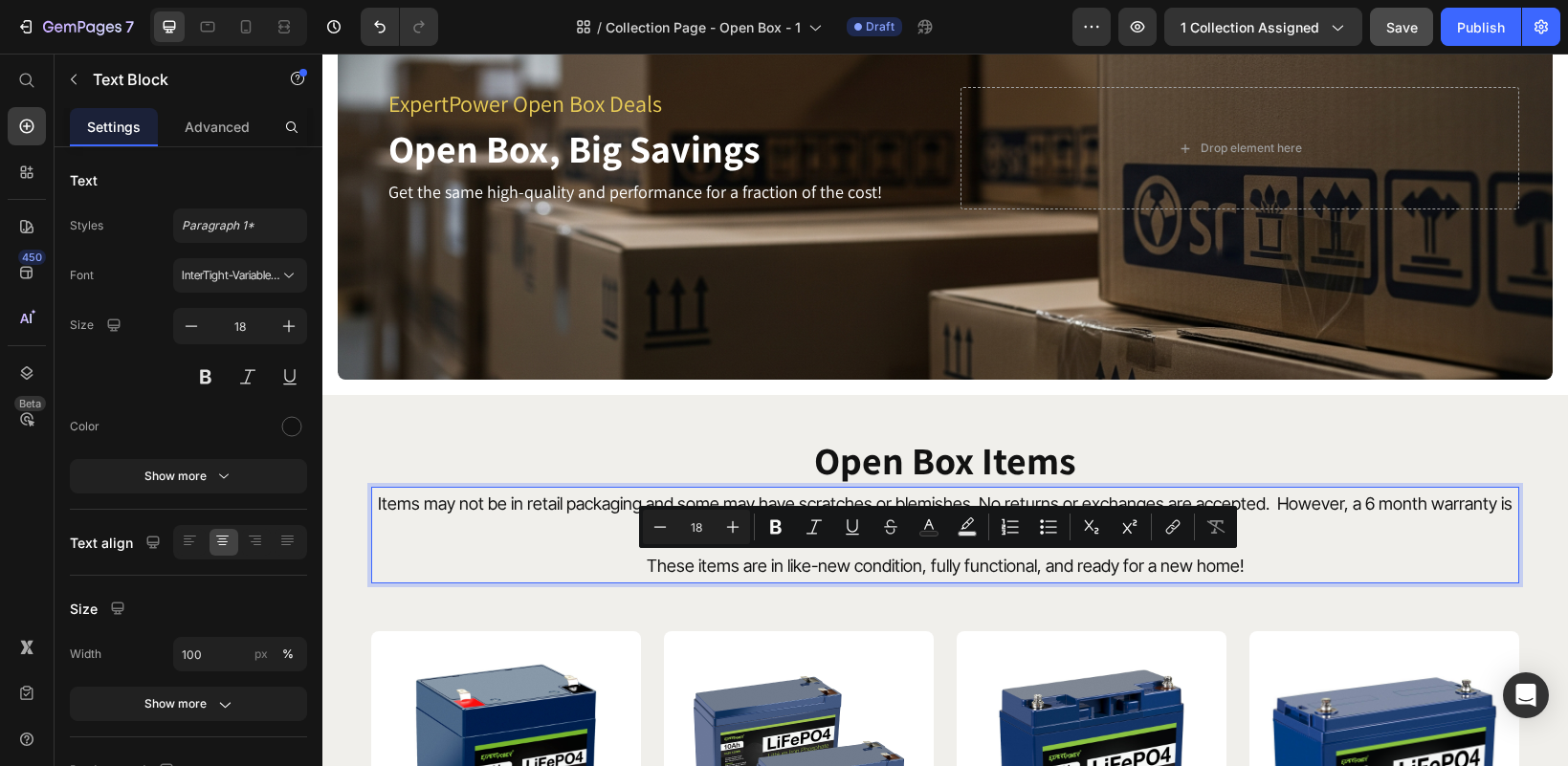 drag, startPoint x: 1242, startPoint y: 559, endPoint x: 557, endPoint y: 573, distance: 685.14305 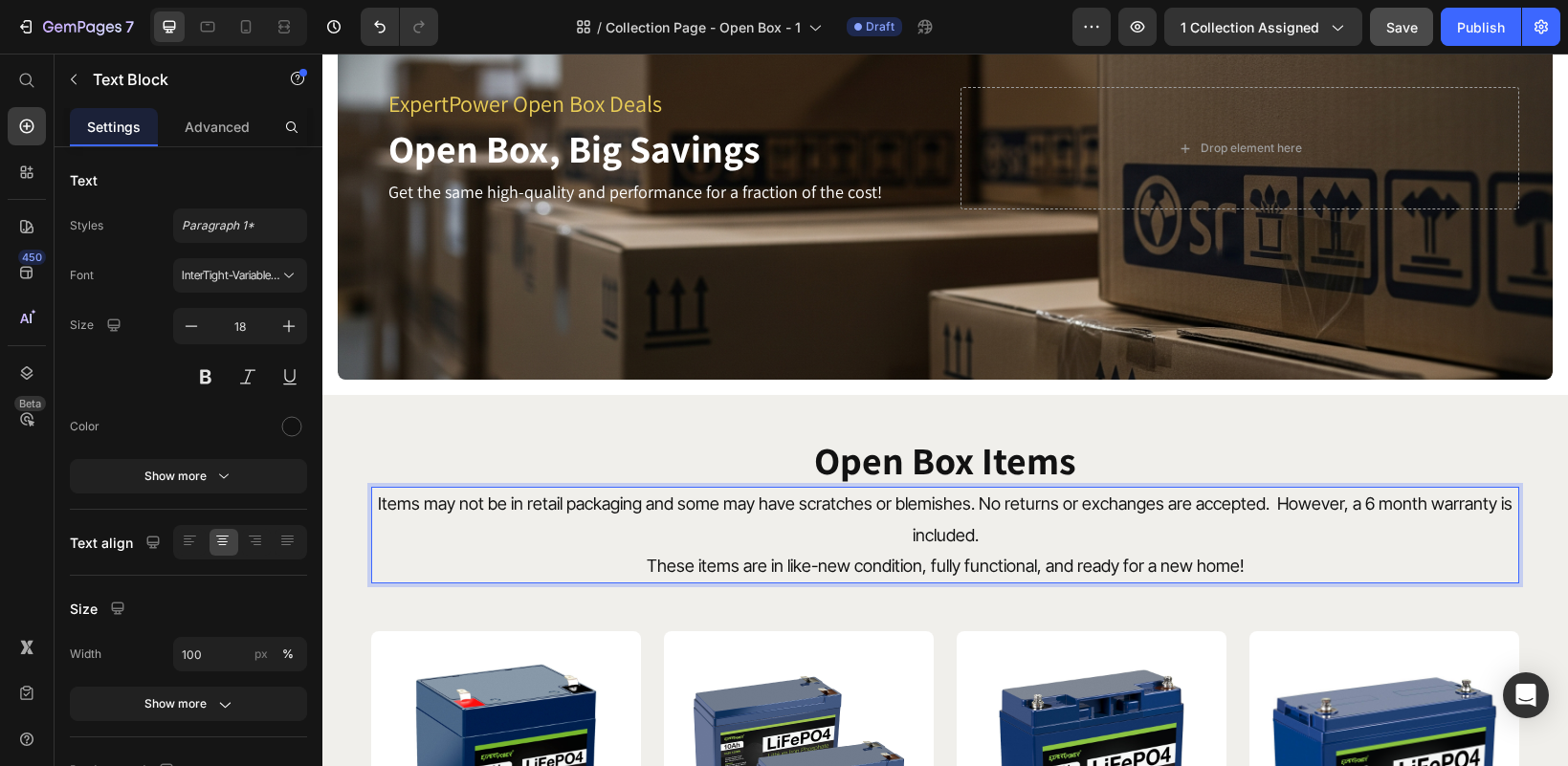 click on "These items are in like-new condition, fully functional, and ready for a new home!" at bounding box center (945, 566) 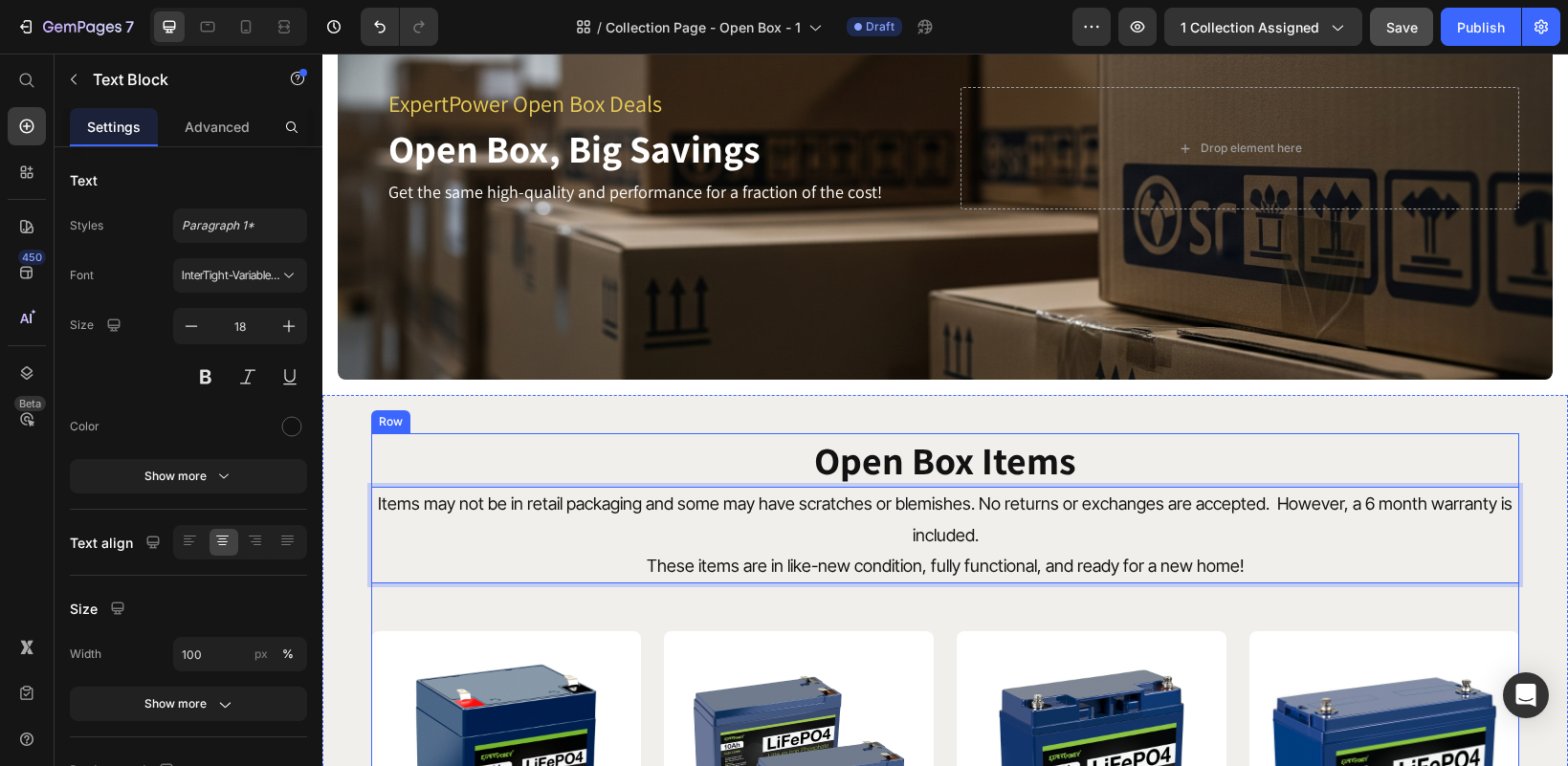 drag, startPoint x: 1257, startPoint y: 572, endPoint x: 639, endPoint y: 597, distance: 618.505 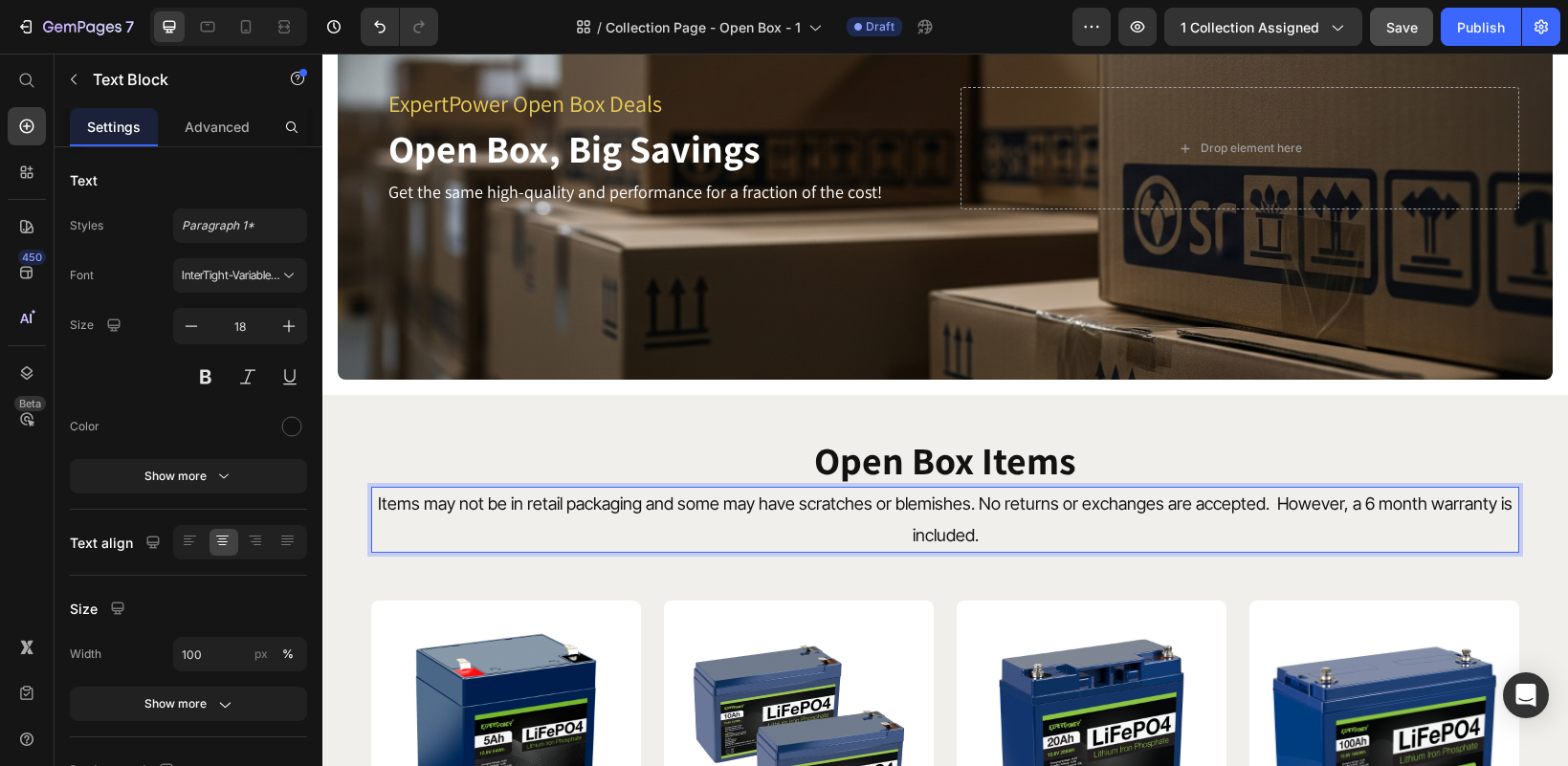 click on "Items may not be in retail packaging and some may have scratches or blemishes. No returns or exchanges are accepted.  However, a 6 month warranty is included." at bounding box center (945, 519) 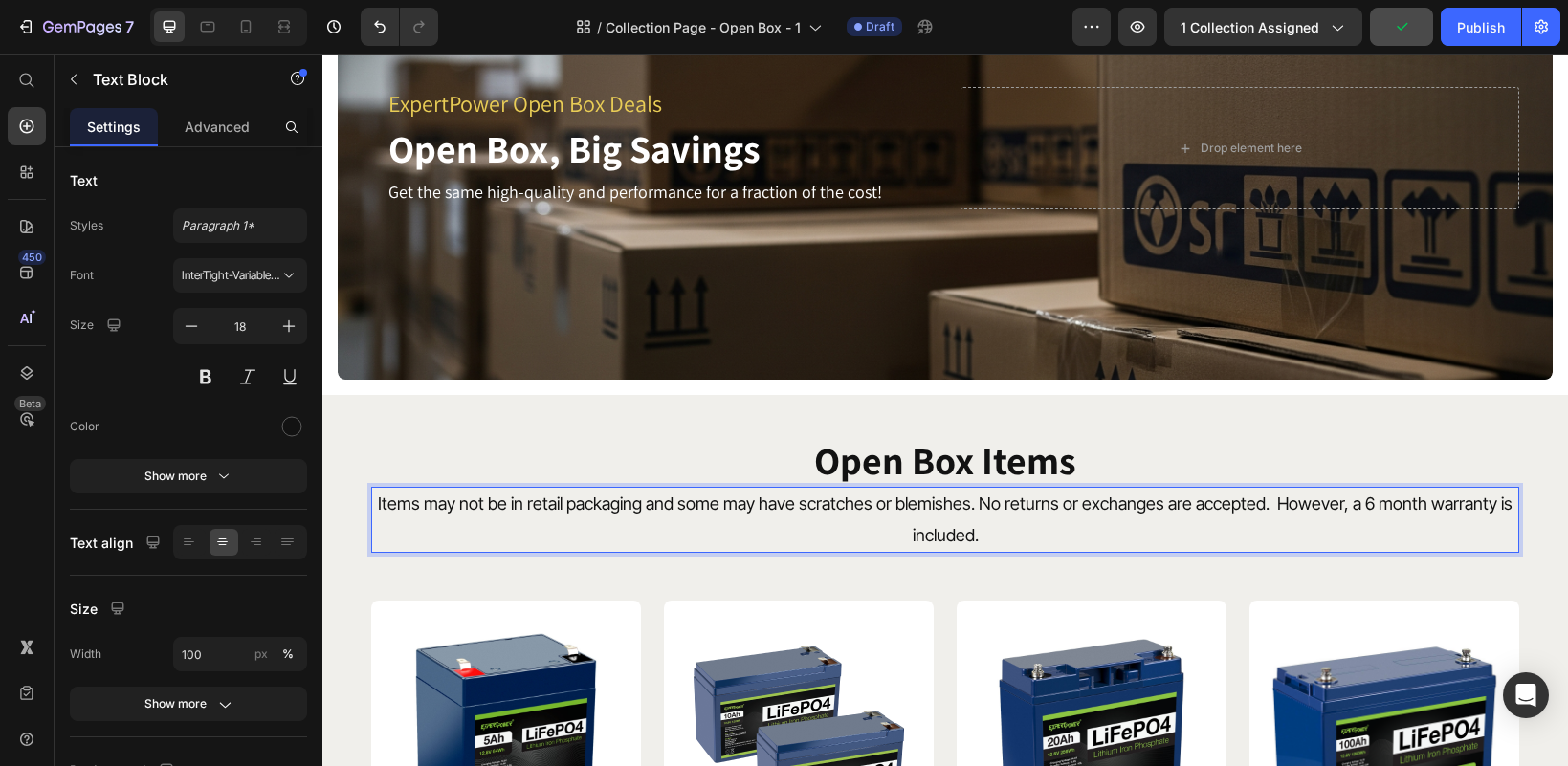 click on "Items may not be in retail packaging and some may have scratches or blemishes. No returns or exchanges are accepted.  However, a 6 month warranty is included." at bounding box center (945, 519) 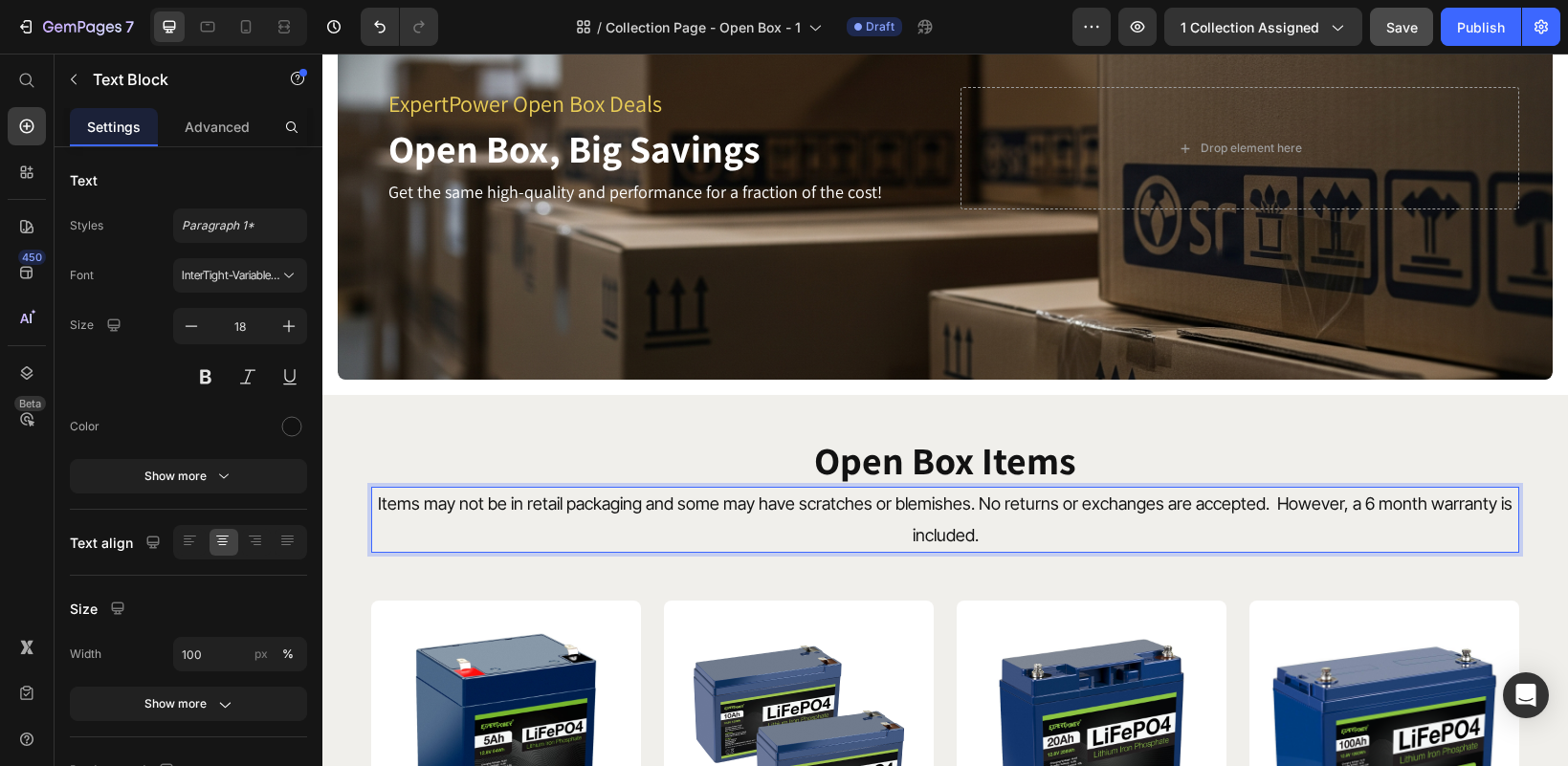 click on "Items may not be in retail packaging and some may have scratches or blemishes. No returns or exchanges are accepted.  However, a 6 month warranty is included." at bounding box center [945, 519] 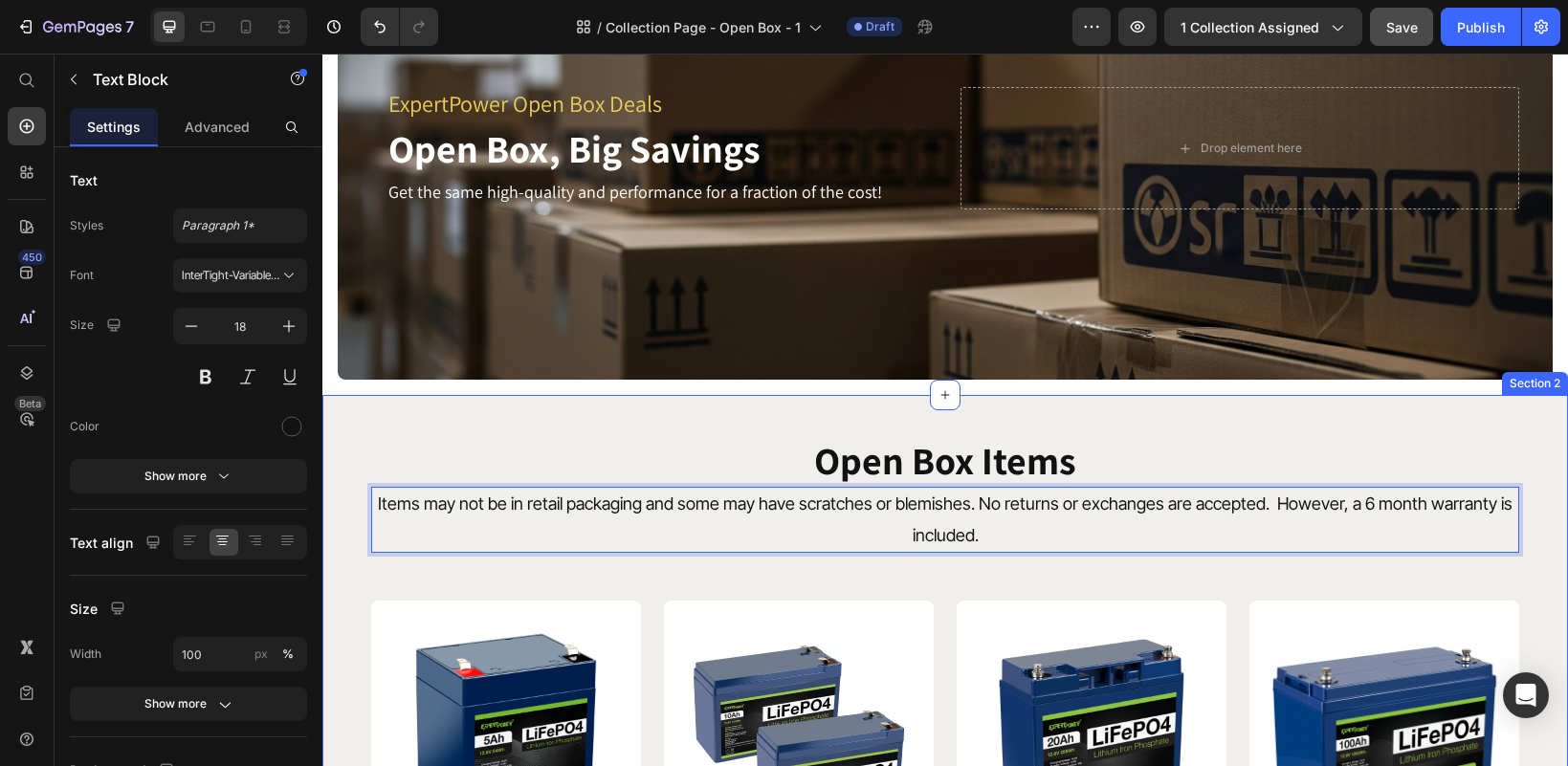 drag, startPoint x: 992, startPoint y: 531, endPoint x: 333, endPoint y: 498, distance: 659.8257 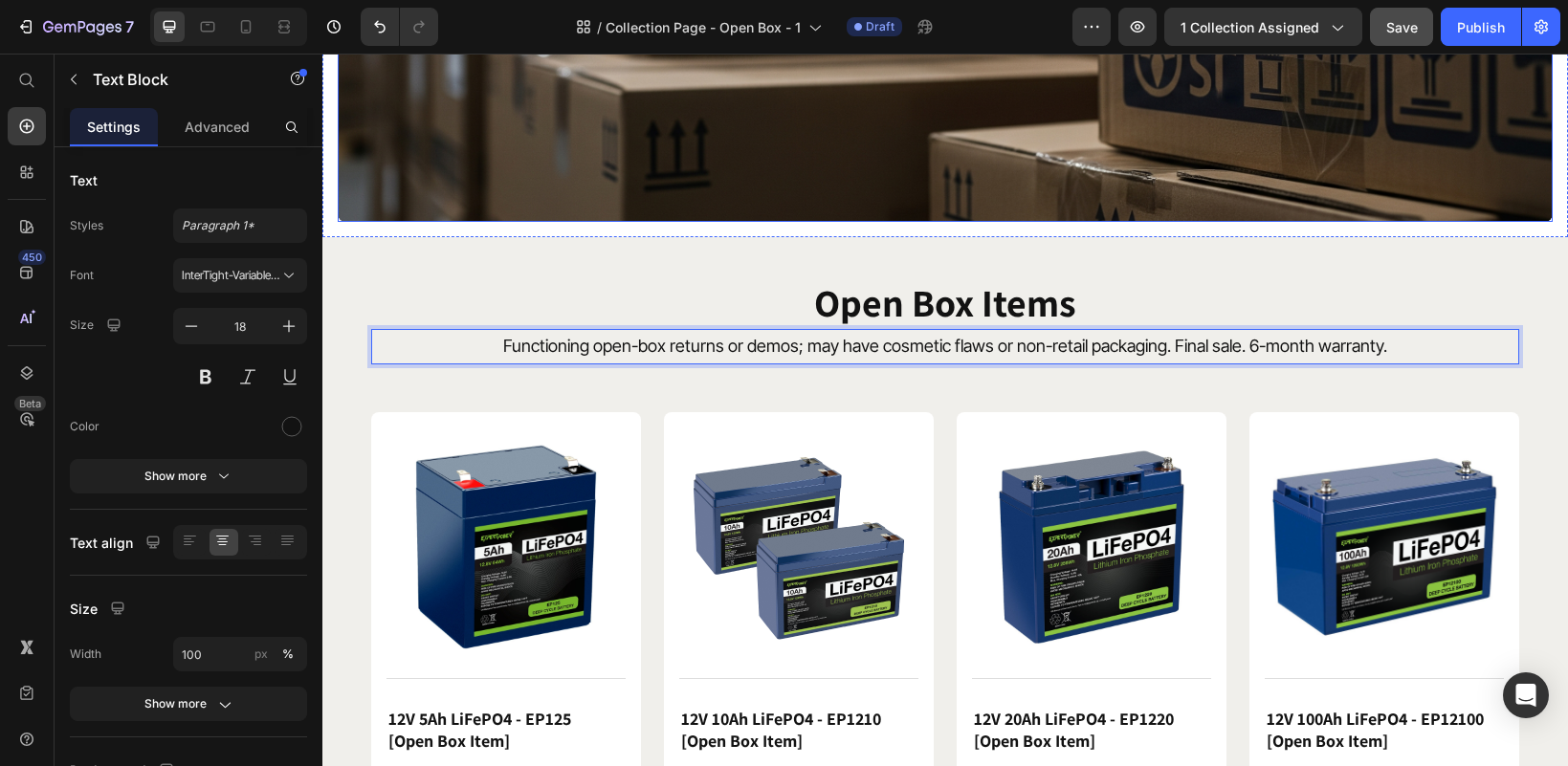 scroll, scrollTop: 383, scrollLeft: 0, axis: vertical 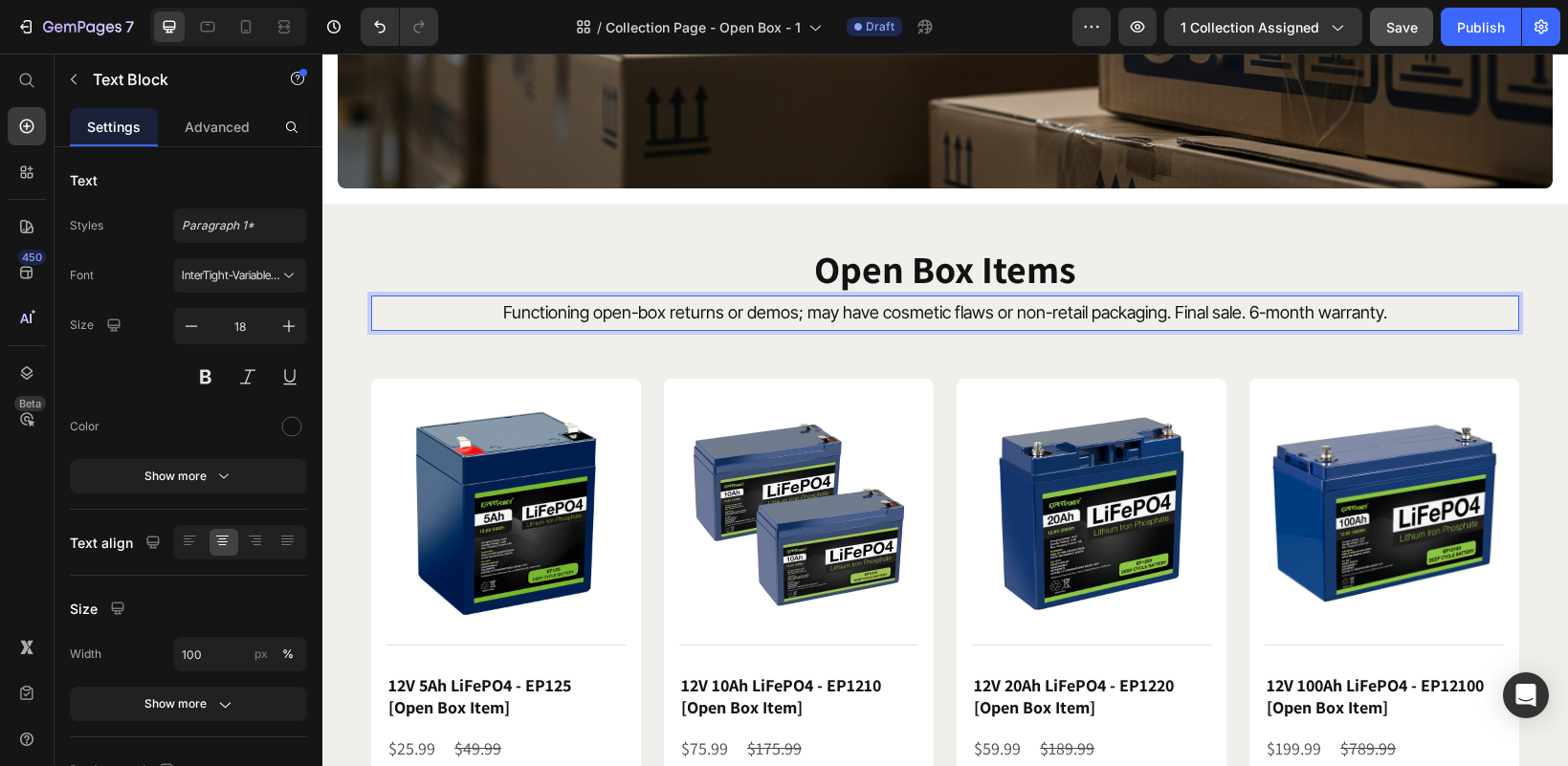 click on "Functioning open-box returns or demos; may have cosmetic flaws or non-retail packaging. Final sale. 6-month warranty." at bounding box center [945, 313] 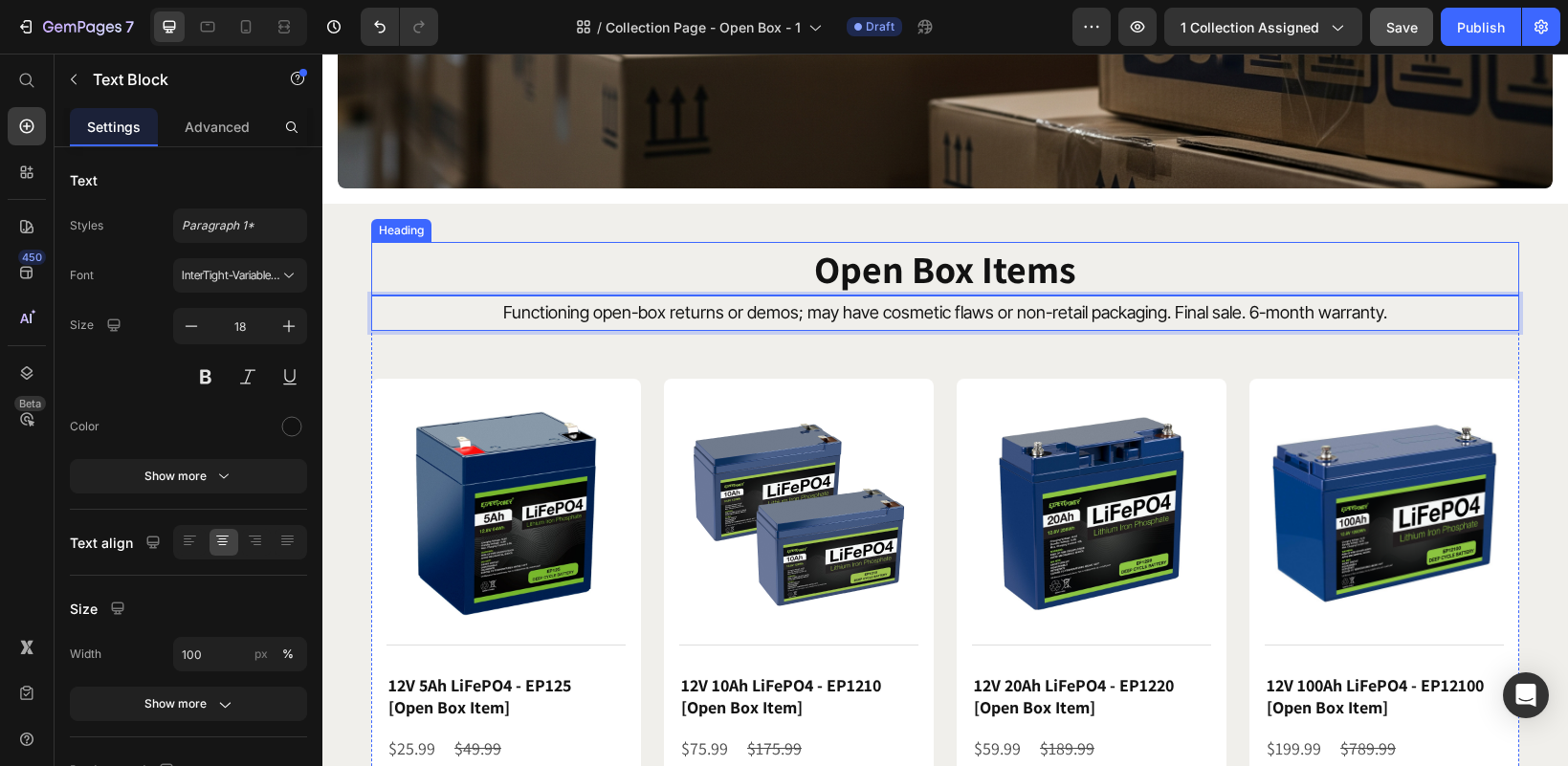 click on "Open Box Items" at bounding box center (945, 269) 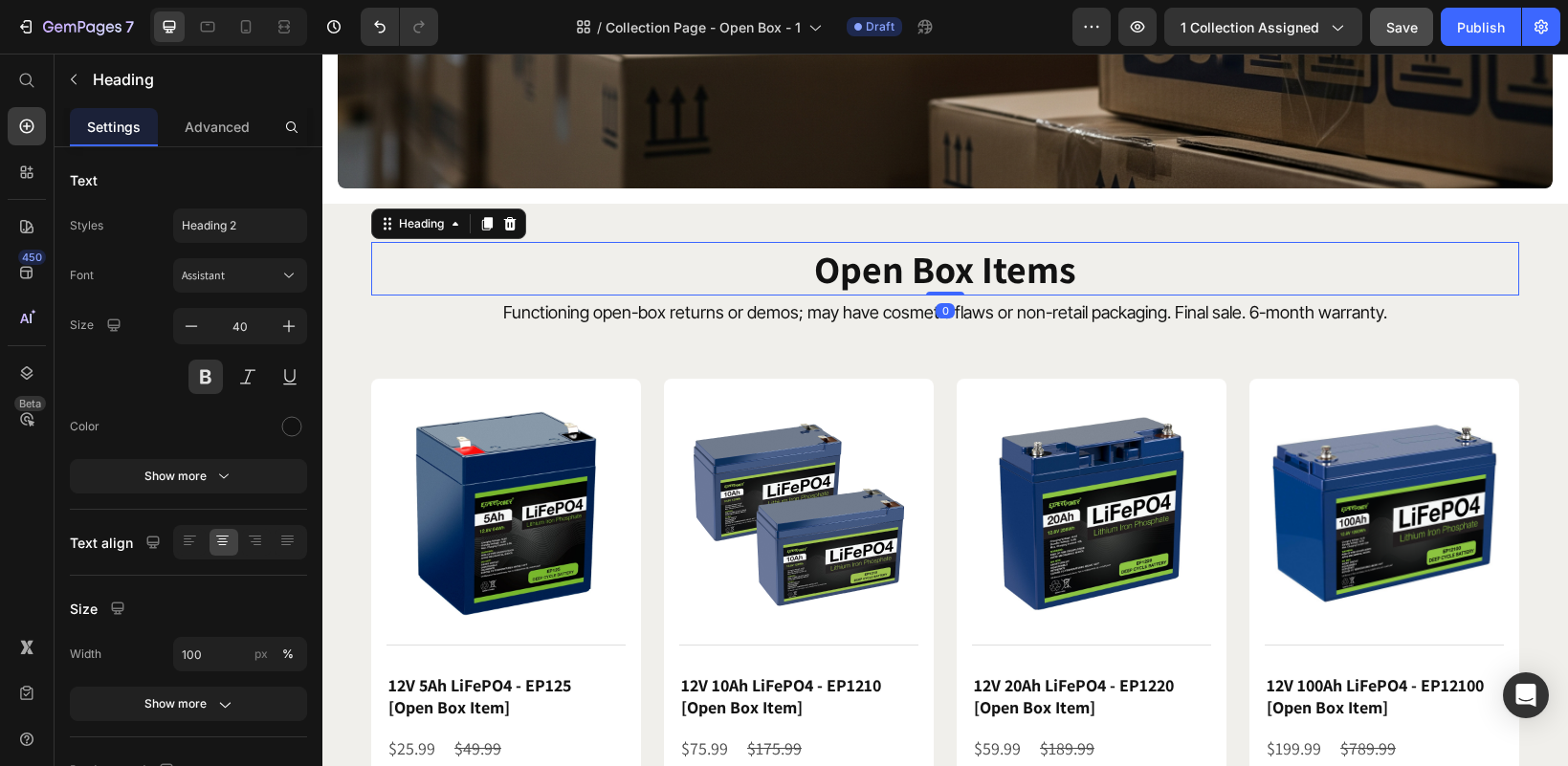 click on "Open Box Items" at bounding box center (945, 269) 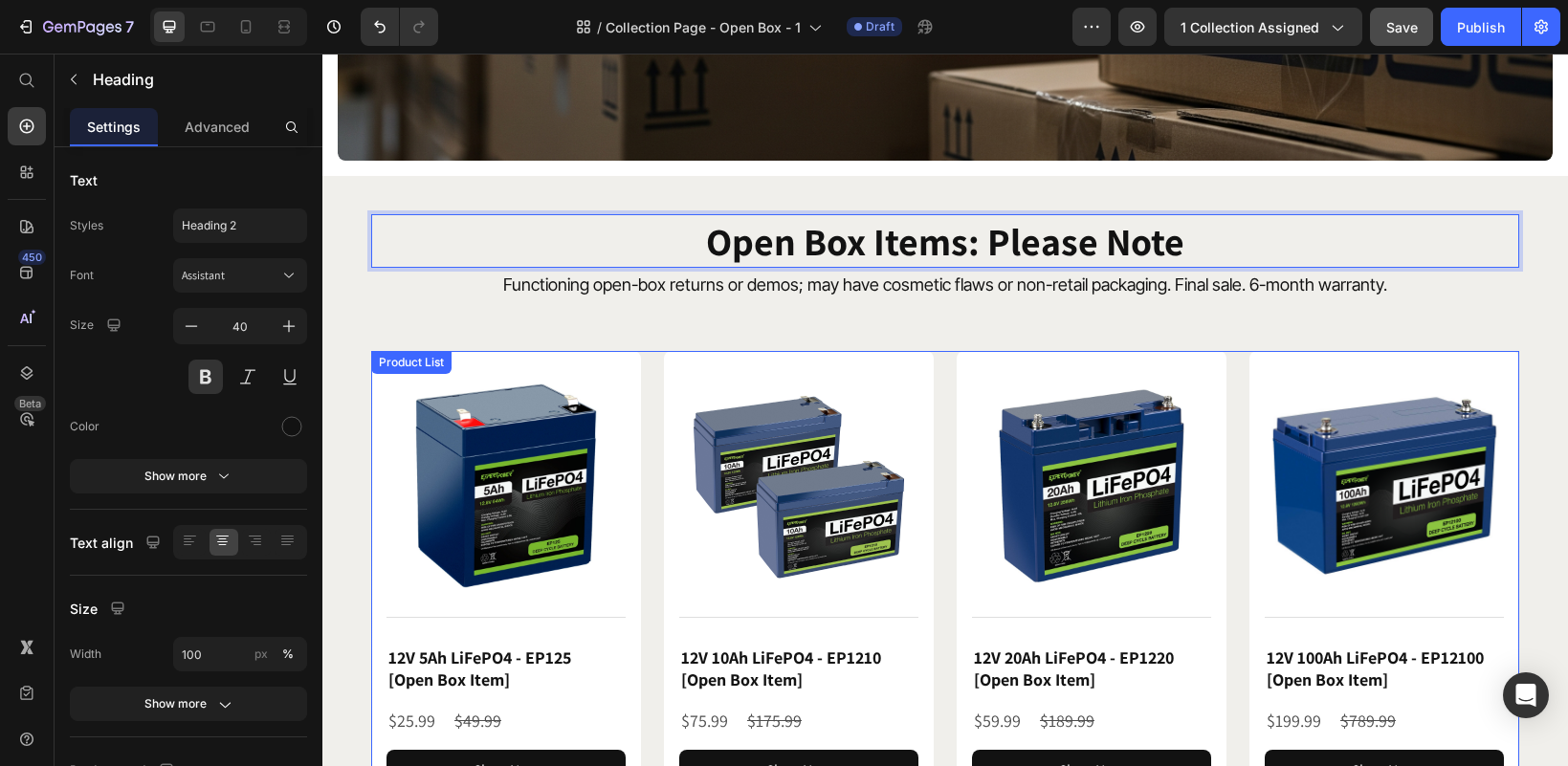 scroll, scrollTop: 383, scrollLeft: 0, axis: vertical 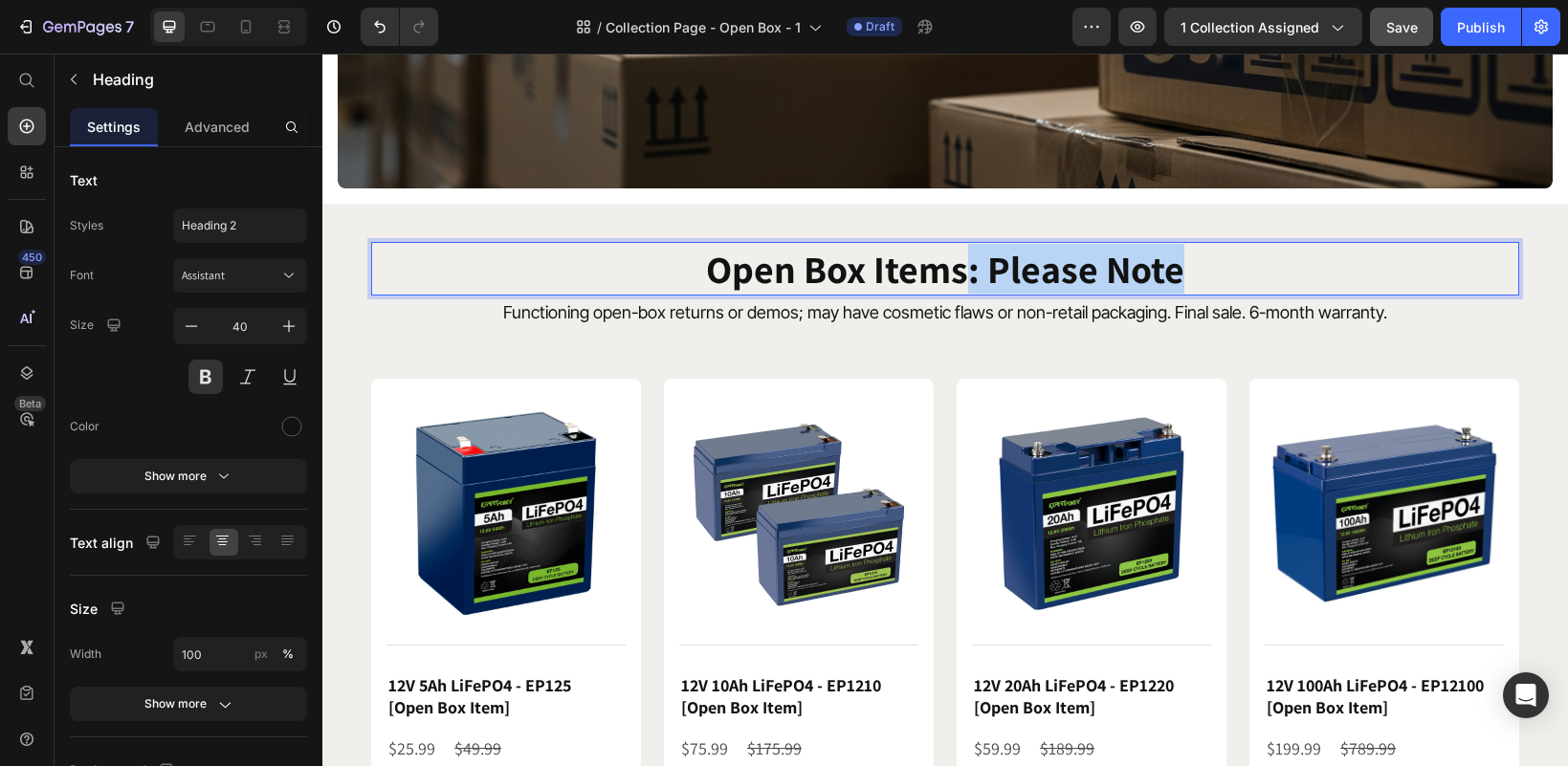 drag, startPoint x: 965, startPoint y: 270, endPoint x: 1202, endPoint y: 293, distance: 238.11342 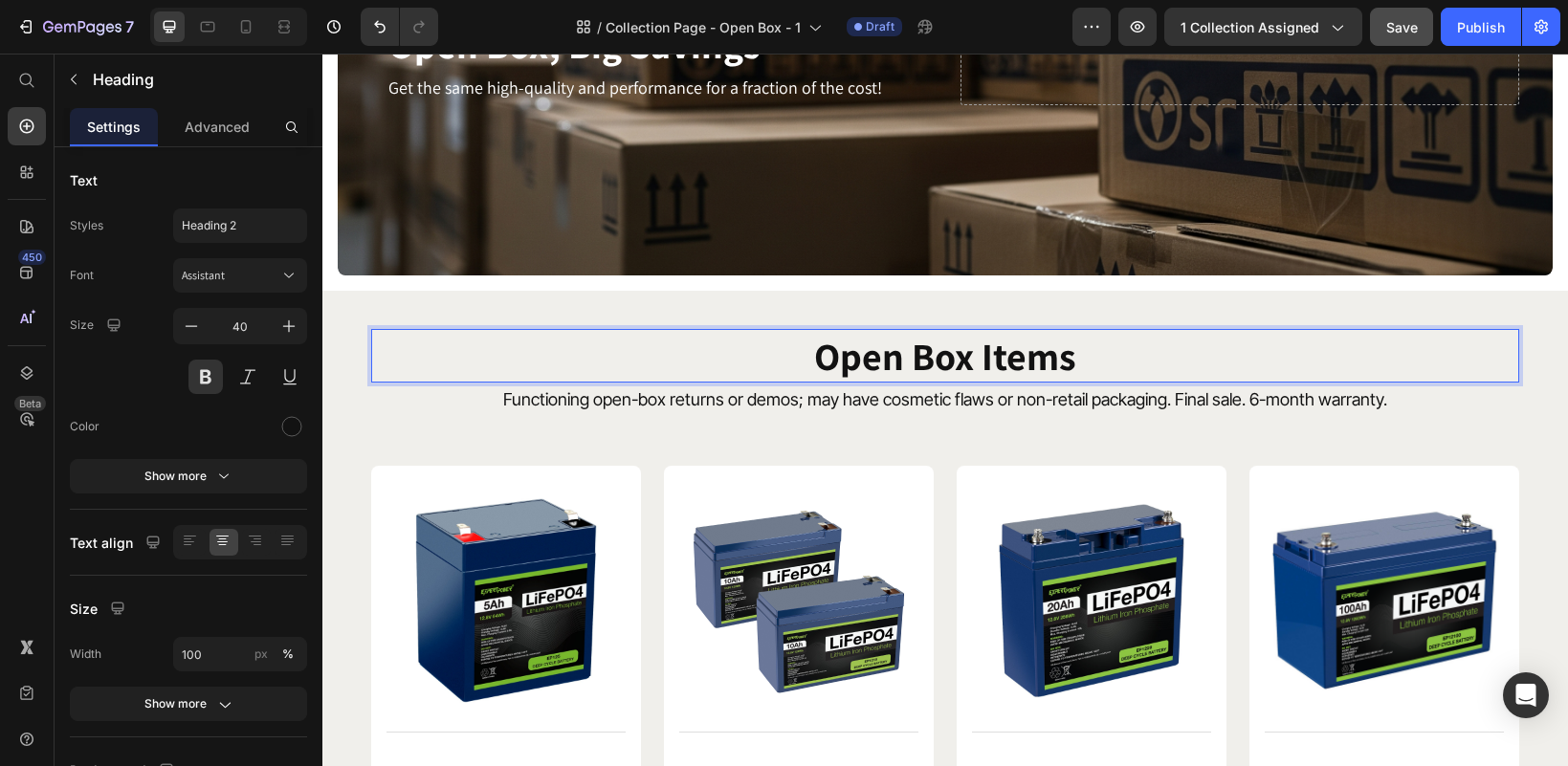 scroll, scrollTop: 287, scrollLeft: 0, axis: vertical 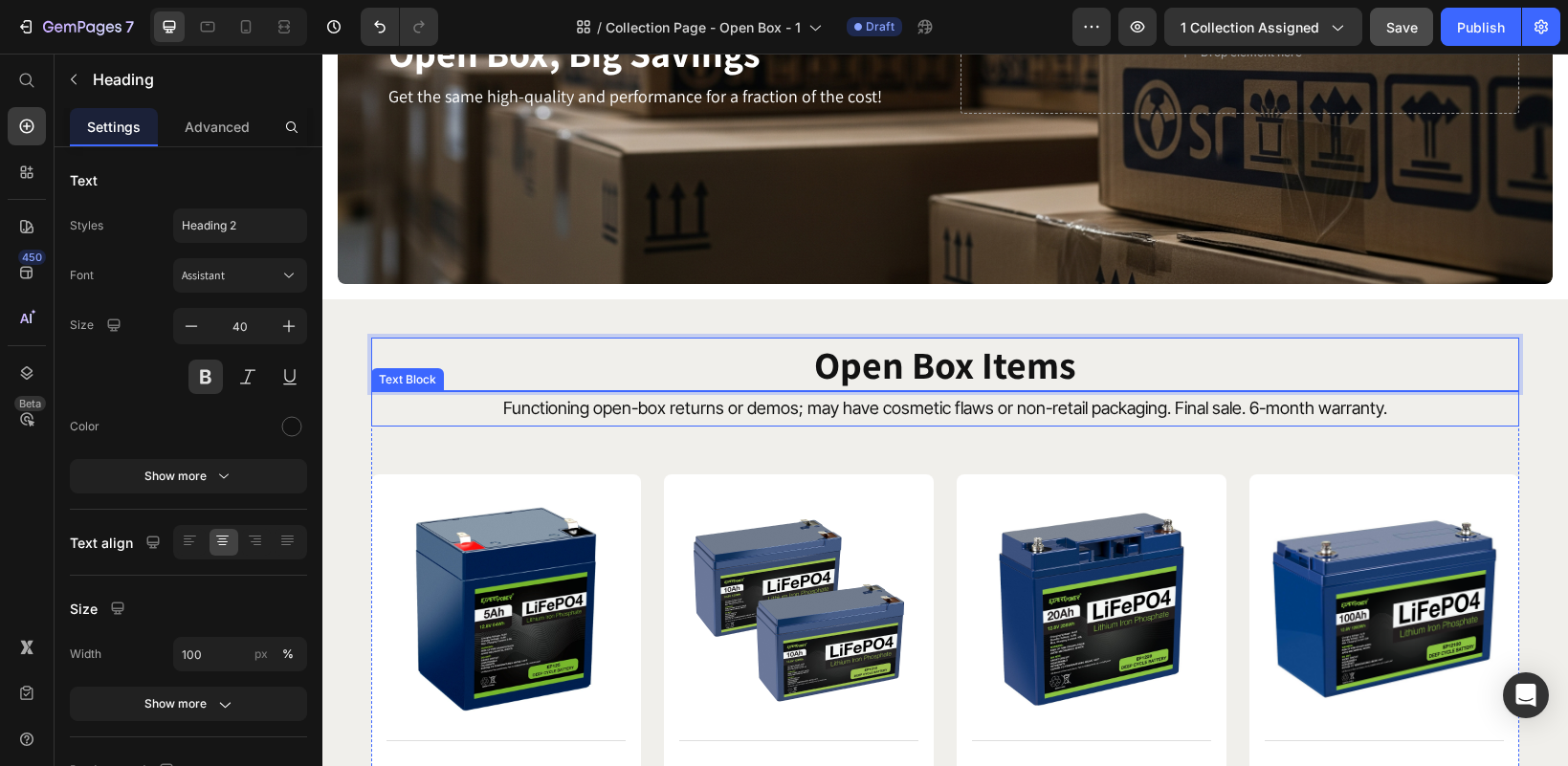click on "Functioning open-box returns or demos; may have cosmetic flaws or non-retail packaging. Final sale. 6-month warranty." at bounding box center [945, 408] 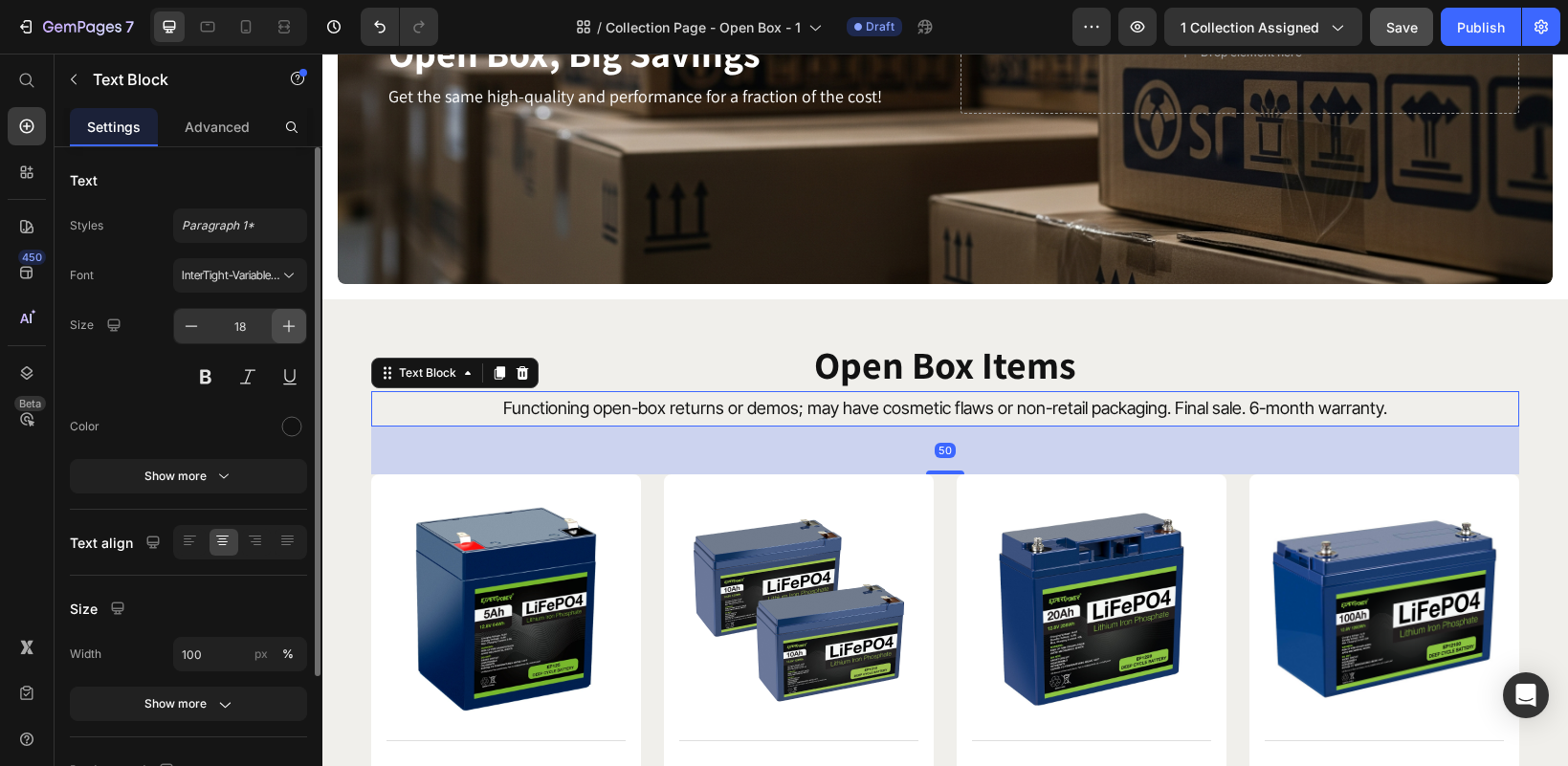 click 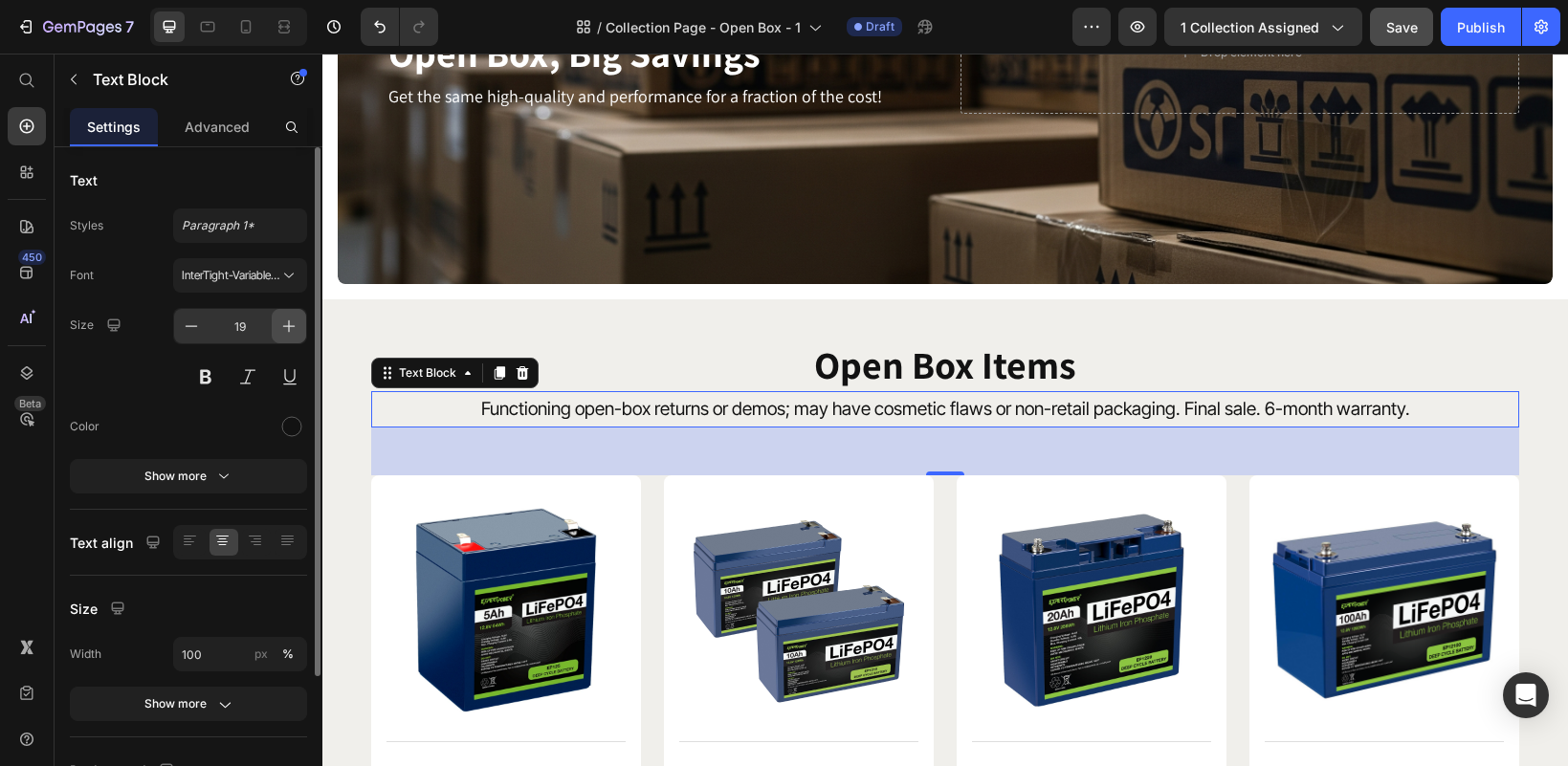 click 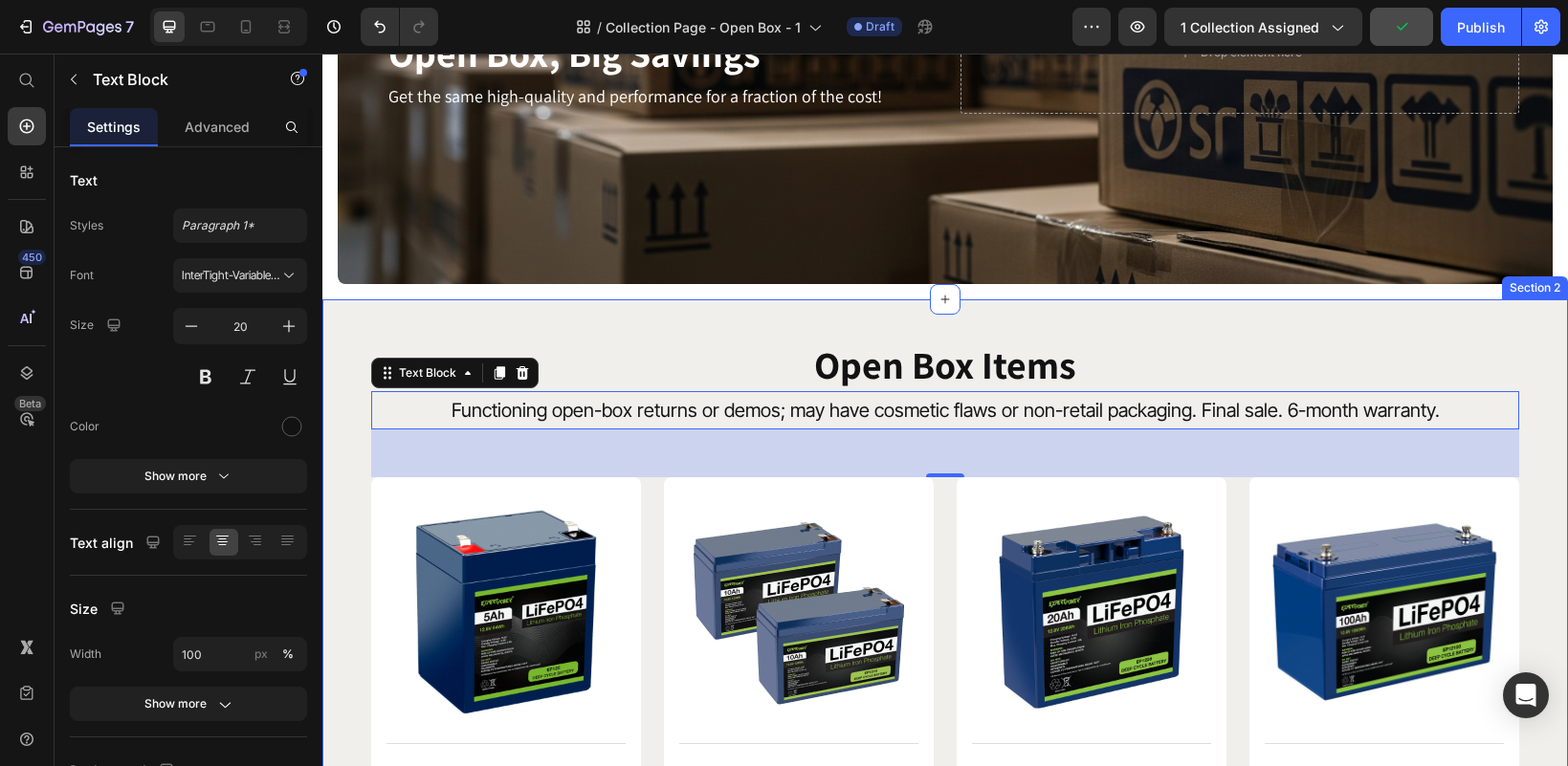 click on "Open Box Items Heading Functioning open-box returns or demos; may have cosmetic flaws or non-retail packaging. Final sale. 6-month warranty. Text Block   50 Product Images                Title Line 12V 5Ah LiFePO4 - EP125   [Open Box Item] Product Title $25.99 Product Price $49.99 Product Price Row Shop Now Product View More Row Product Images                Title Line 12V 10Ah LiFePO4 - EP1210   [Open Box Item] Product Title $75.99 Product Price $175.99 Product Price Row Shop Now Product View More Row Product Images                Title Line 12V 20Ah LiFePO4 - EP1220   [Open Box Item] Product Title $59.99 Product Price $189.99 Product Price Row Shop Now Product View More Row Product Images                Title Line 12V 100Ah LiFePO4 - EP12100    [Open Box Item] Product Title $199.99 Product Price $789.99 Product Price Row Shop Now Product View More Row Product Images                Title Line 12V 200Ah LiFePO4 - EP12200   [Open Box Item] Product Title $879.99 Product Price $1,449.99 Product Price Row Row Row" at bounding box center (945, 3244) 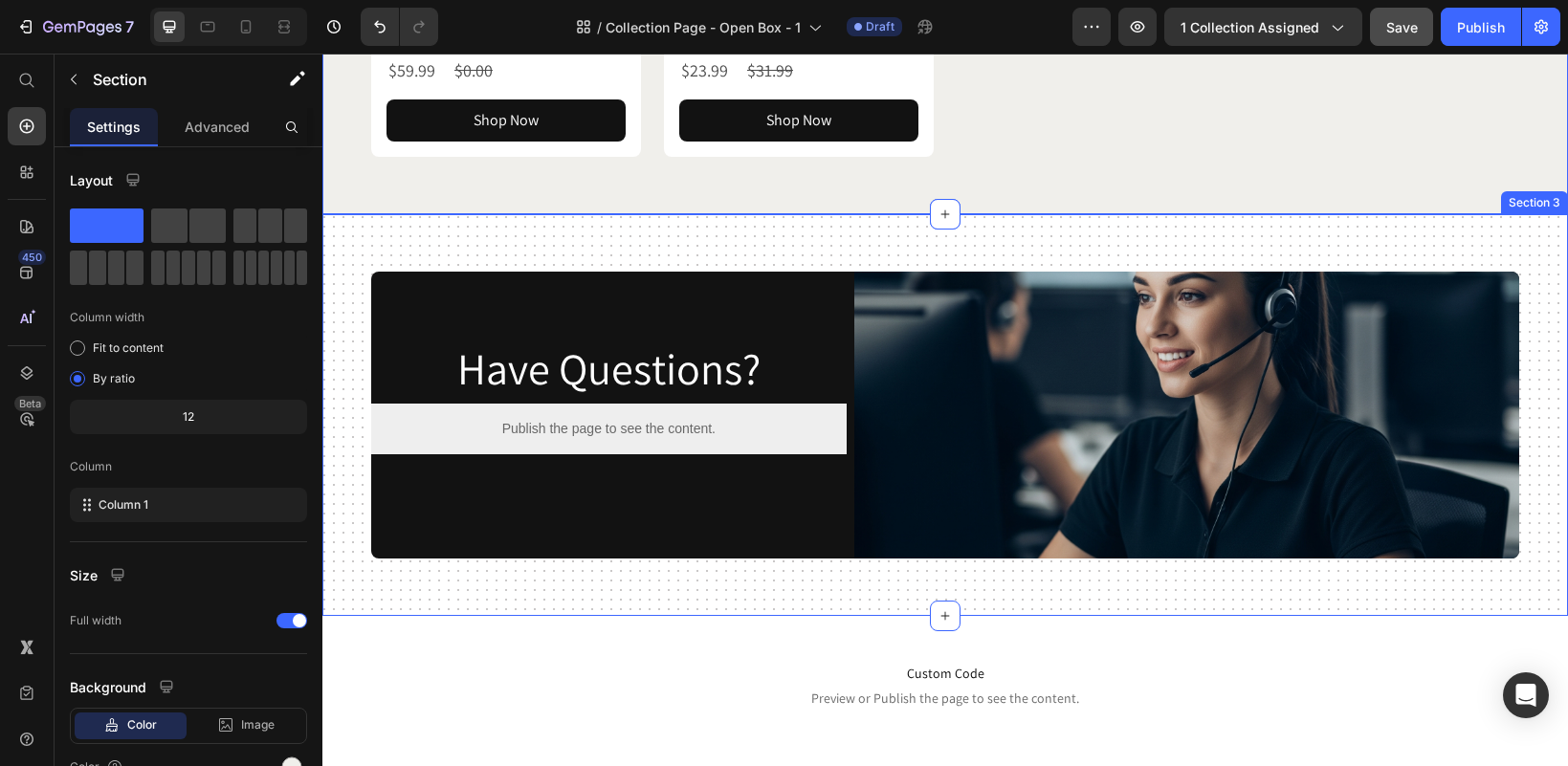 scroll, scrollTop: 6216, scrollLeft: 0, axis: vertical 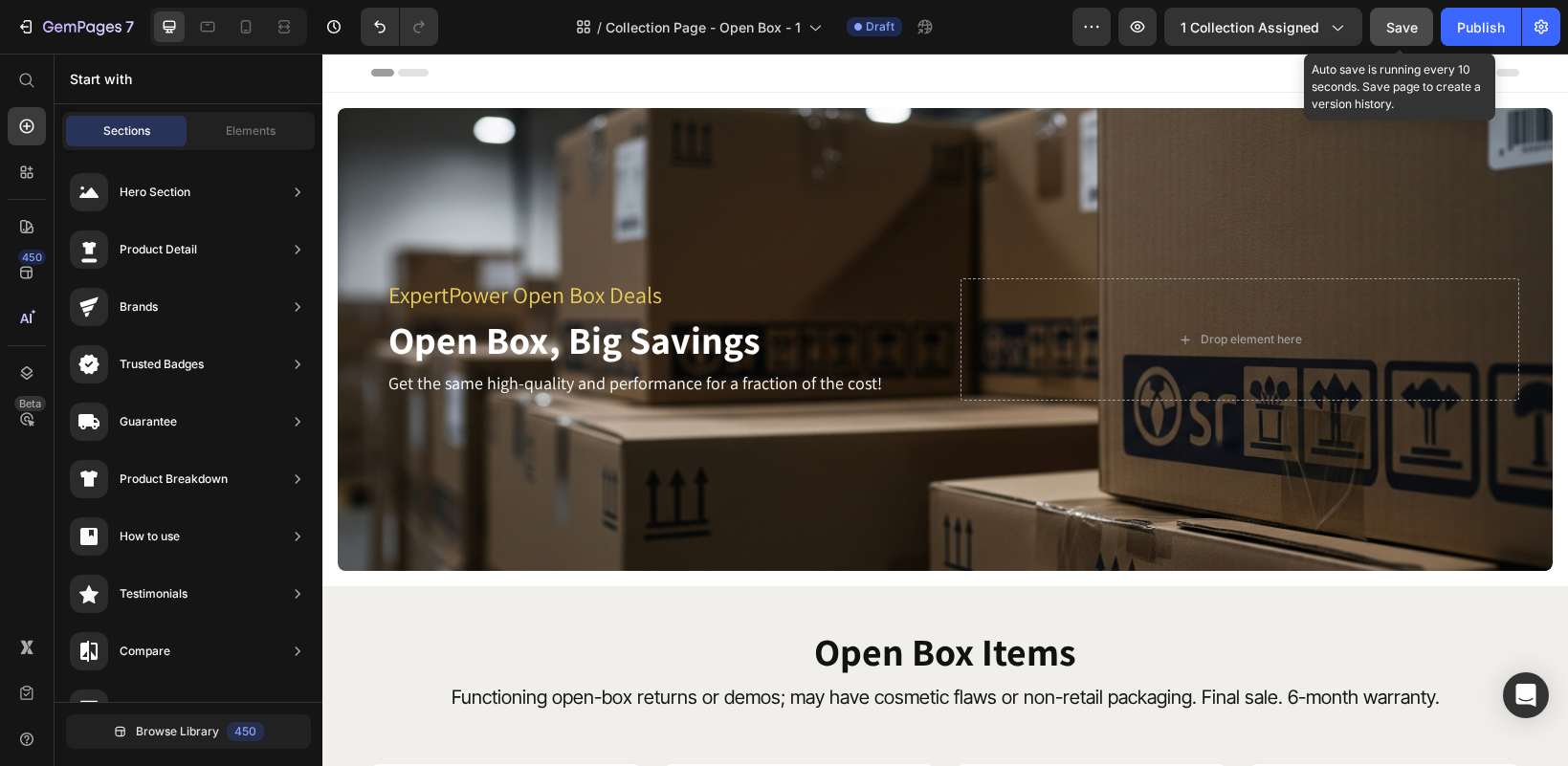 click on "Save" at bounding box center (1402, 27) 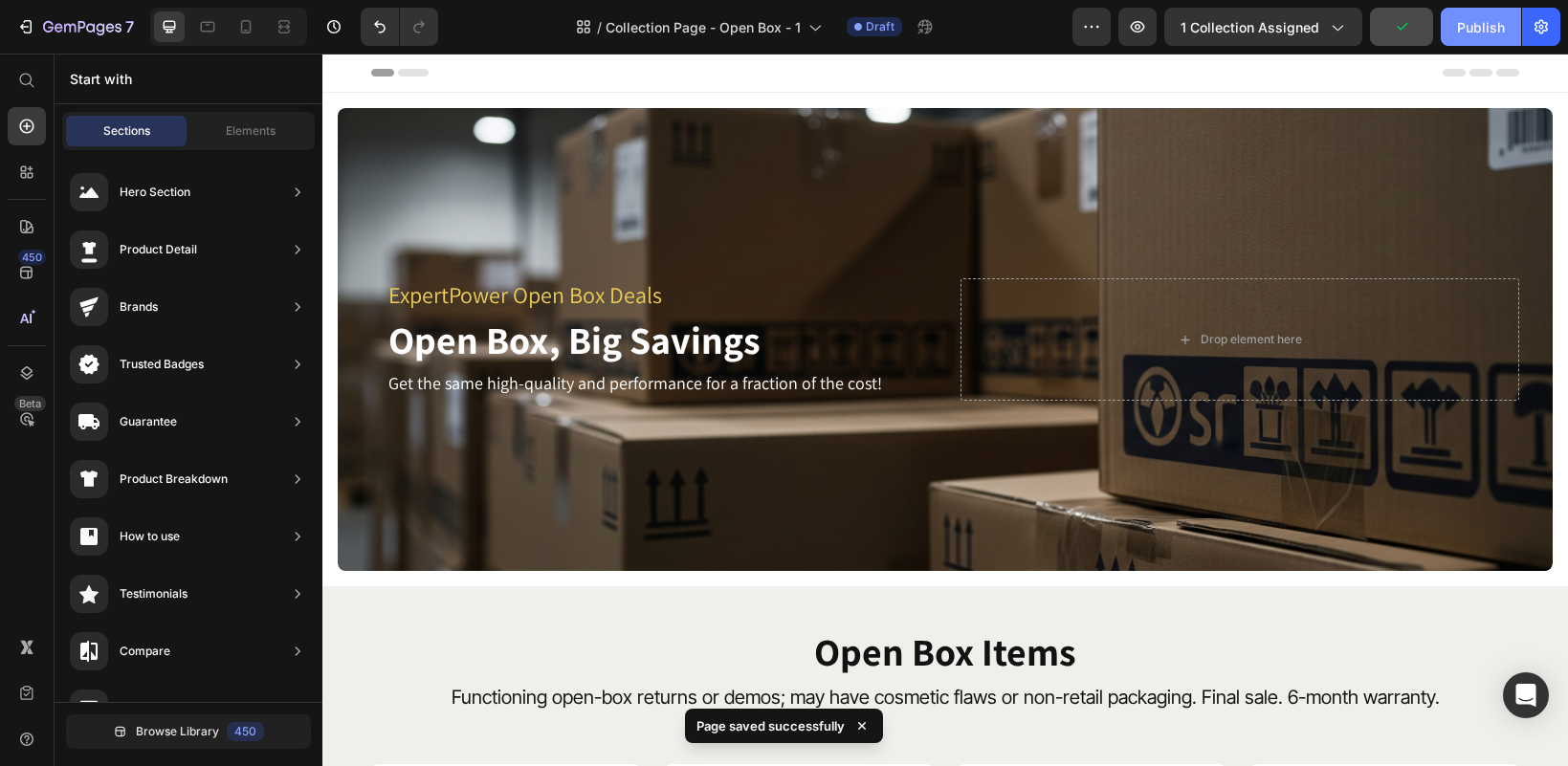 click on "Publish" at bounding box center (1481, 27) 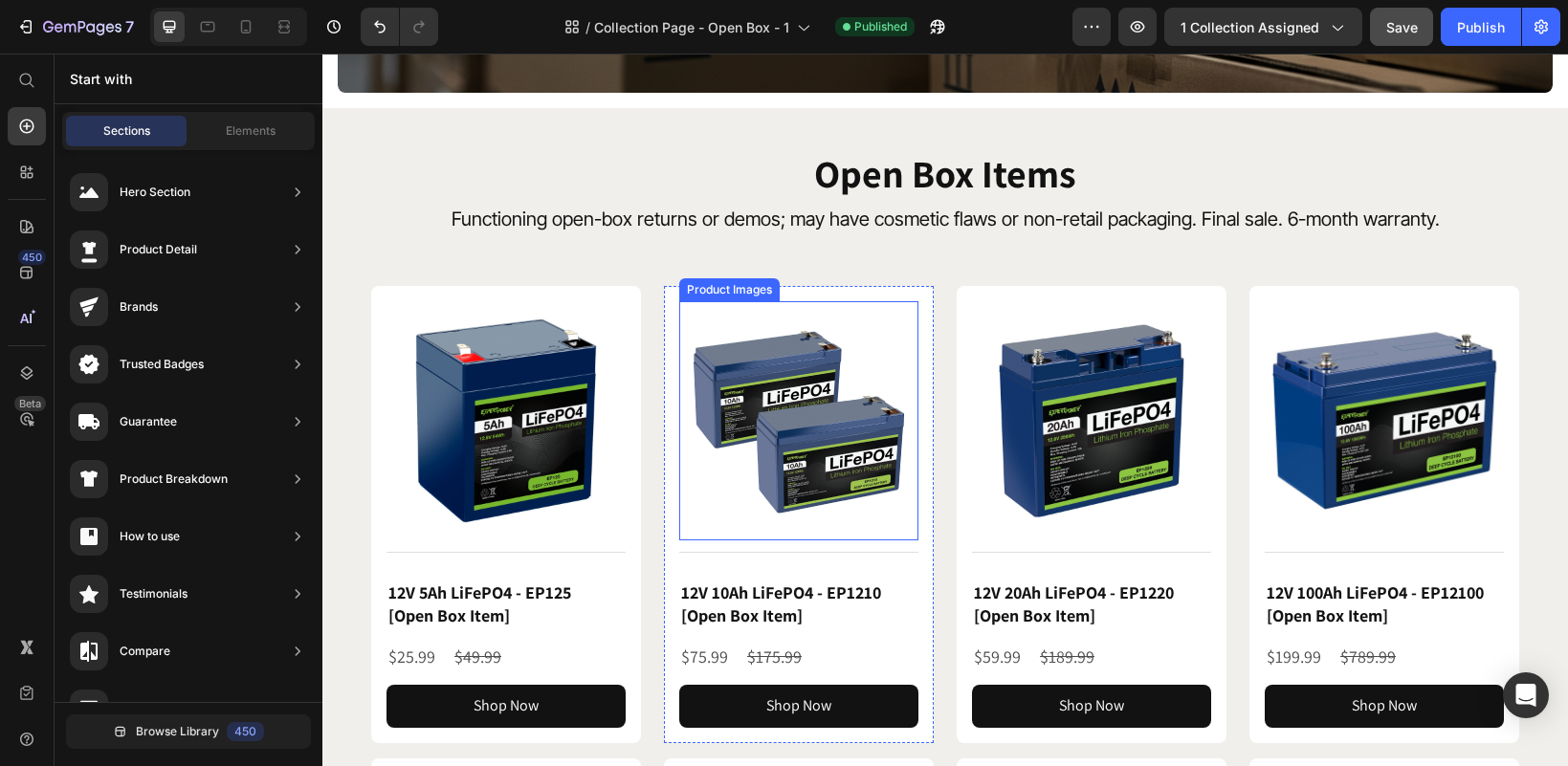 scroll, scrollTop: 861, scrollLeft: 0, axis: vertical 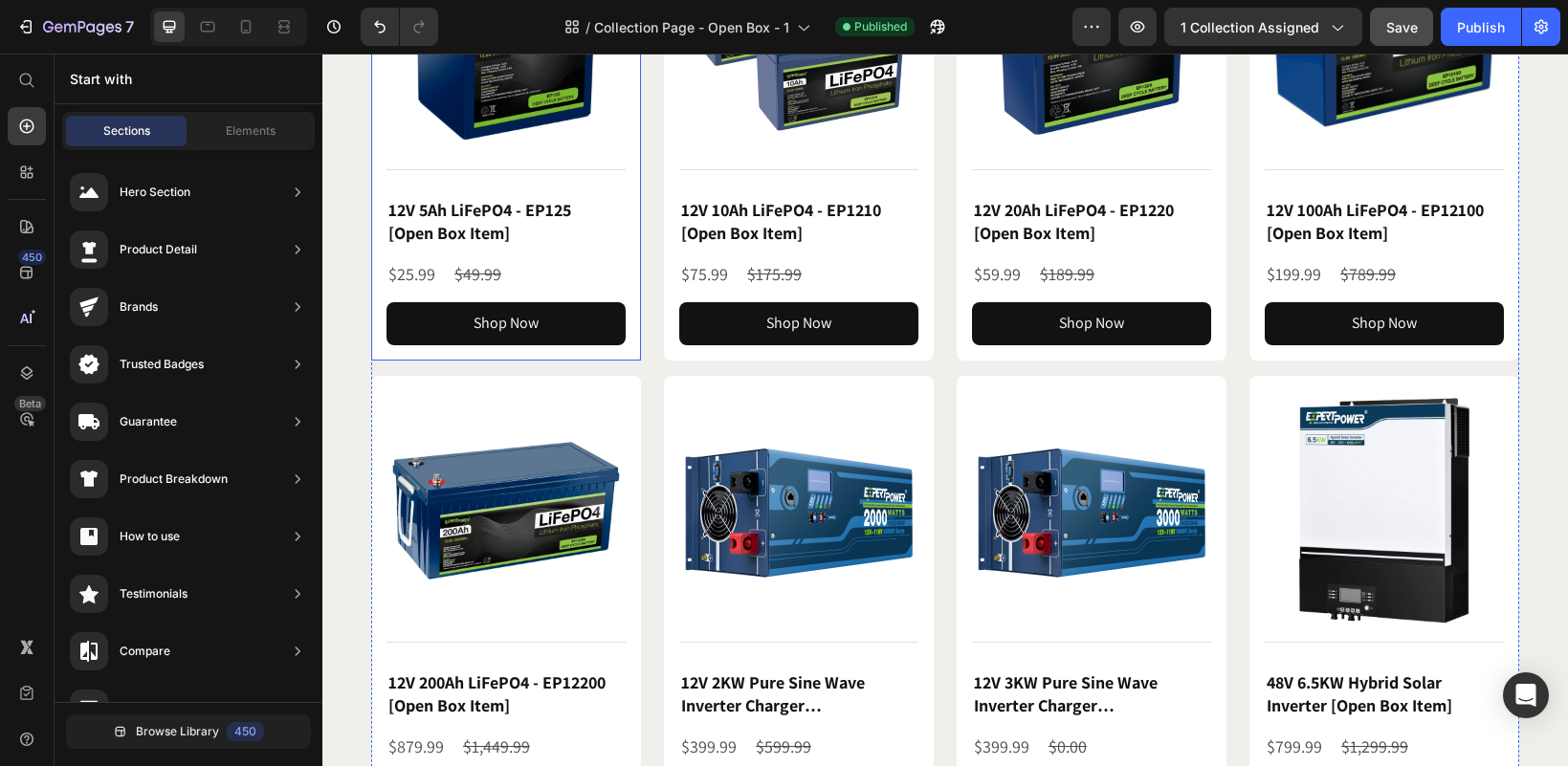 click on "Product Images                Title Line 12V 5Ah LiFePO4 - EP125   [Open Box Item] Product Title $25.99 Product Price $49.99 Product Price Row Shop Now Product View More Row" at bounding box center (506, 132) 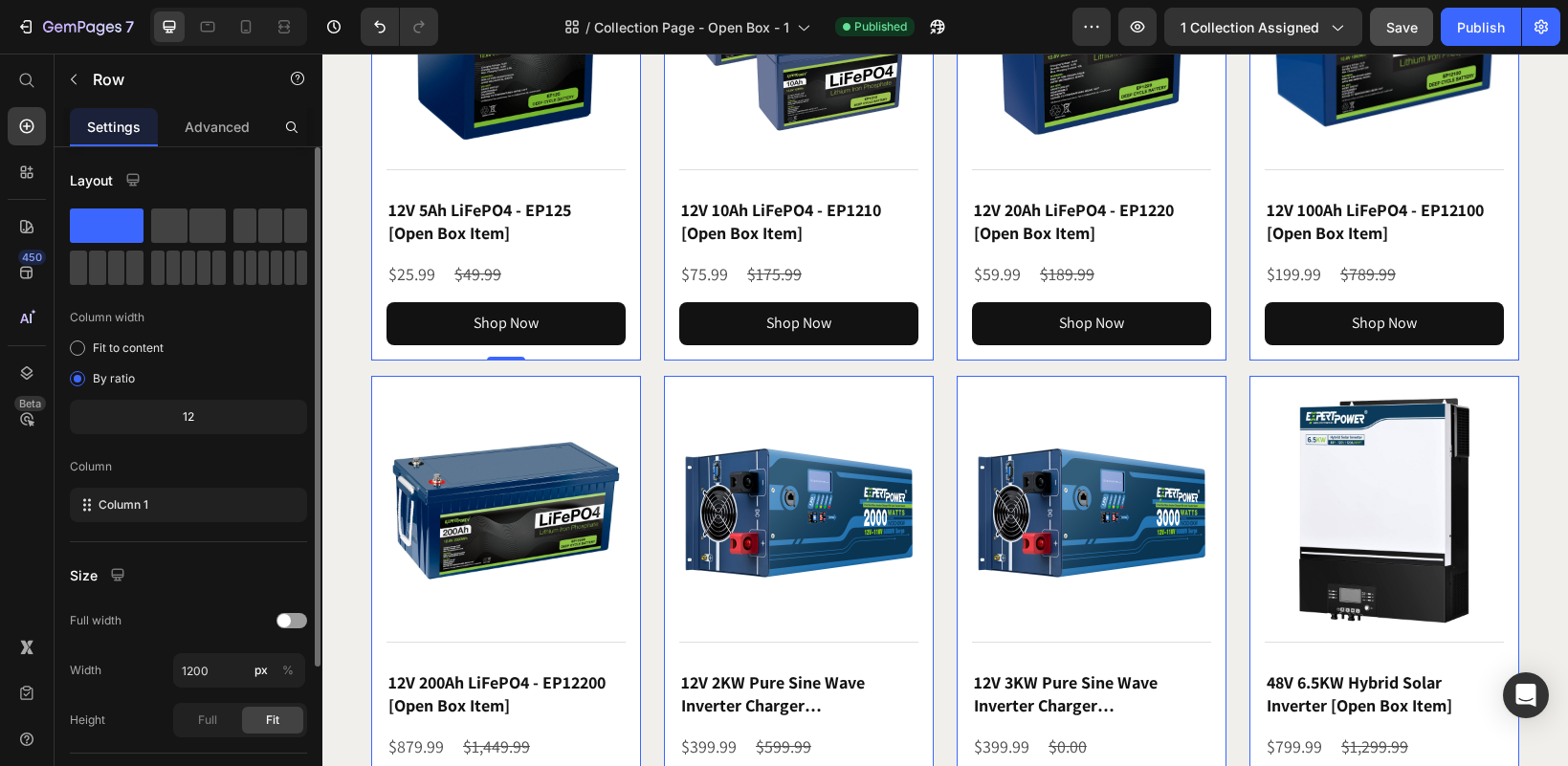 scroll, scrollTop: 199, scrollLeft: 0, axis: vertical 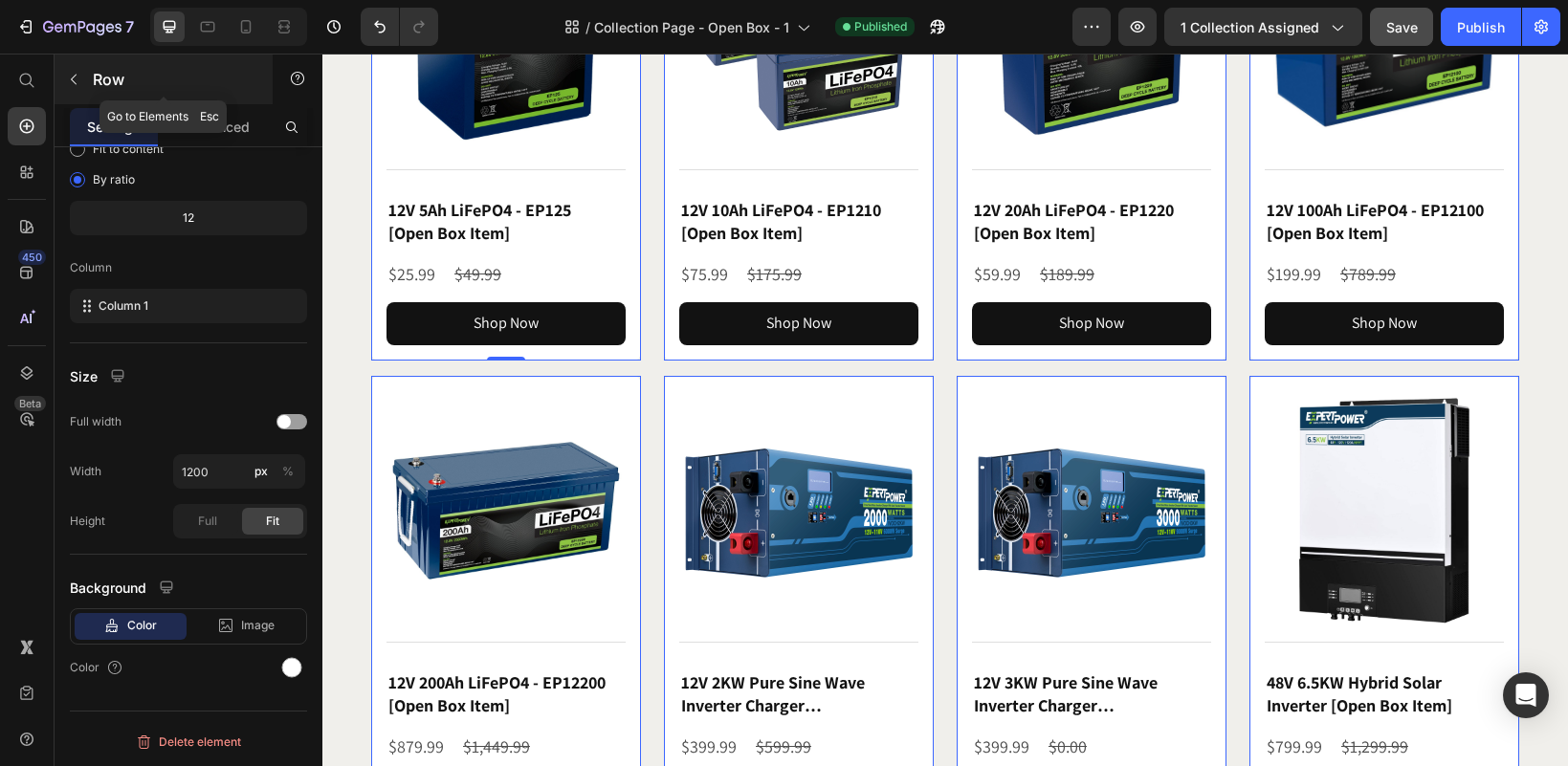 click 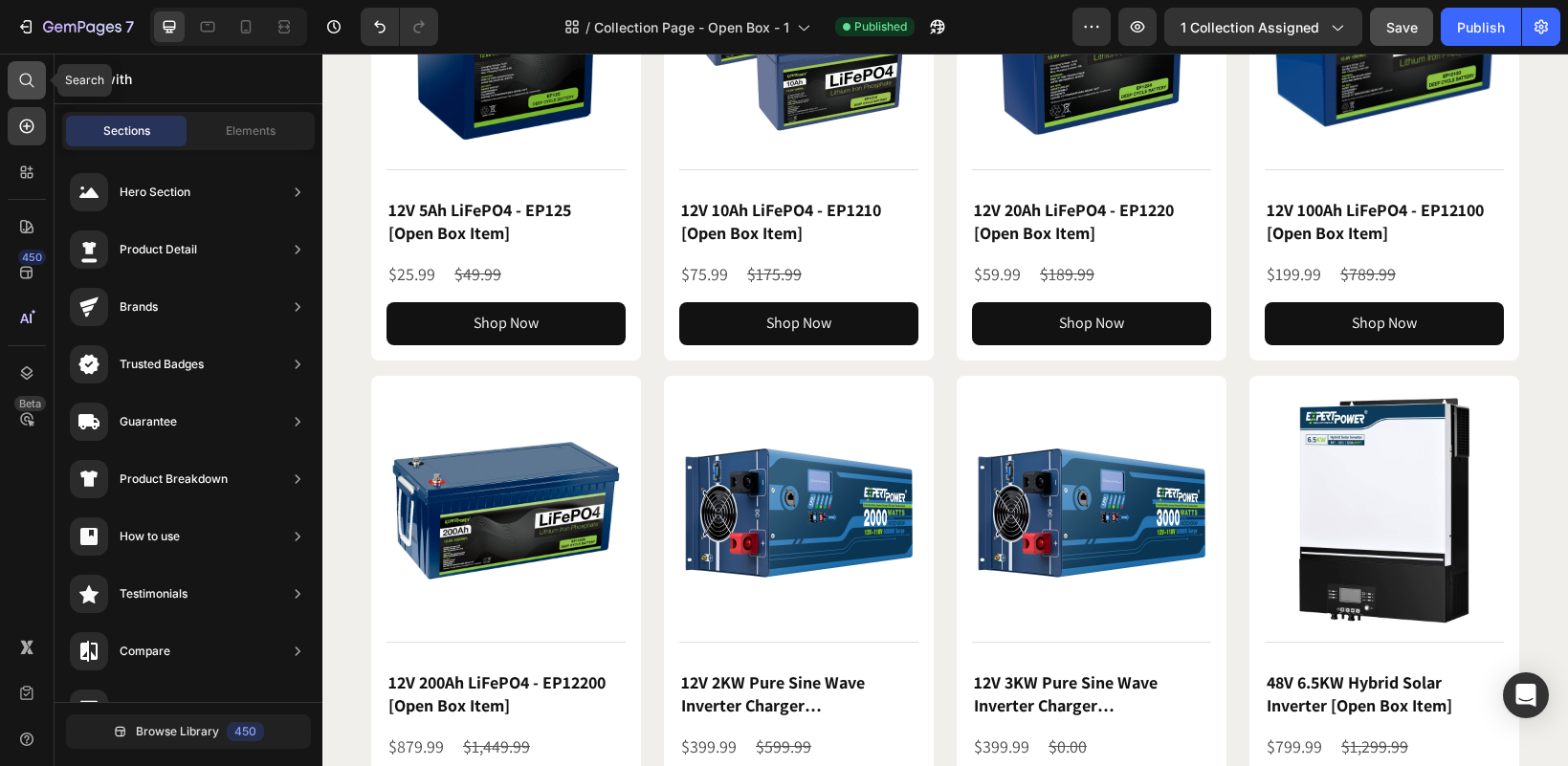 click 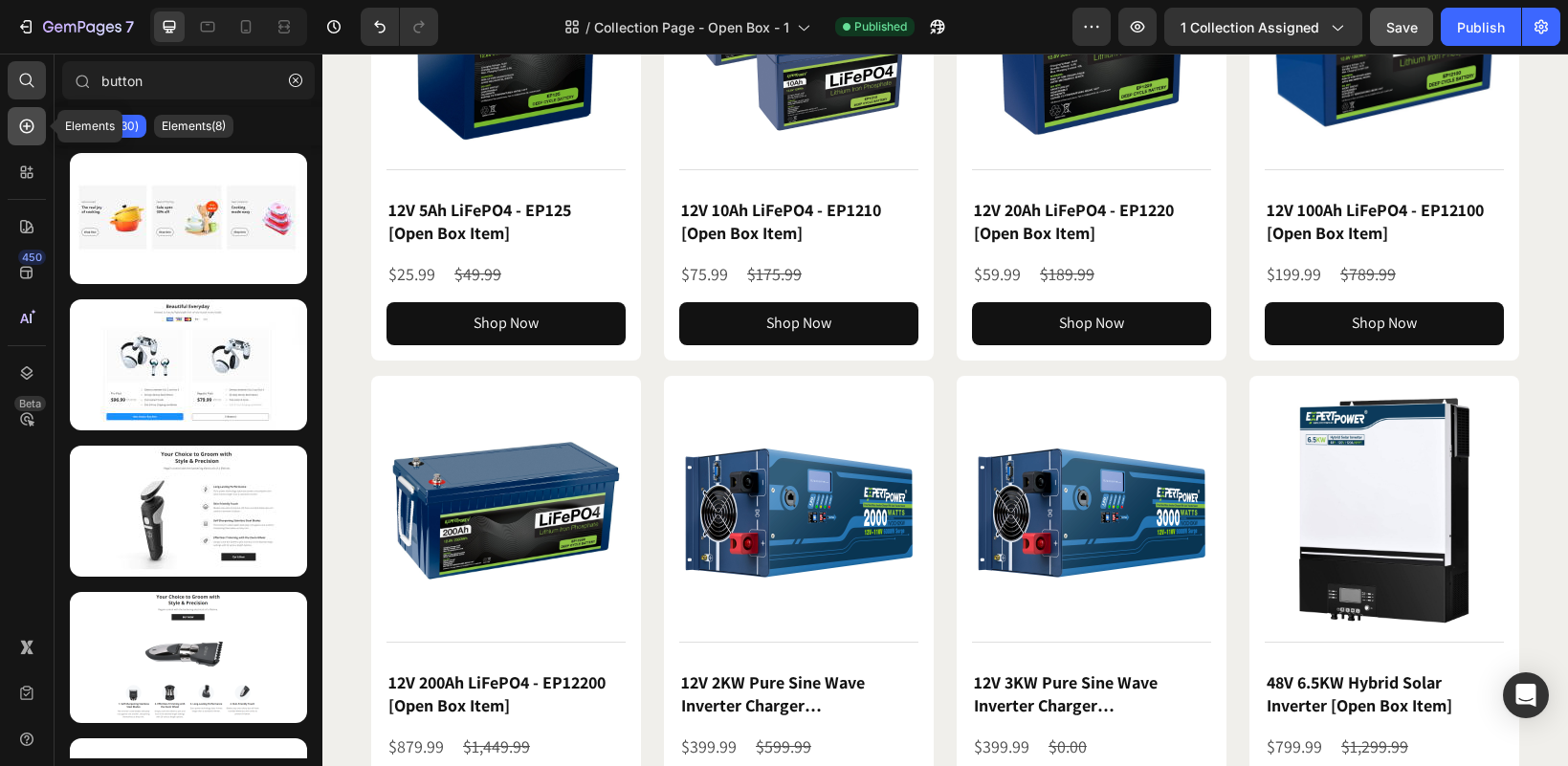 type on "button" 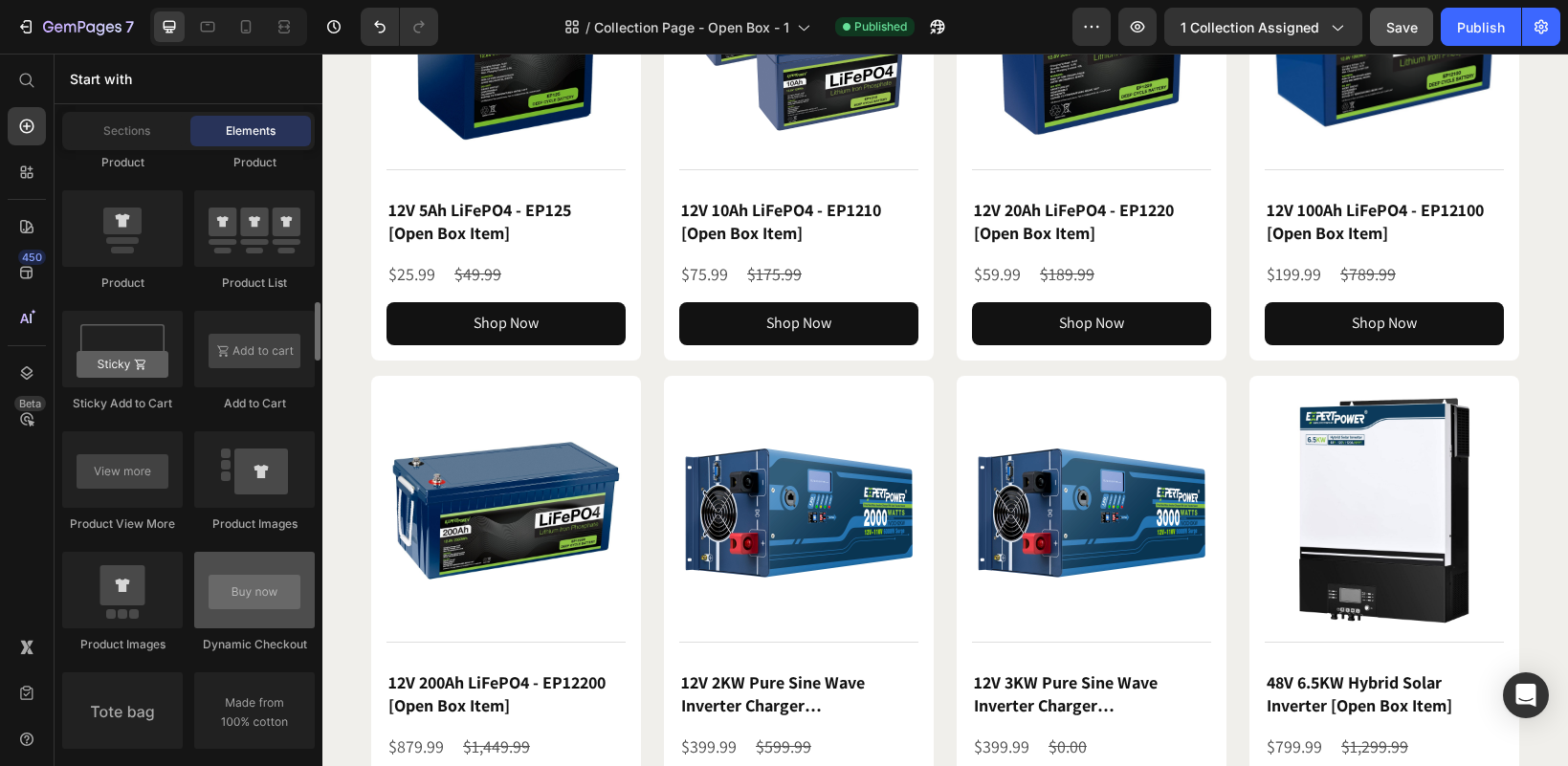 scroll, scrollTop: 2582, scrollLeft: 0, axis: vertical 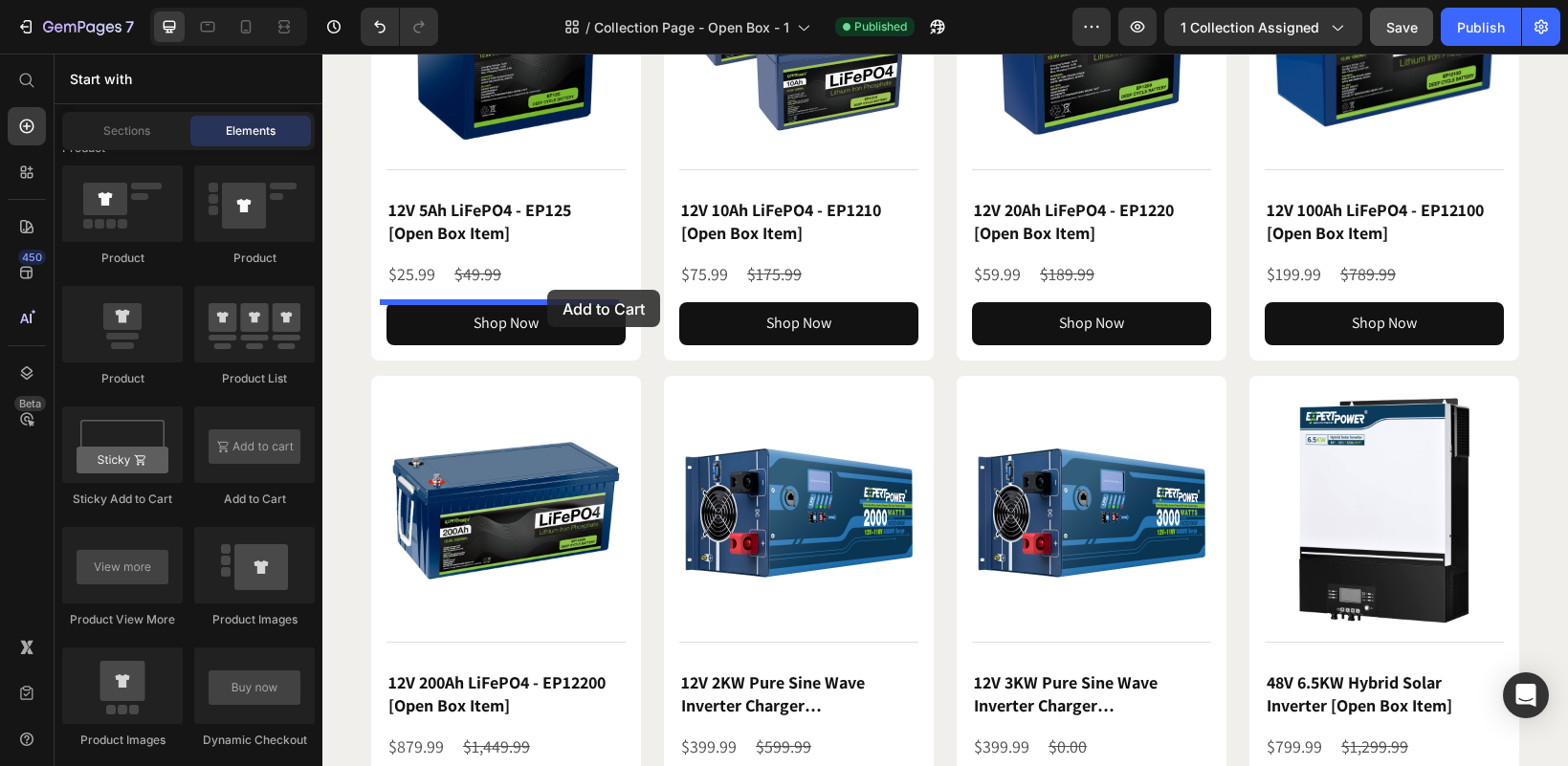 drag, startPoint x: 572, startPoint y: 498, endPoint x: 547, endPoint y: 290, distance: 209.49702 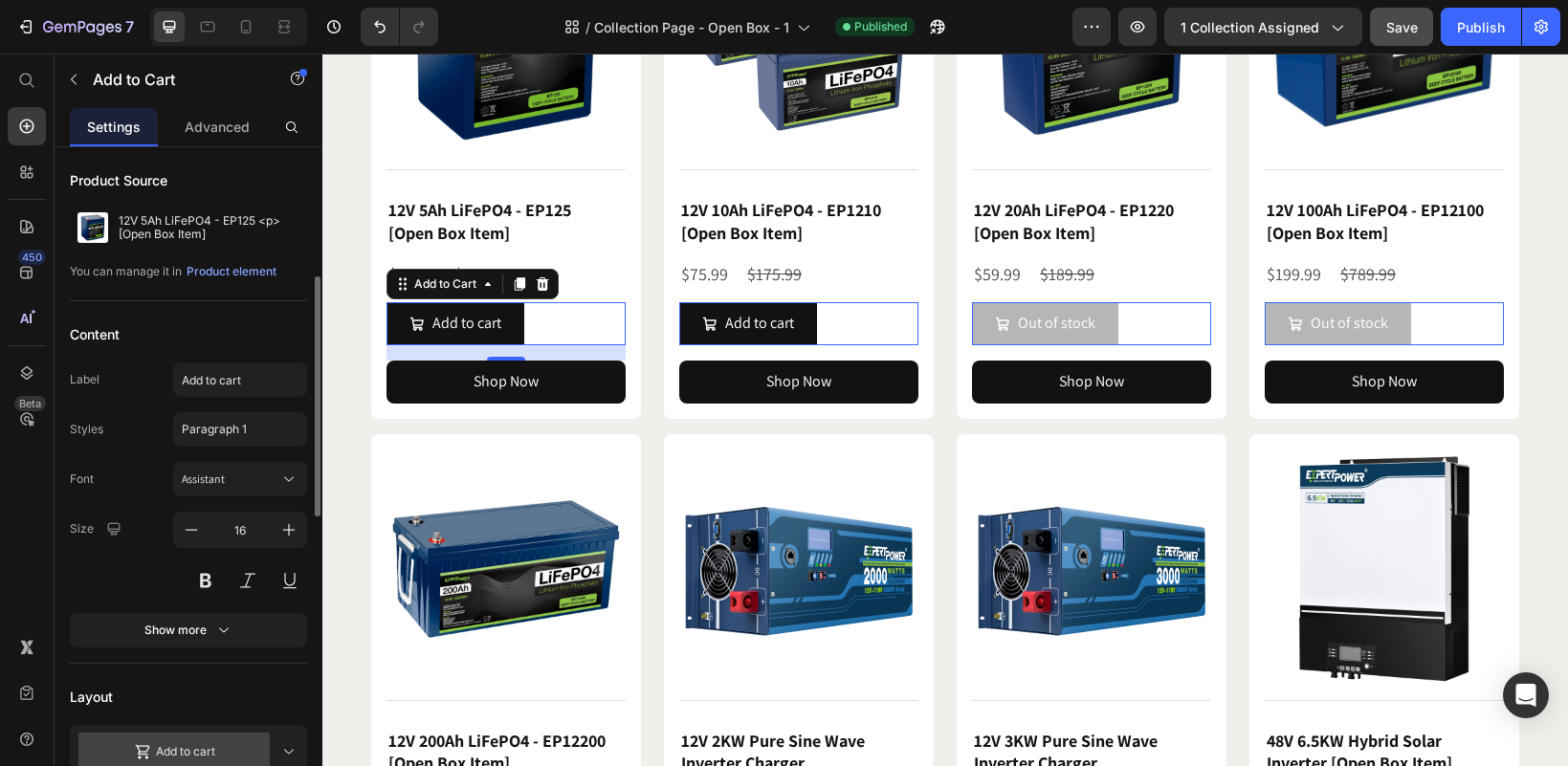 scroll, scrollTop: 287, scrollLeft: 0, axis: vertical 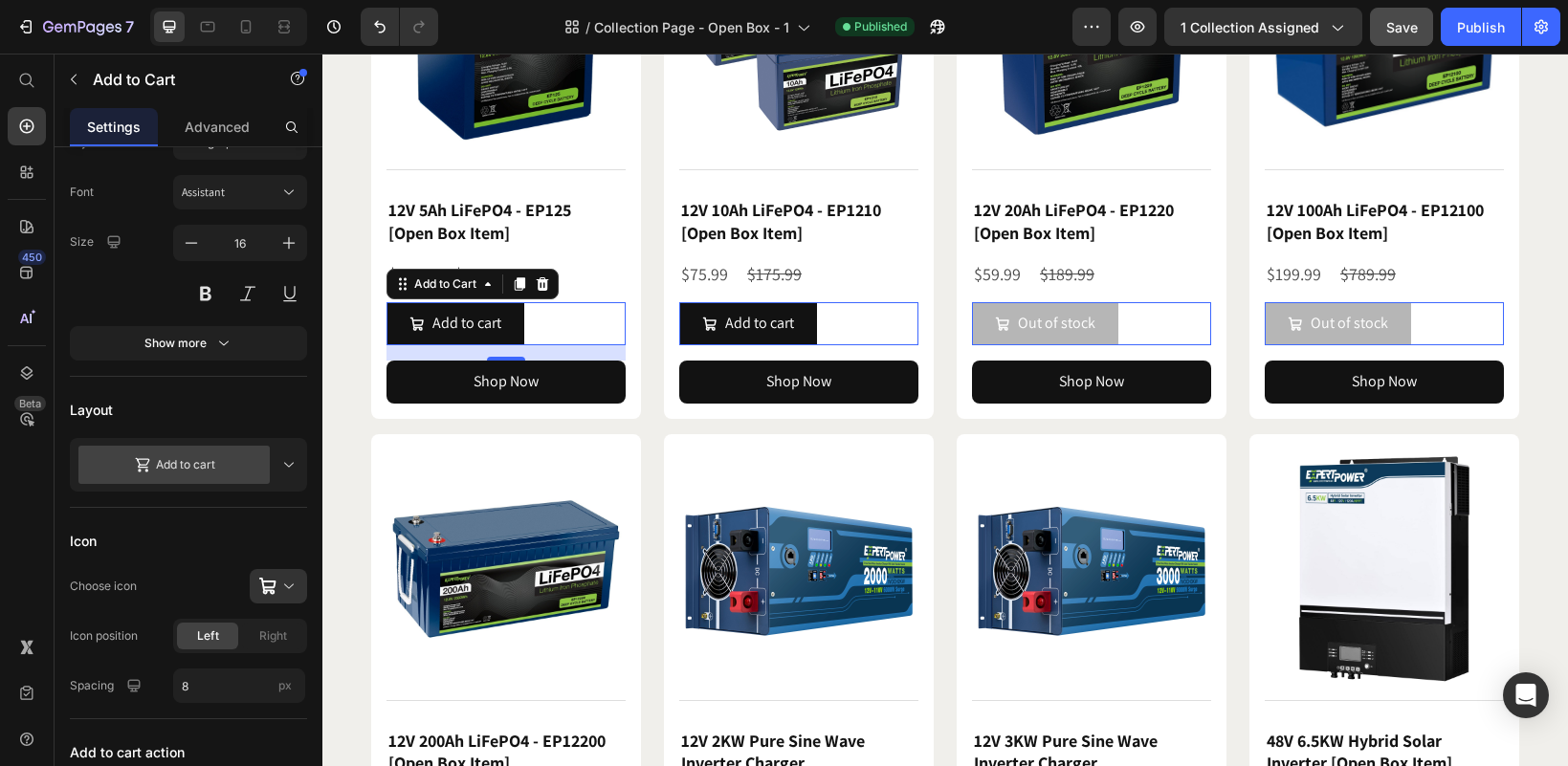 click on "16" at bounding box center [506, 376] 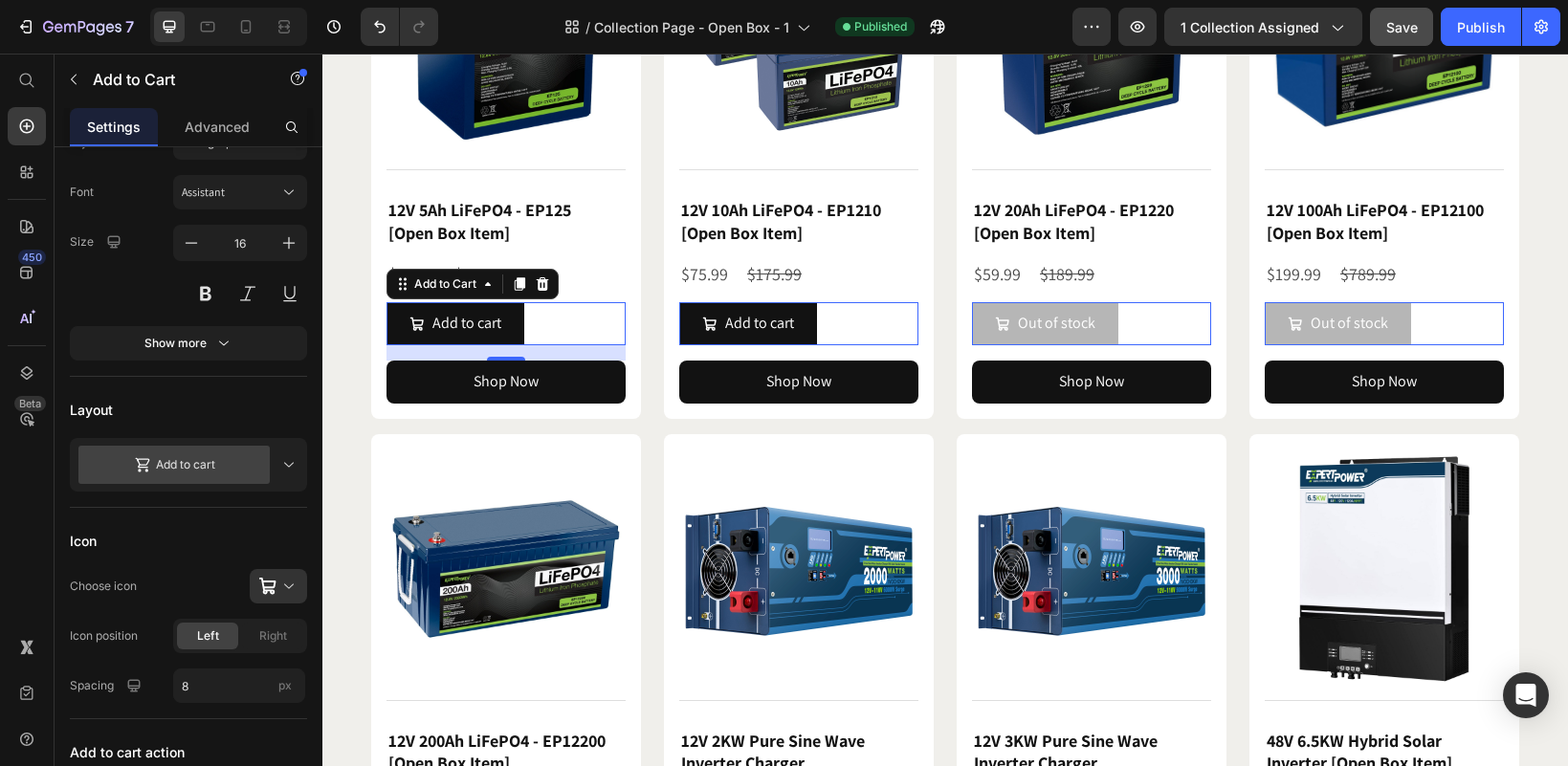 click on "16" at bounding box center [506, 376] 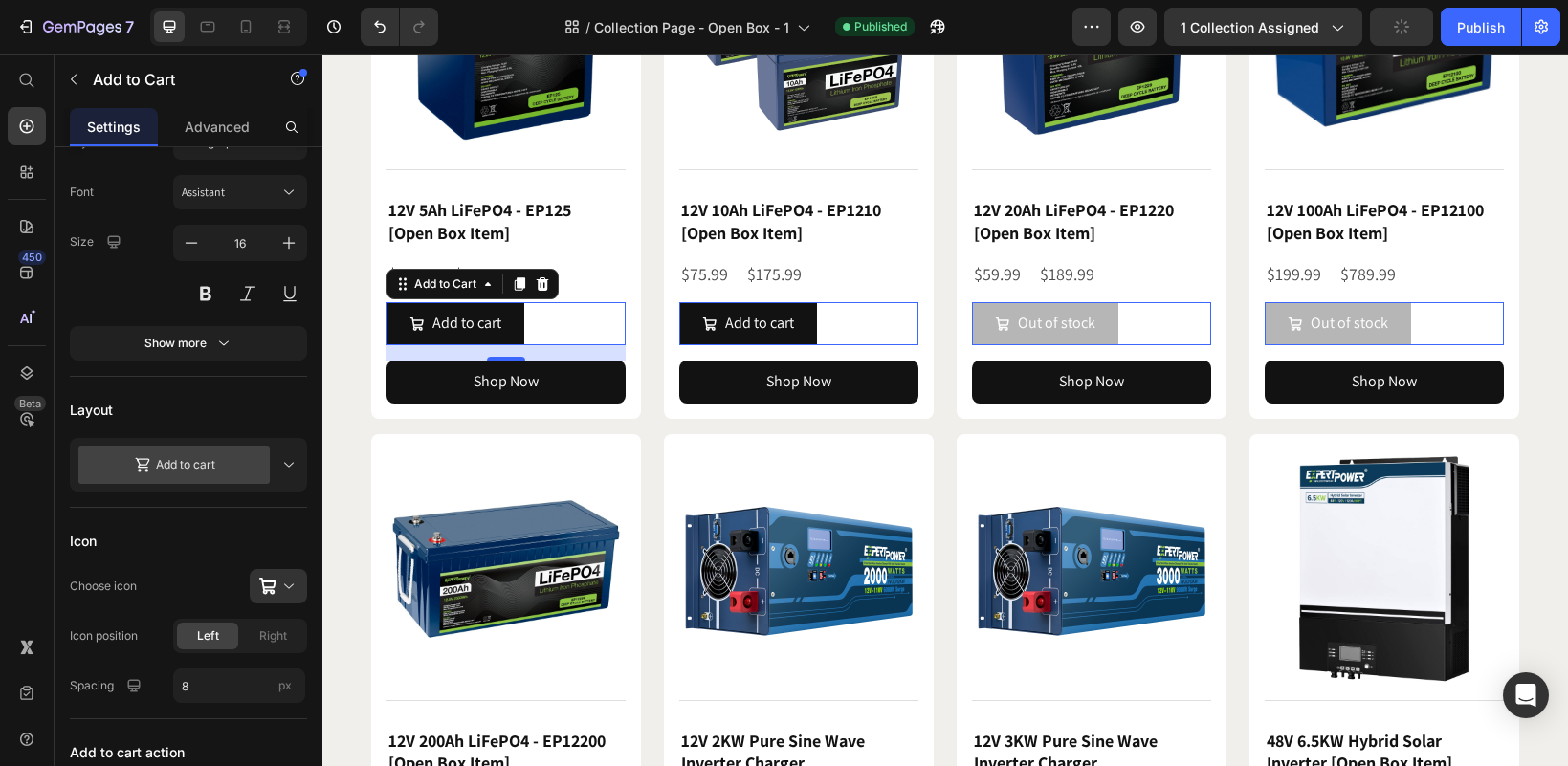 click on "16" at bounding box center [506, 376] 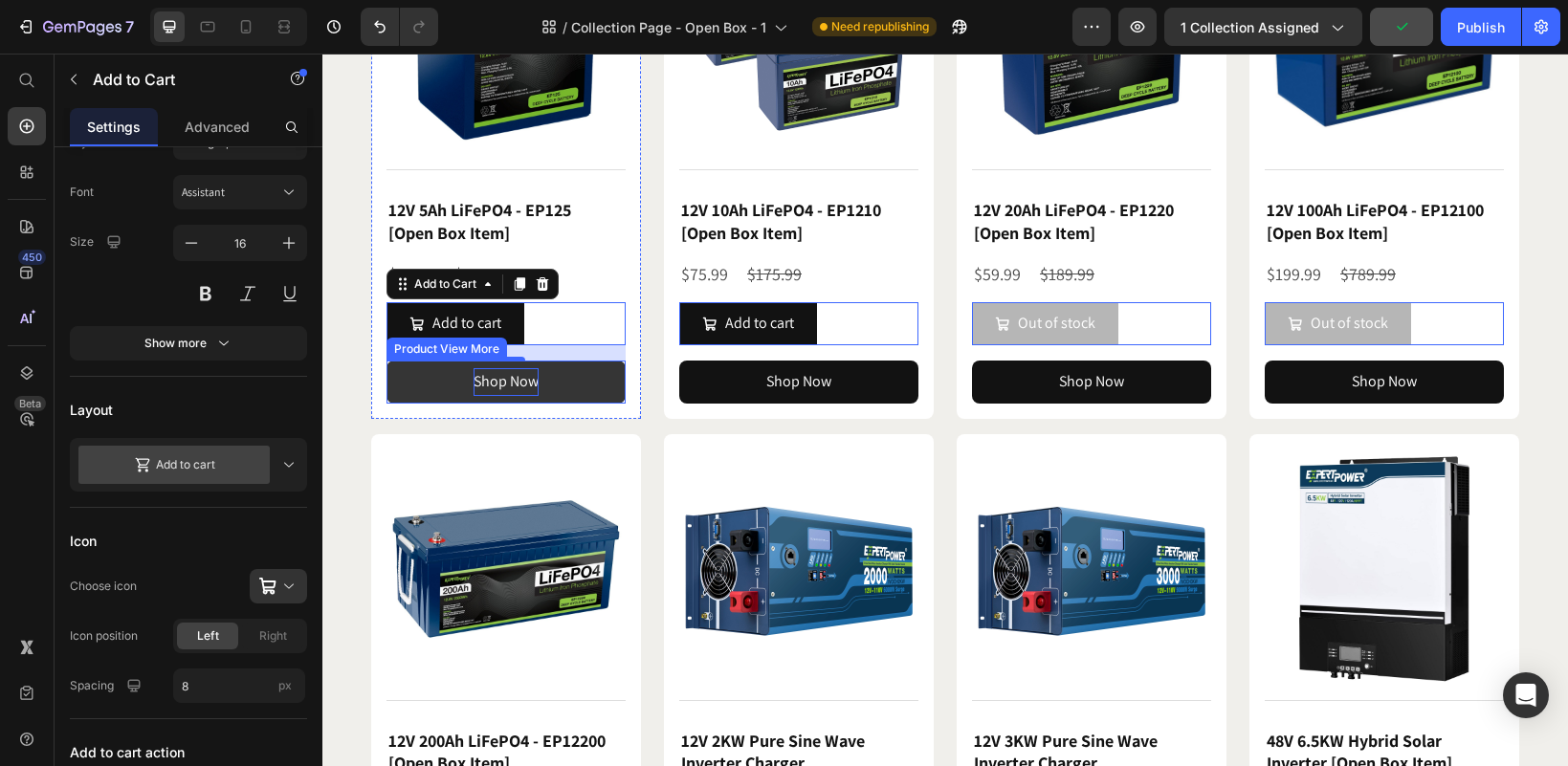 click on "Shop Now" at bounding box center [506, 382] 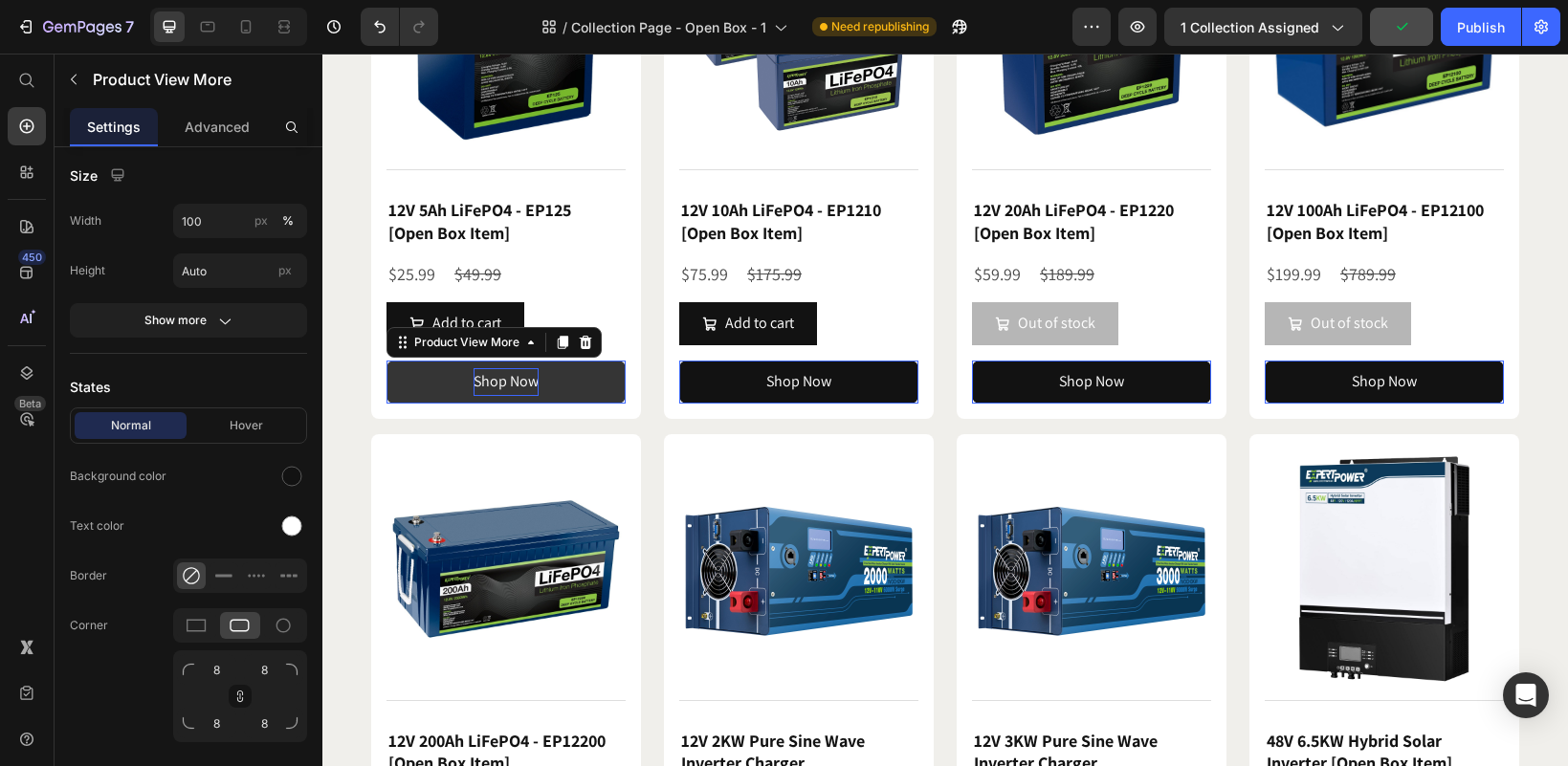 scroll, scrollTop: 0, scrollLeft: 0, axis: both 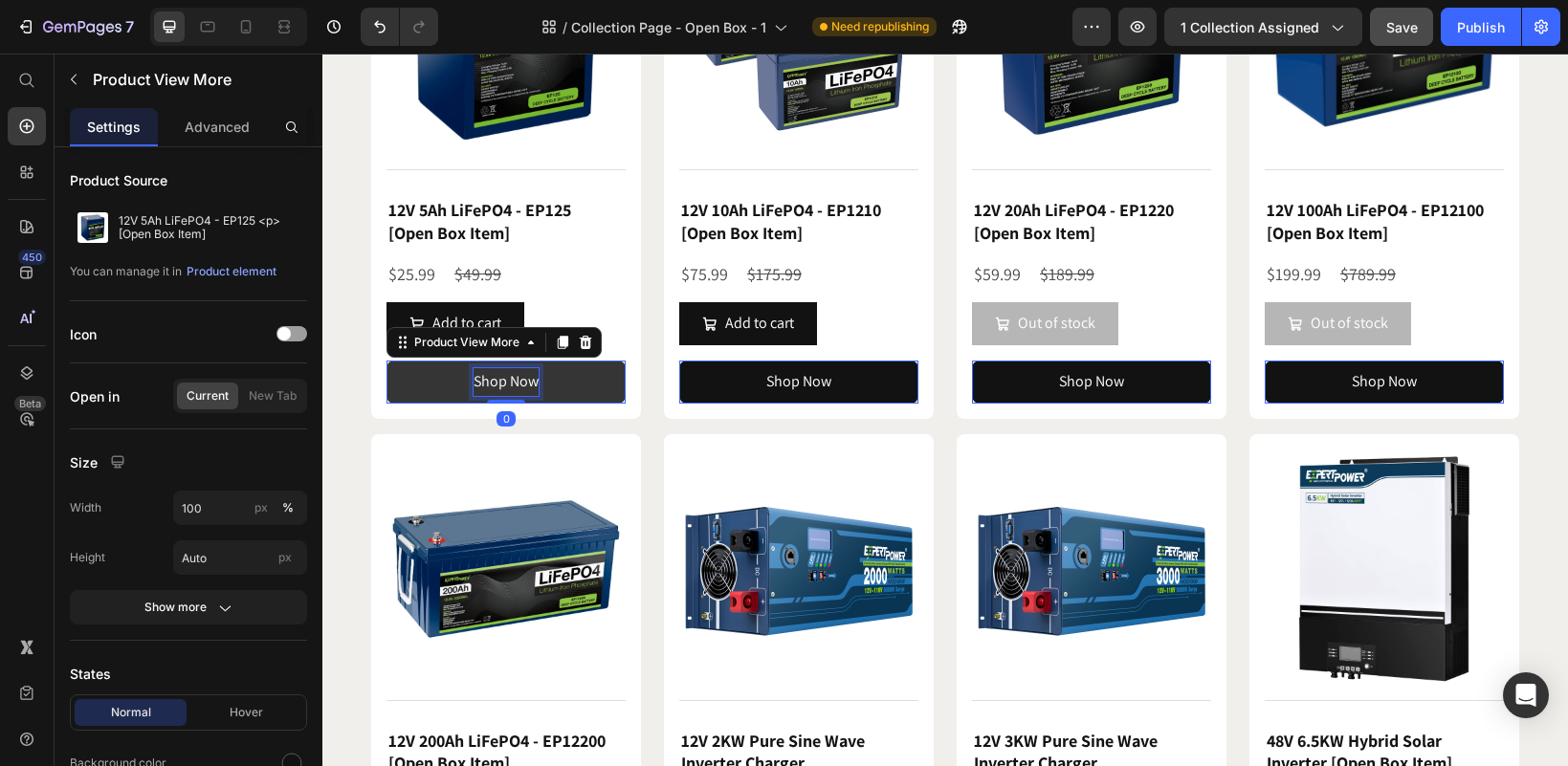 click on "Shop Now" at bounding box center (506, 382) 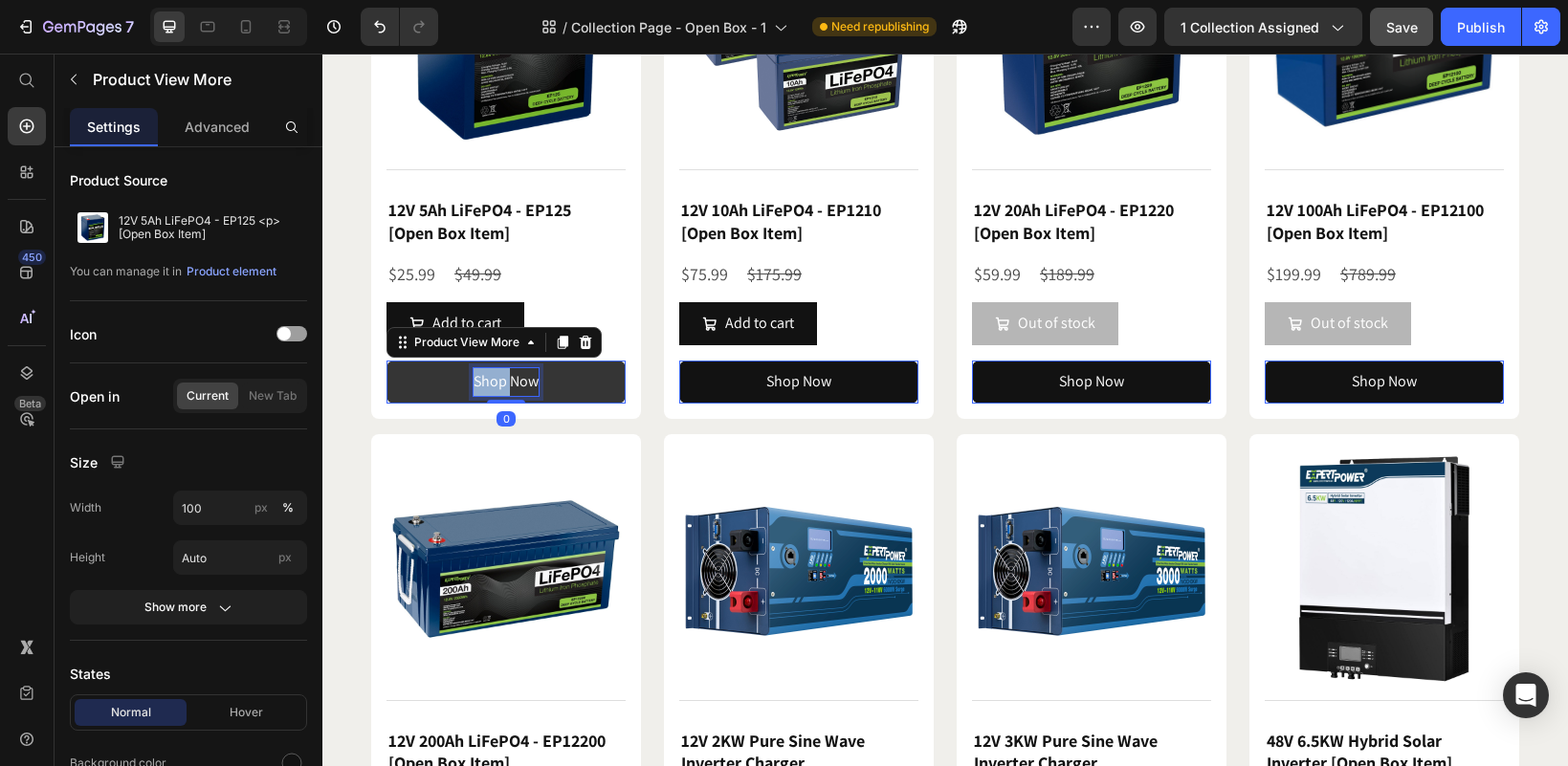 click on "Shop Now" at bounding box center [506, 382] 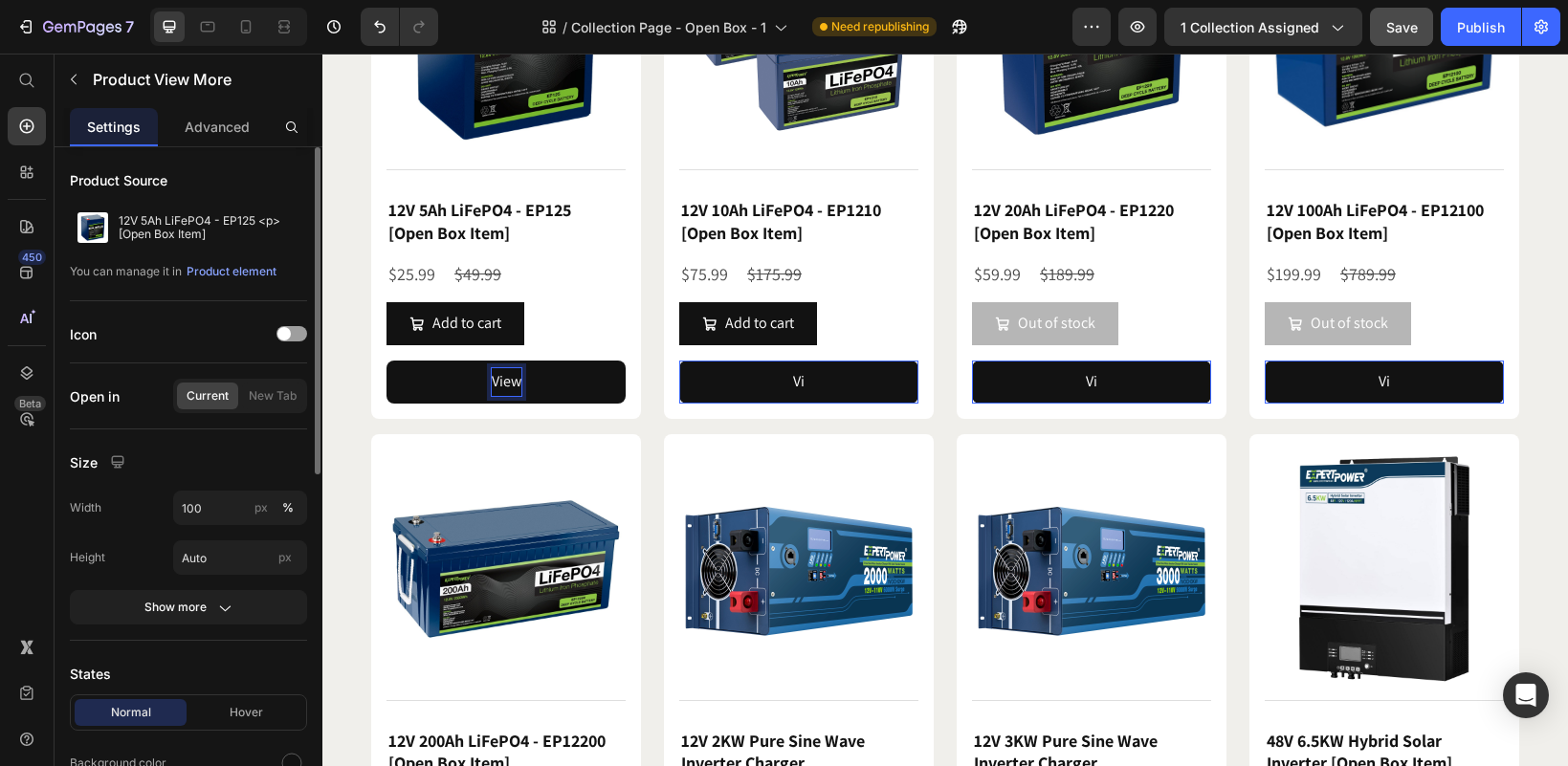 click on "View" at bounding box center [506, 382] 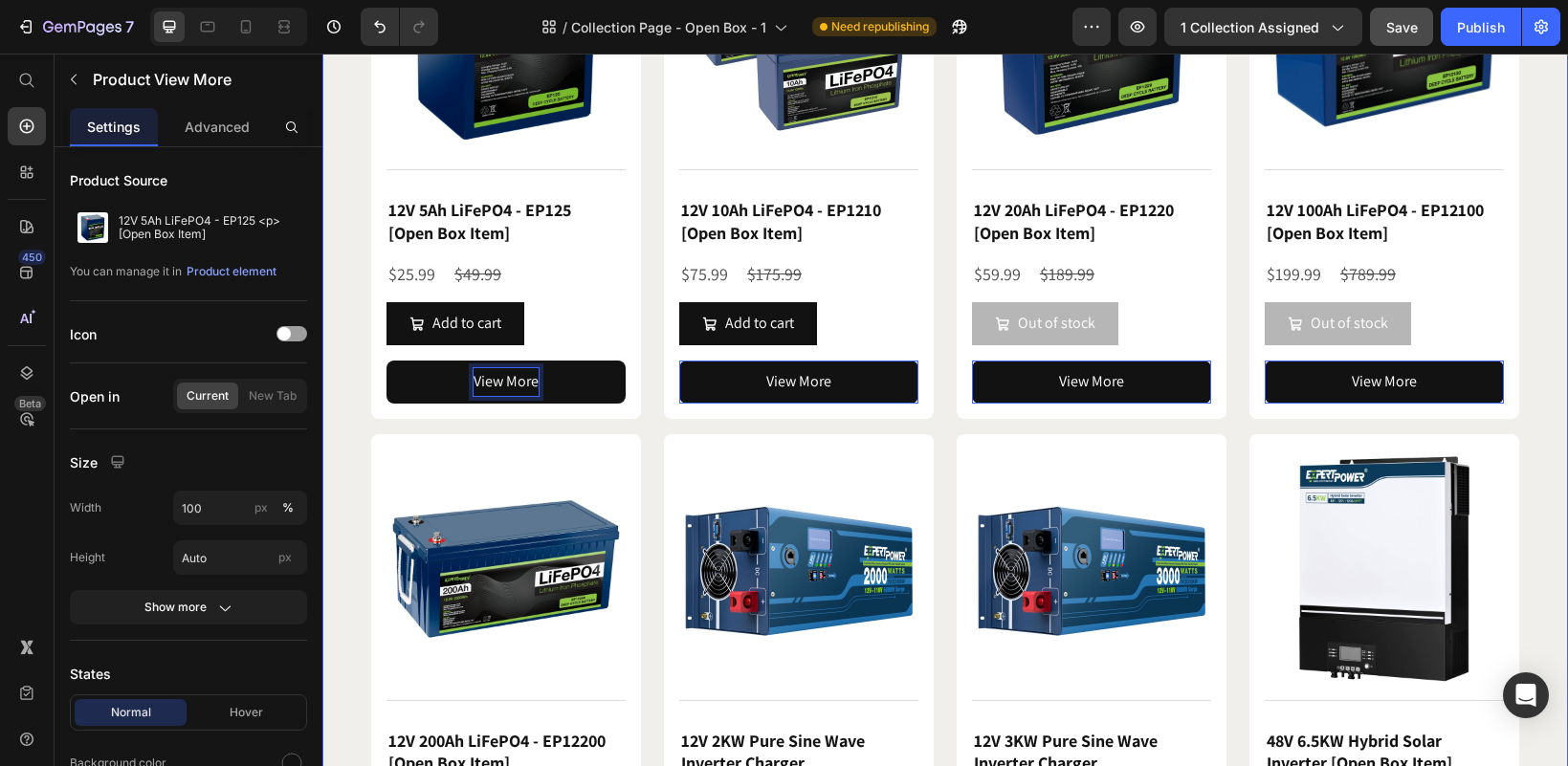 click on "Open Box Items Heading Functioning open-box returns or demos; may have cosmetic flaws or non-retail packaging. Final sale. 6-month warranty. Text Block Product Images                Title Line 12V 5Ah LiFePO4 - EP125   [Open Box Item] Product Title $25.99 Product Price $49.99 Product Price Row
Add to cart Add to Cart View More Product View More   0 Row Product Images                Title Line 12V 10Ah LiFePO4 - EP1210   [Open Box Item] Product Title $75.99 Product Price $175.99 Product Price Row
Add to cart Add to Cart View More Product View More   0 Row Product Images                Title Line 12V 20Ah LiFePO4 - EP1220   [Open Box Item] Product Title $59.99 Product Price $189.99 Product Price Row
Out of stock Add to Cart View More Product View More   0 Row Product Images                Title Line 12V 100Ah LiFePO4 - EP12100    [Open Box Item] Product Title $199.99 Product Price $789.99 Product Price Row
Out of stock Add to Cart View More   0 Row" at bounding box center (945, 3009) 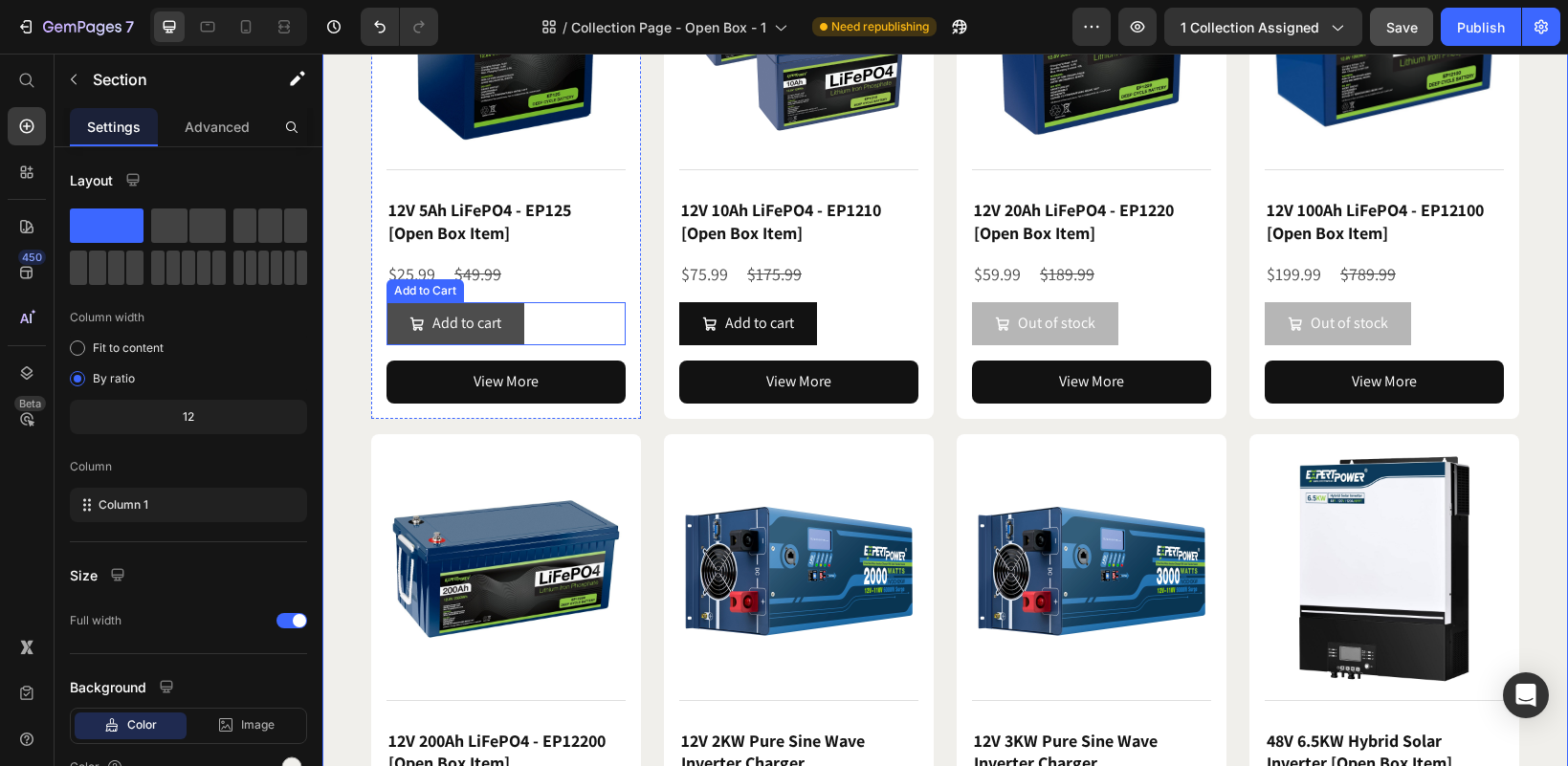 click on "Add to cart" at bounding box center [455, 323] 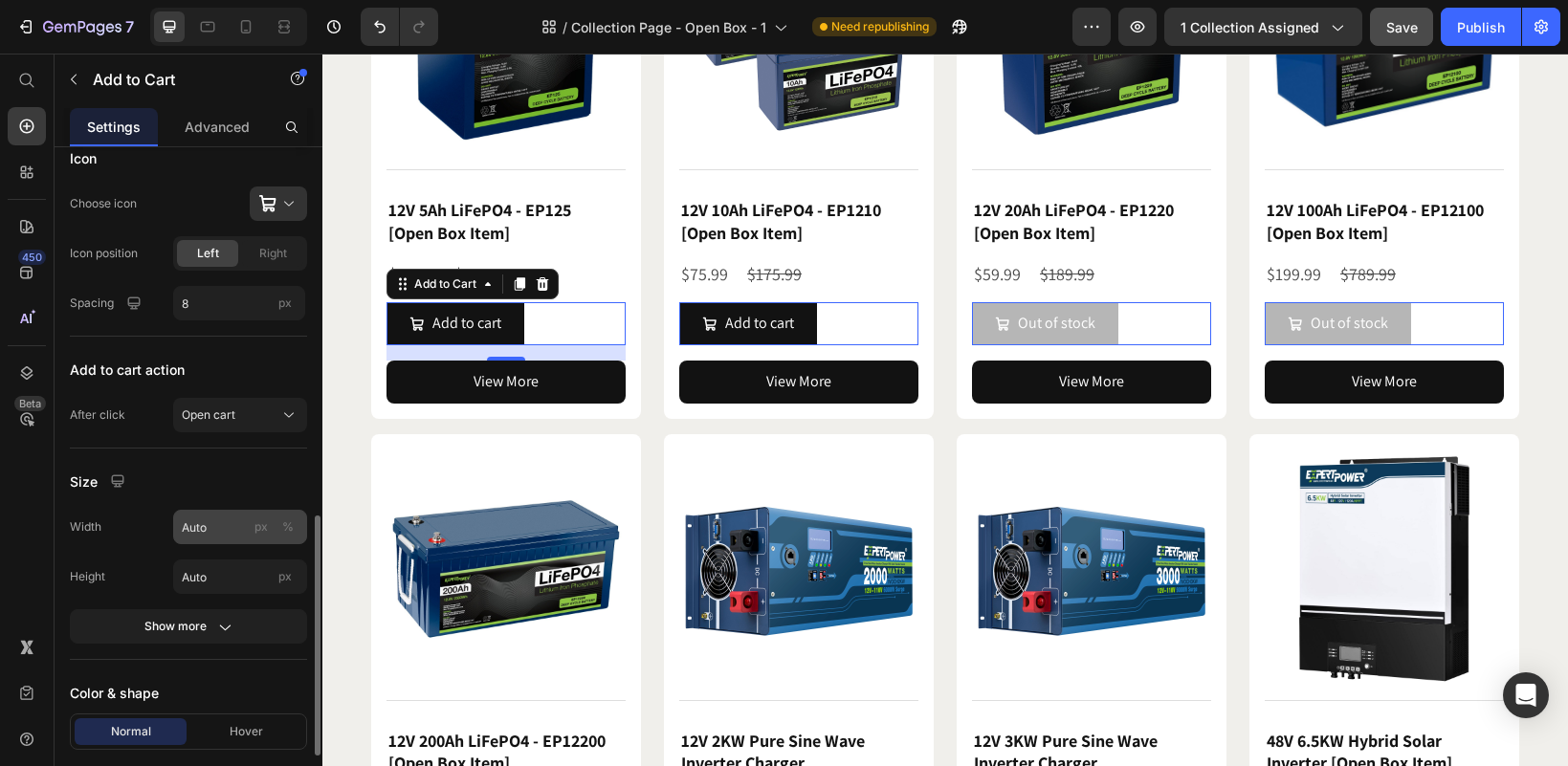 scroll, scrollTop: 765, scrollLeft: 0, axis: vertical 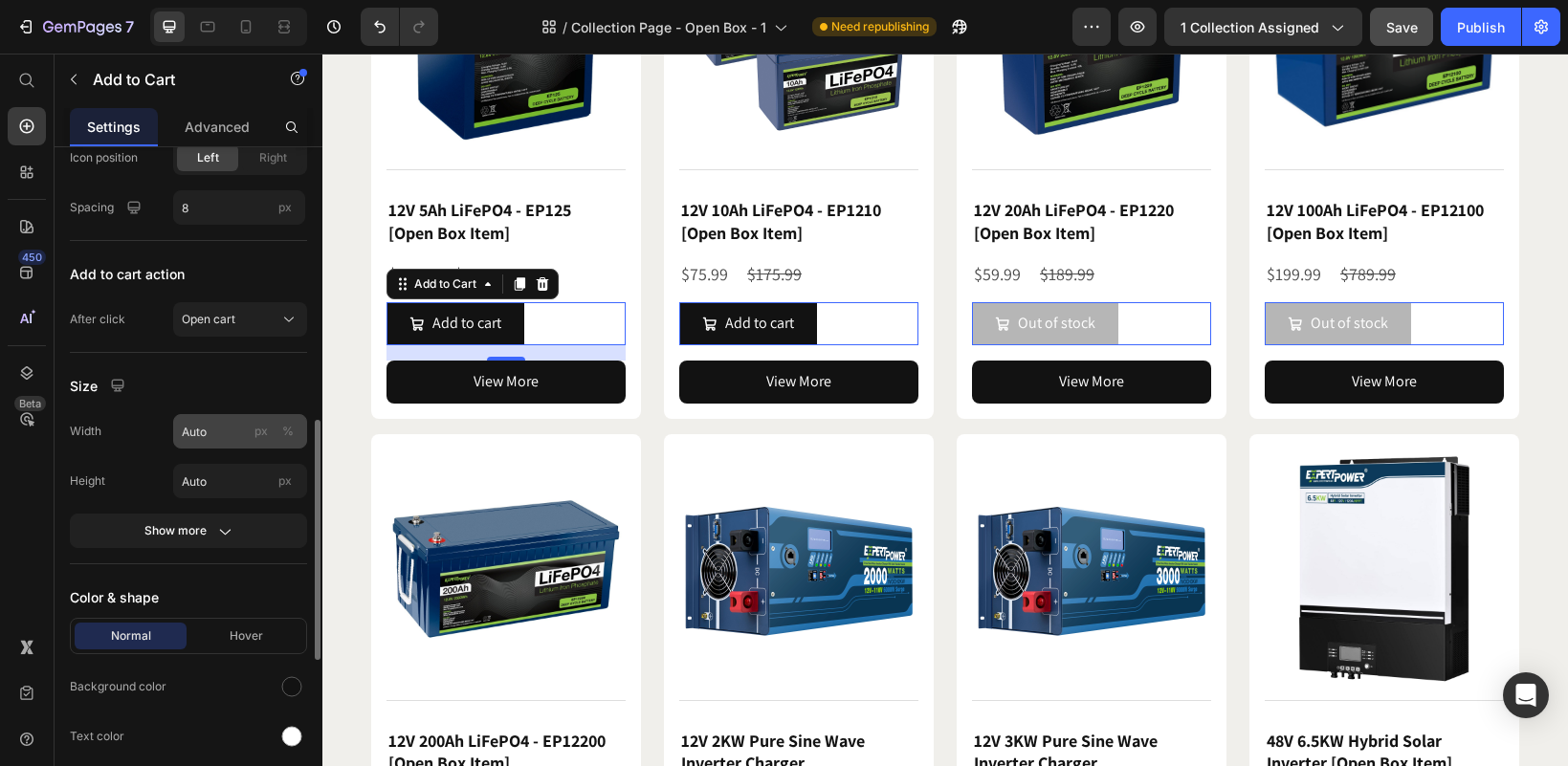 click on "%" 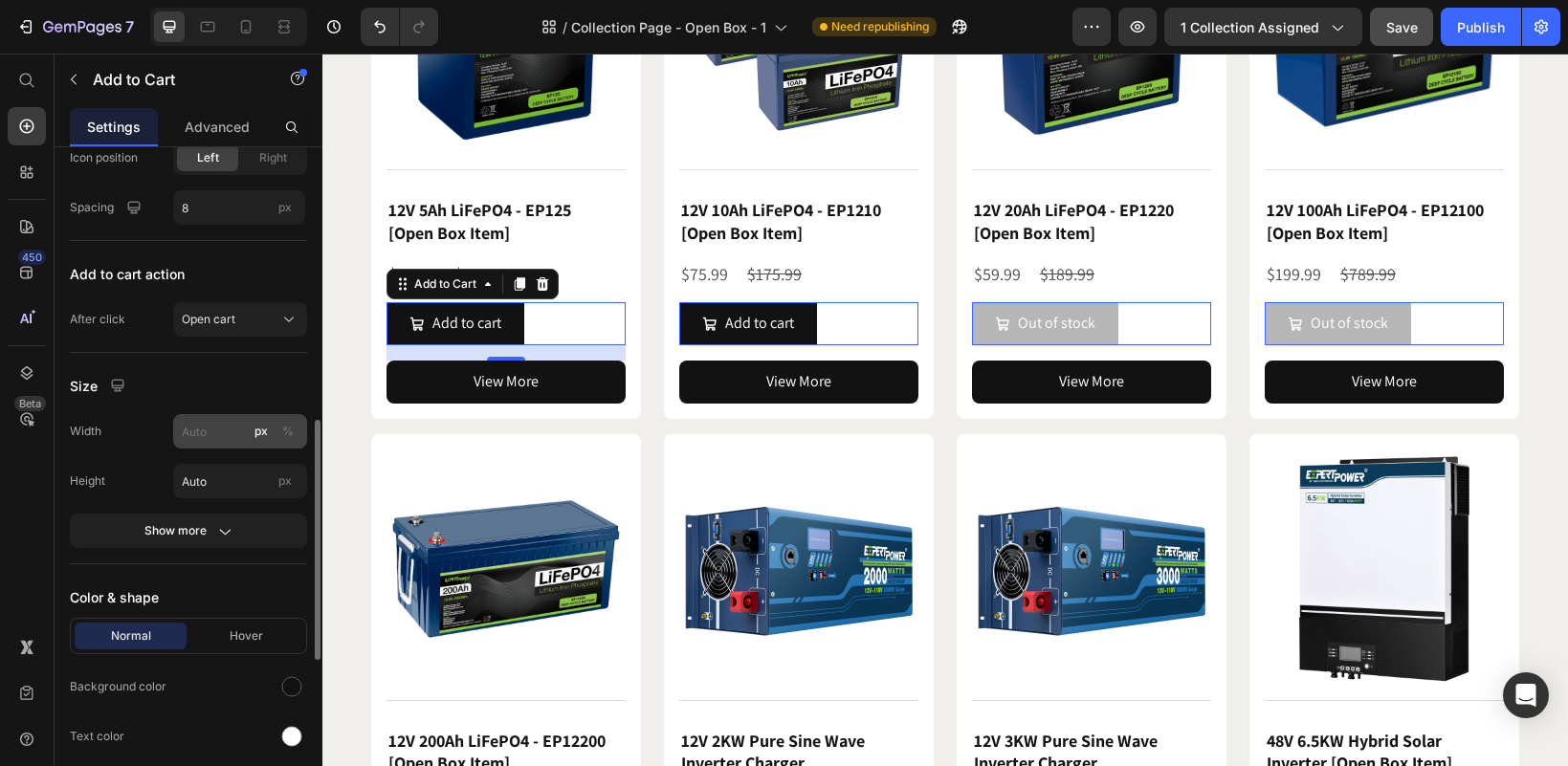 click on "%" at bounding box center [288, 431] 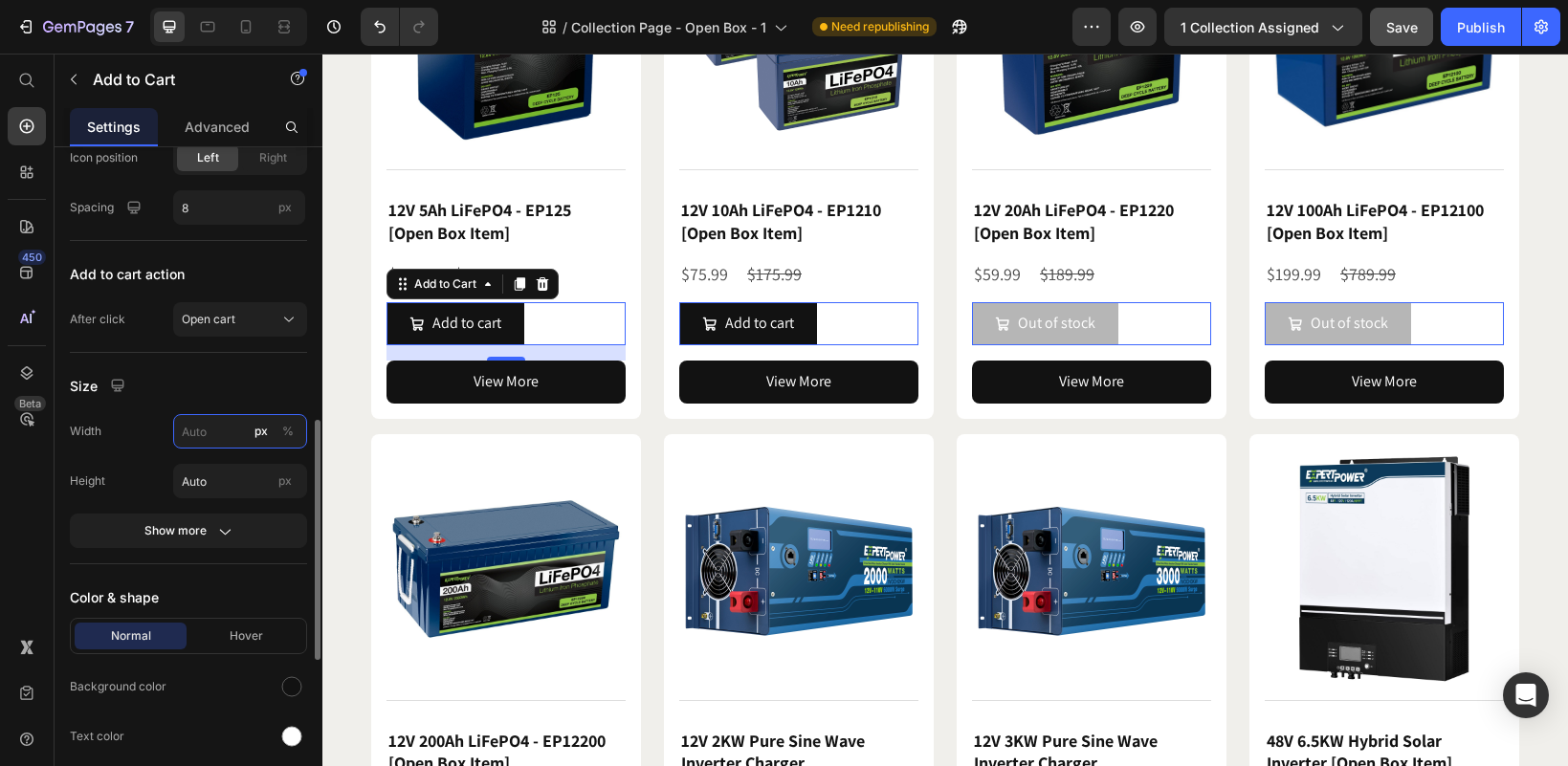 click on "px %" at bounding box center (240, 431) 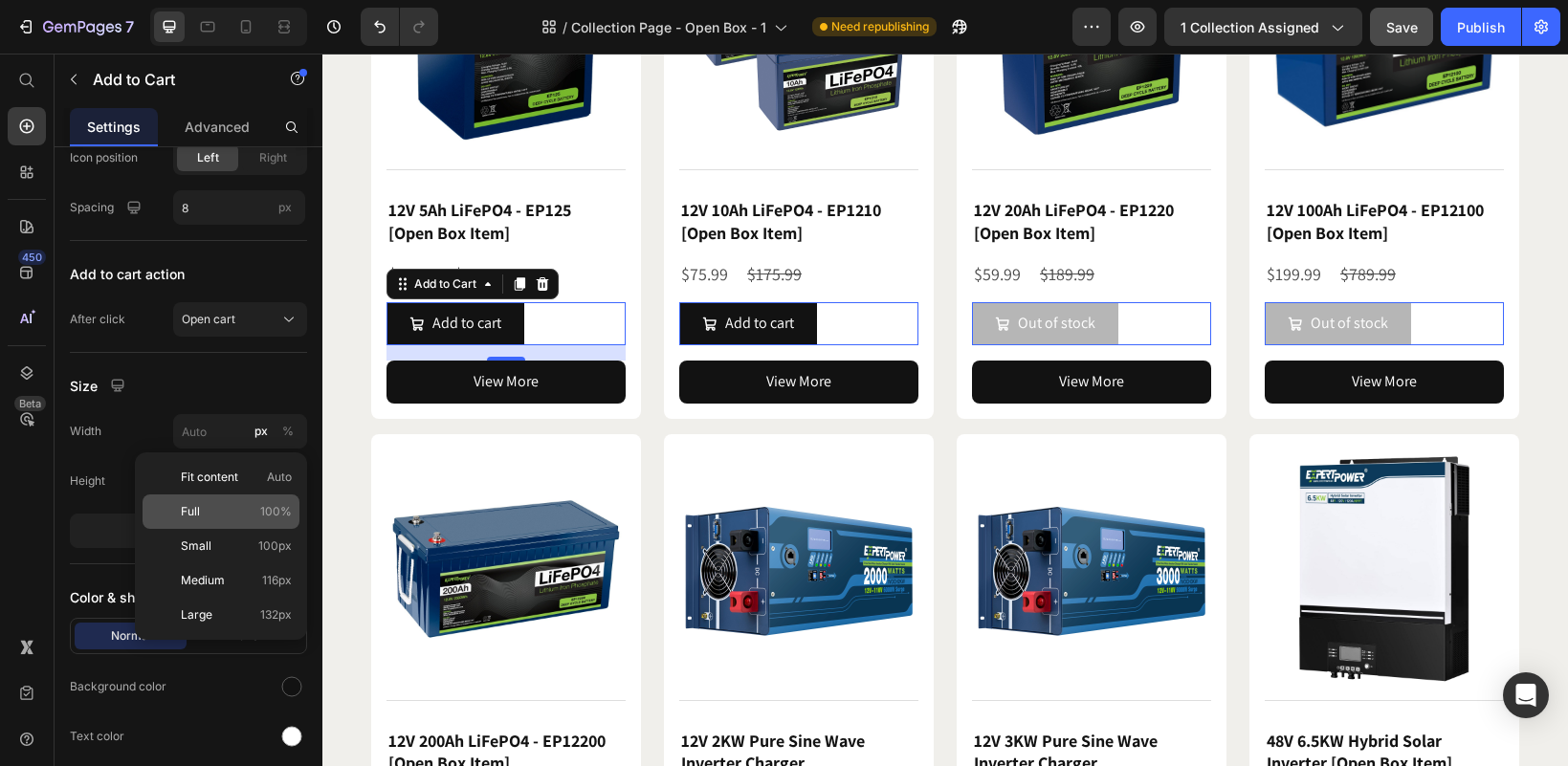 click on "Full 100%" 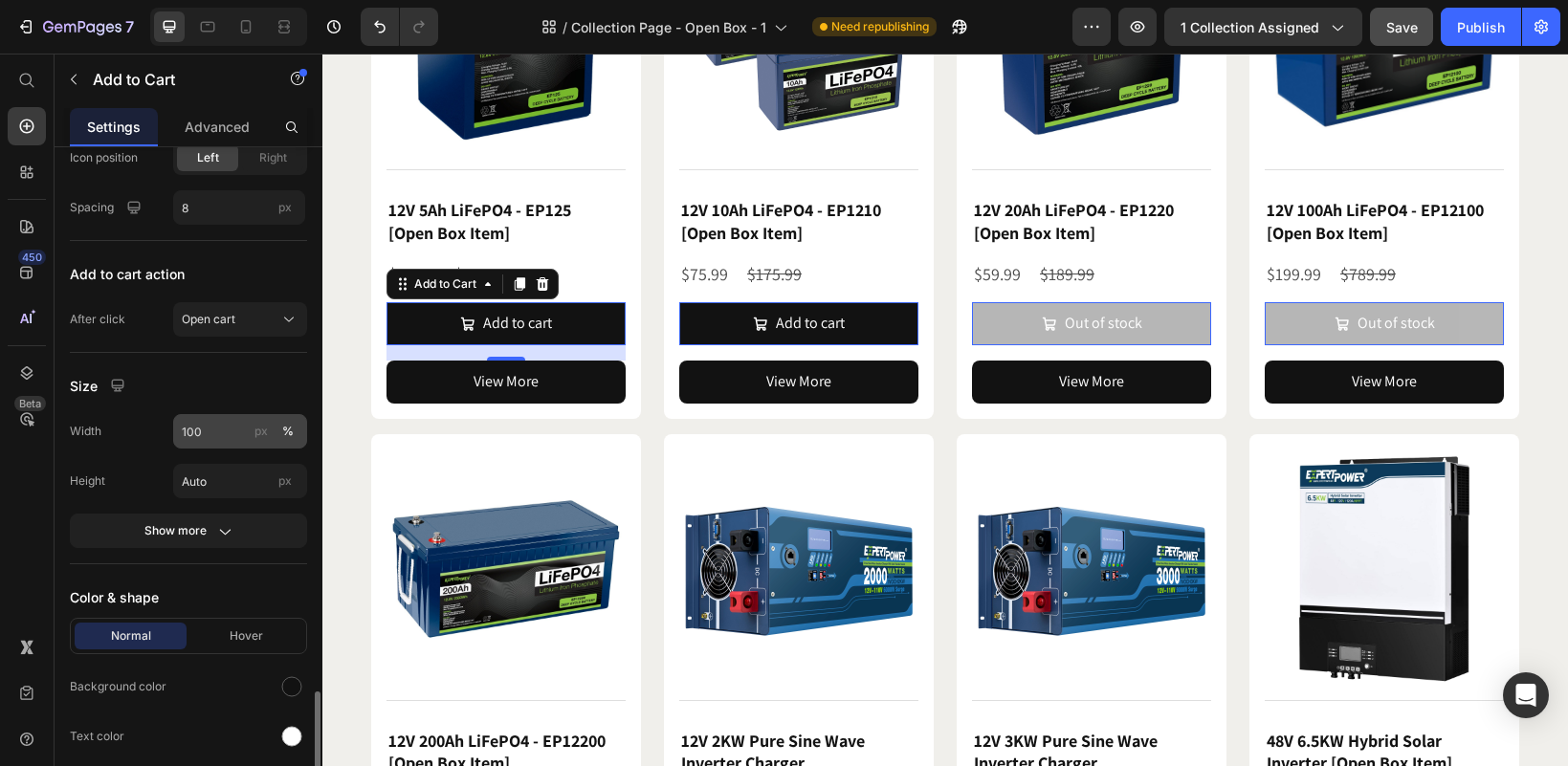 scroll, scrollTop: 1052, scrollLeft: 0, axis: vertical 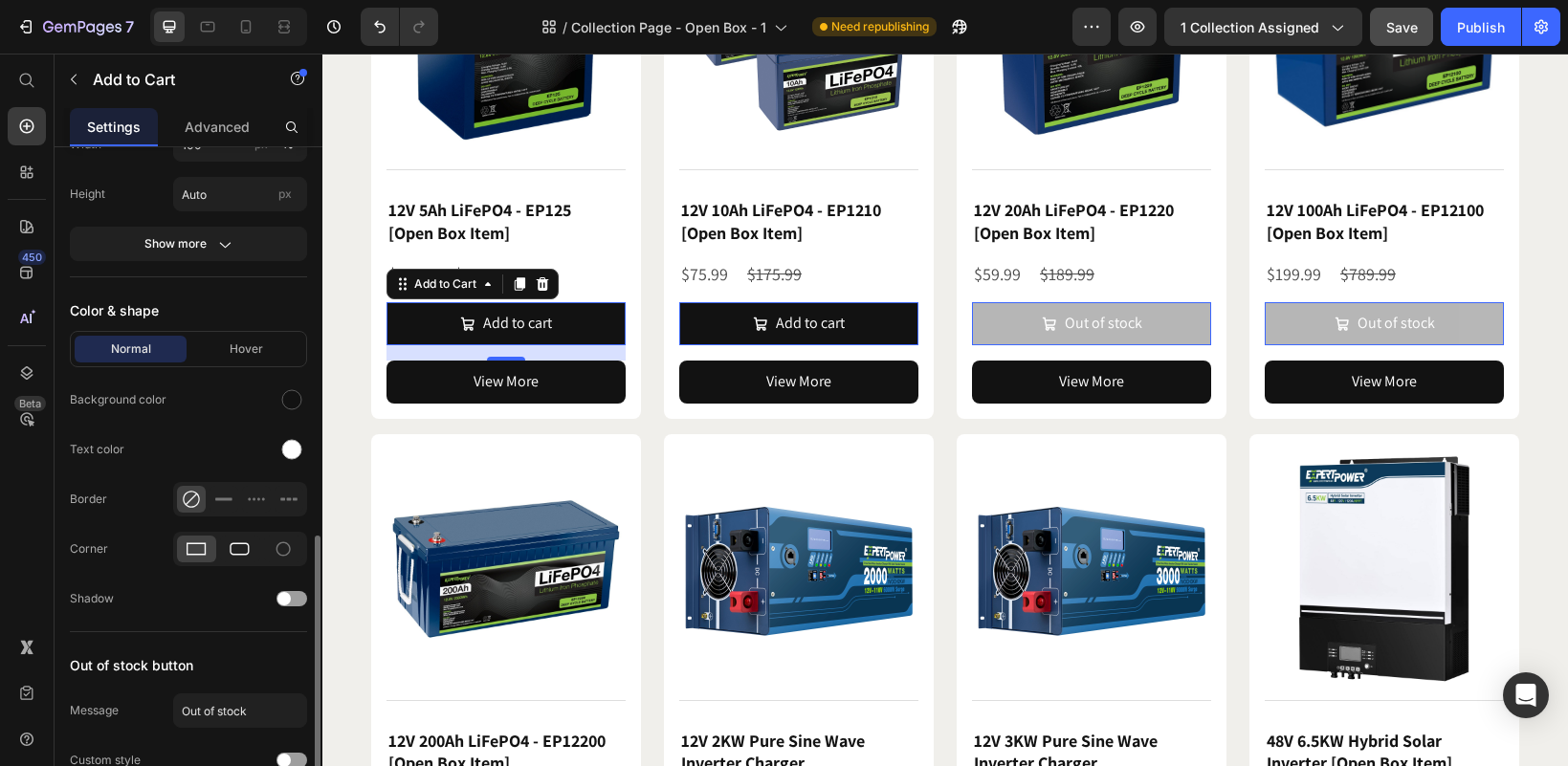 click 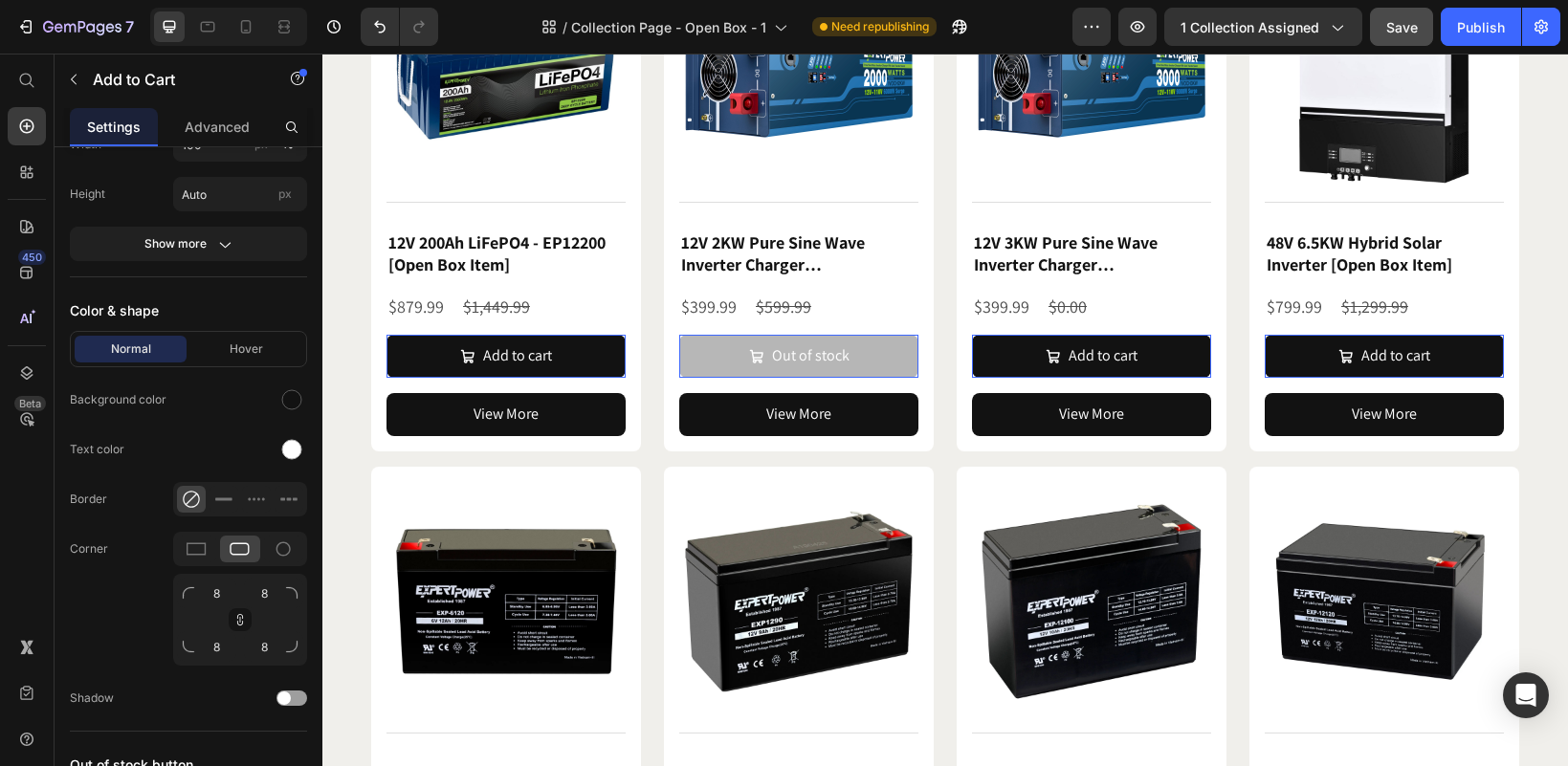 scroll, scrollTop: 1339, scrollLeft: 0, axis: vertical 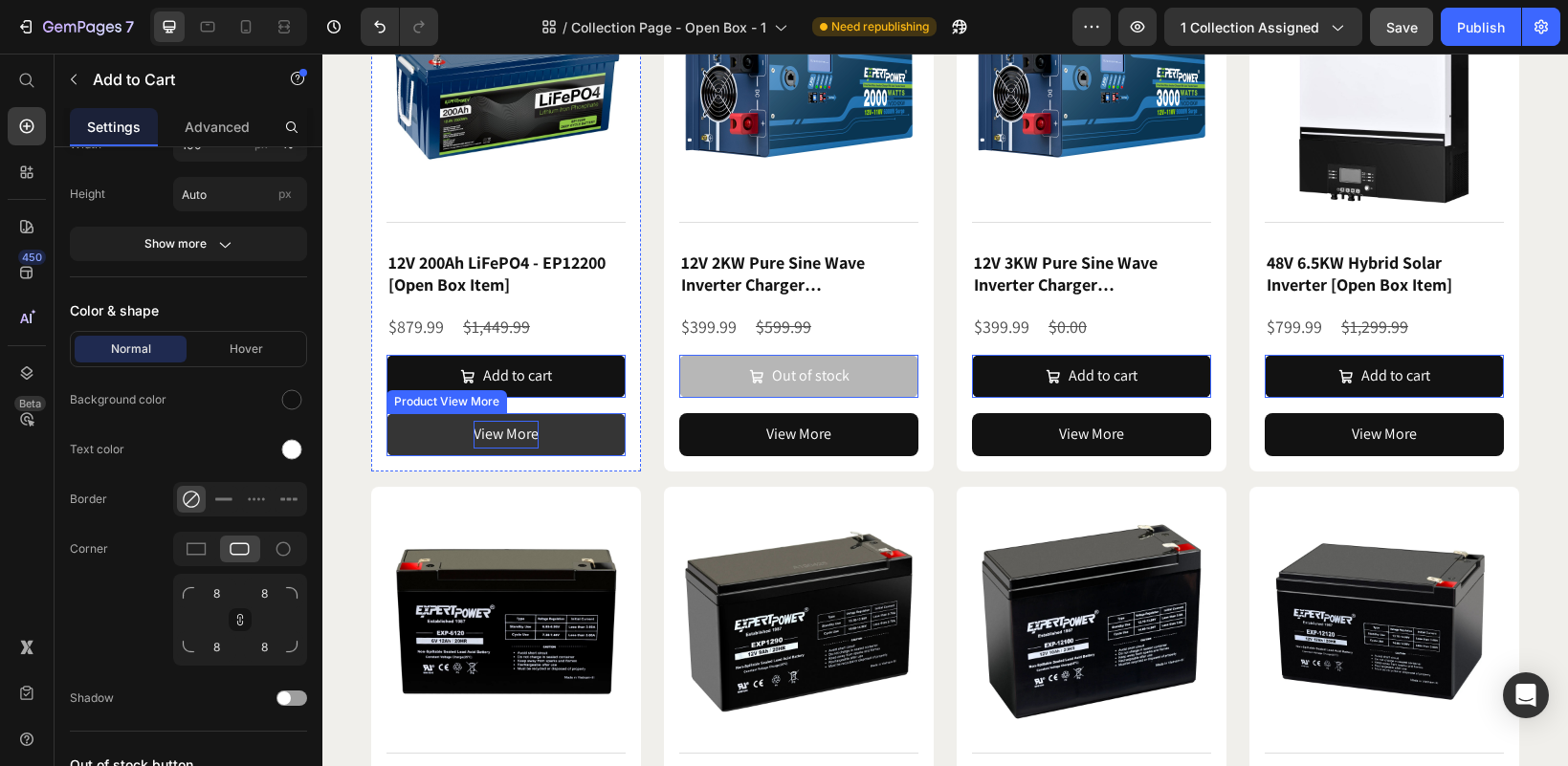 click on "View More" at bounding box center (506, -97) 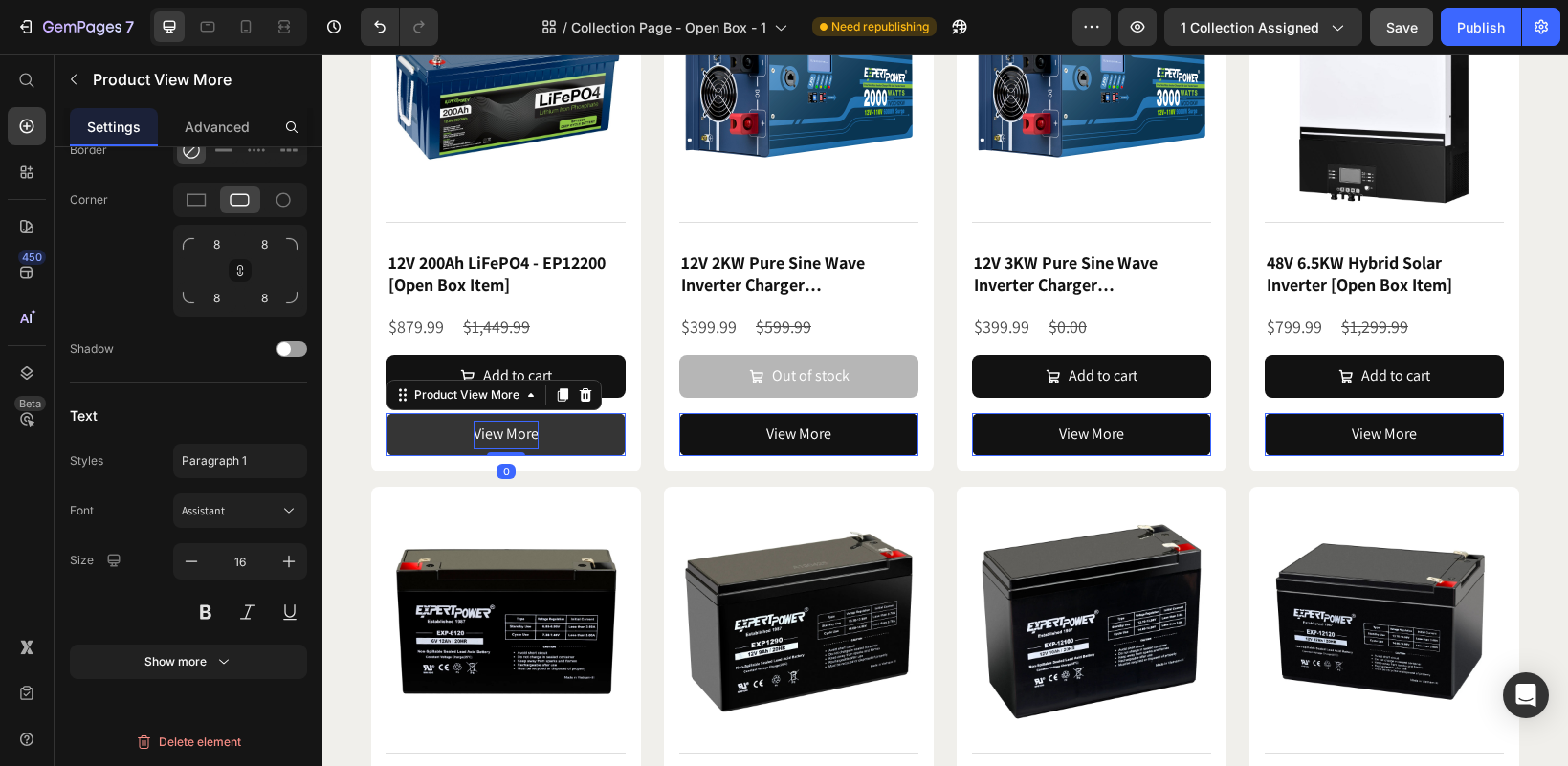 scroll, scrollTop: 0, scrollLeft: 0, axis: both 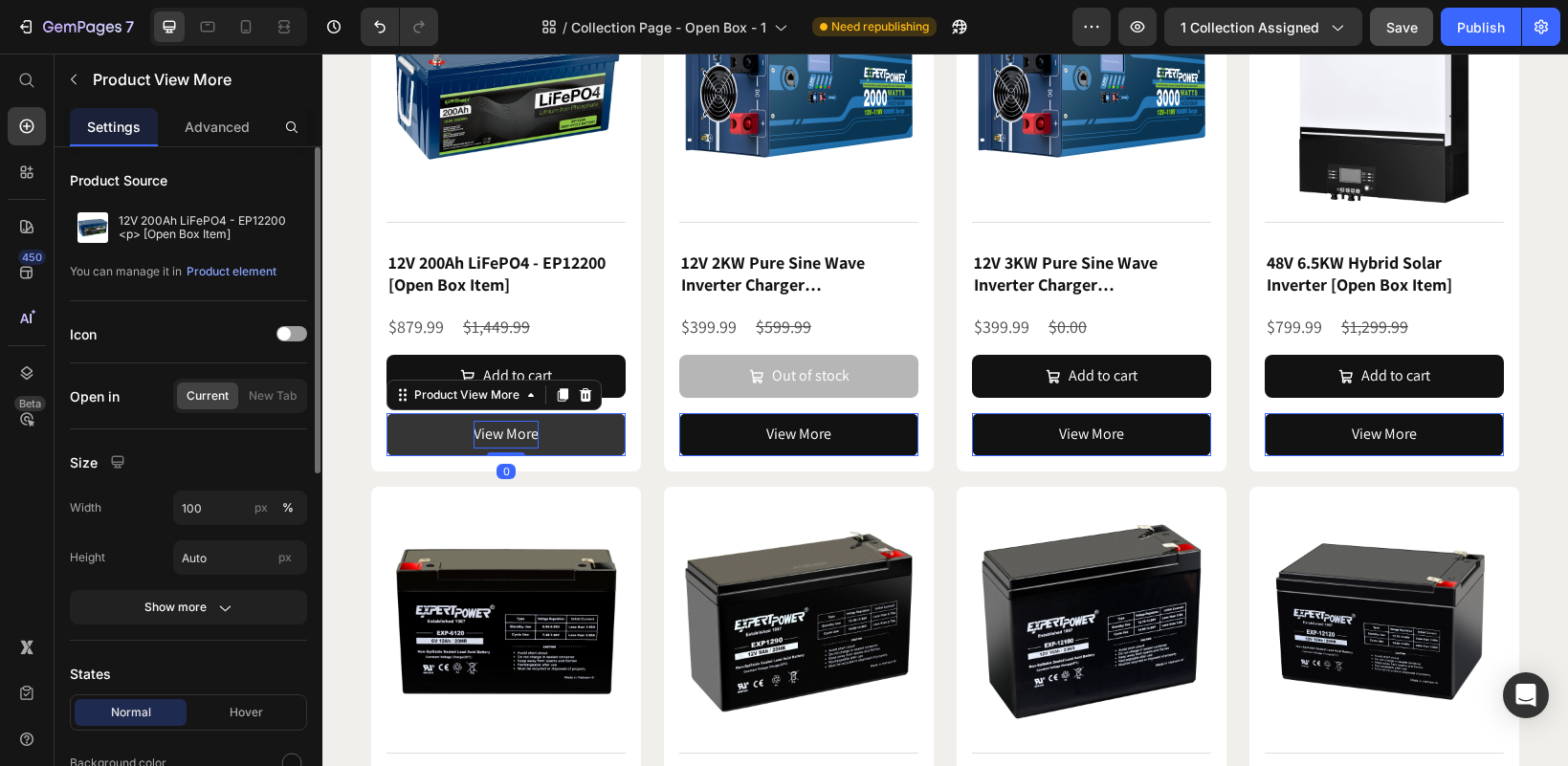 click on "View More" at bounding box center (506, -97) 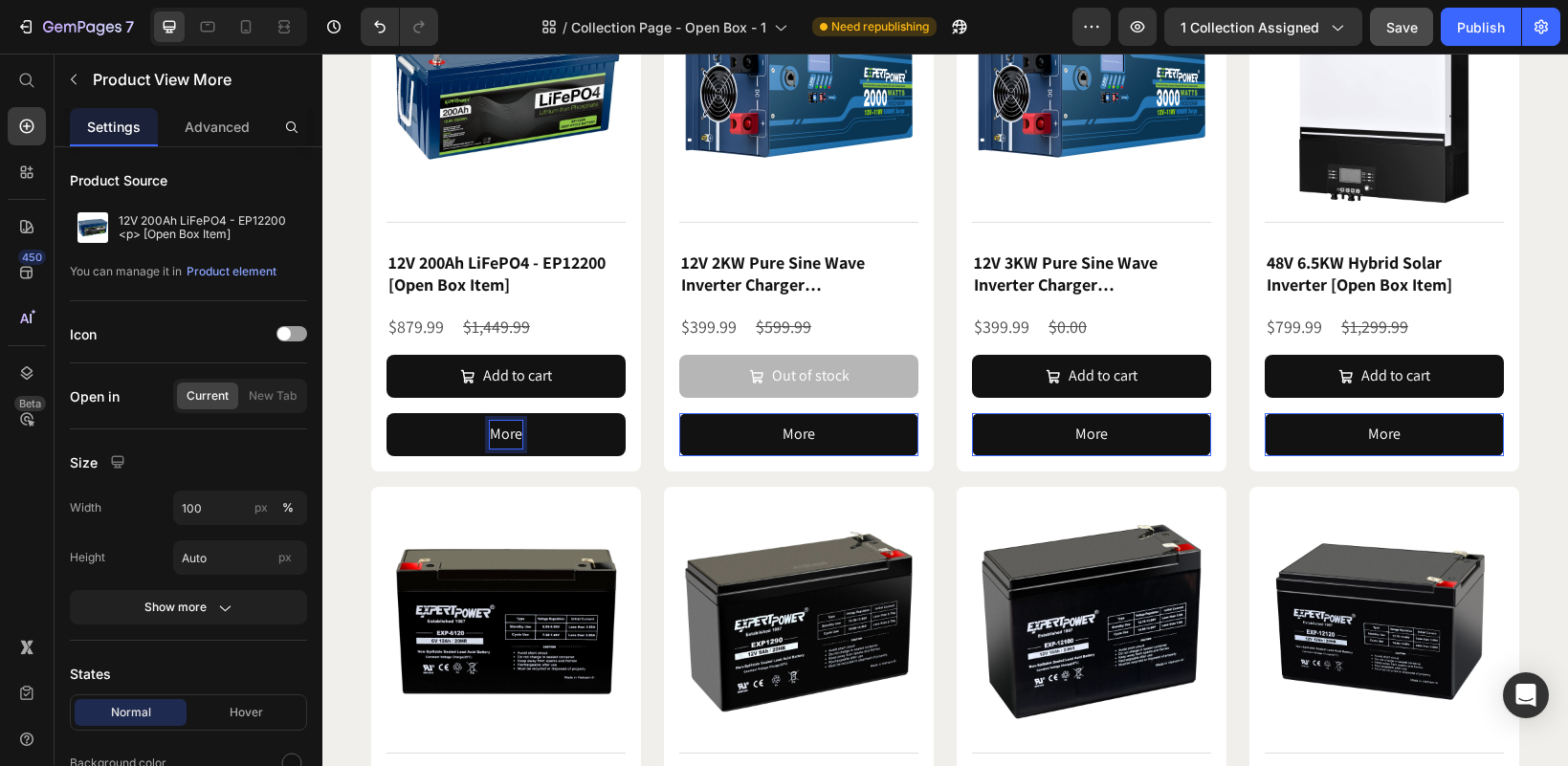 click on "More" at bounding box center (506, -97) 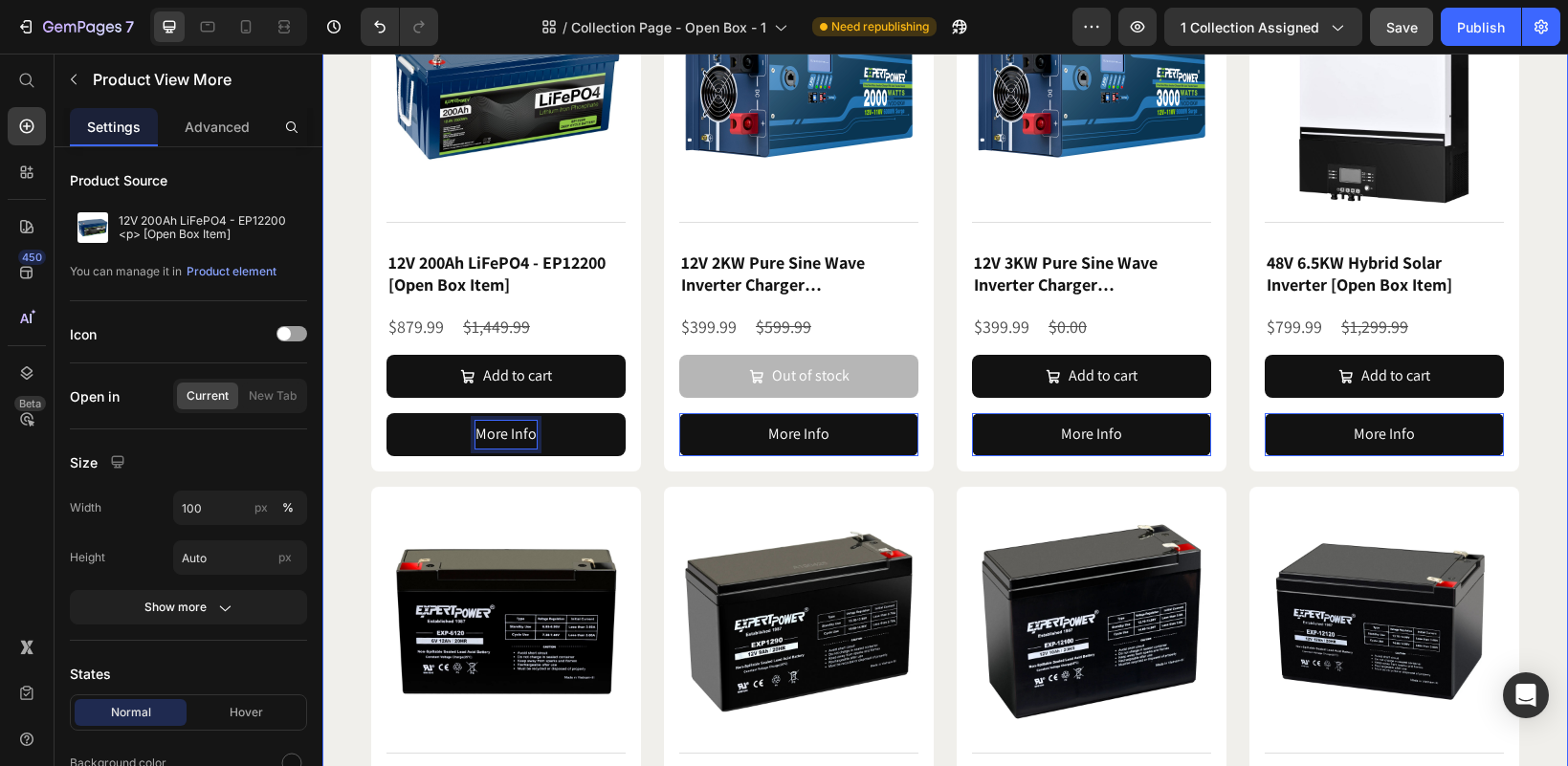 click on "Open Box Items Heading Functioning open-box returns or demos; may have cosmetic flaws or non-retail packaging. Final sale. 6-month warranty. Text Block Product Images                Title Line 12V 5Ah LiFePO4 - EP125   [Open Box Item] Product Title $25.99 Product Price $49.99 Product Price Row
Add to cart Add to Cart More Info Product View More   0 Row Product Images                Title Line 12V 10Ah LiFePO4 - EP1210   [Open Box Item] Product Title $75.99 Product Price $175.99 Product Price Row
Add to cart Add to Cart More Info Product View More   0 Row Product Images                Title Line 12V 20Ah LiFePO4 - EP1220   [Open Box Item] Product Title $59.99 Product Price $189.99 Product Price Row
Out of stock Add to Cart More Info Product View More   0 Row Product Images                Title Line 12V 100Ah LiFePO4 - EP12100    [Open Box Item] Product Title $199.99 Product Price $789.99 Product Price Row
Out of stock Add to Cart More Info   0 Row" at bounding box center (945, 2531) 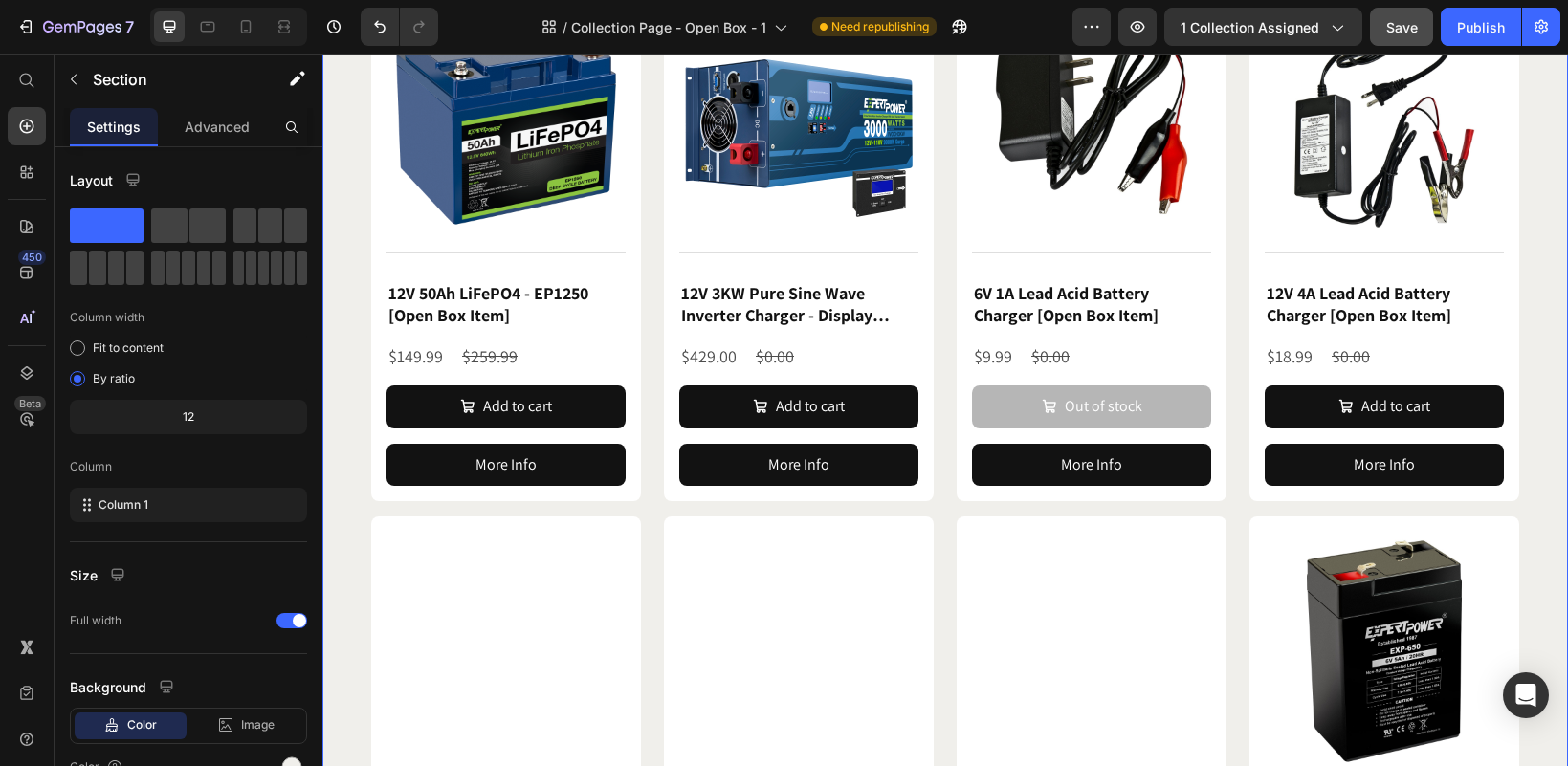scroll, scrollTop: 5642, scrollLeft: 0, axis: vertical 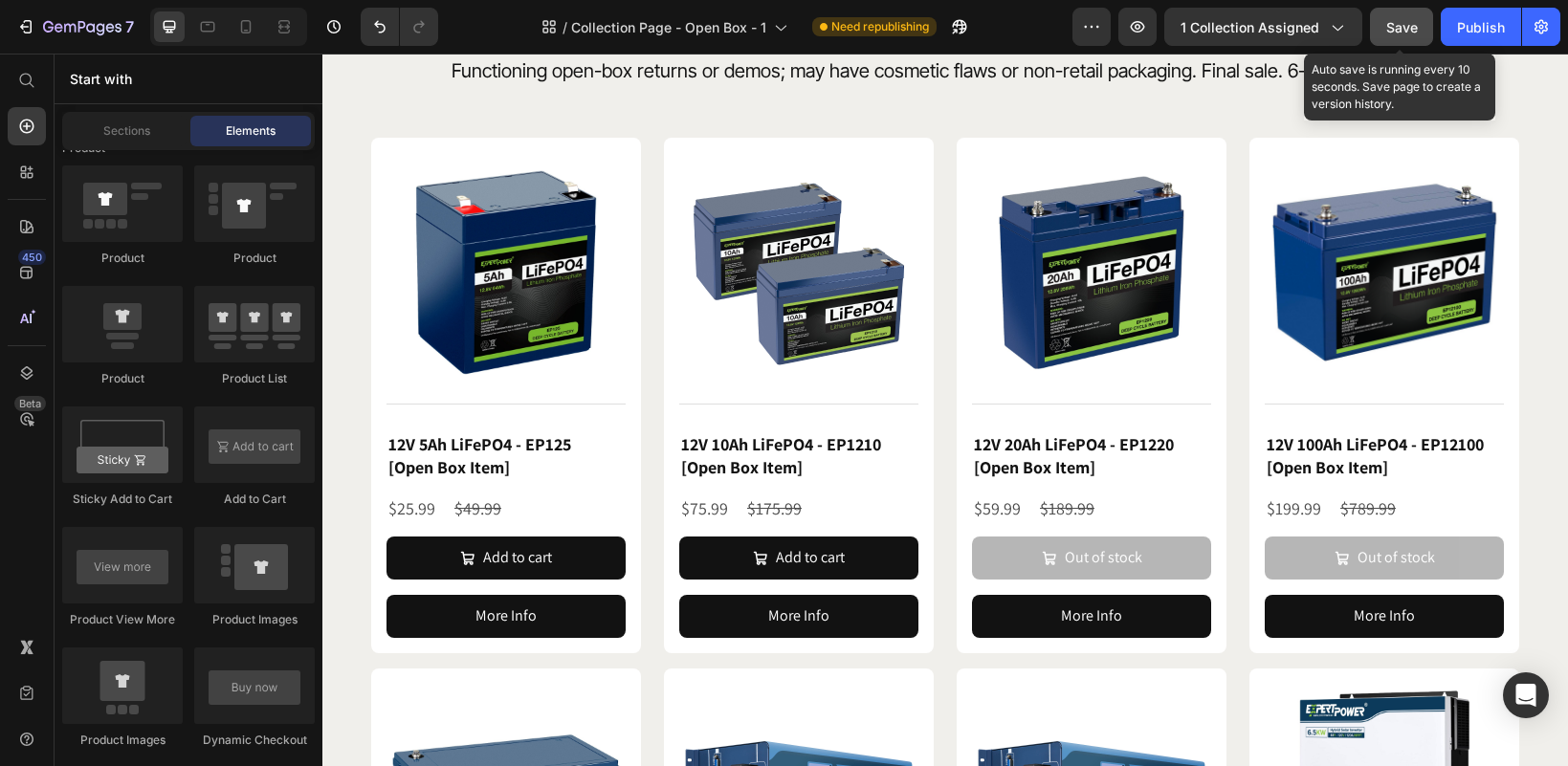 drag, startPoint x: 1398, startPoint y: 30, endPoint x: 1066, endPoint y: 46, distance: 332.38532 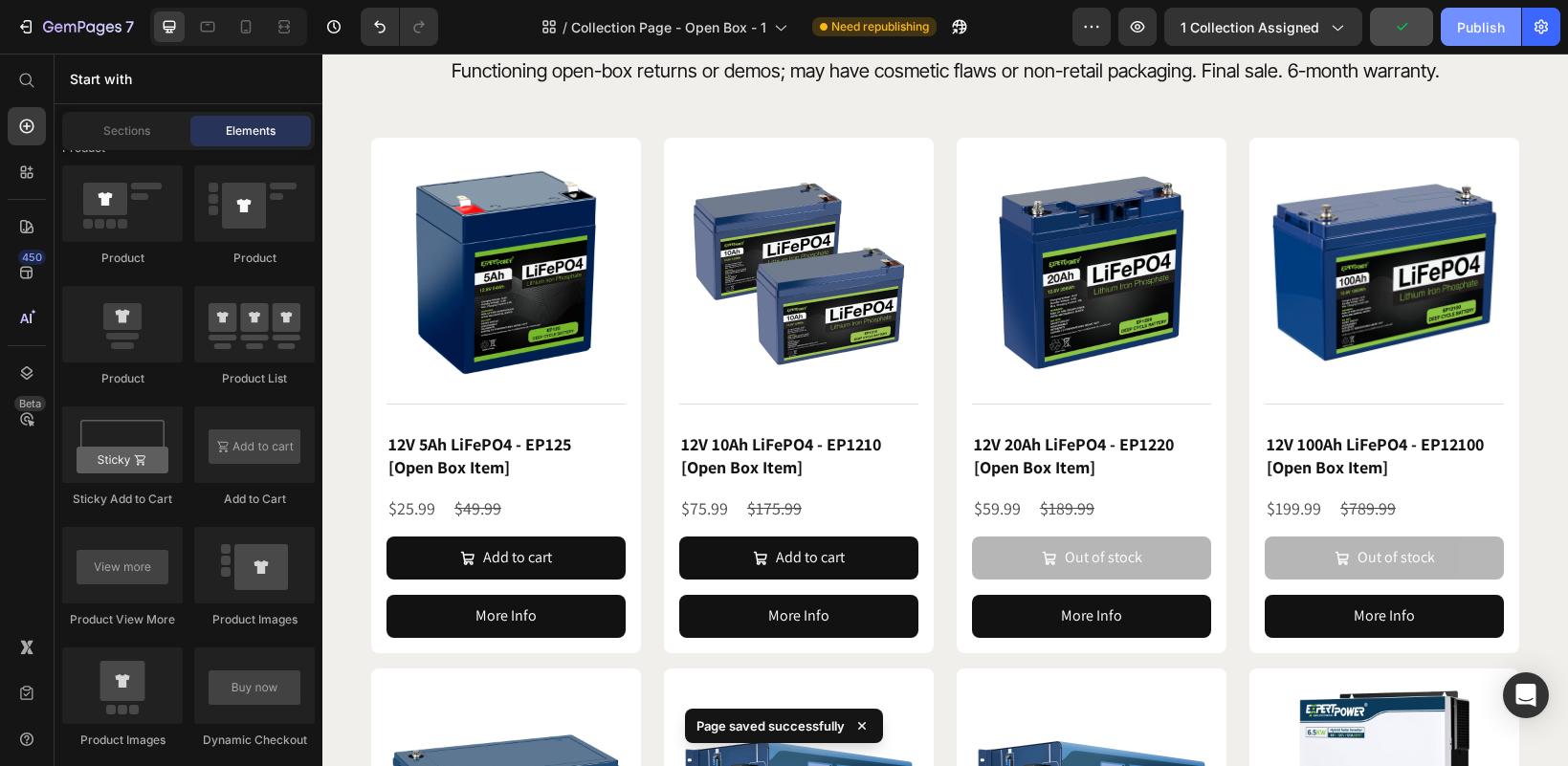 click on "Publish" 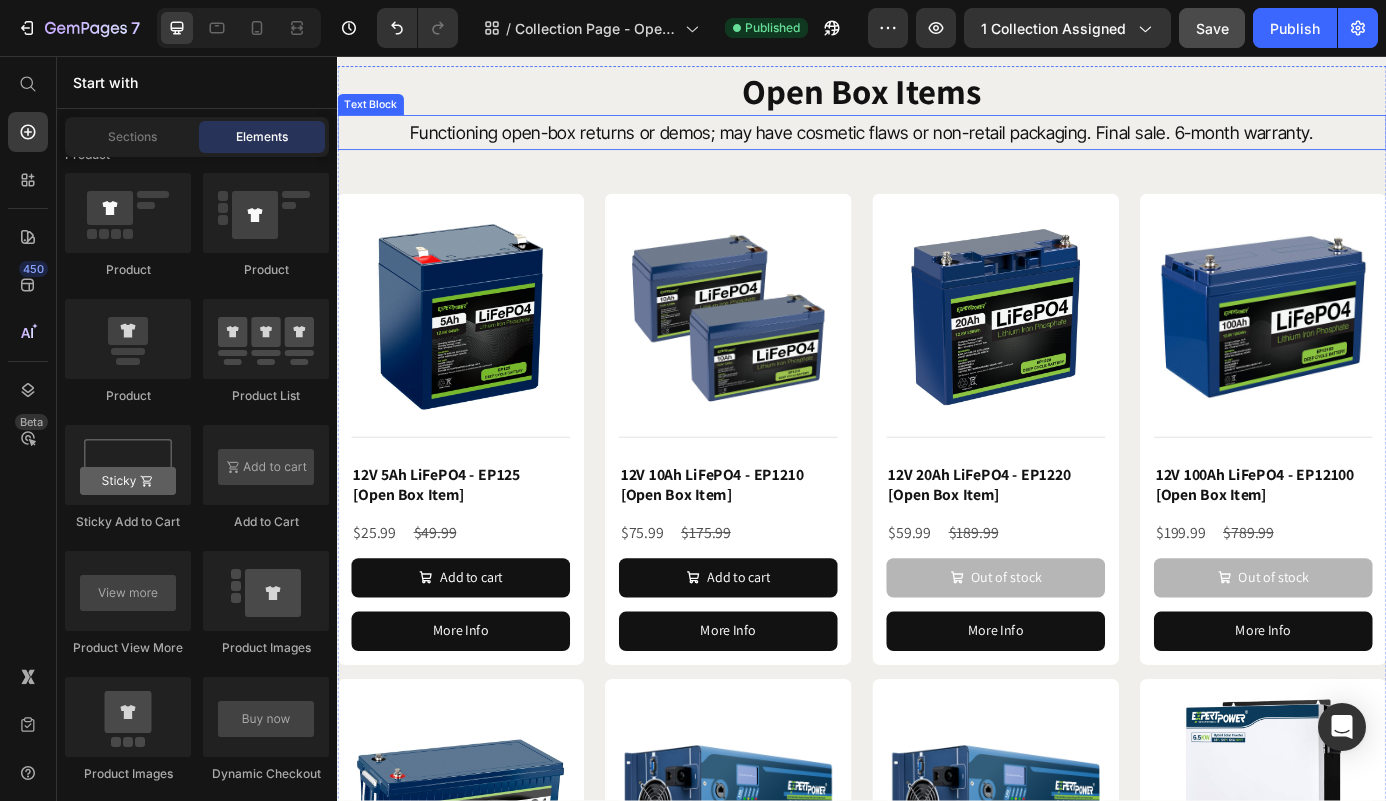 click on "Functioning open-box returns or demos; may have cosmetic flaws or non-retail packaging. Final sale. 6-month warranty." at bounding box center (937, 144) 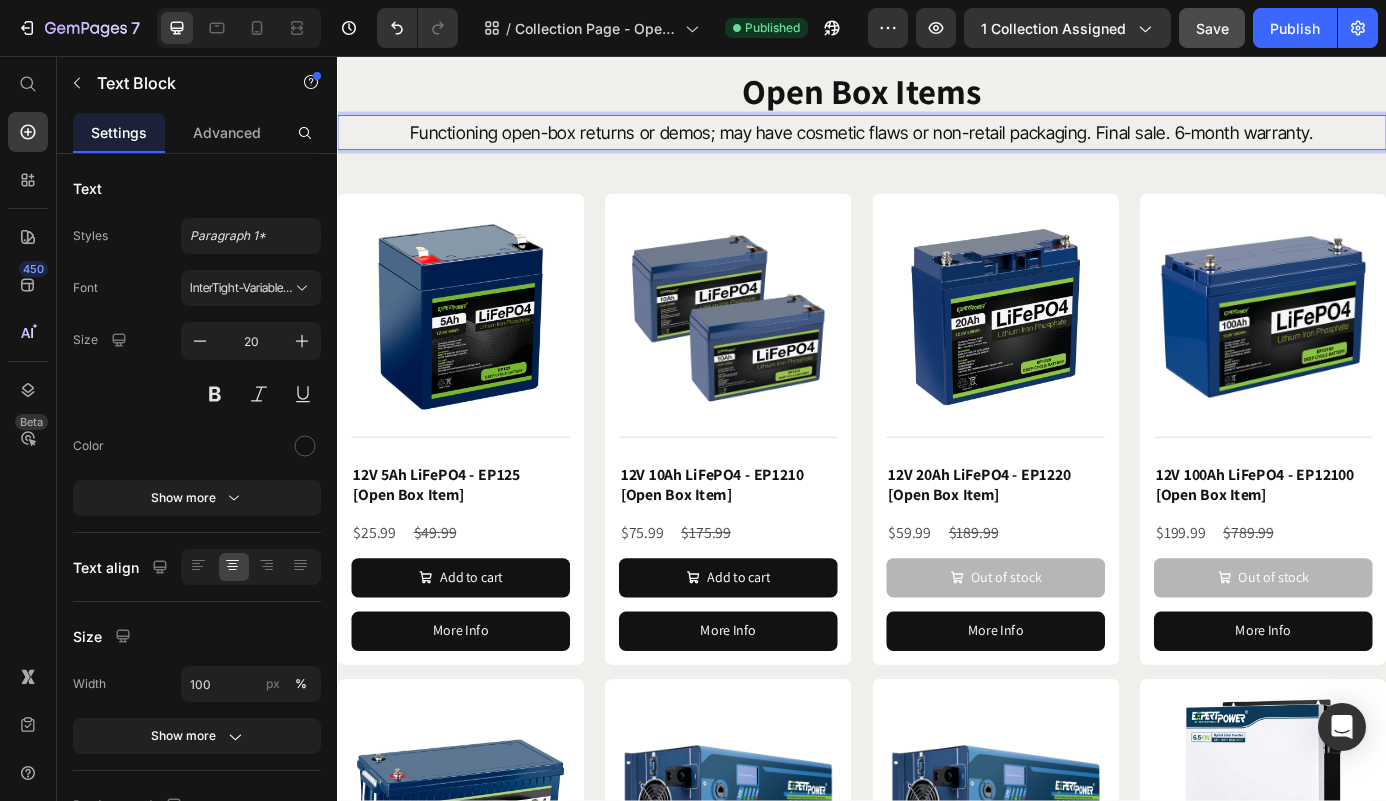 click on "Functioning open-box returns or demos; may have cosmetic flaws or non-retail packaging. Final sale. 6-month warranty." at bounding box center (937, 144) 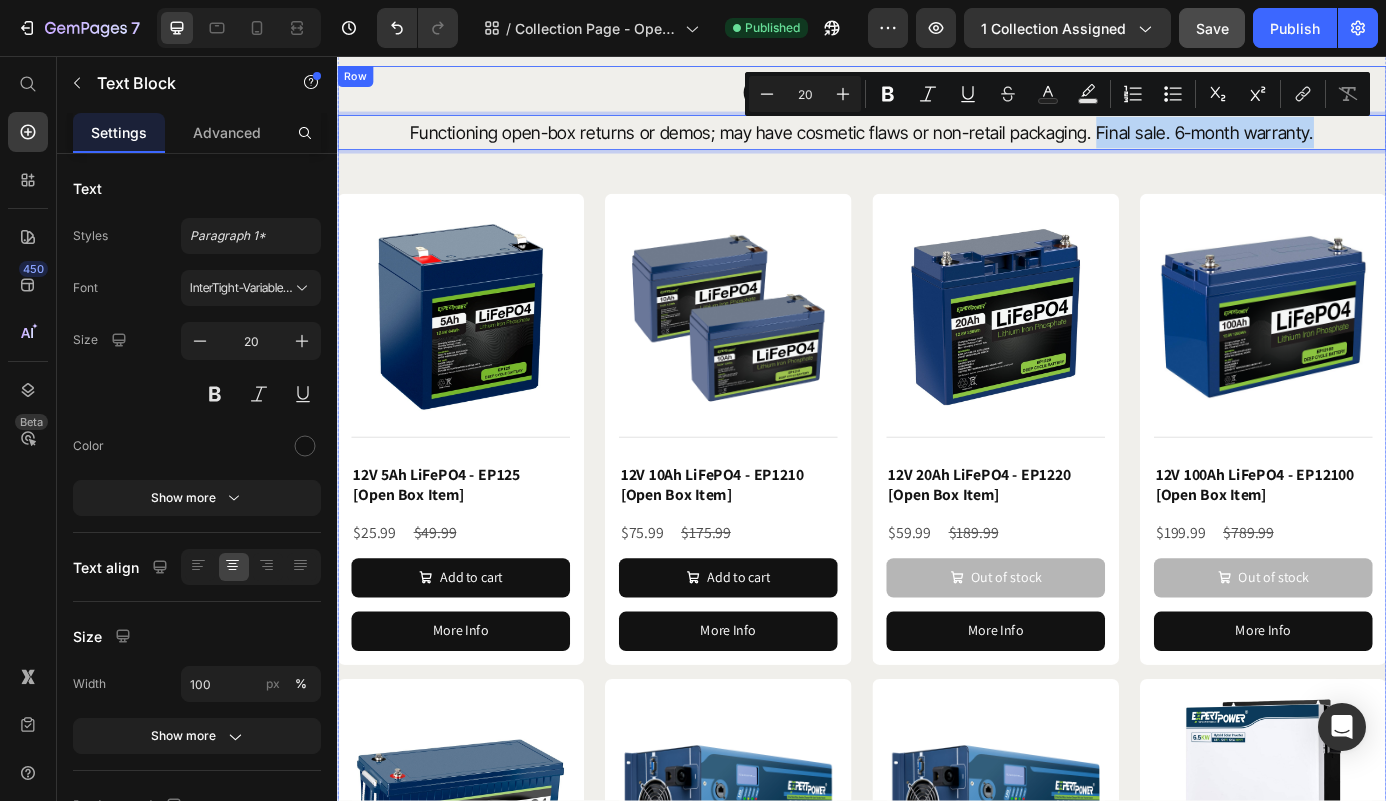 drag, startPoint x: 1197, startPoint y: 146, endPoint x: 1442, endPoint y: 168, distance: 245.98578 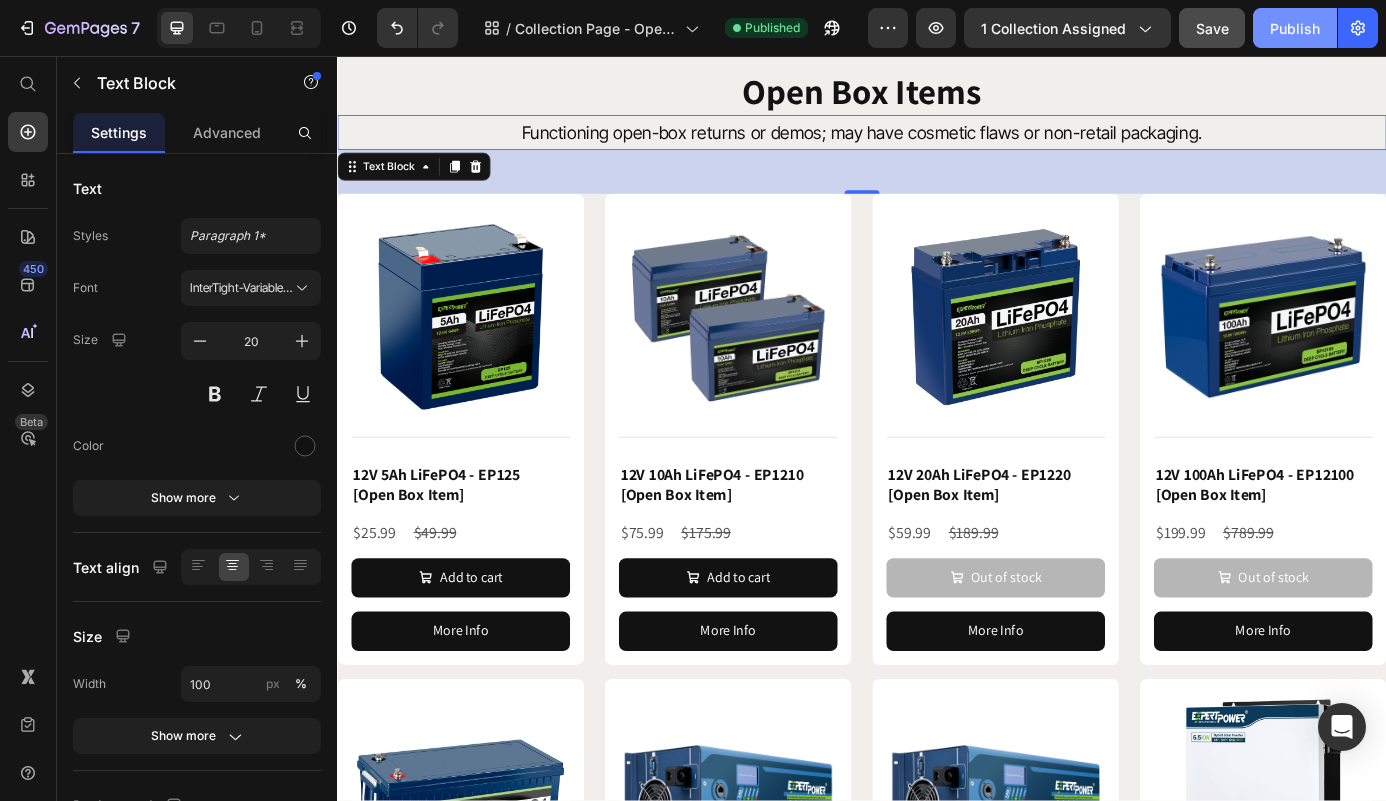 drag, startPoint x: 1293, startPoint y: 28, endPoint x: 1023, endPoint y: 169, distance: 304.59973 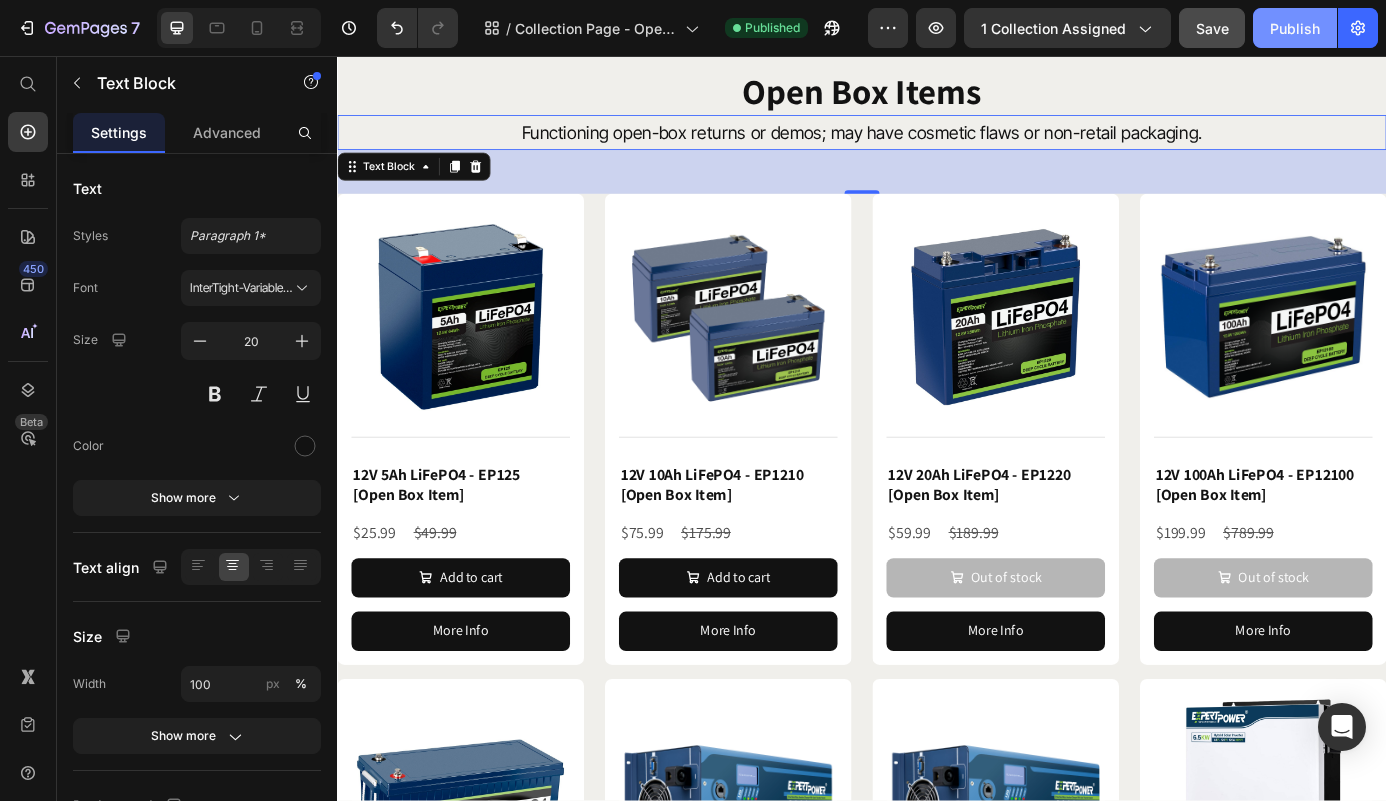 click on "Publish" at bounding box center (1295, 28) 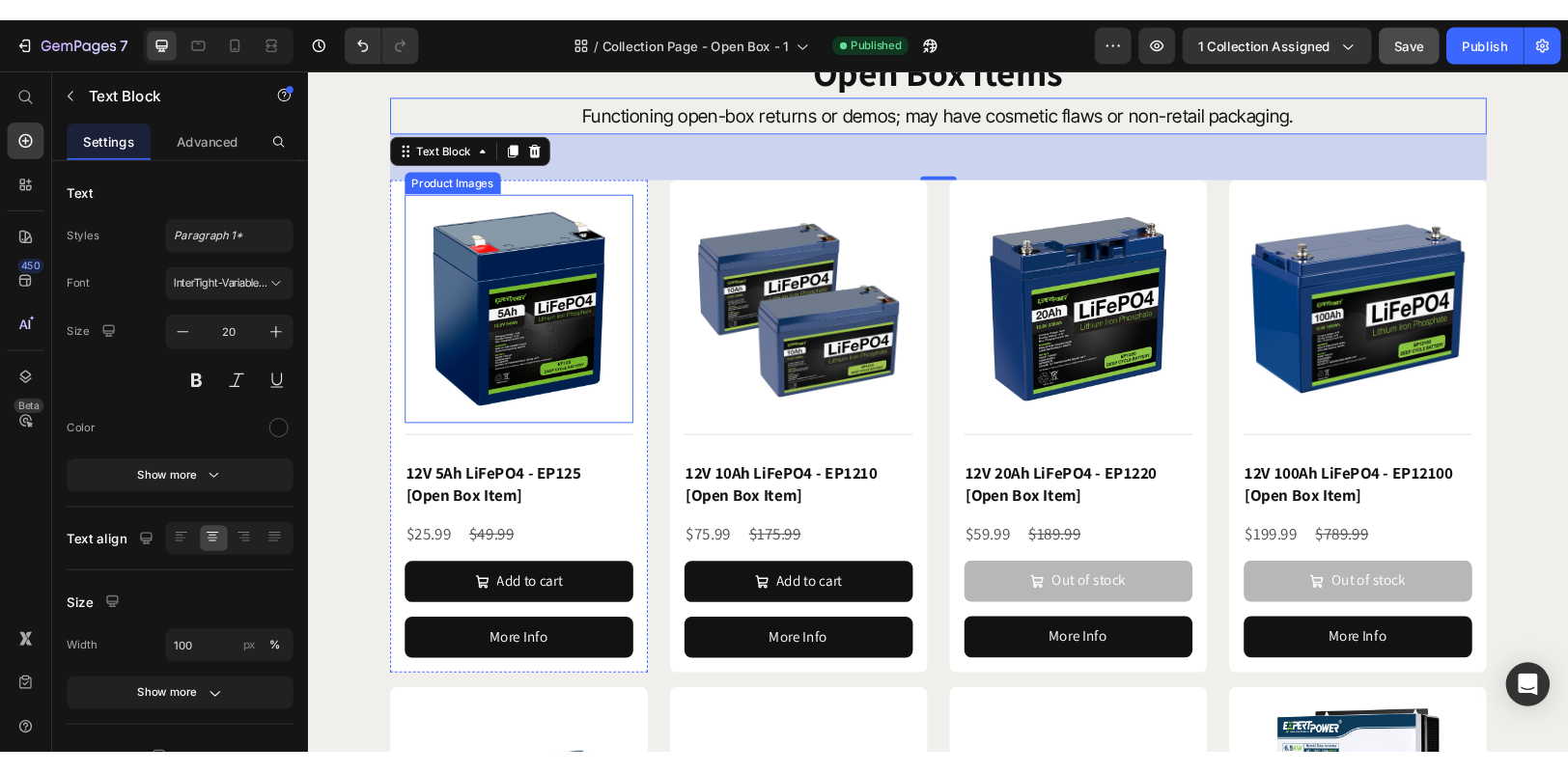 scroll, scrollTop: 483, scrollLeft: 0, axis: vertical 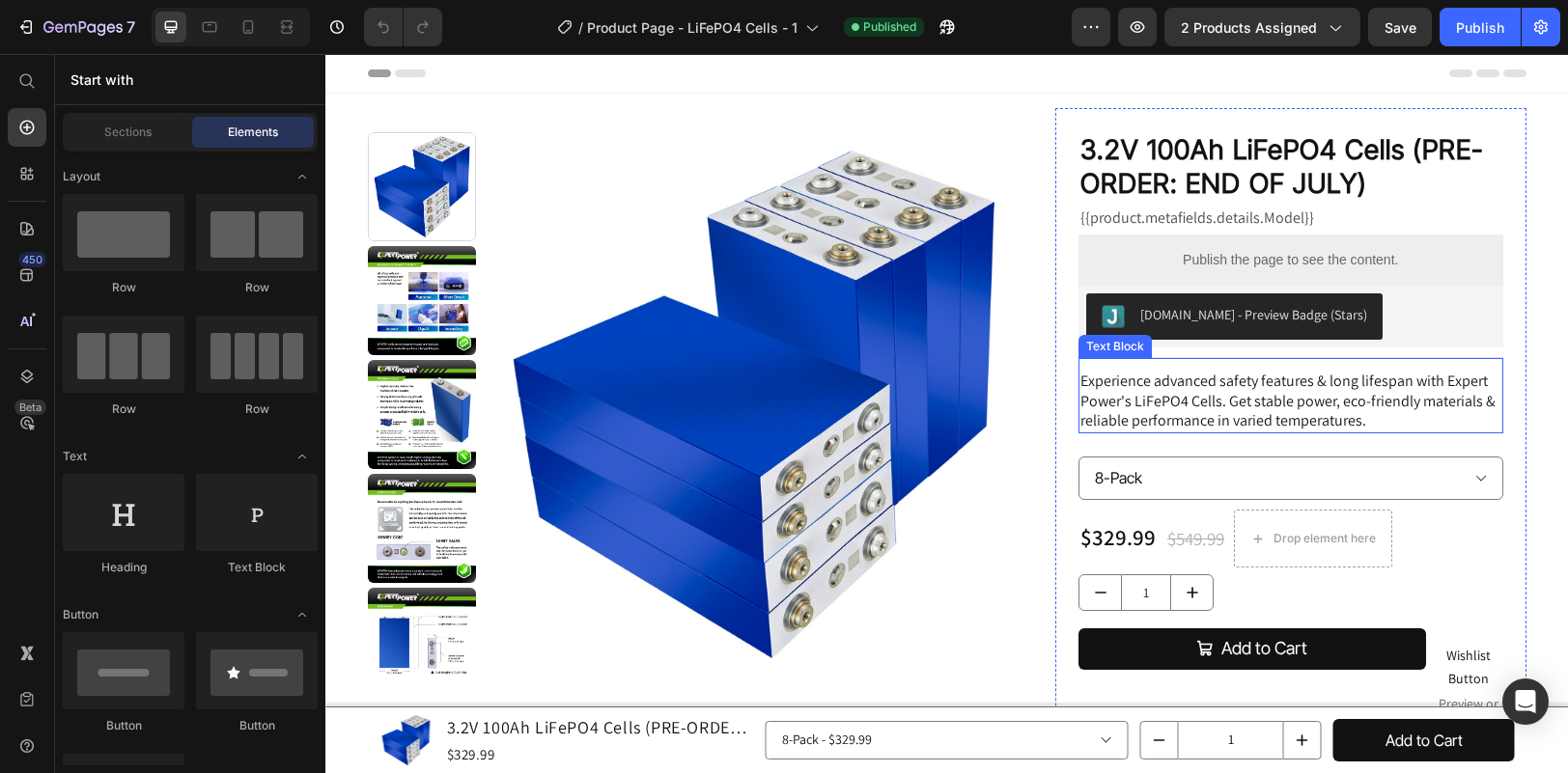 click on "Experience advanced safety features & long lifespan with Expert Power's LiFePO4 Cells. Get stable power, eco-friendly materials & reliable performance in varied temperatures." at bounding box center (1291, 401) 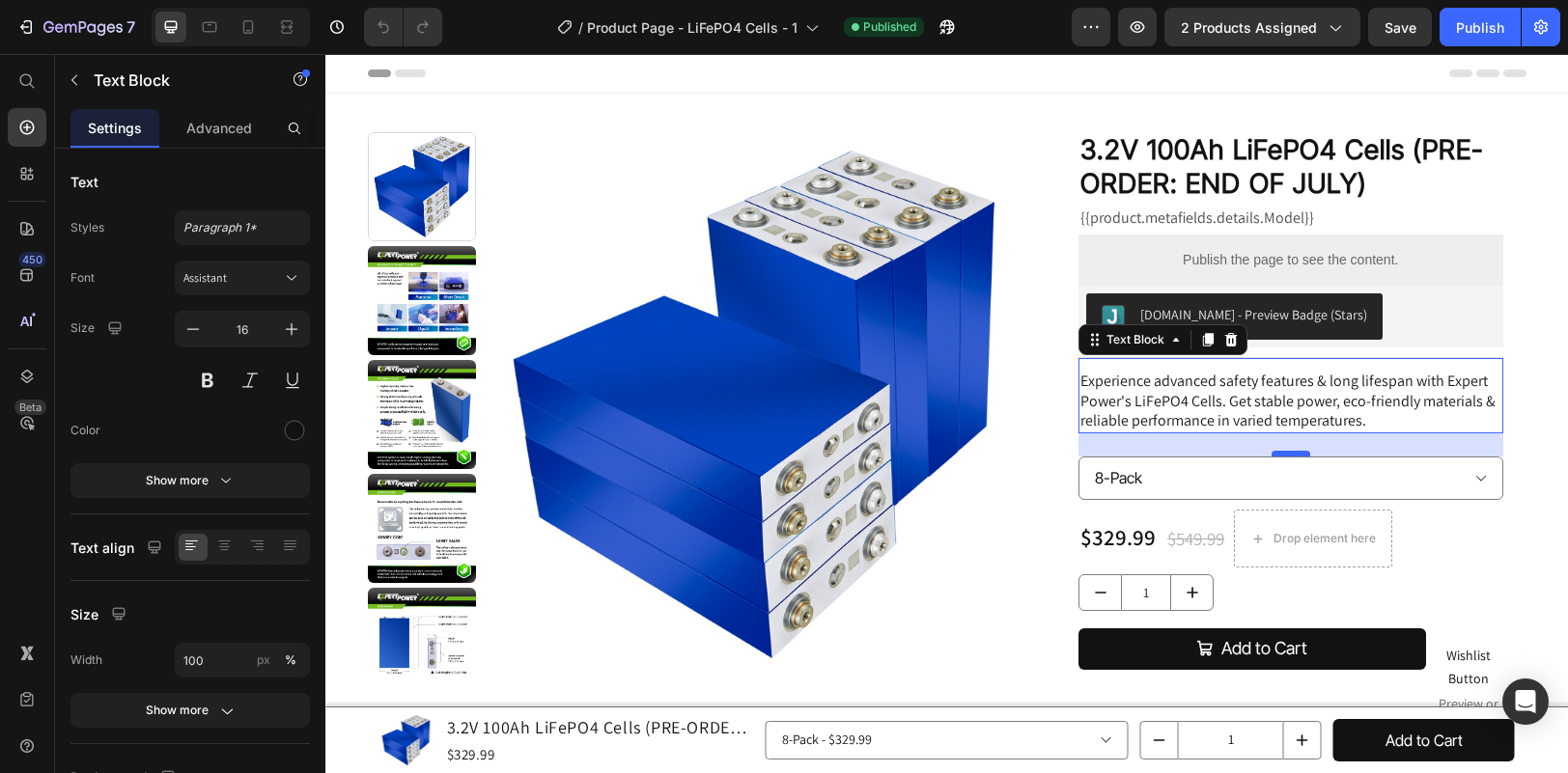 click at bounding box center [1291, 454] 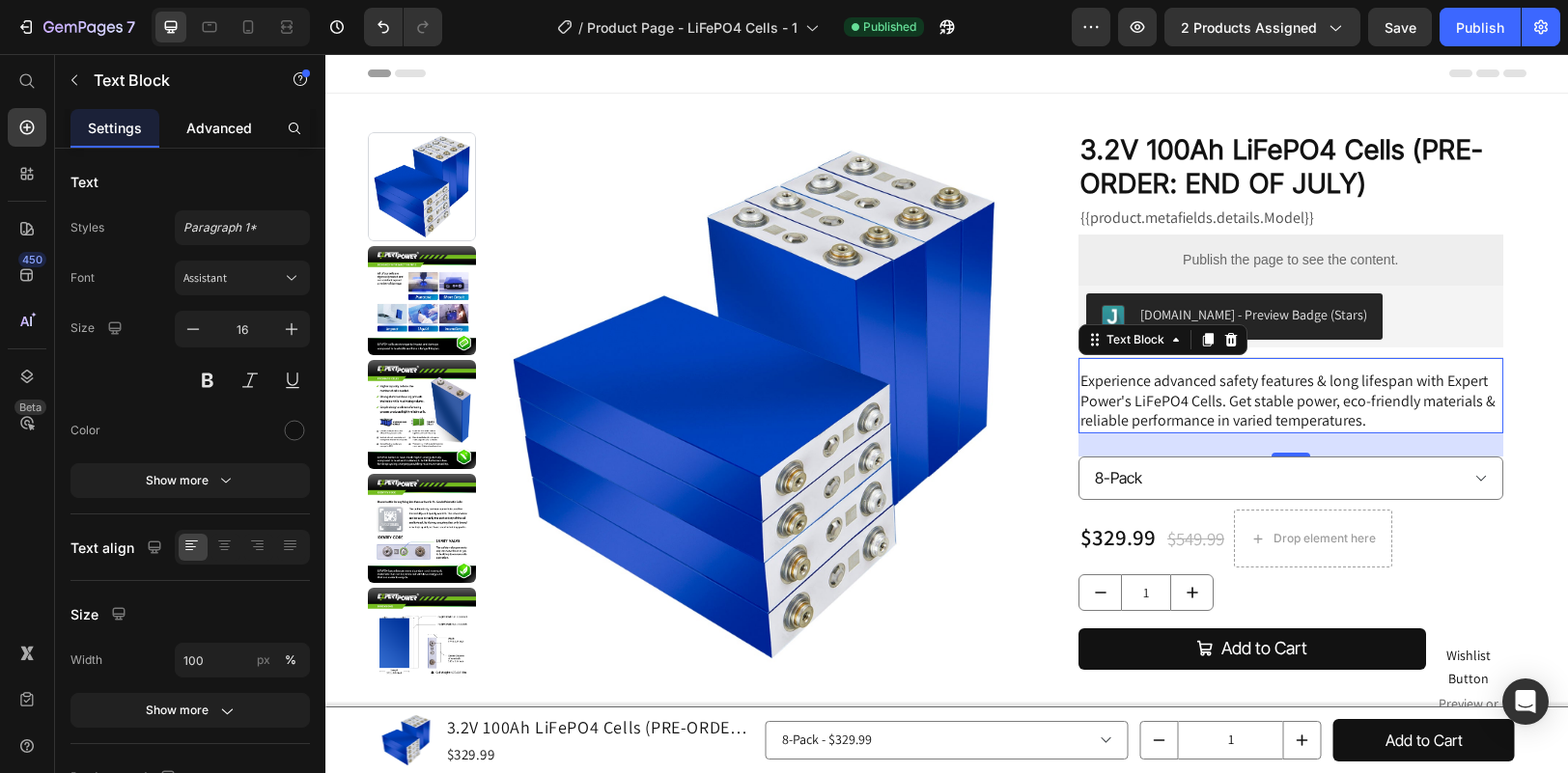 click on "Advanced" at bounding box center [219, 127] 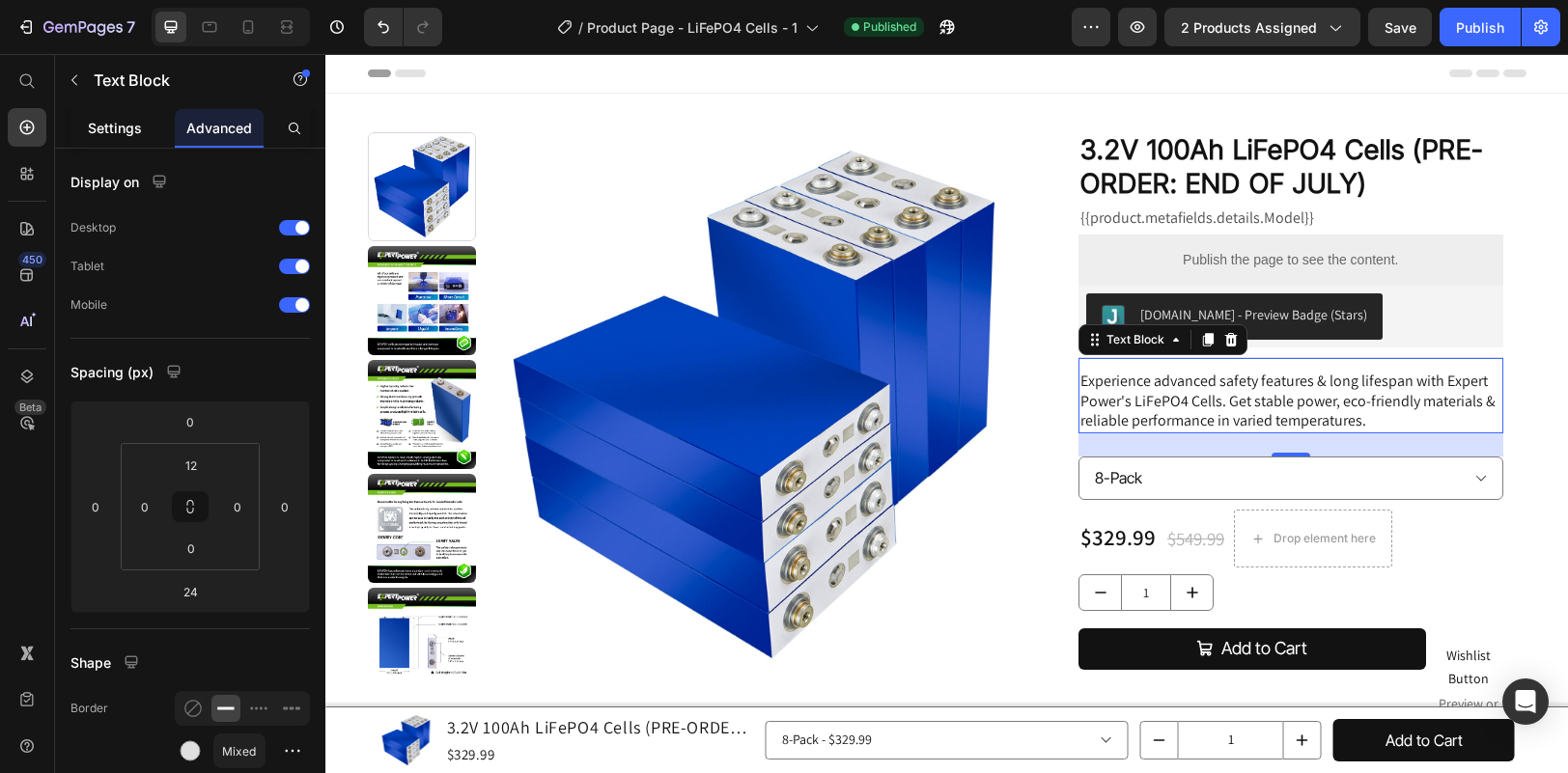 click on "Settings" at bounding box center (115, 127) 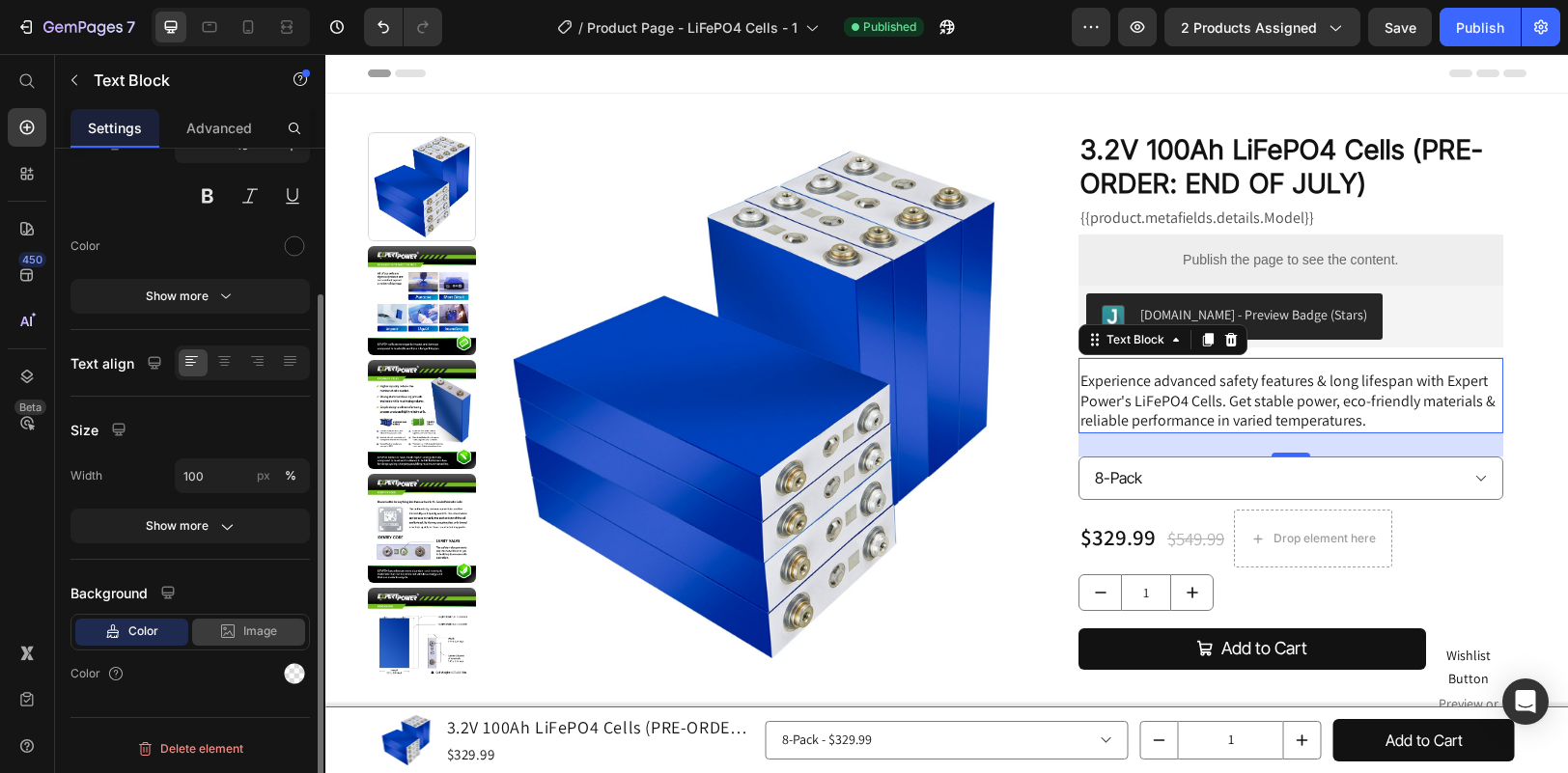 scroll, scrollTop: 0, scrollLeft: 0, axis: both 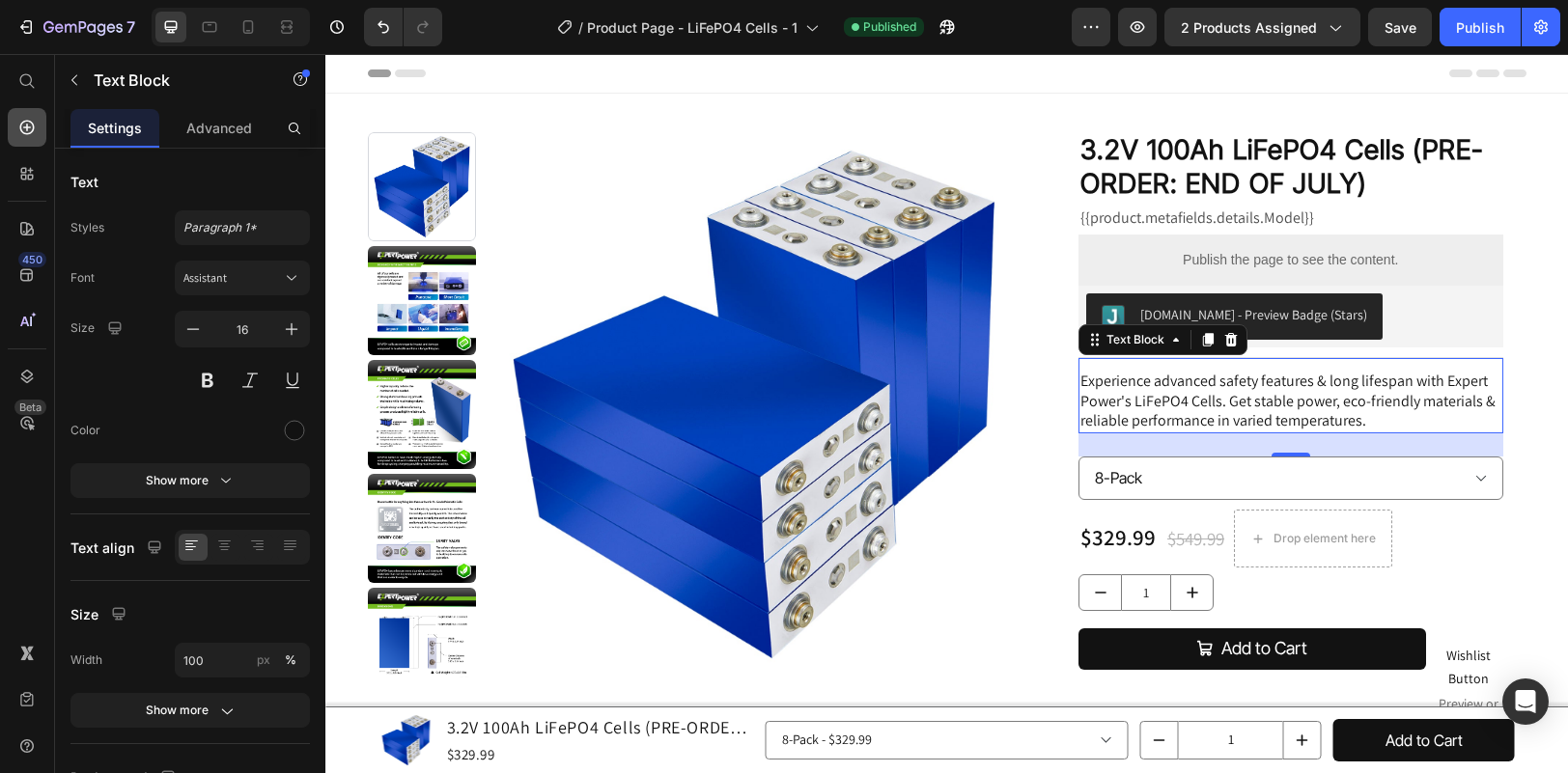 click 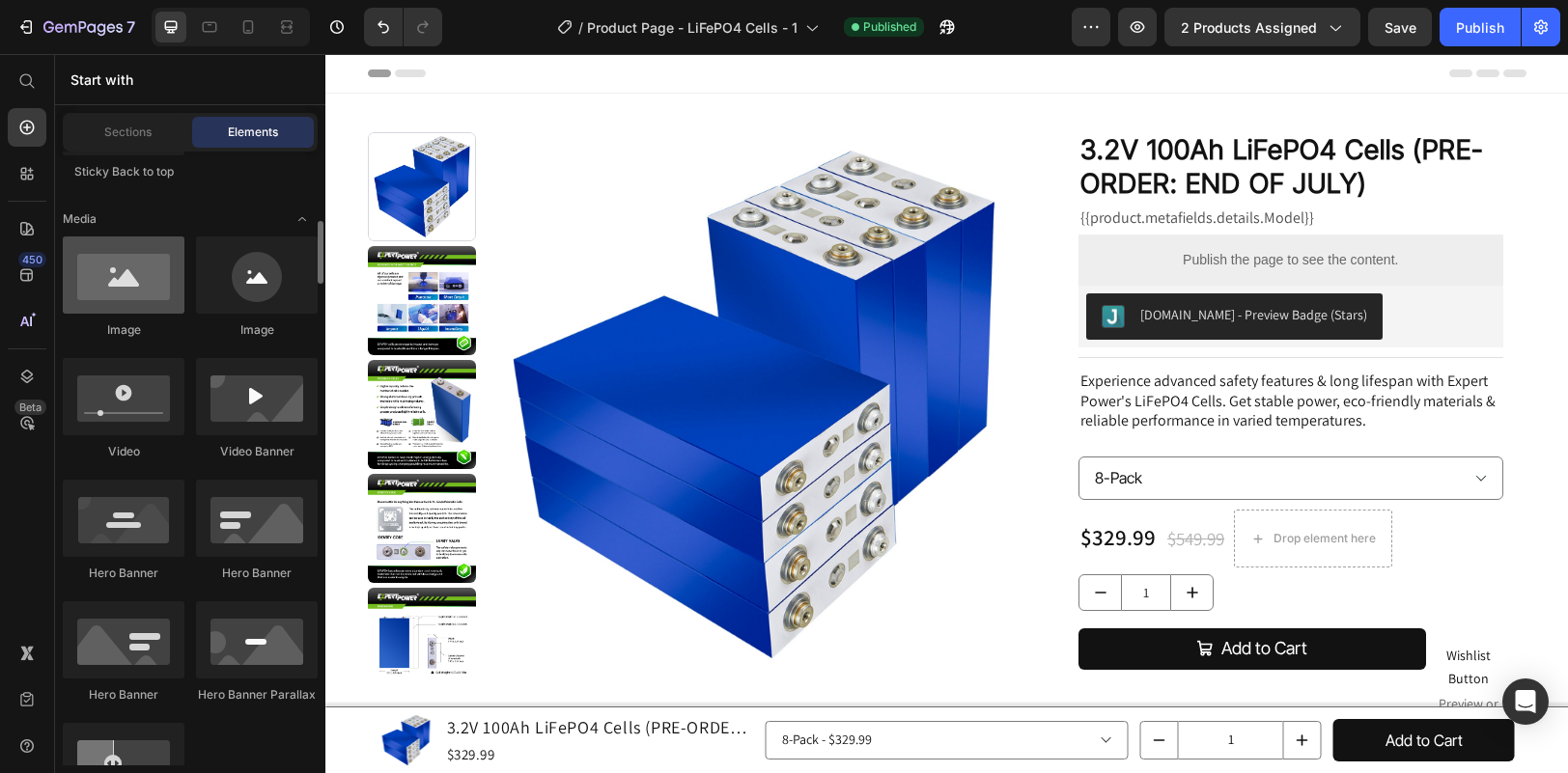 scroll, scrollTop: 772, scrollLeft: 0, axis: vertical 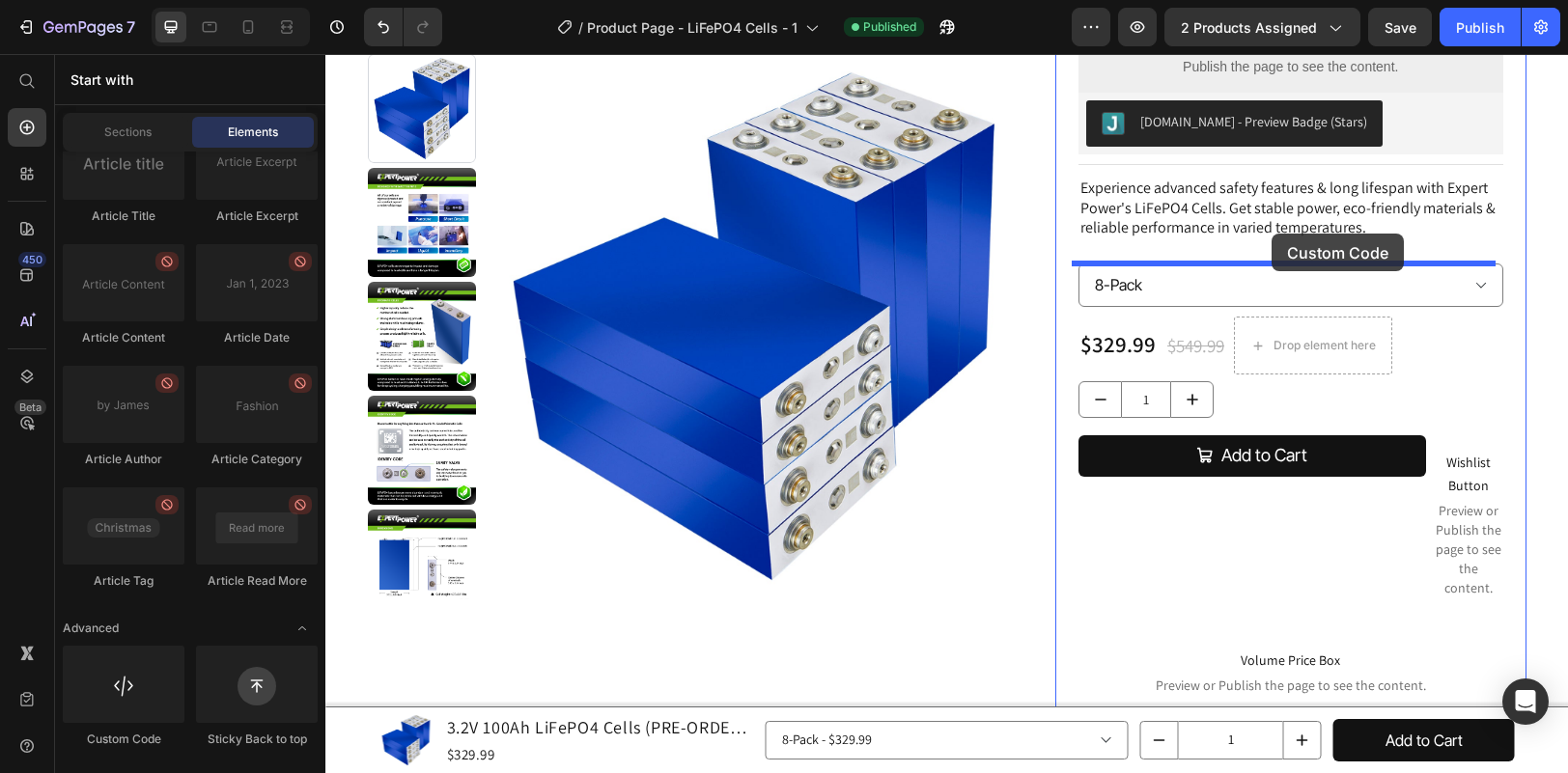 drag, startPoint x: 456, startPoint y: 743, endPoint x: 1272, endPoint y: 234, distance: 961.736 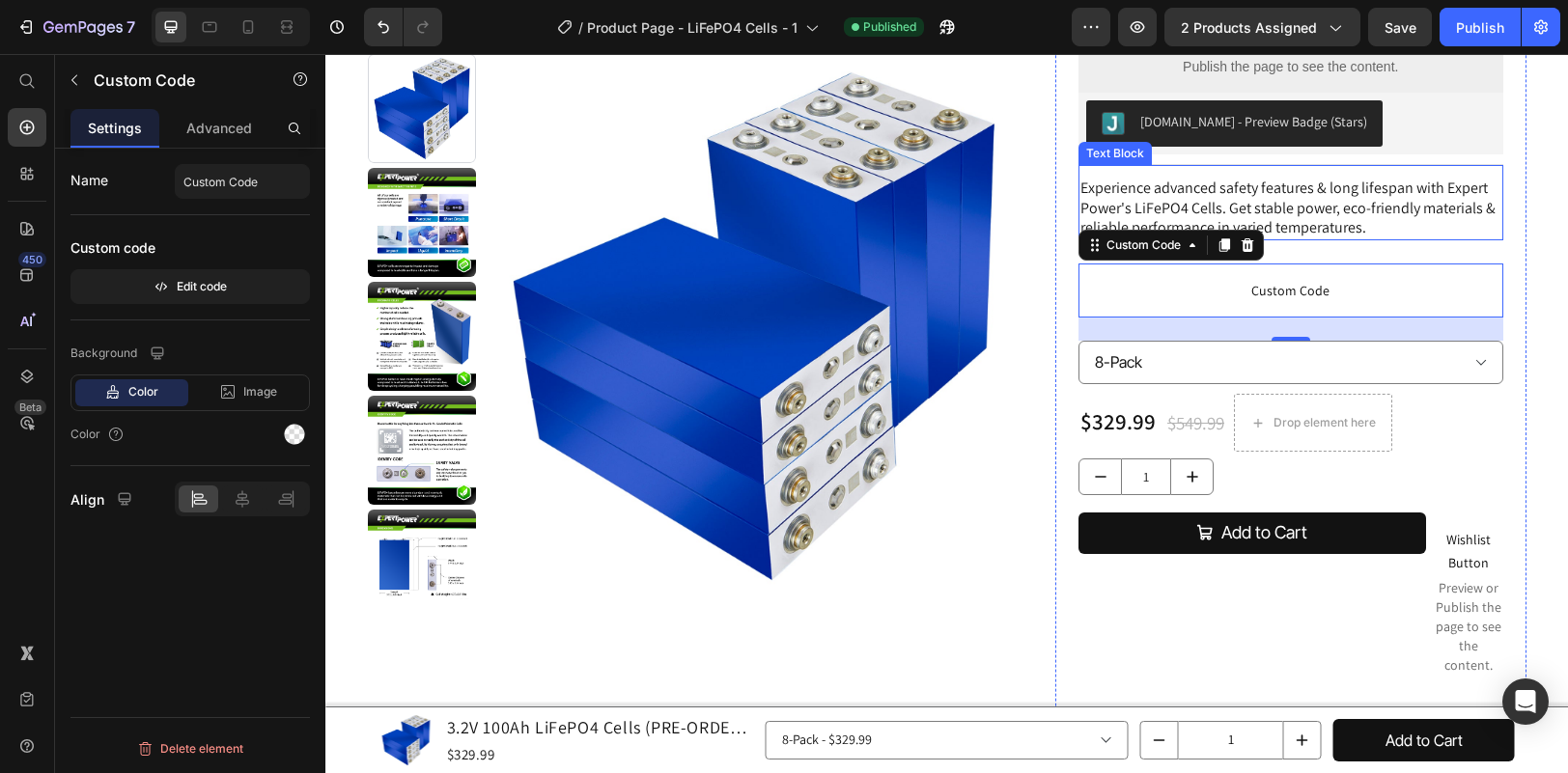 click on "Experience advanced safety features & long lifespan with Expert Power's LiFePO4 Cells. Get stable power, eco-friendly materials & reliable performance in varied temperatures." at bounding box center (1291, 208) 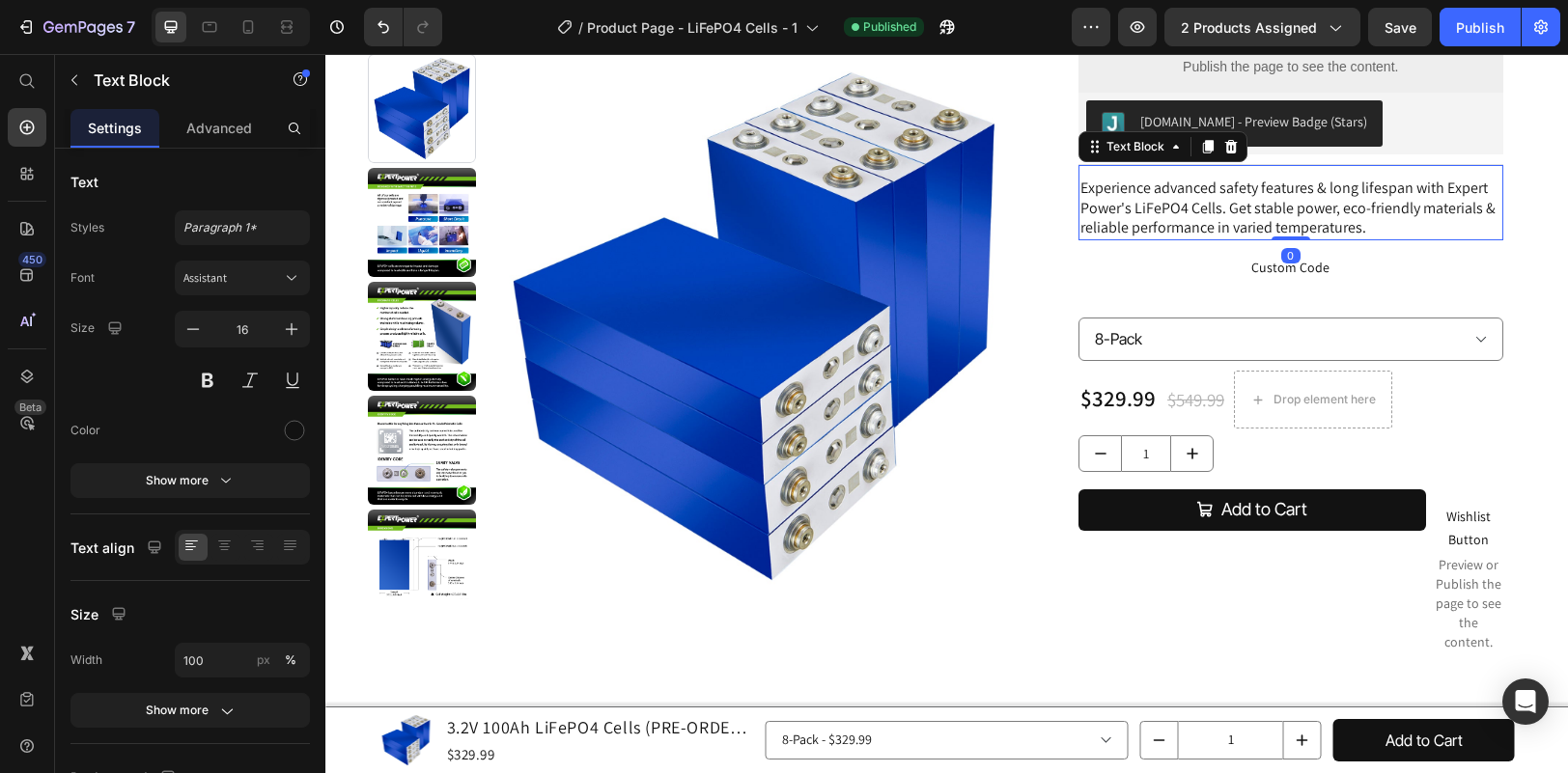 drag, startPoint x: 1277, startPoint y: 263, endPoint x: 1274, endPoint y: 211, distance: 52.08647 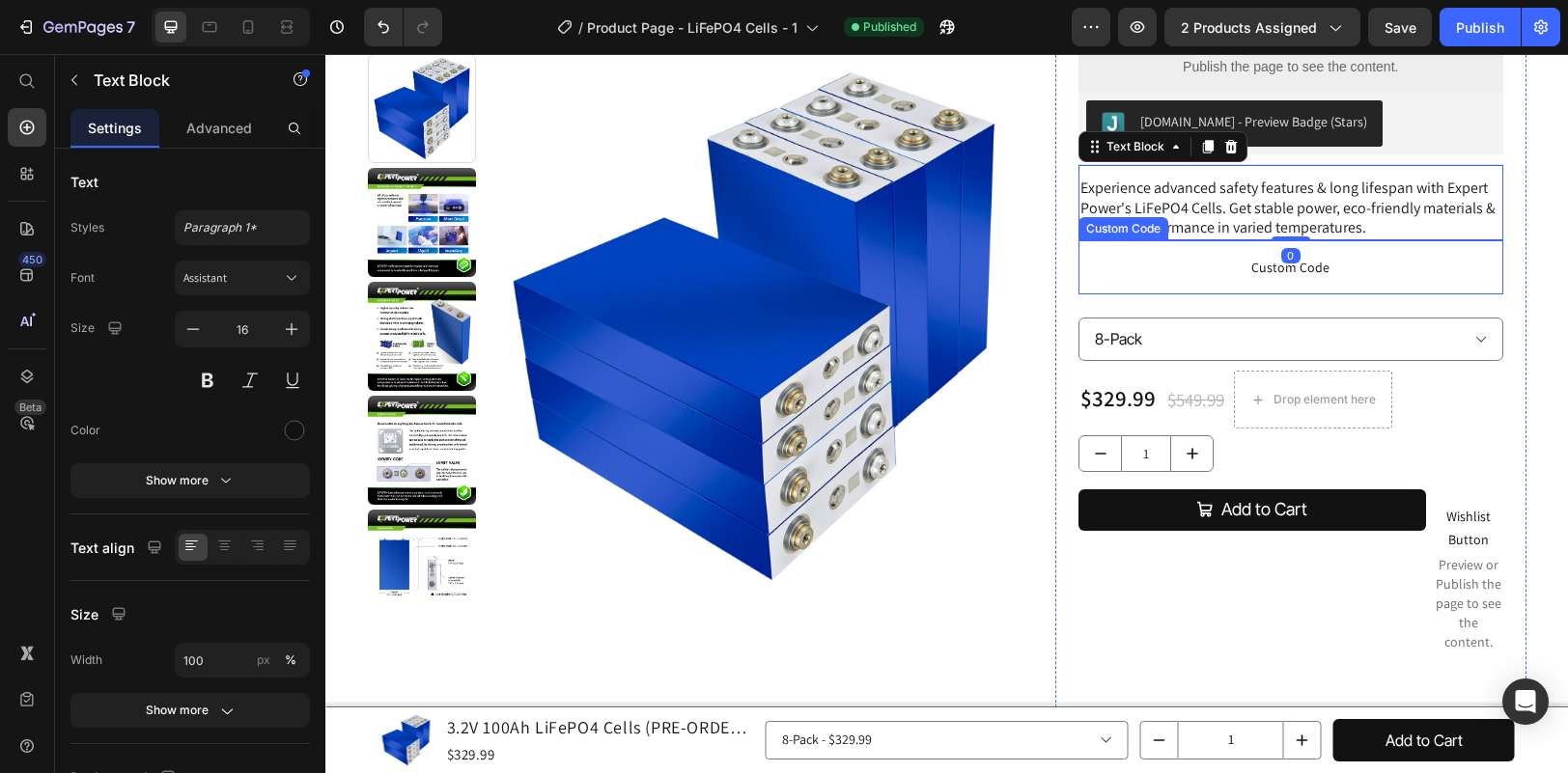 click on "Custom Code" at bounding box center [1291, 267] 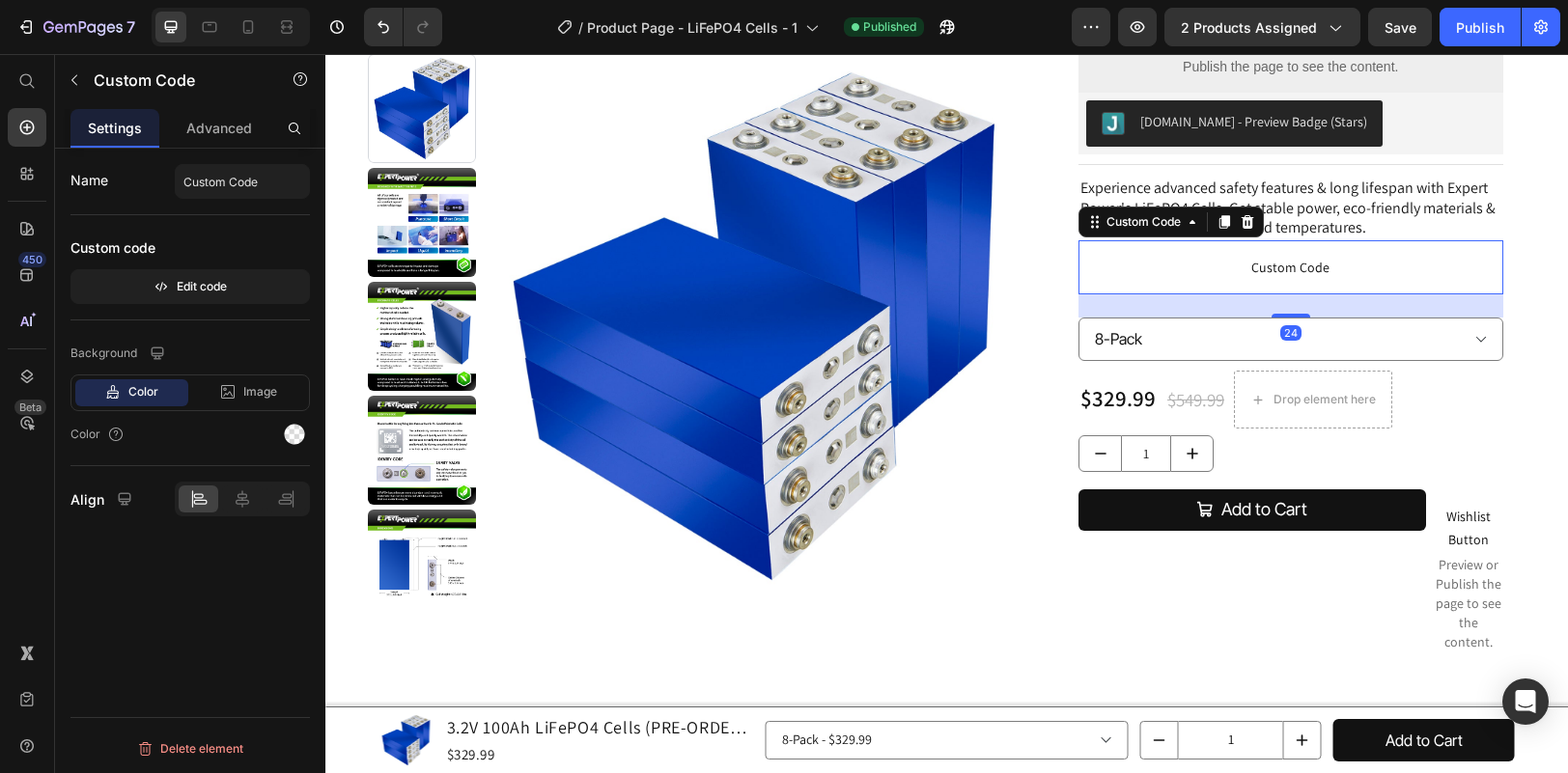 click on "Custom Code" at bounding box center (1291, 267) 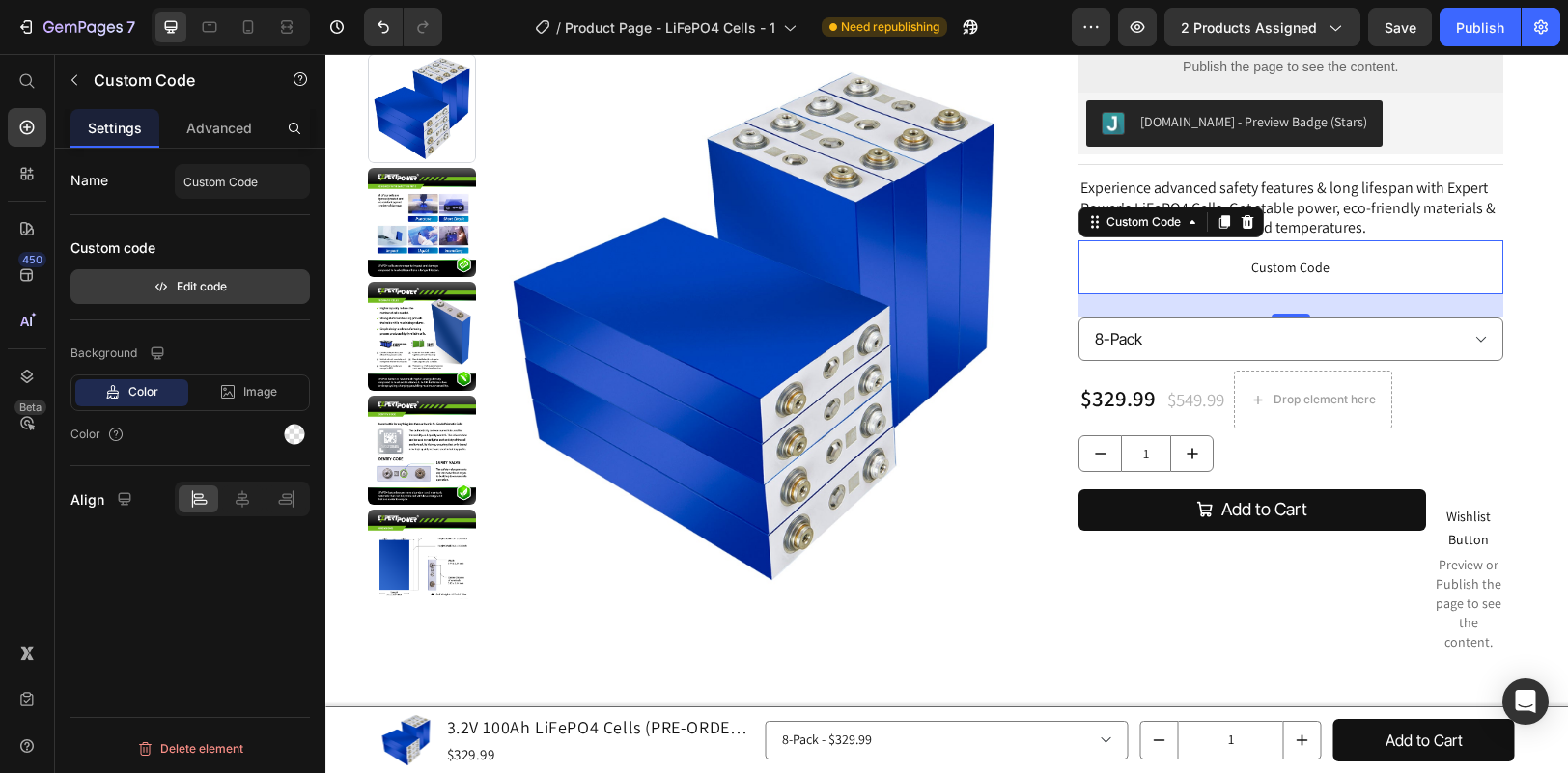 click on "Edit code" at bounding box center [190, 287] 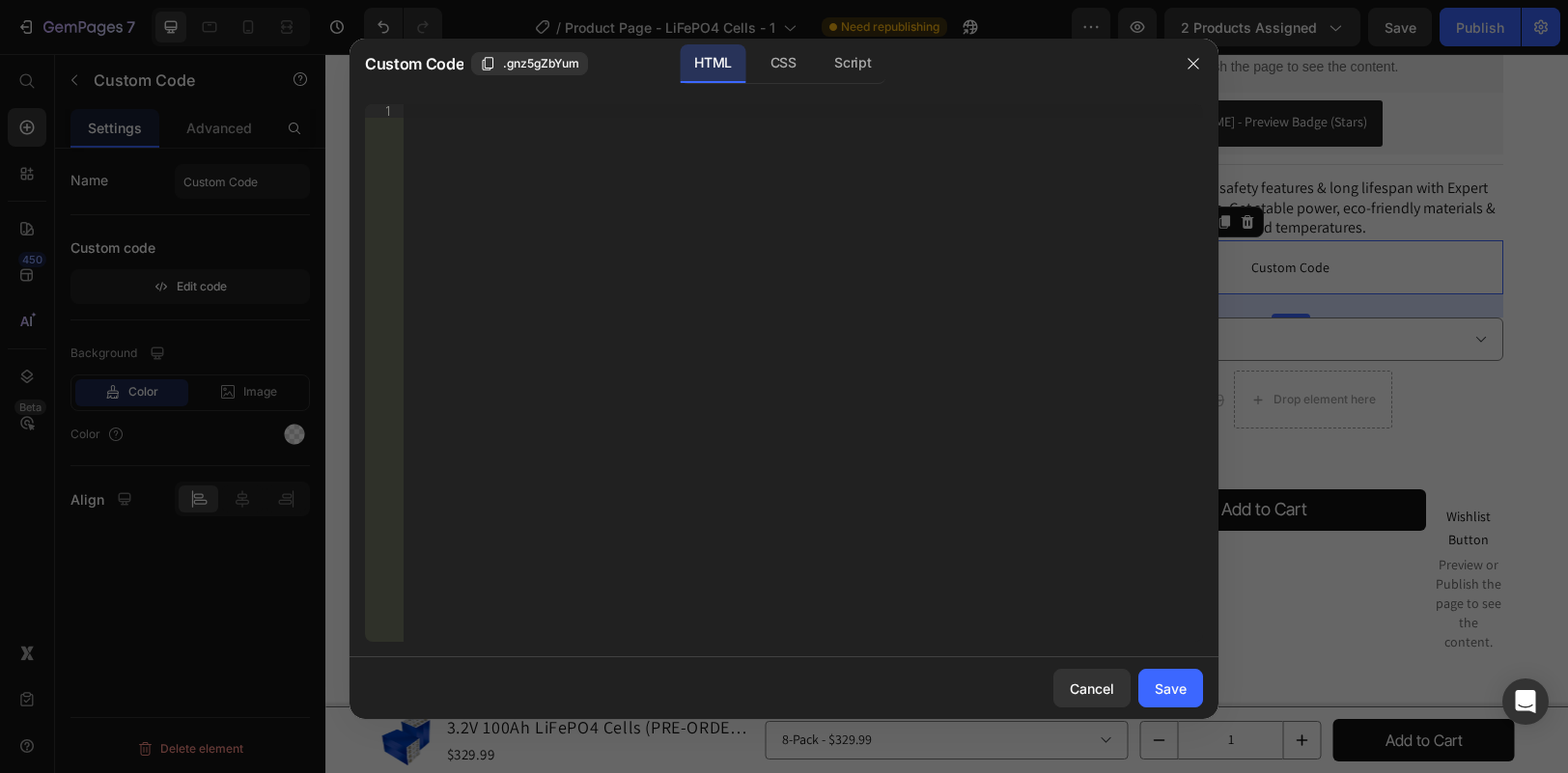 click on "Insert the 3rd-party installation code, HTML code, or Liquid code to display custom content." at bounding box center (803, 386) 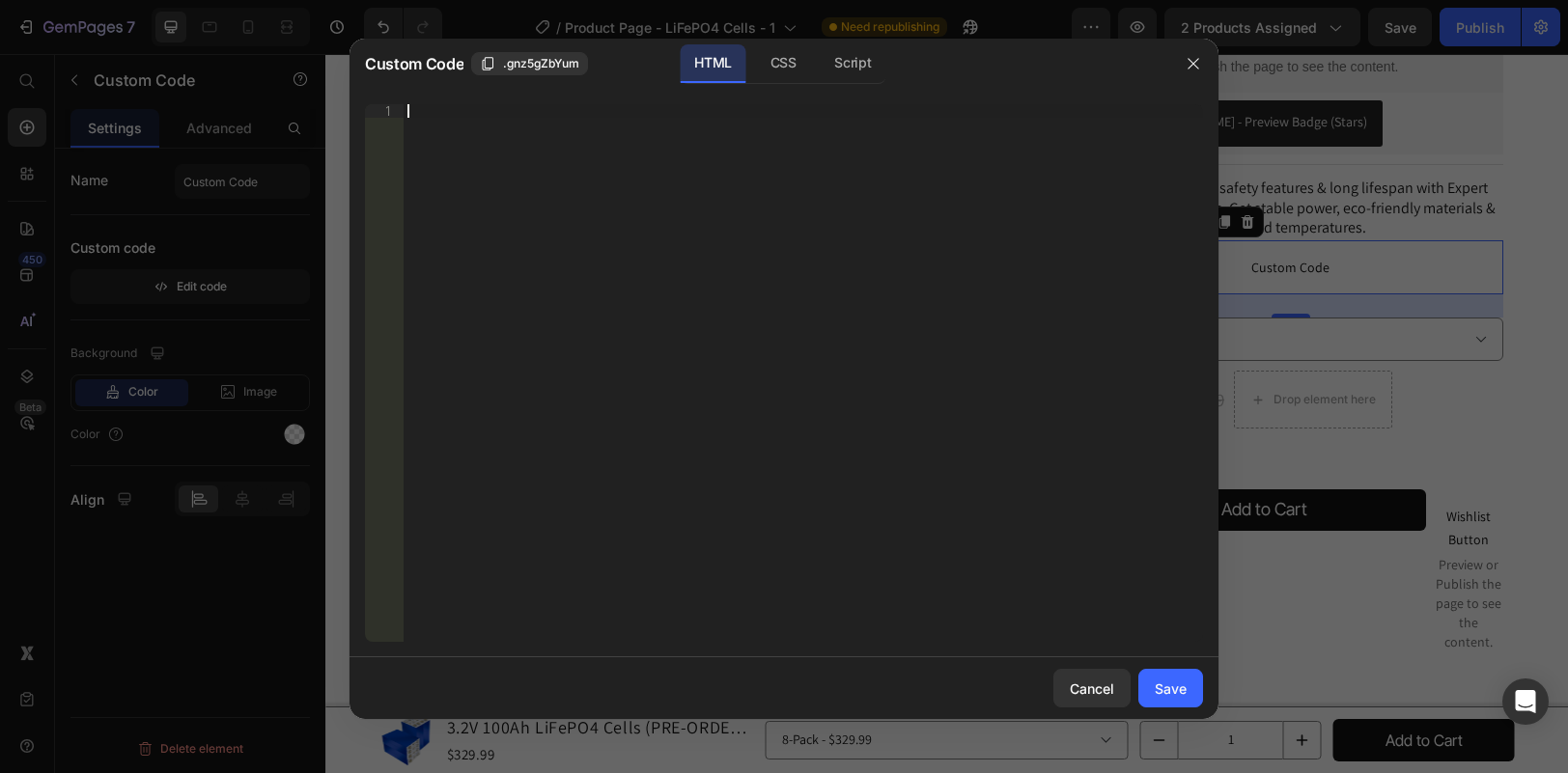 type on "M" 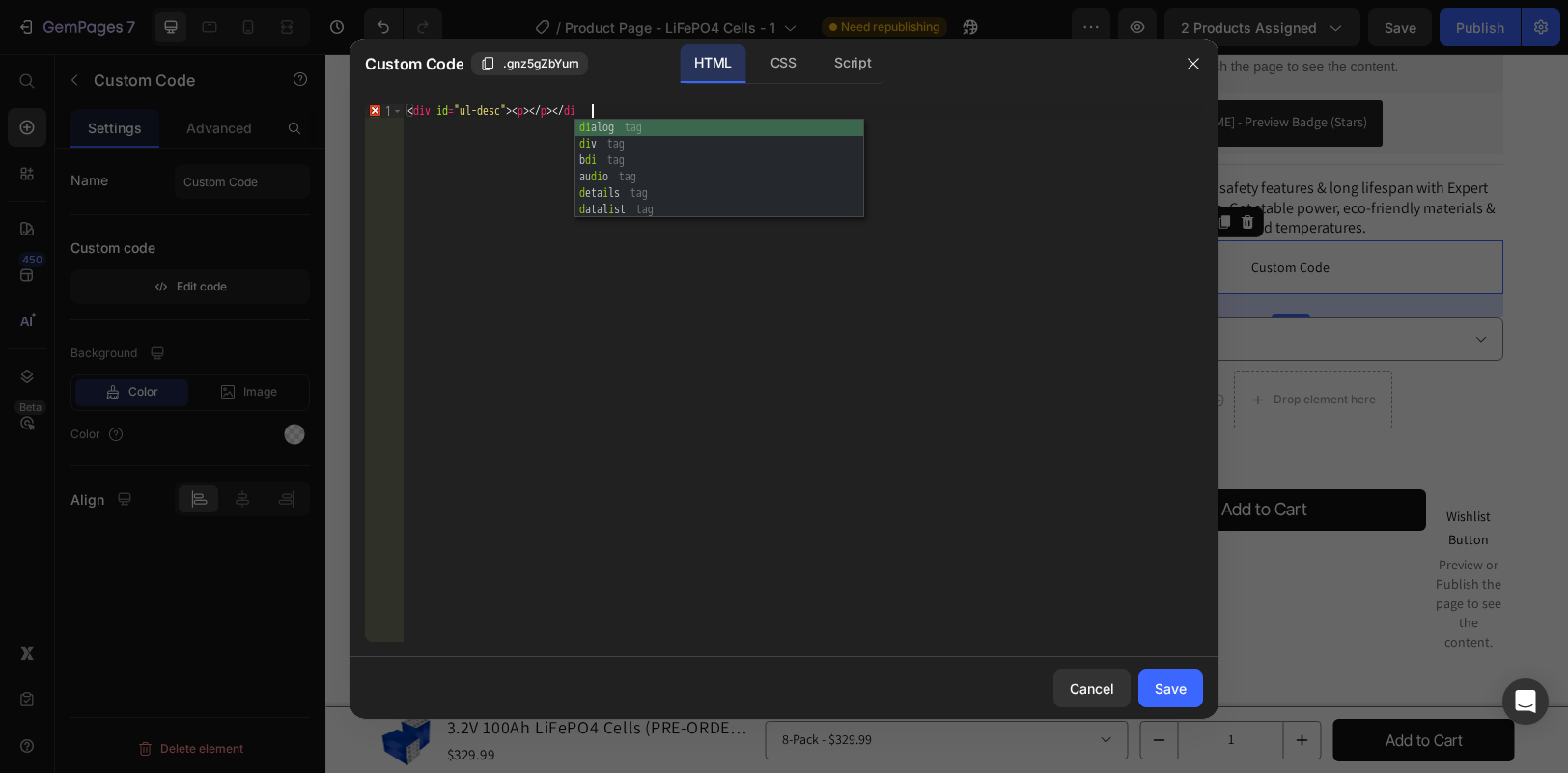 scroll, scrollTop: 0, scrollLeft: 14, axis: horizontal 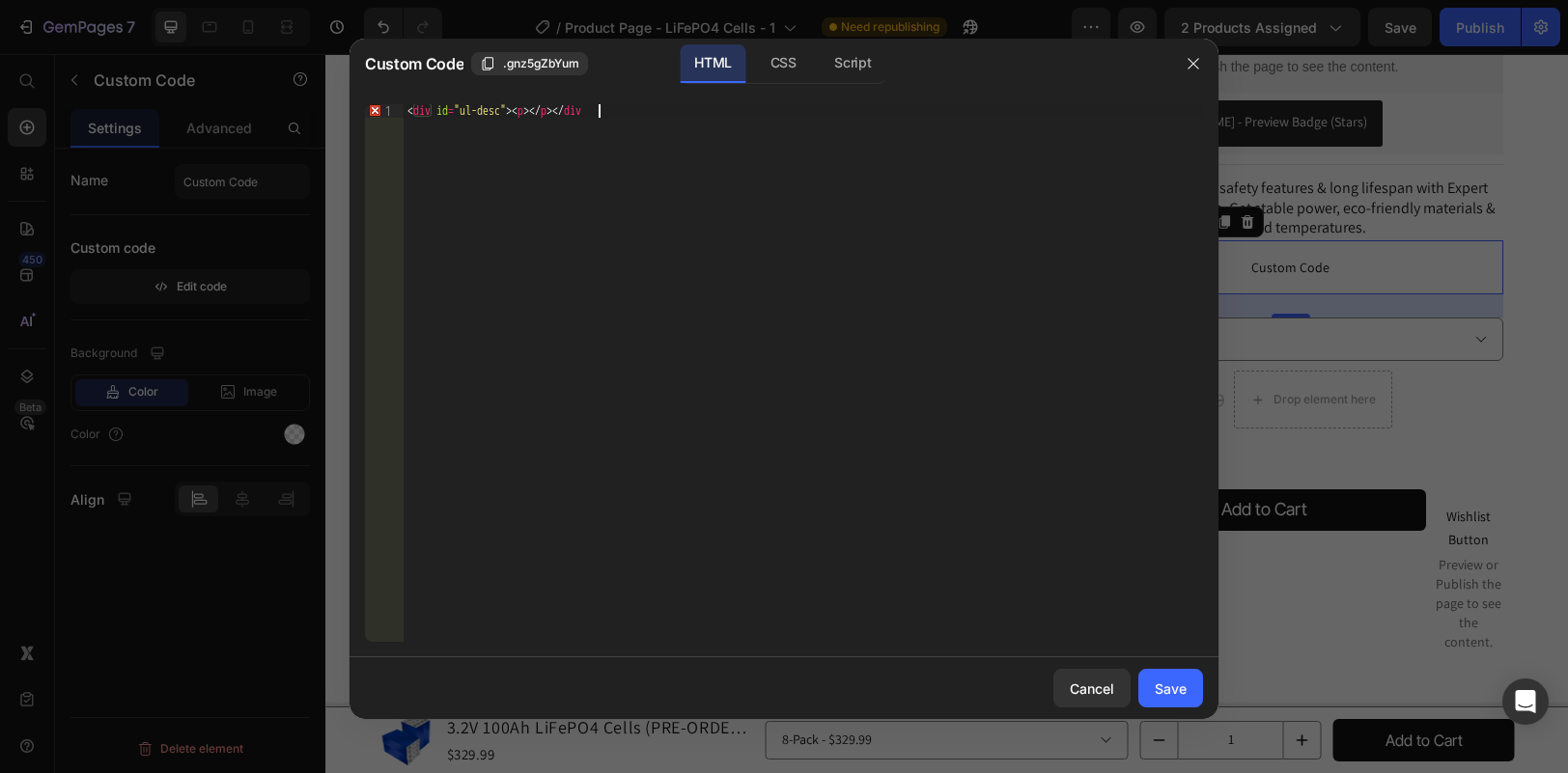 type on "<div id="ul-desc"><p></p></div>" 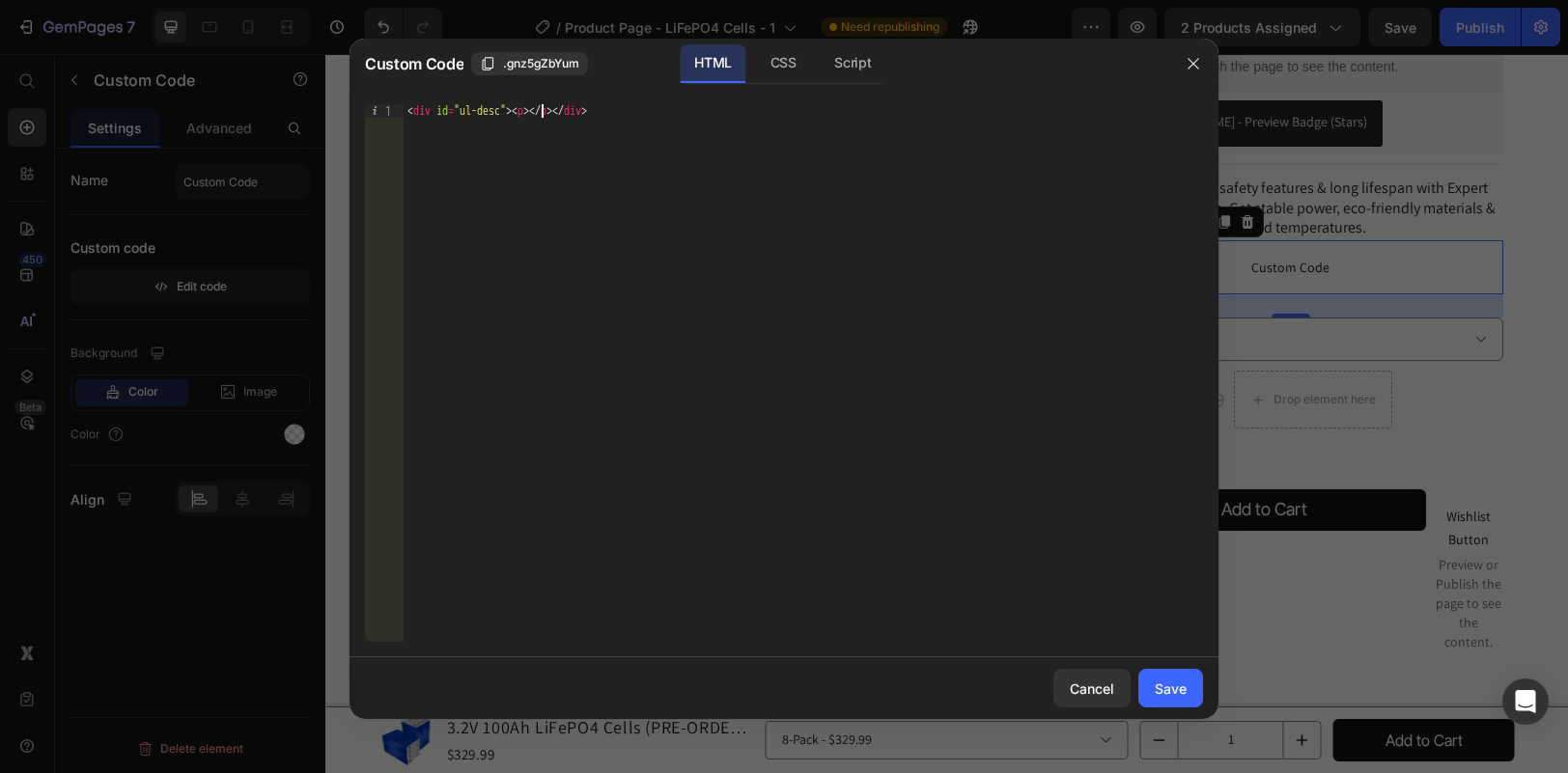 scroll, scrollTop: 0, scrollLeft: 1, axis: horizontal 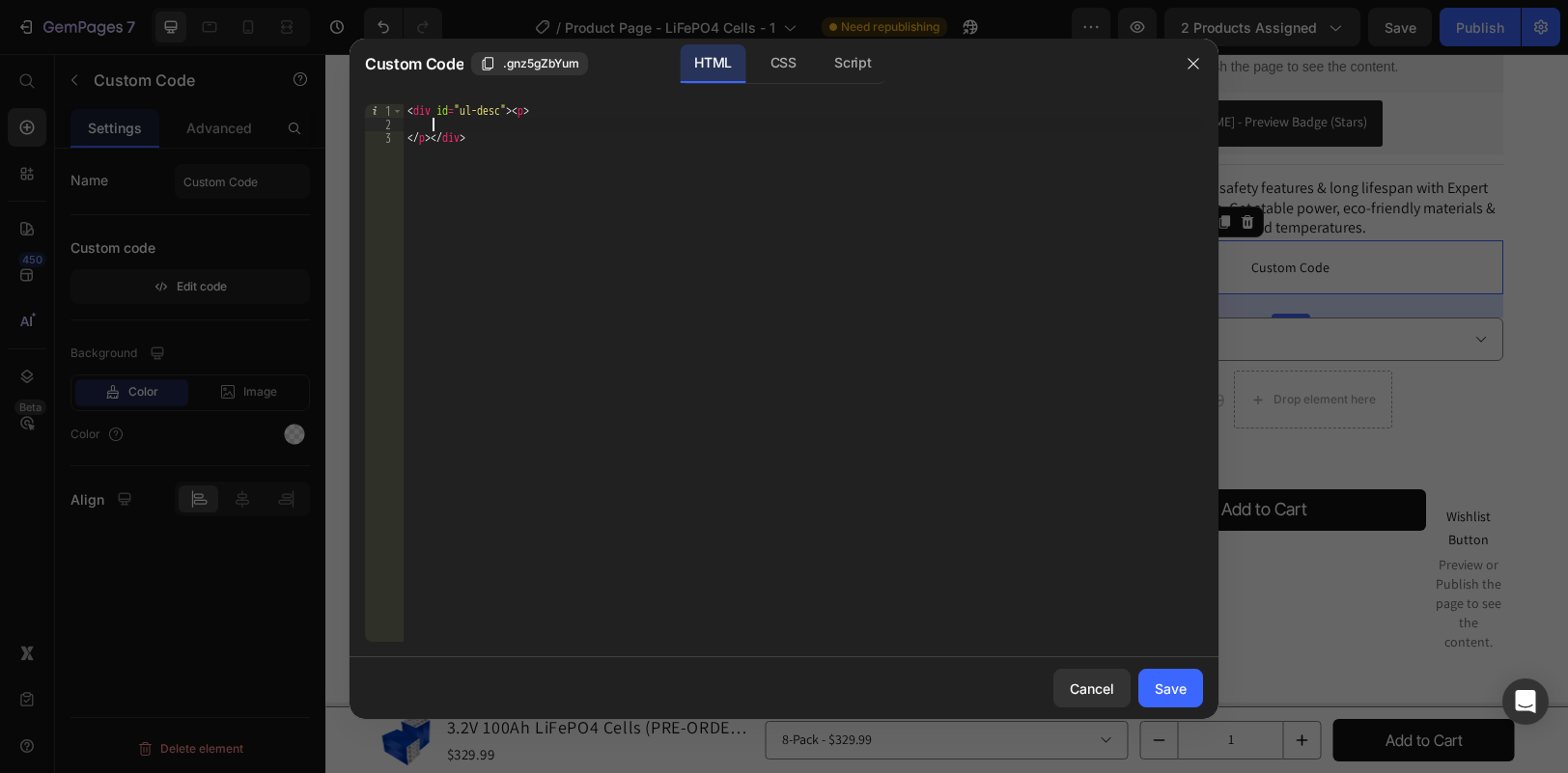 paste on "Certified to UL2580 standards, these cells meet rigorous safety requirements making them a trusted choice for demanding energy applications." 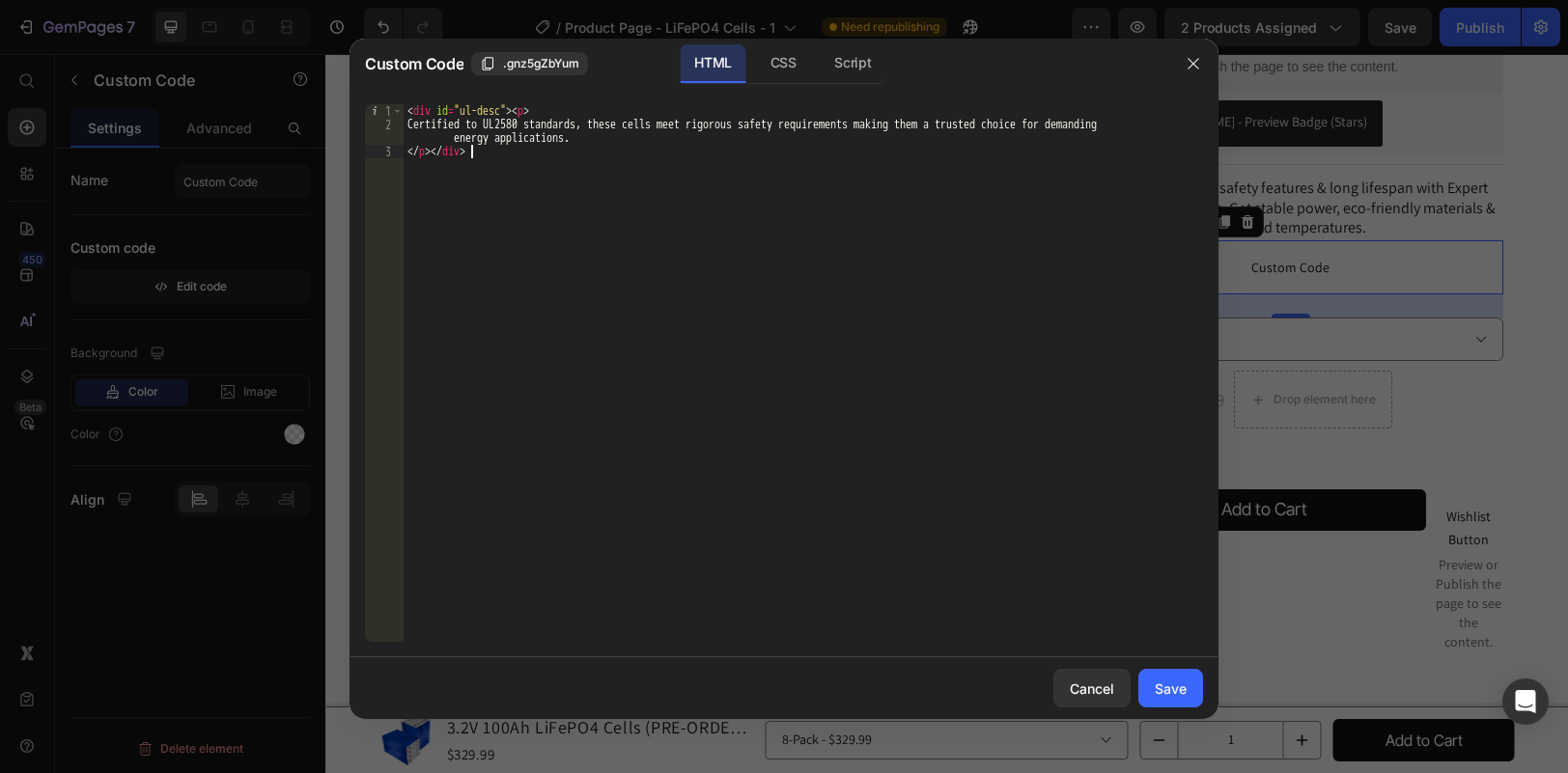 click on "< div   id = "ul-desc" > < p >     Certified to UL2580 standards, these cells meet rigorous safety requirements making them a trusted choice for demanding           energy applications. </ p > </ div >" at bounding box center [803, 386] 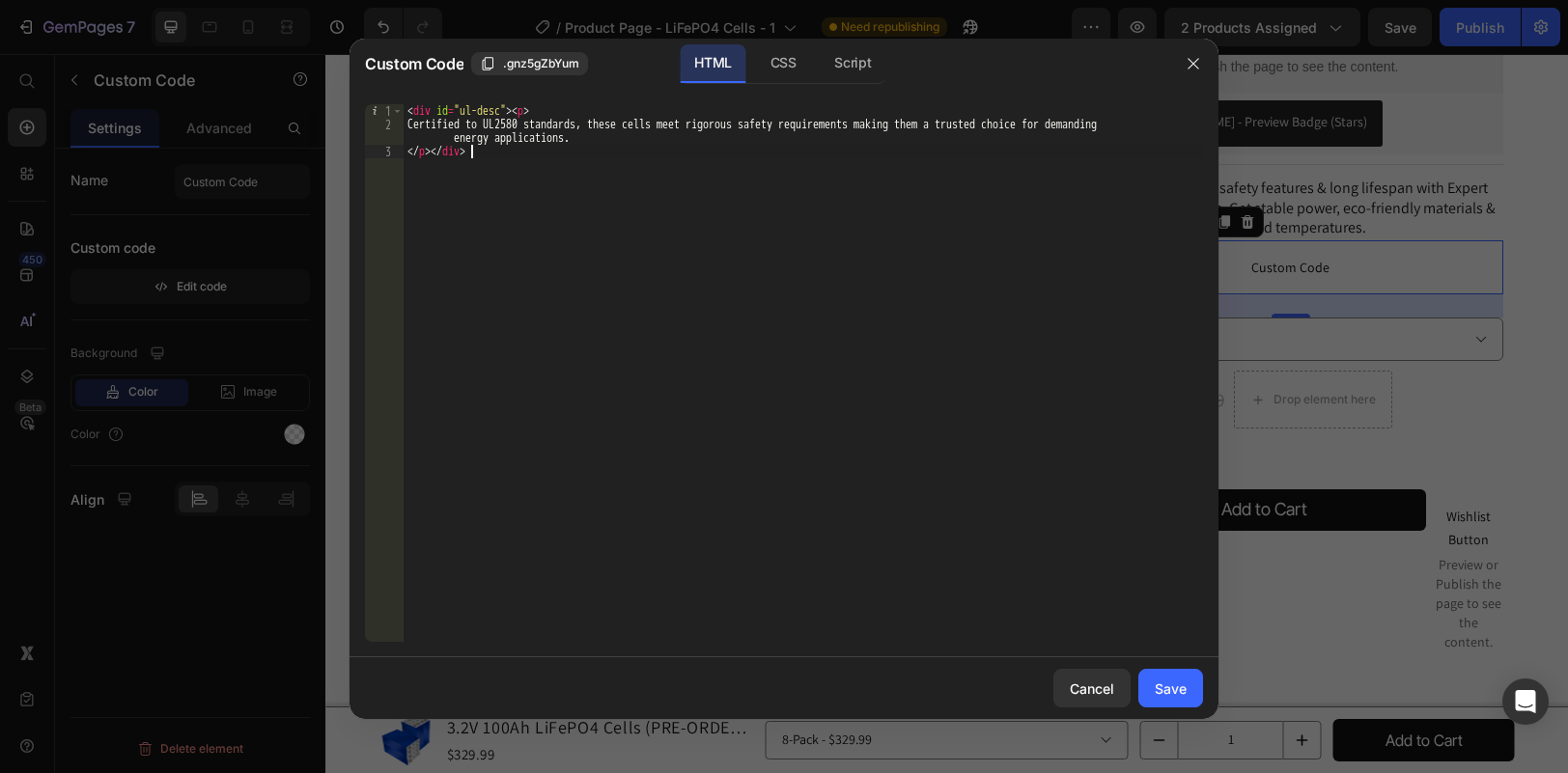 click on "< div   id = "ul-desc" > < p >     Certified to UL2580 standards, these cells meet rigorous safety requirements making them a trusted choice for demanding           energy applications. </ p > </ div >" at bounding box center (803, 386) 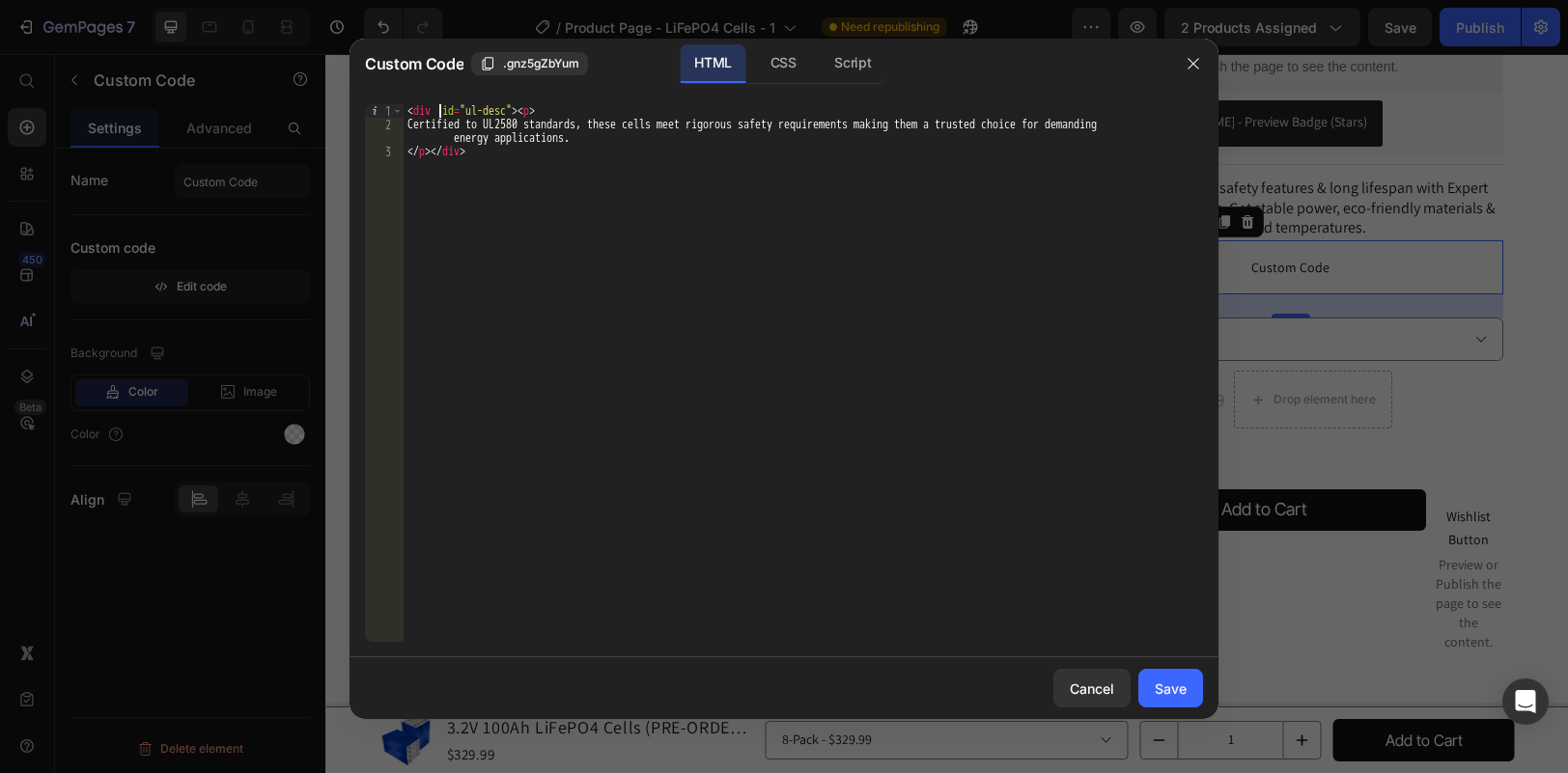 scroll, scrollTop: 0, scrollLeft: 11, axis: horizontal 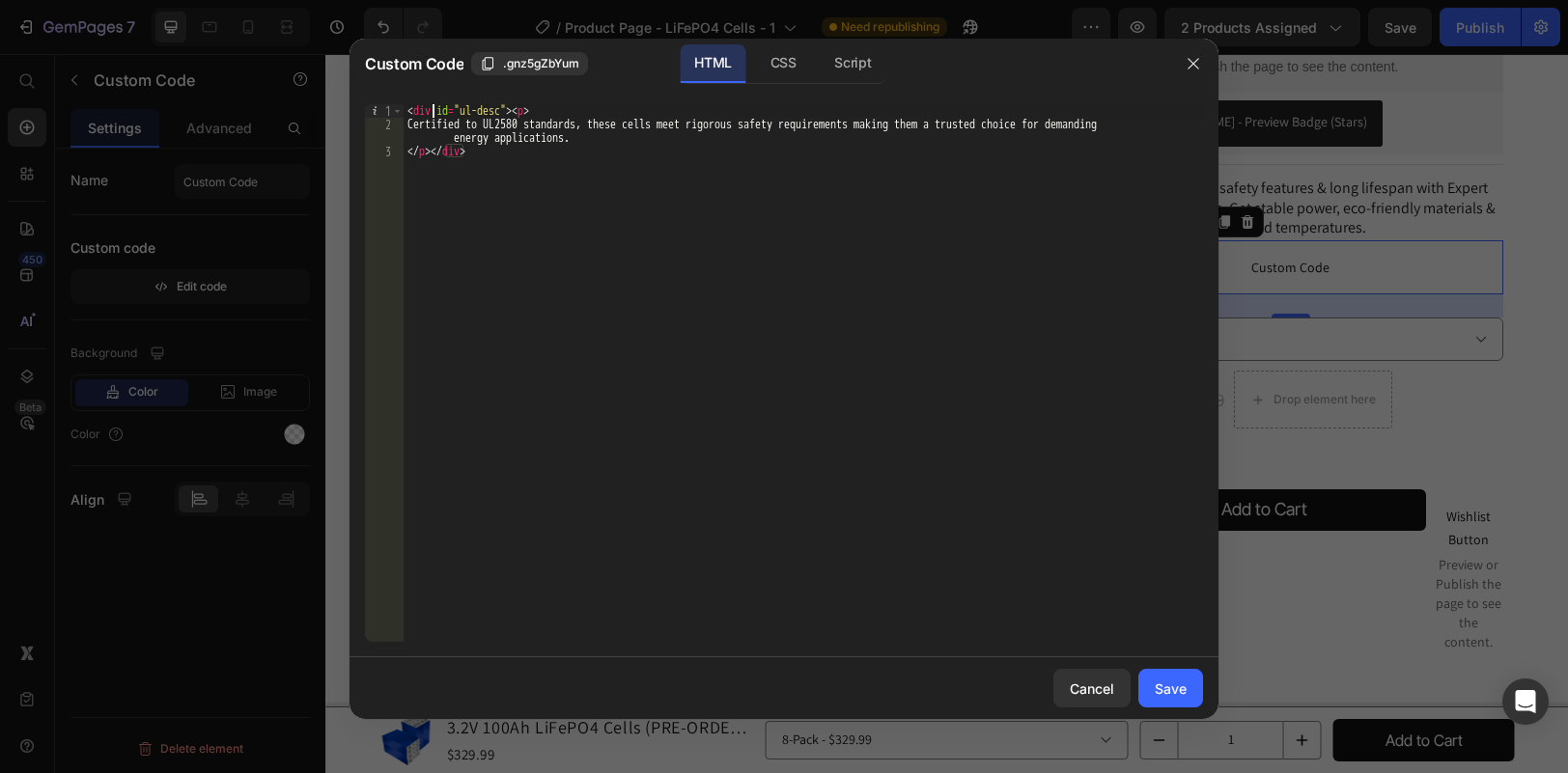 click on "< div   id = "ul-desc" > < p >     Certified to UL2580 standards, these cells meet rigorous safety requirements making them a trusted choice for demanding           energy applications. </ p > </ div >" at bounding box center (803, 386) 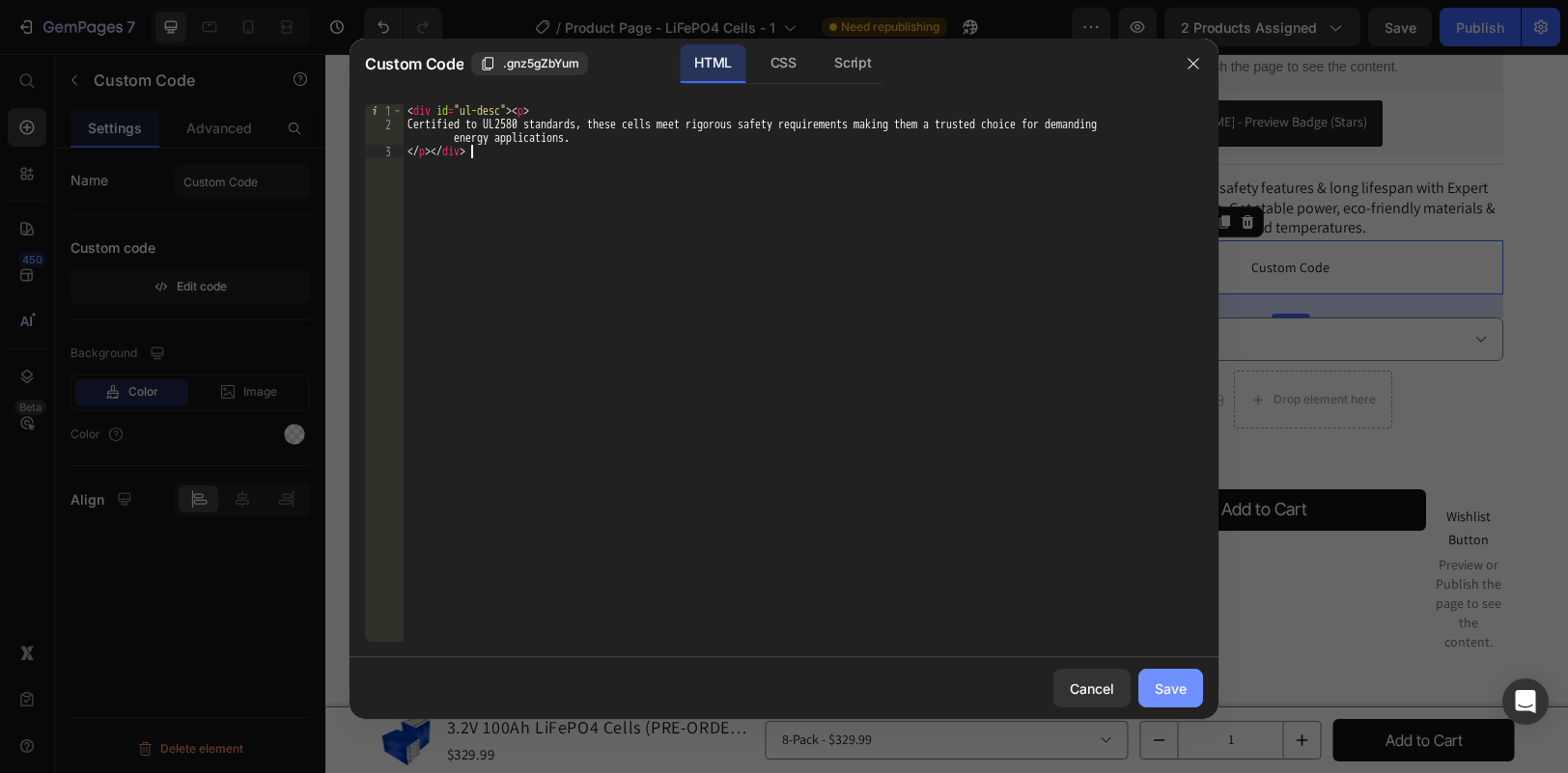 type on "</p></div>" 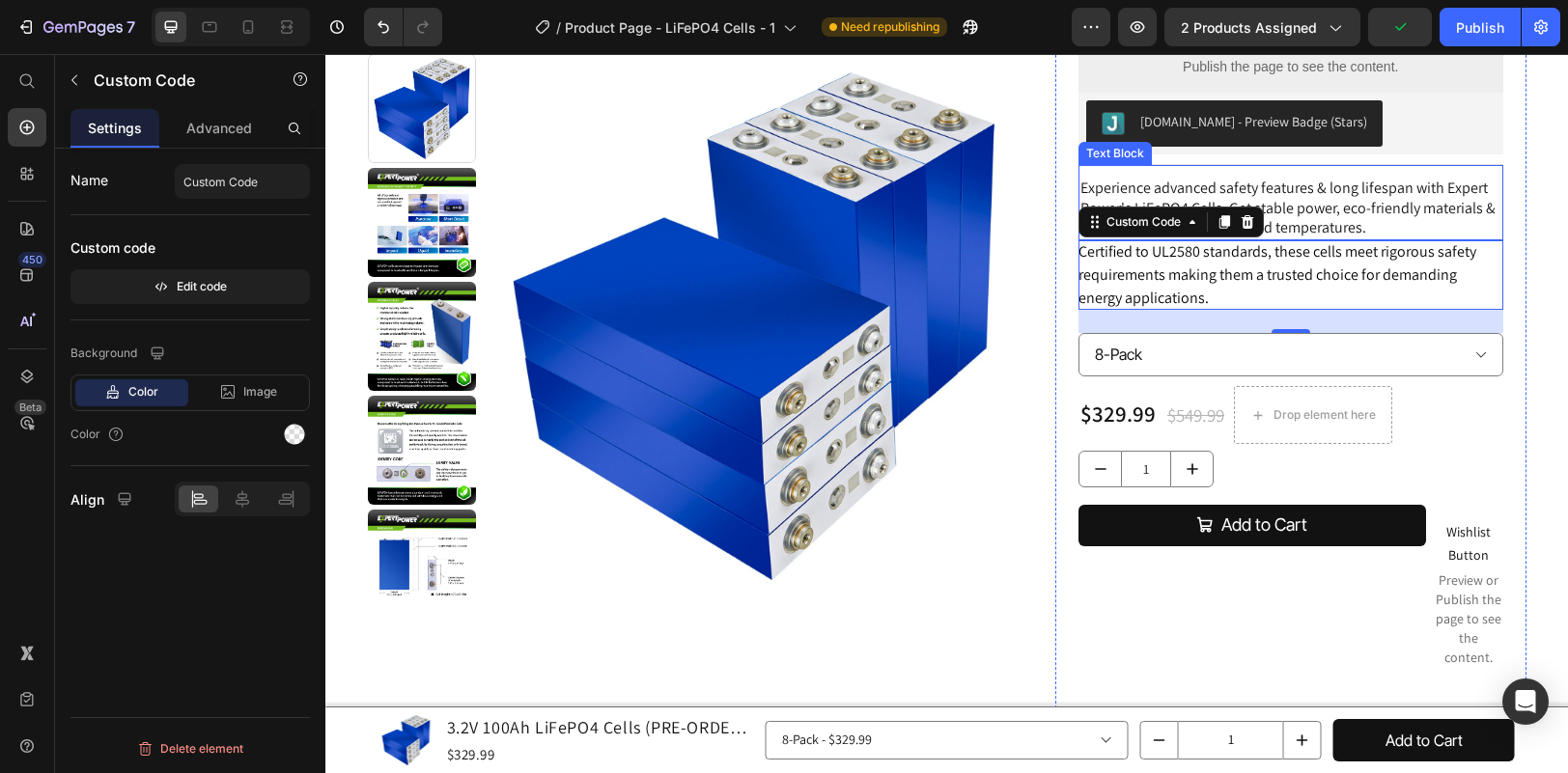 click on "Experience advanced safety features & long lifespan with Expert Power's LiFePO4 Cells. Get stable power, eco-friendly materials & reliable performance in varied temperatures." at bounding box center (1291, 208) 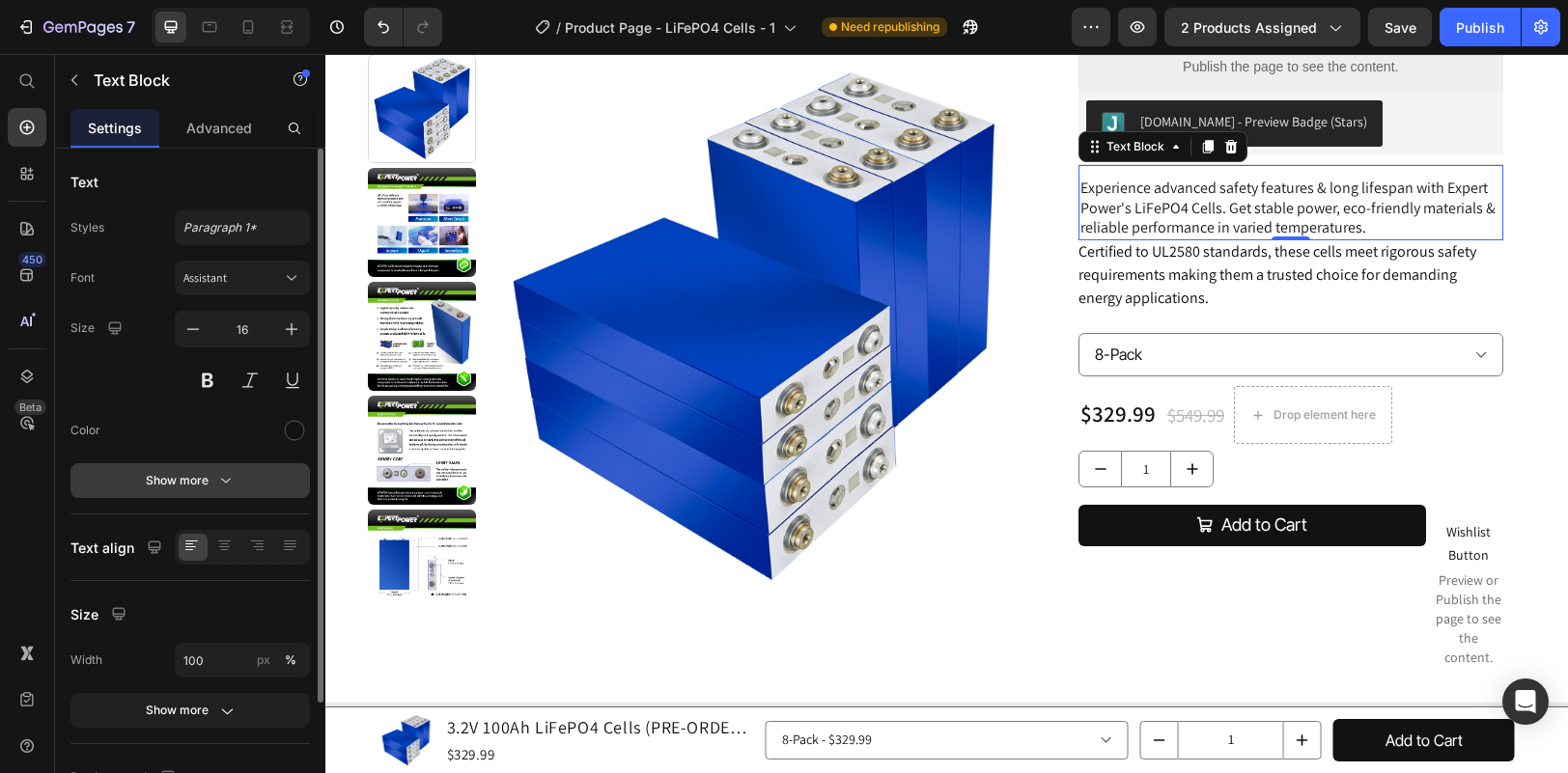 click on "Show more" at bounding box center (190, 481) 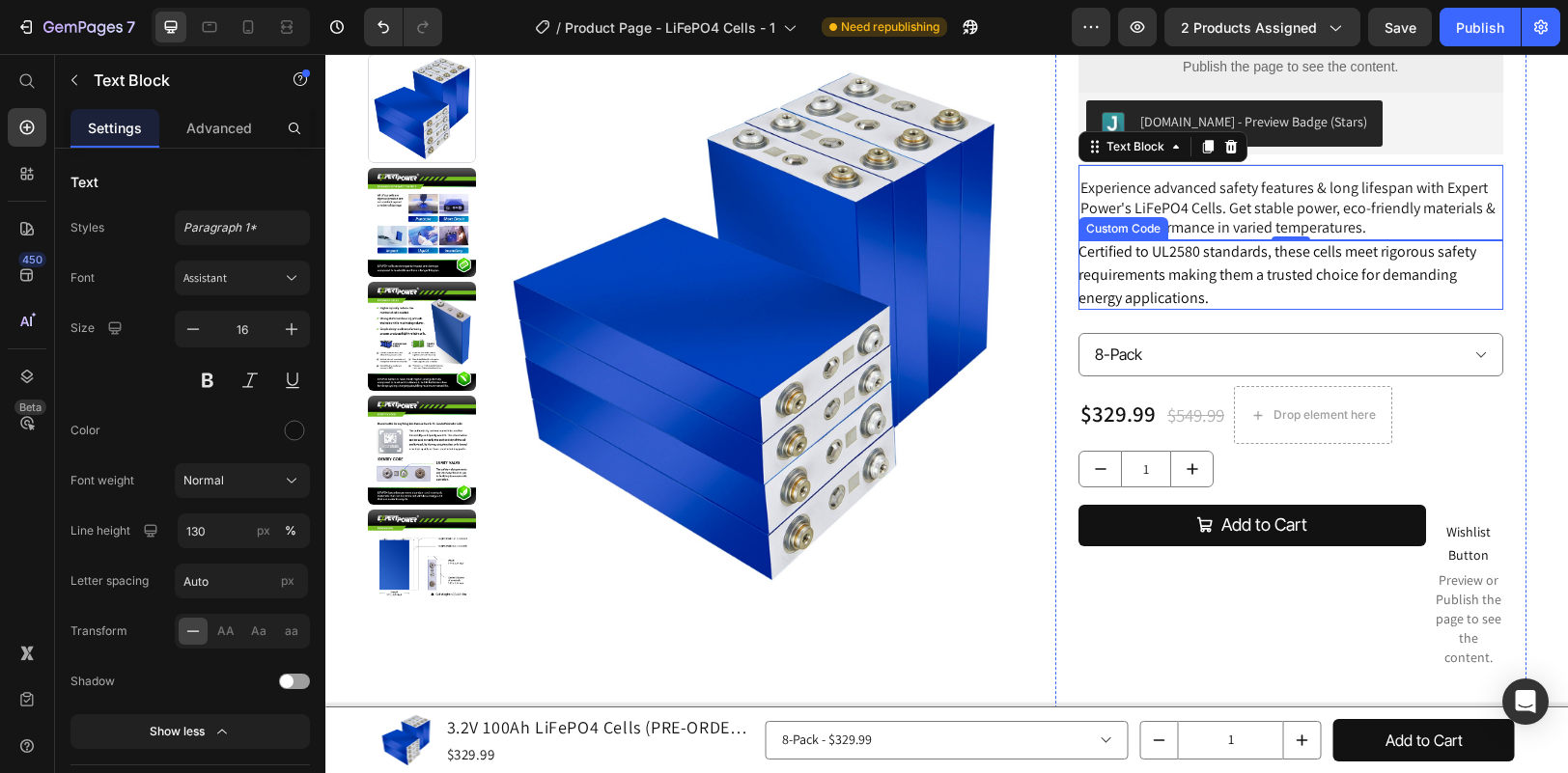 click on "Certified to UL2580 standards, these cells meet rigorous safety requirements making them a trusted choice for demanding energy applications." at bounding box center (1291, 275) 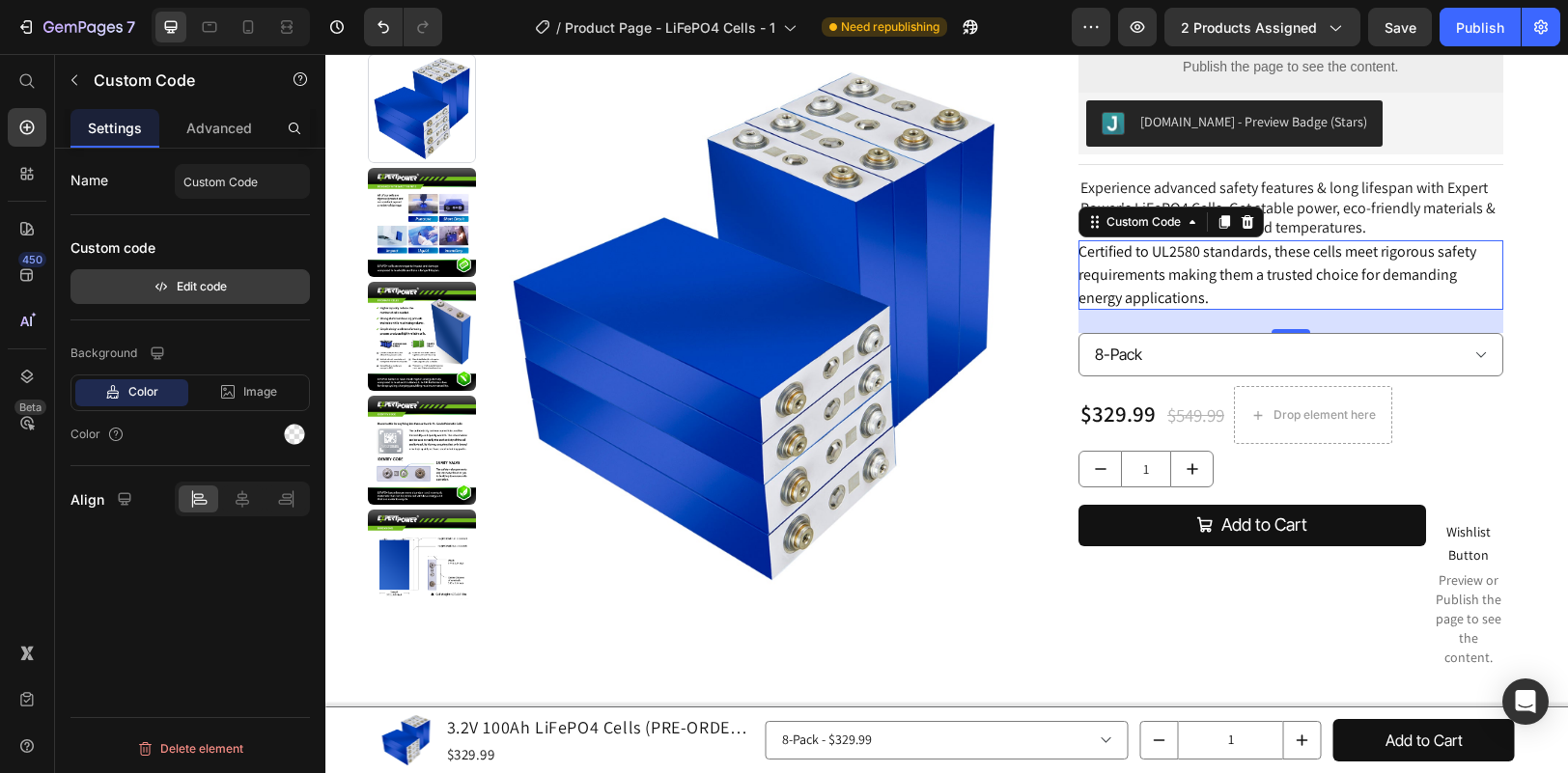 click on "Edit code" at bounding box center (190, 287) 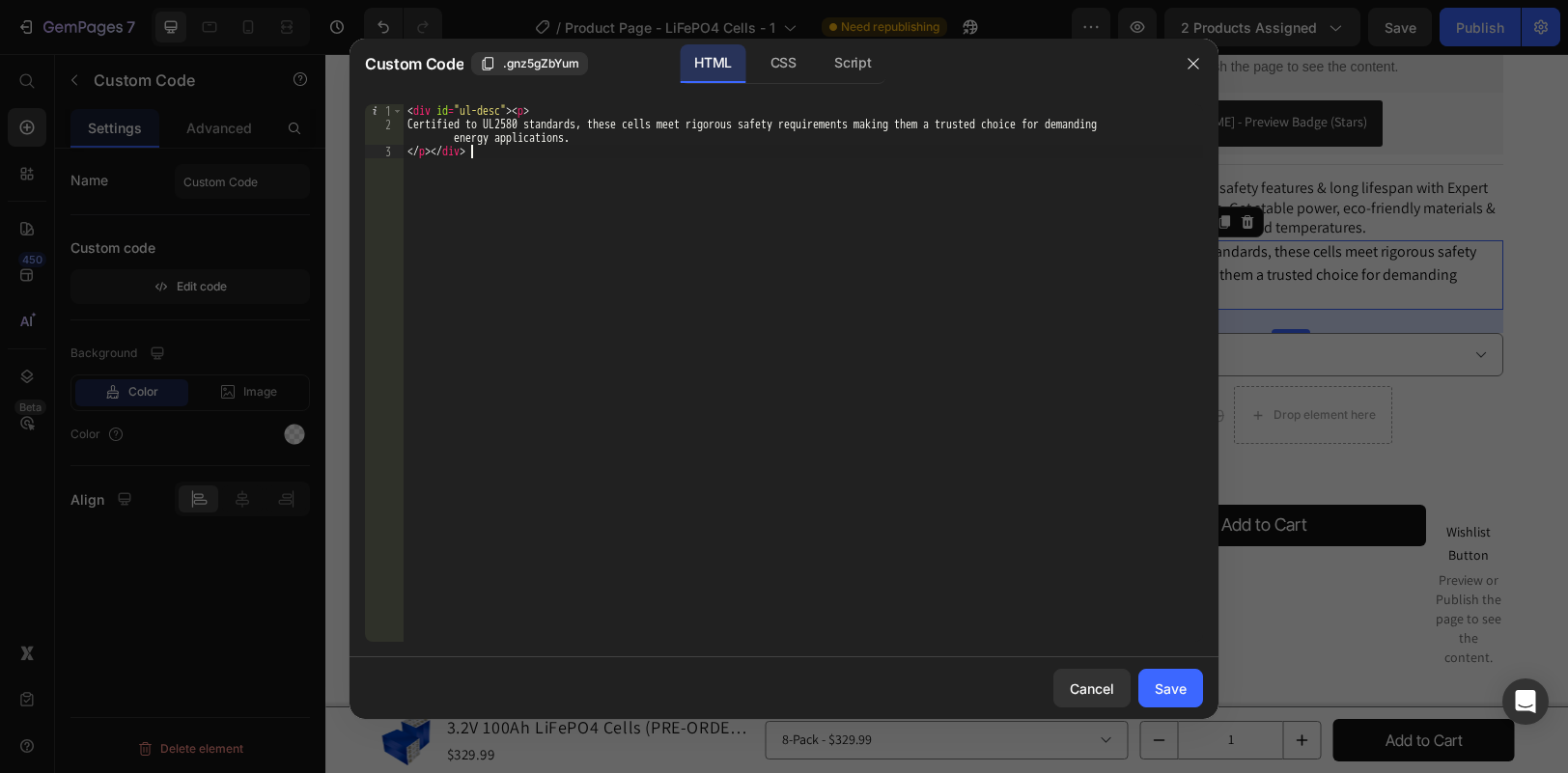 click on "< div   id = "ul-desc" > < p >     Certified to UL2580 standards, these cells meet rigorous safety requirements making them a trusted choice for demanding           energy applications. </ p > </ div >" at bounding box center (803, 386) 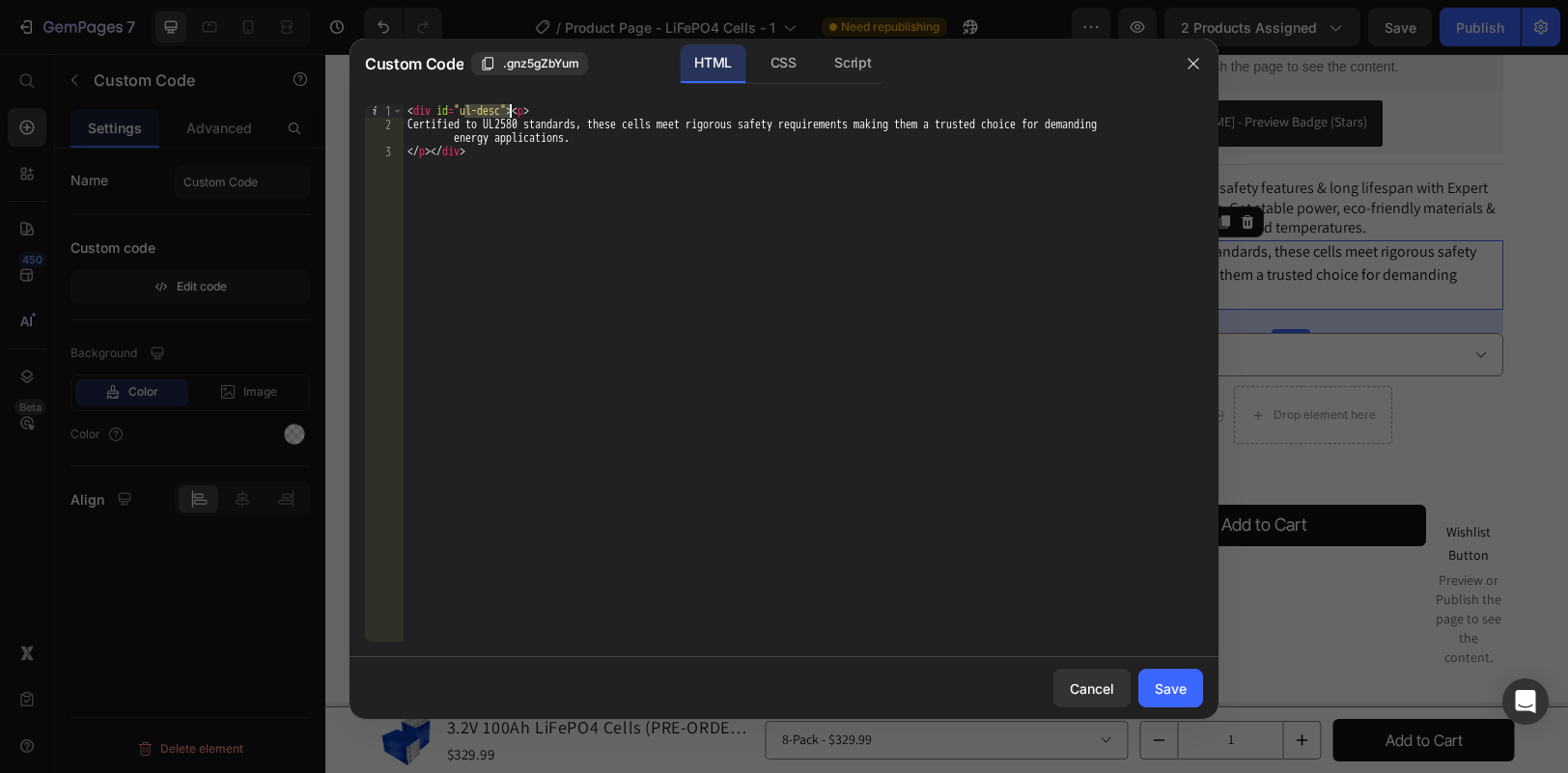 drag, startPoint x: 463, startPoint y: 112, endPoint x: 506, endPoint y: 113, distance: 43.011626 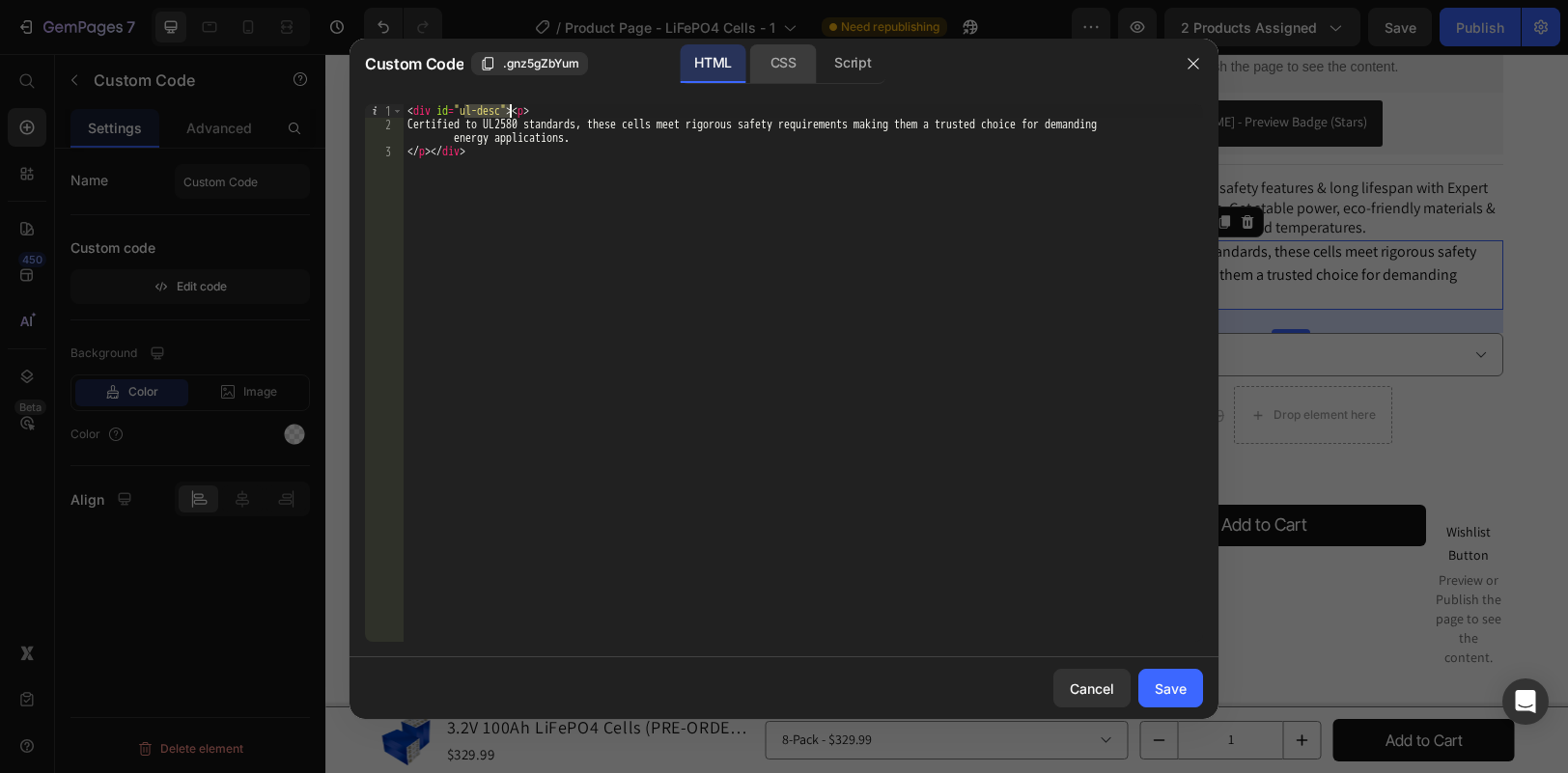 click on "CSS" 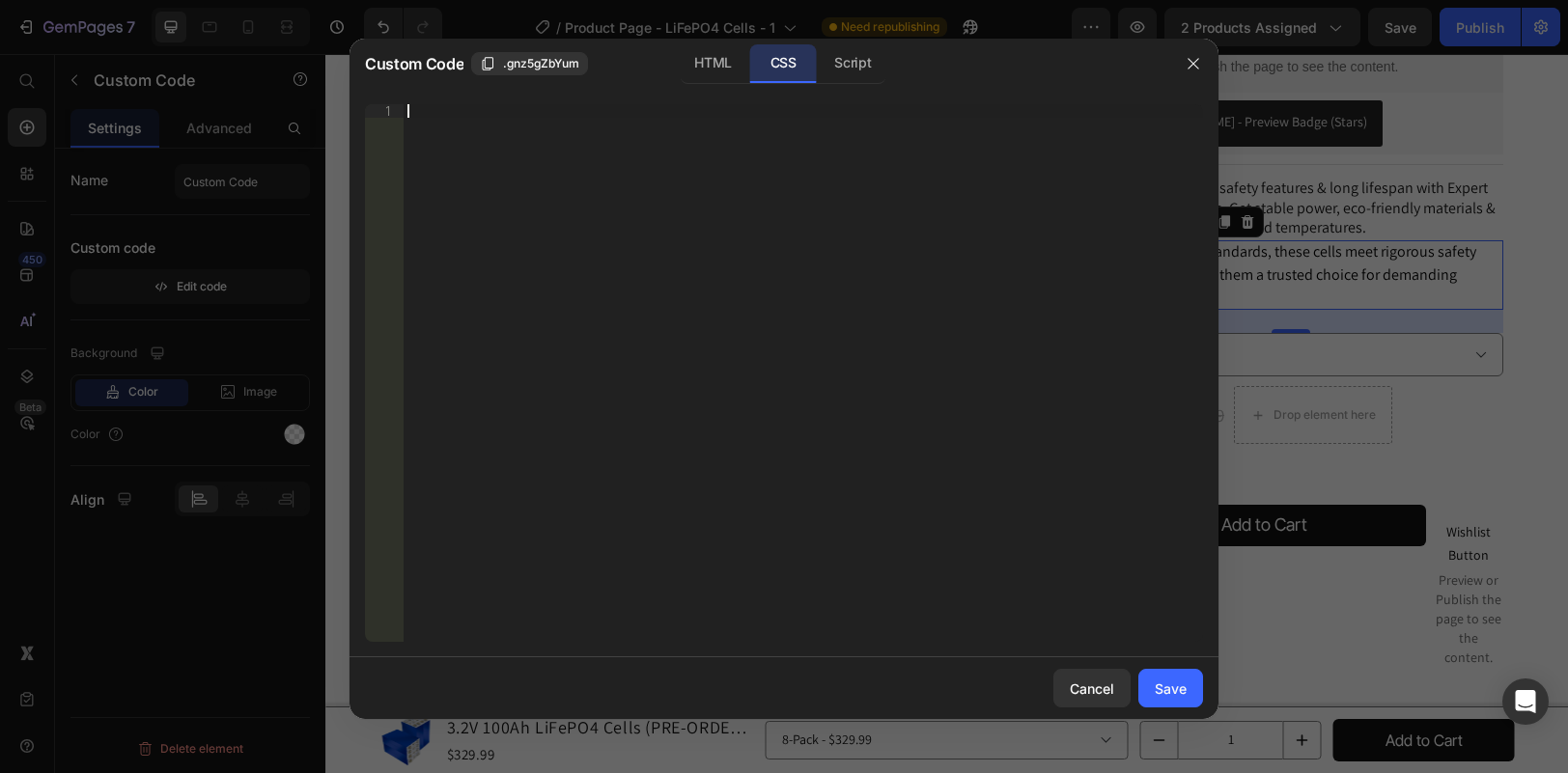 click on "Insert the CSS code to style your content right here." at bounding box center [803, 386] 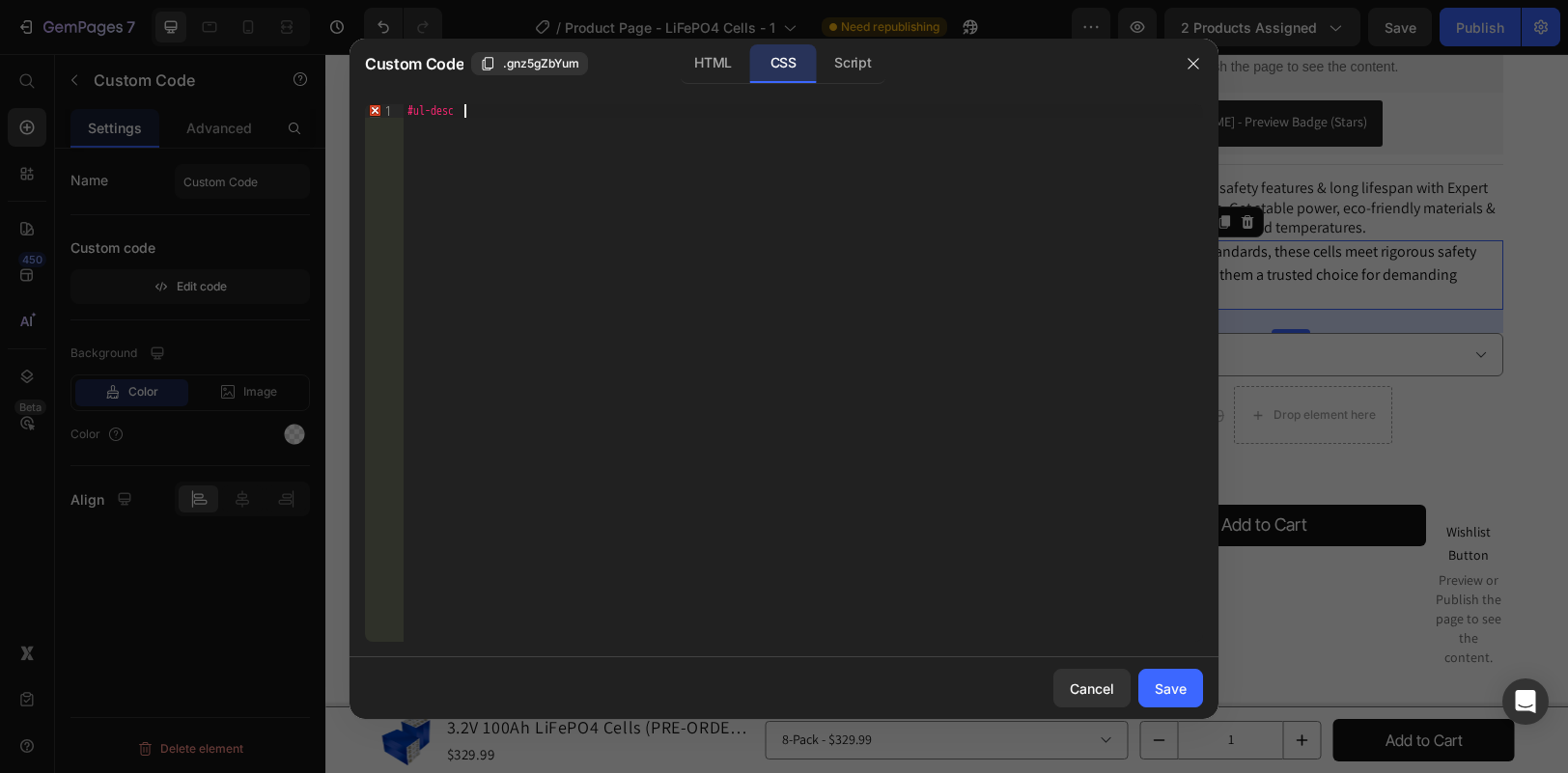 scroll, scrollTop: 0, scrollLeft: 4, axis: horizontal 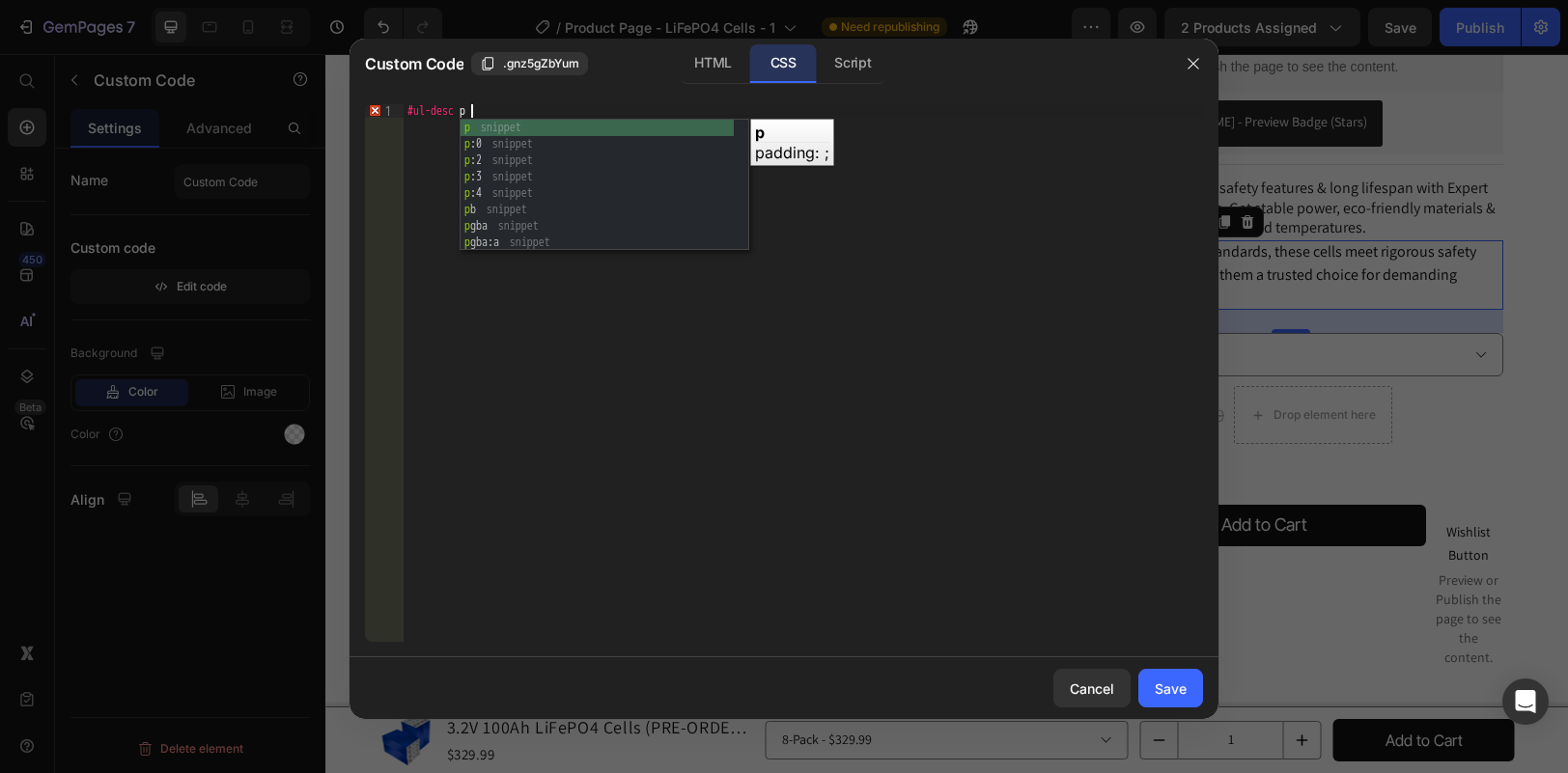 type on "#ul-desc p{}" 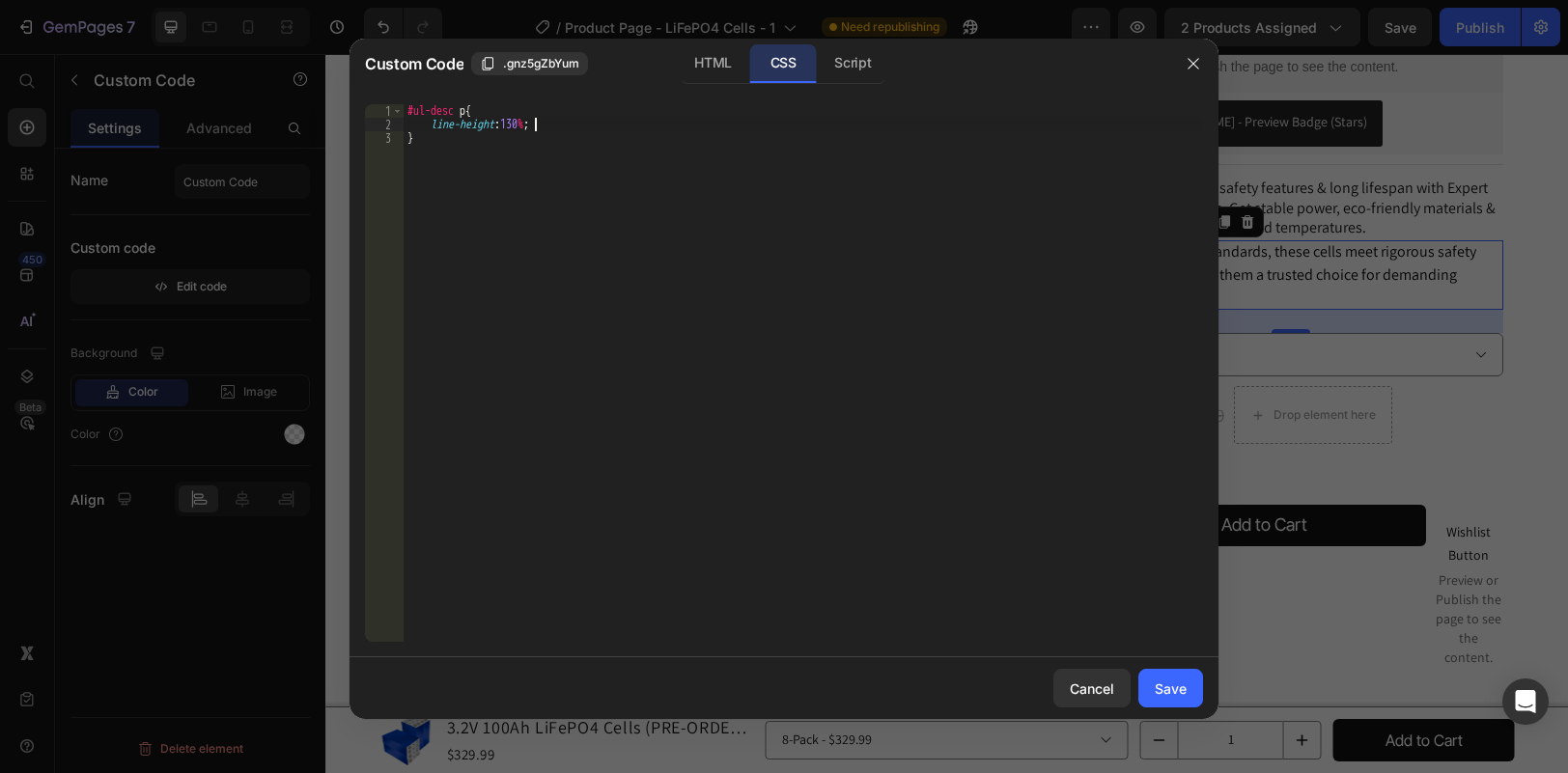 scroll, scrollTop: 0, scrollLeft: 10, axis: horizontal 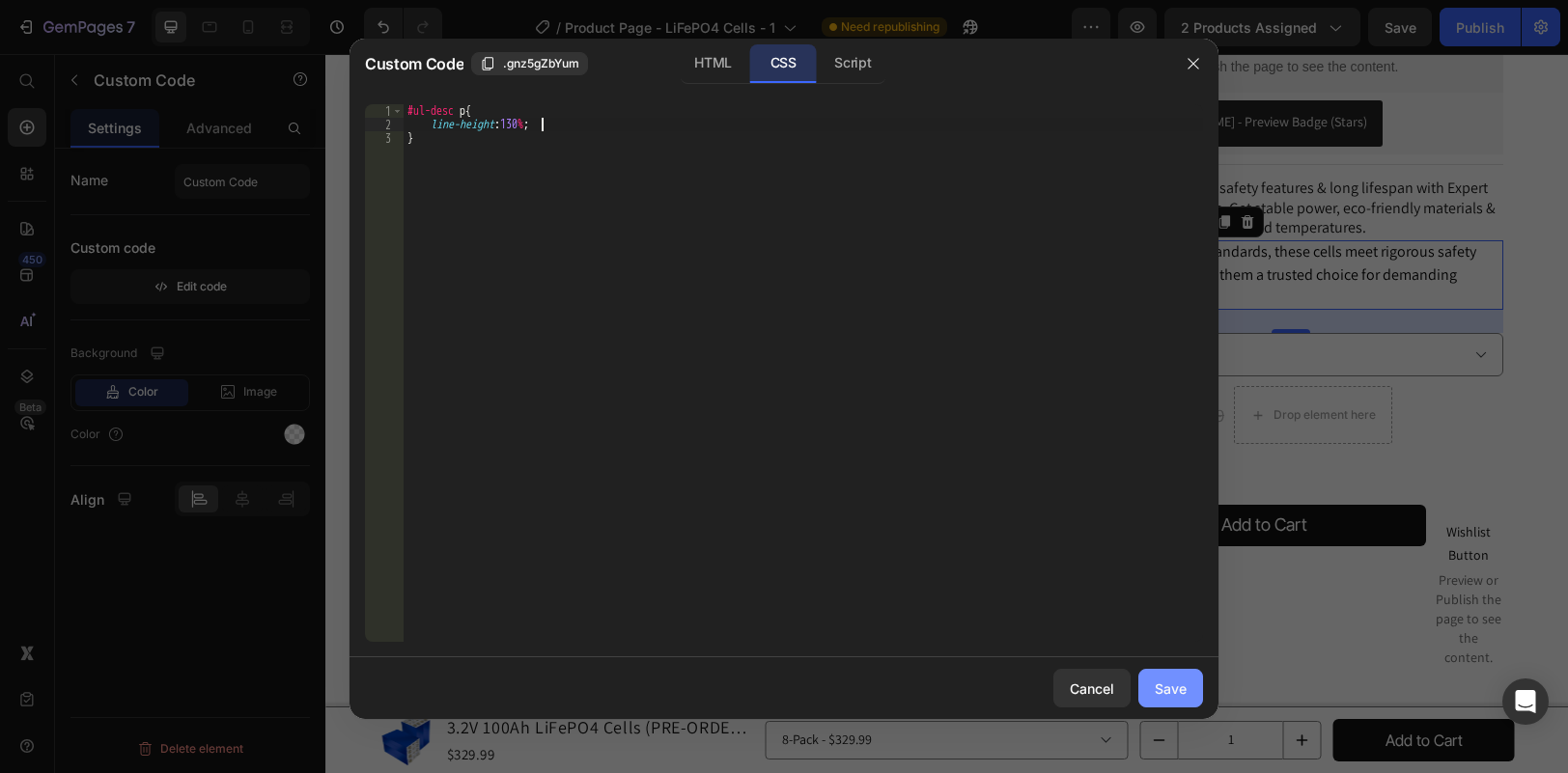 type on "line-height:130%;" 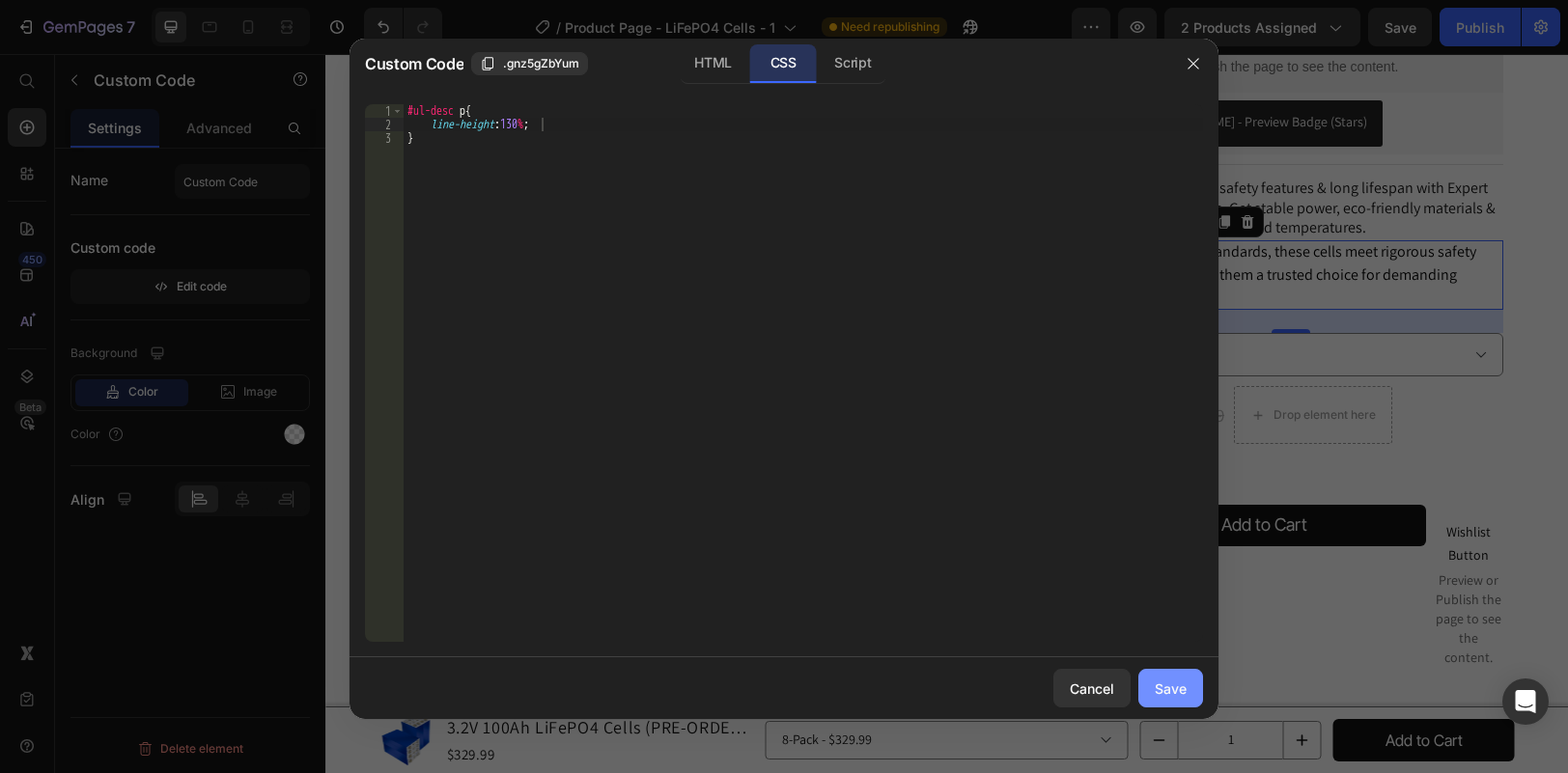 click on "Save" 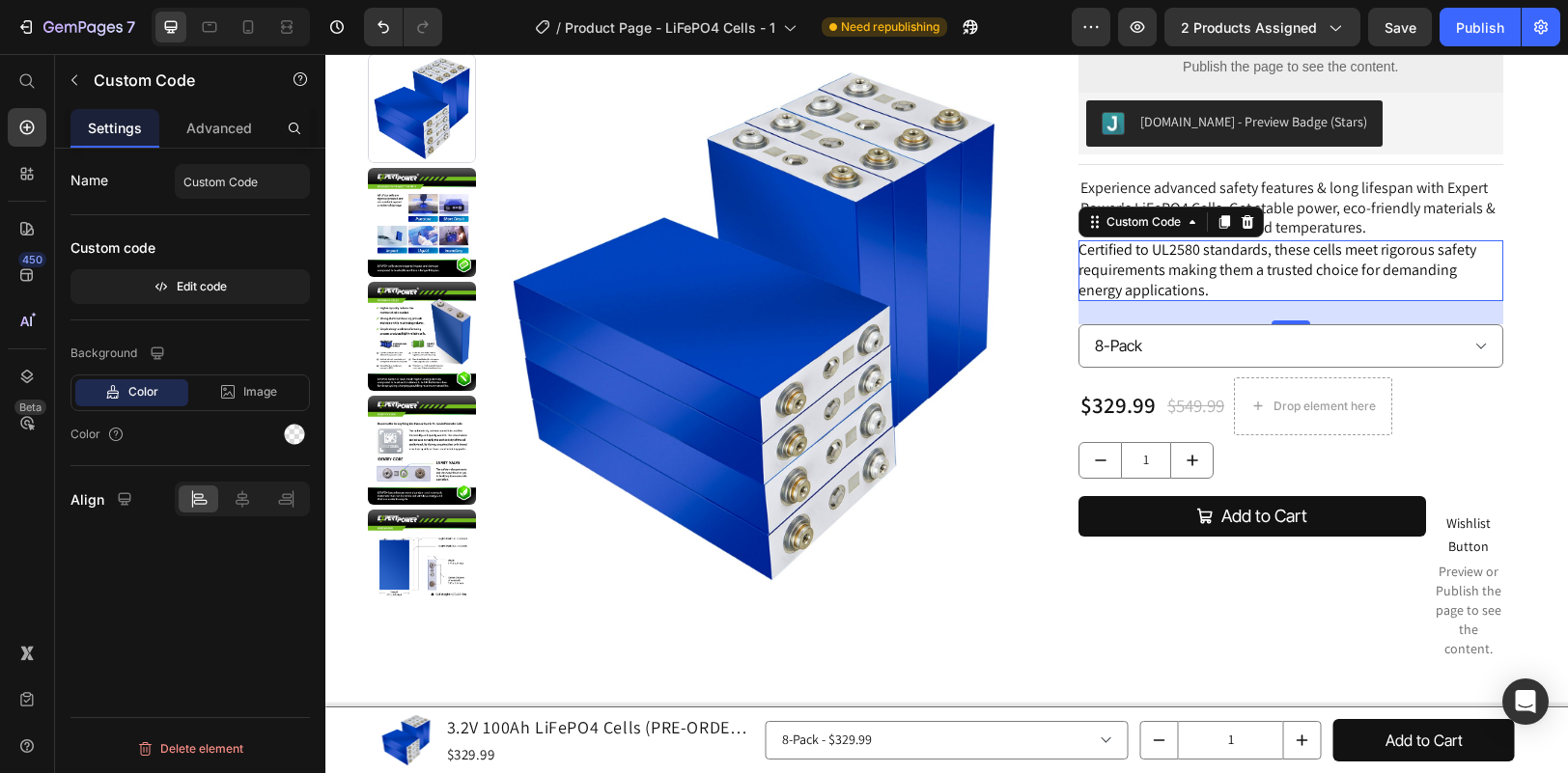 click on "Certified to UL2580 standards, these cells meet rigorous safety requirements making them a trusted choice for demanding energy applications." at bounding box center [1291, 270] 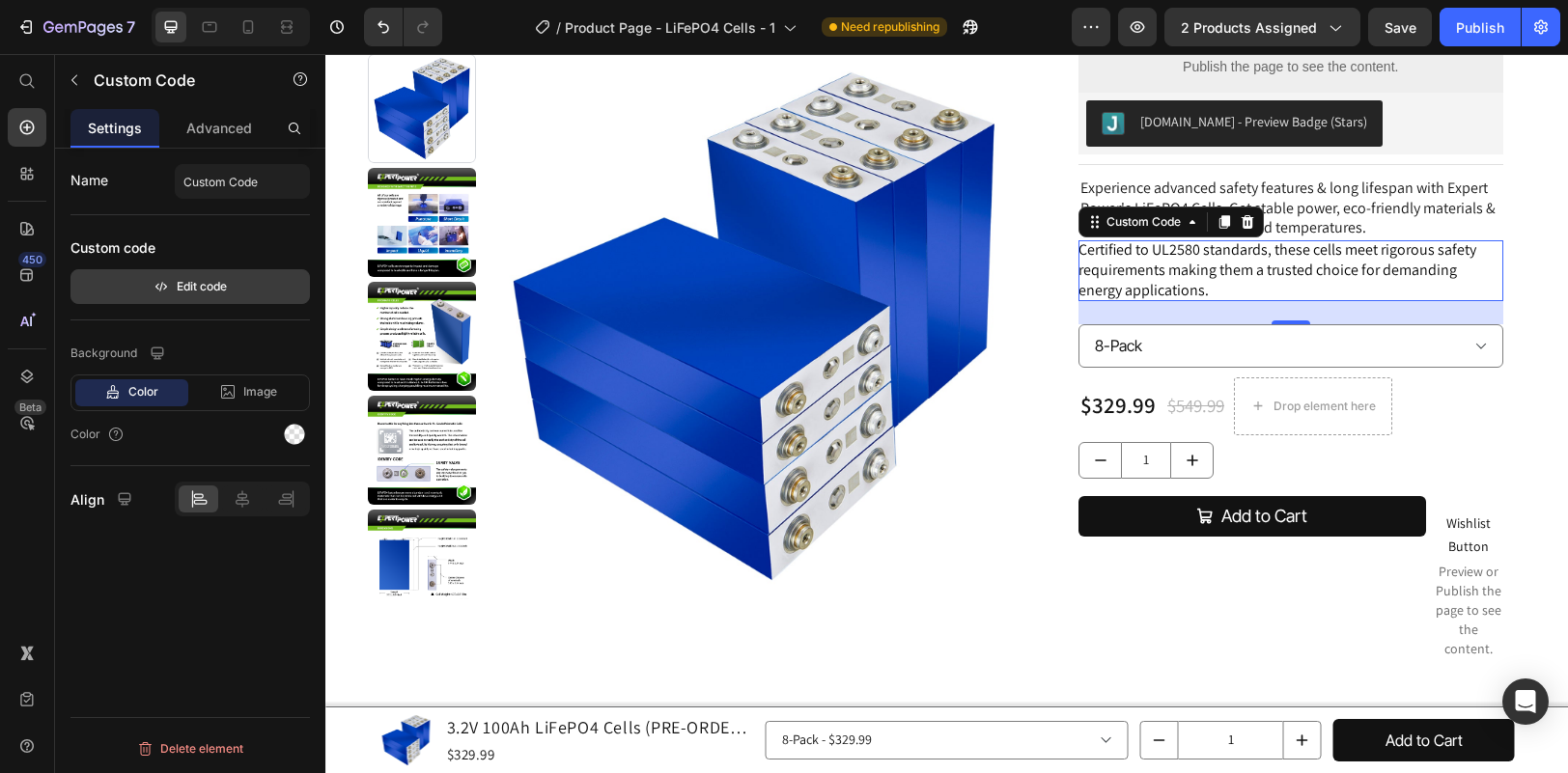 click on "Edit code" at bounding box center (190, 287) 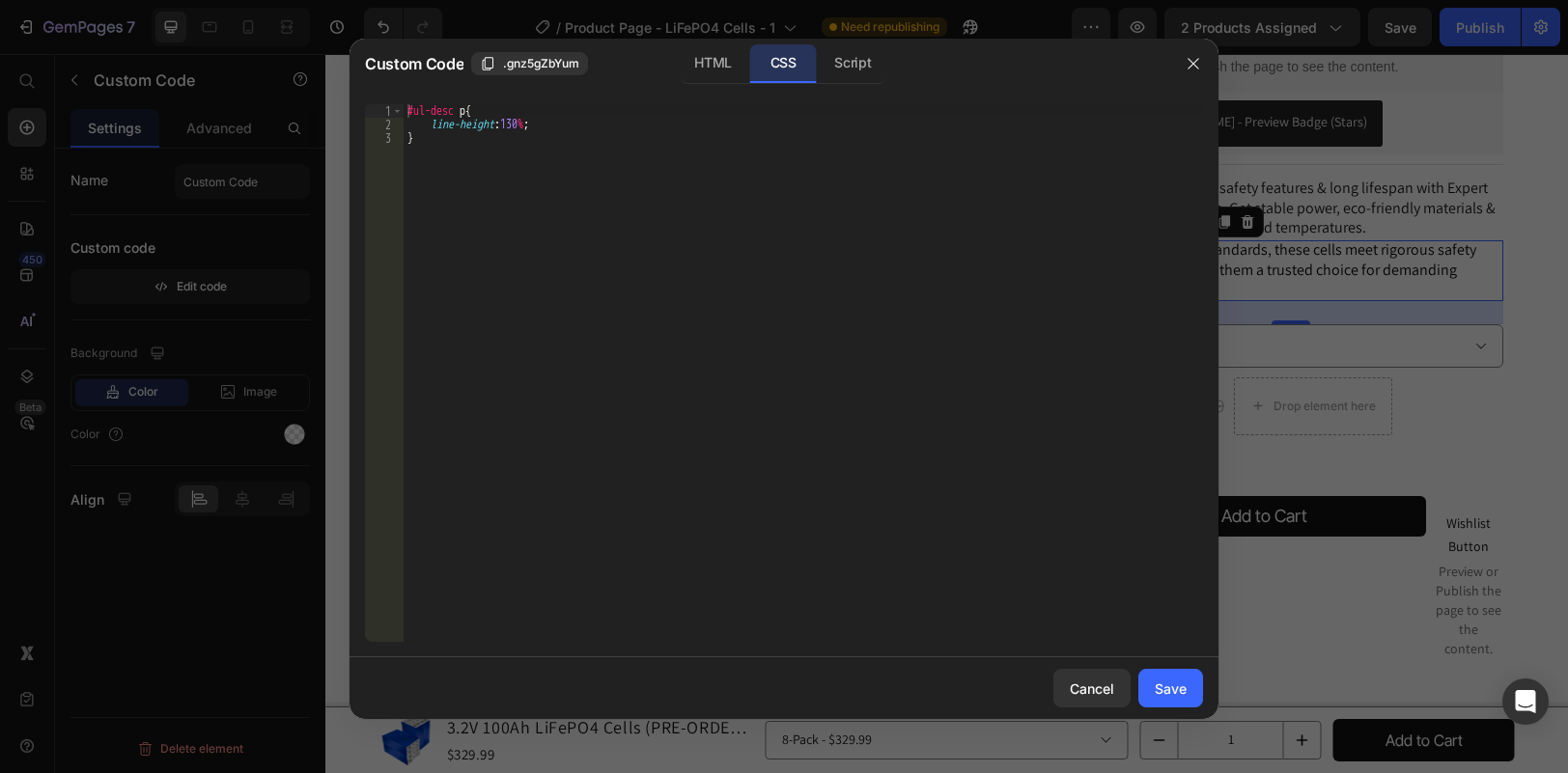 click on "#ul-desc   p {      line-height : 130 % ; }" at bounding box center (803, 386) 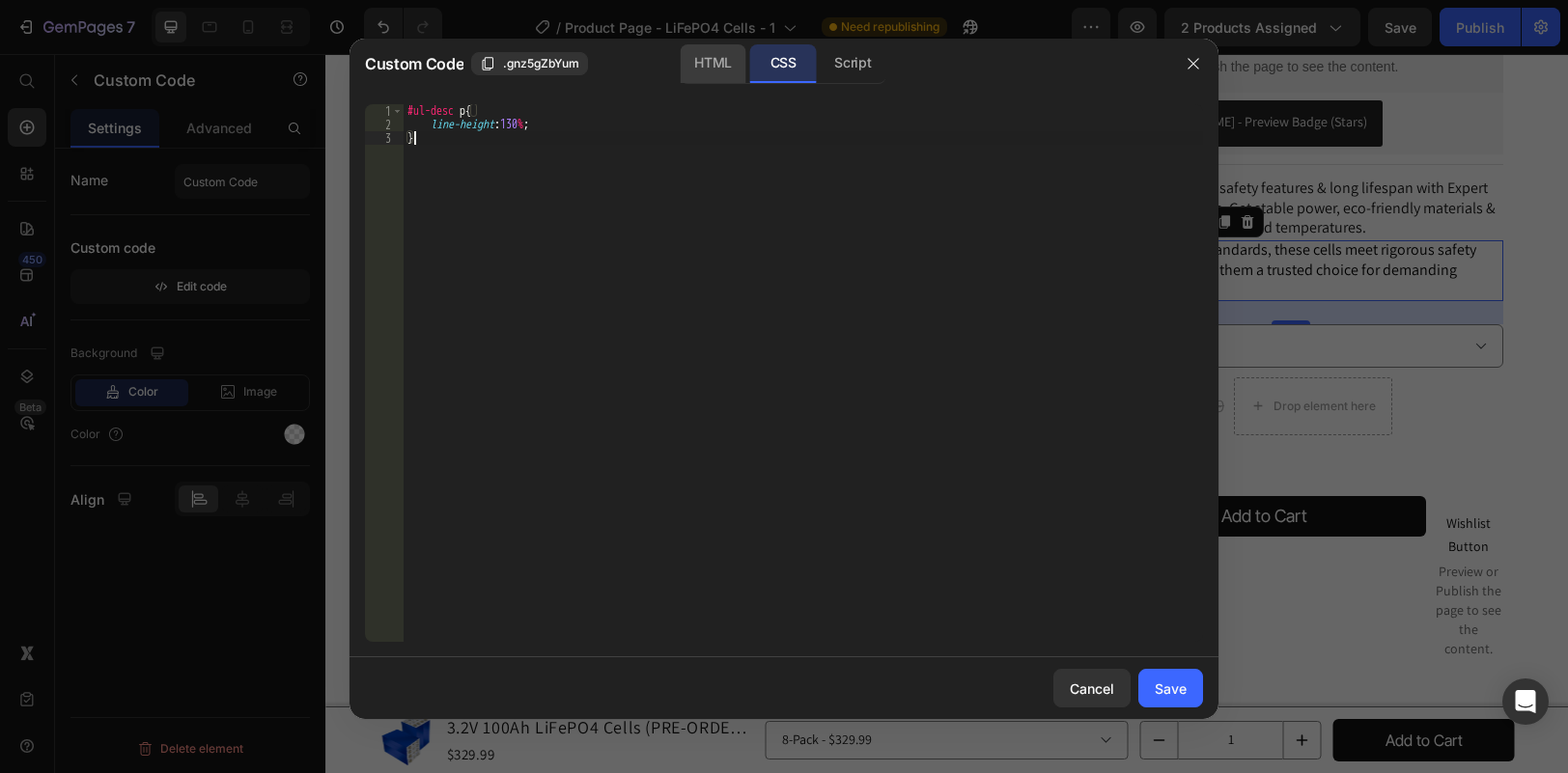 click on "HTML" 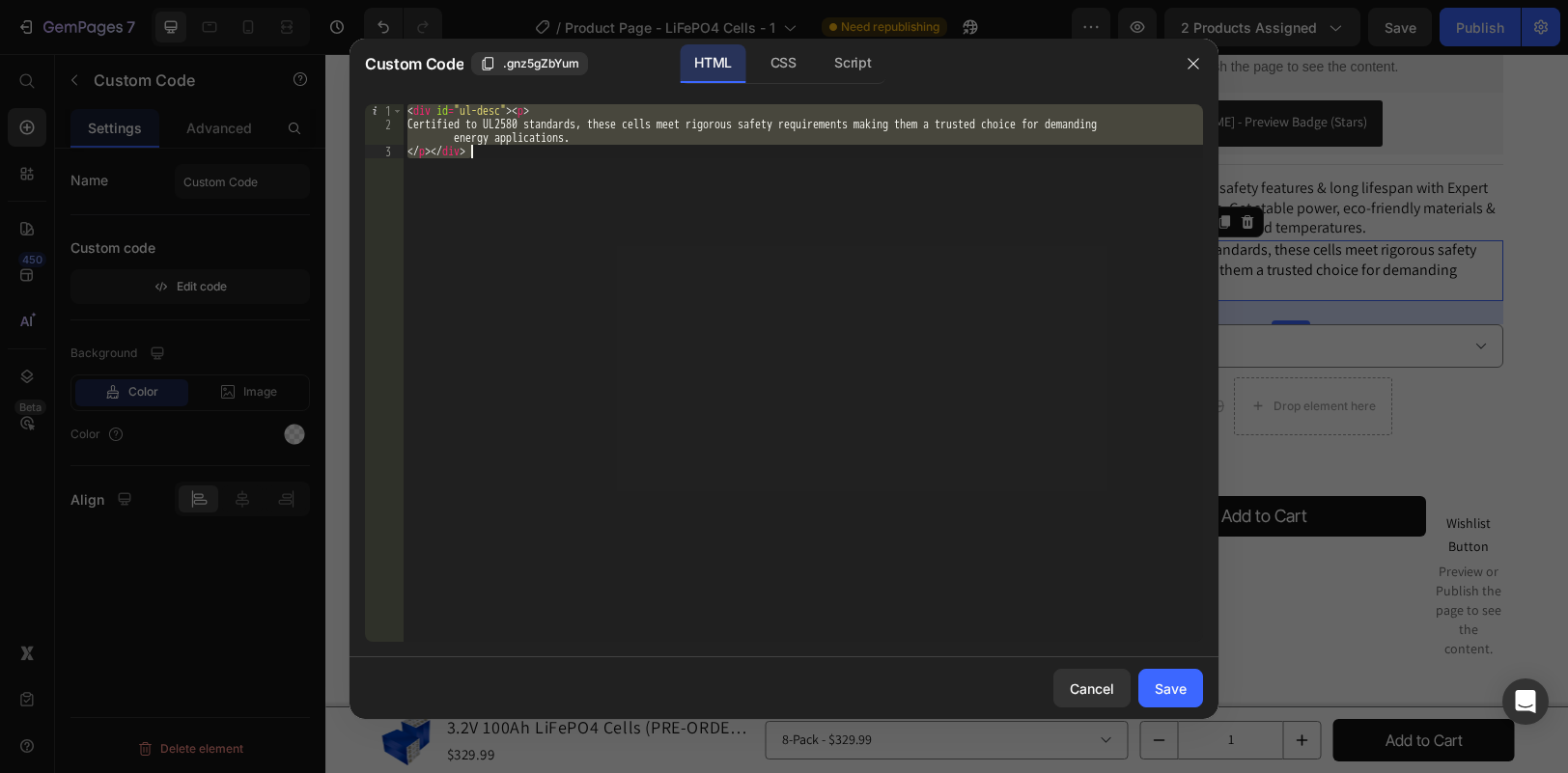 click on "< div   id = "ul-desc" > < p >     Certified to UL2580 standards, these cells meet rigorous safety requirements making them a trusted choice for demanding           energy applications. </ p > </ div >" at bounding box center (803, 373) 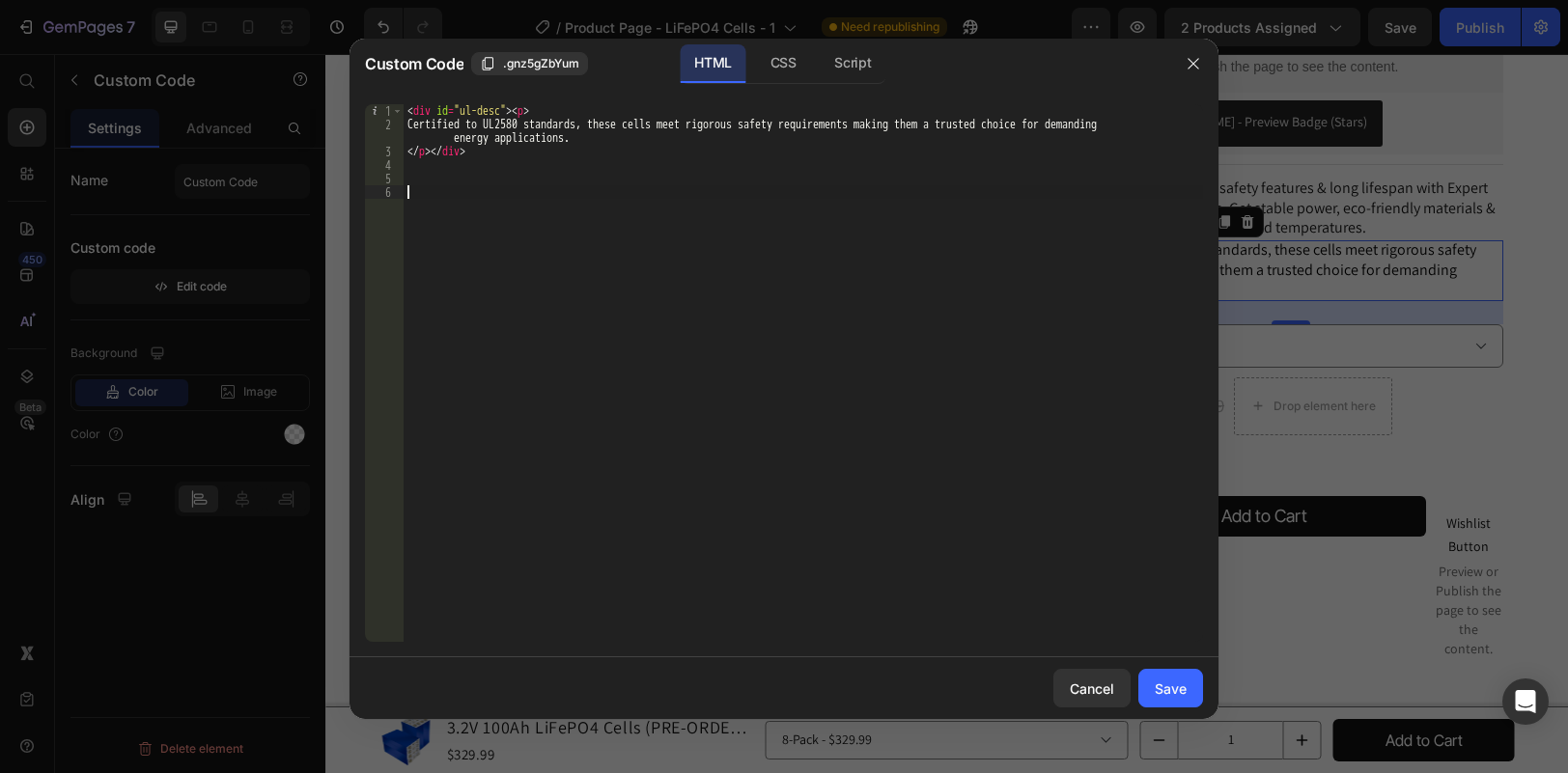 paste on "</div>" 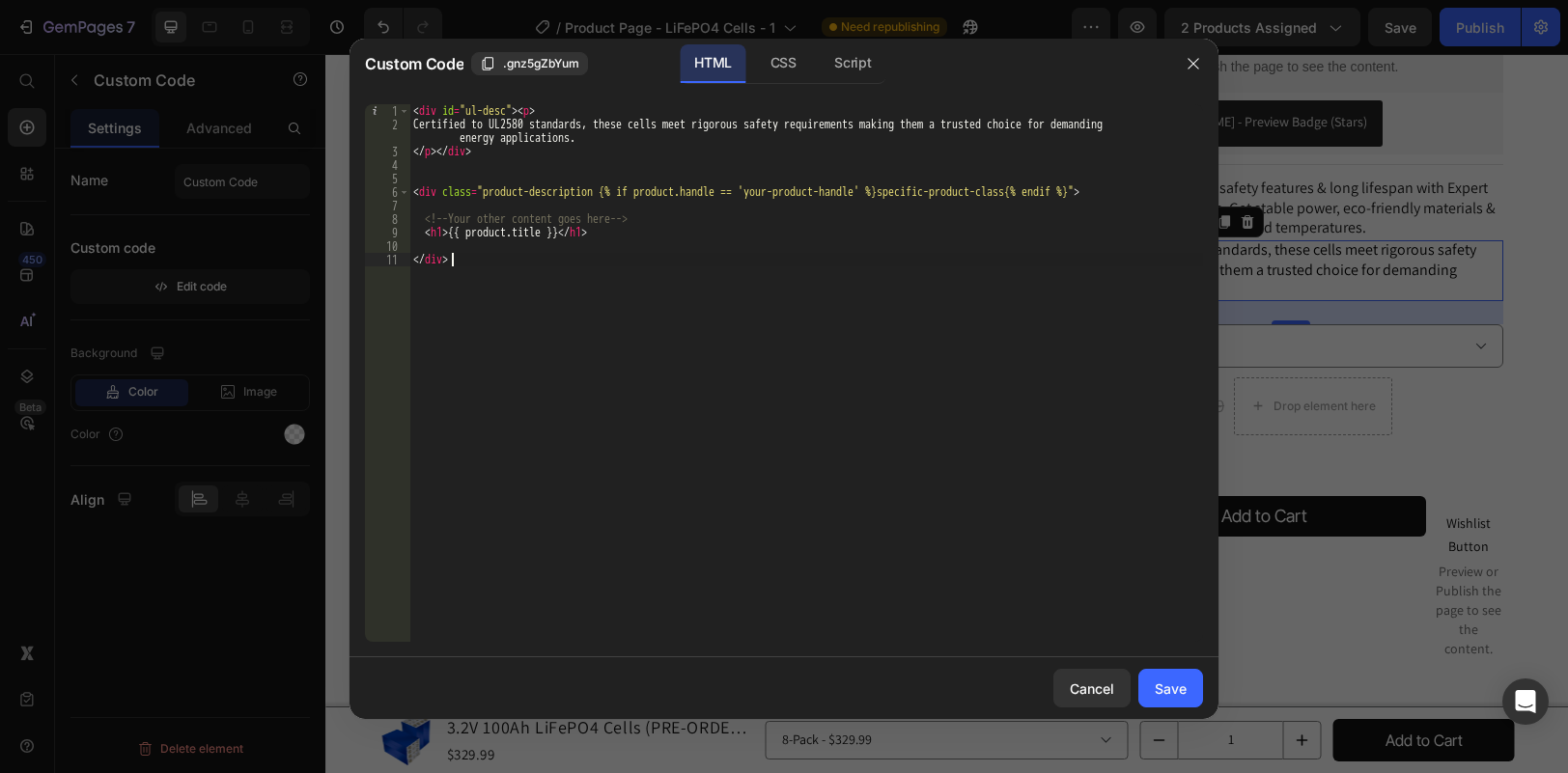click on "< div   id = "ul-desc" > < p >     Certified to UL2580 standards, these cells meet rigorous safety requirements making them a trusted choice for demanding           energy applications. </ p > </ div > < div   class = "product-description {% if product.handle == 'your-product-handle' %}specific-product-class{% endif %}" >       <!--  Your other content goes here  -->    < h1 > {{ product.title }} </ h1 > </ div >" at bounding box center [806, 386] 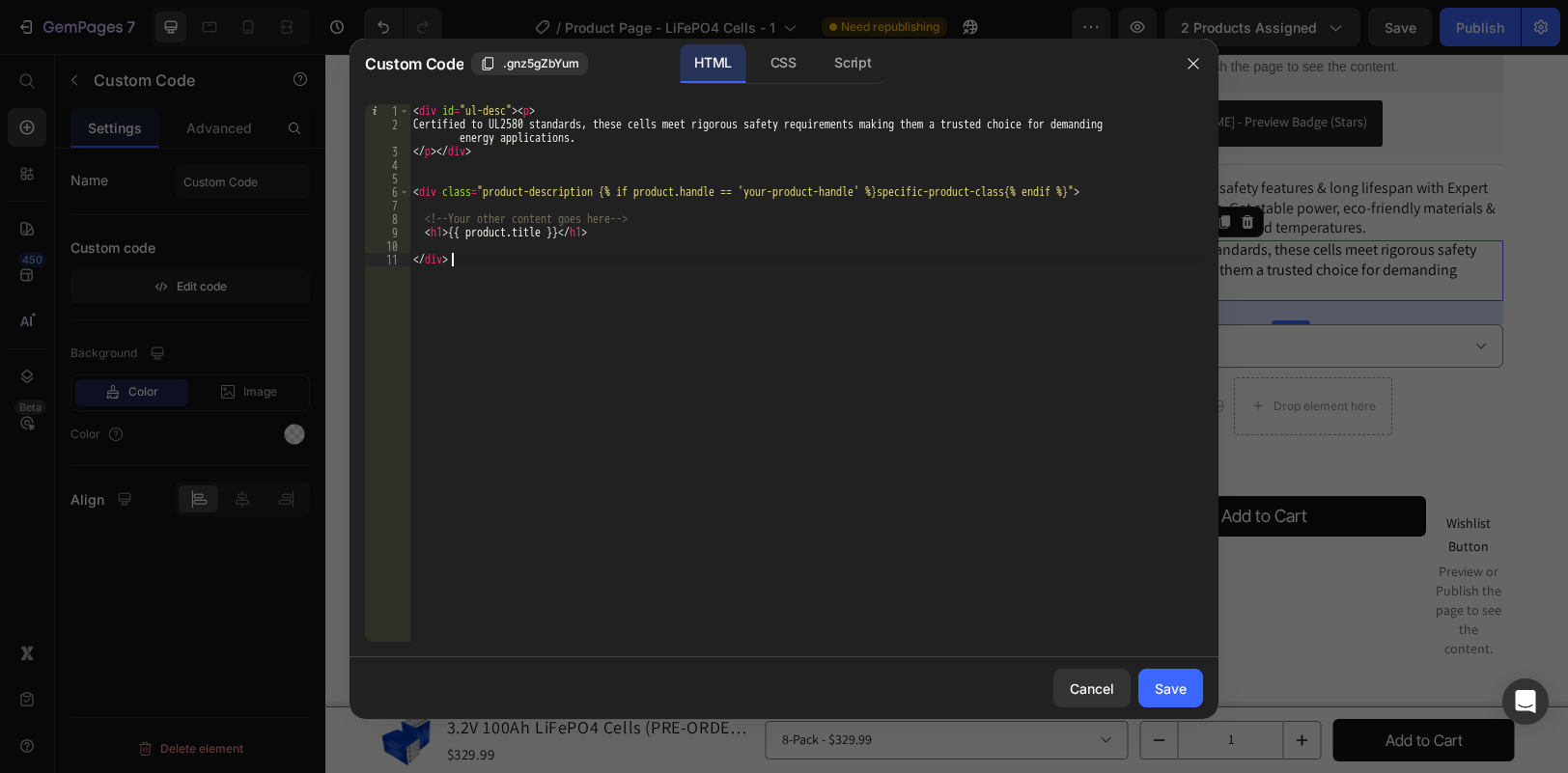 click on "< div   id = "ul-desc" > < p >     Certified to UL2580 standards, these cells meet rigorous safety requirements making them a trusted choice for demanding           energy applications. </ p > </ div > < div   class = "product-description {% if product.handle == 'your-product-handle' %}specific-product-class{% endif %}" >       <!--  Your other content goes here  -->    < h1 > {{ product.title }} </ h1 > </ div >" at bounding box center (806, 386) 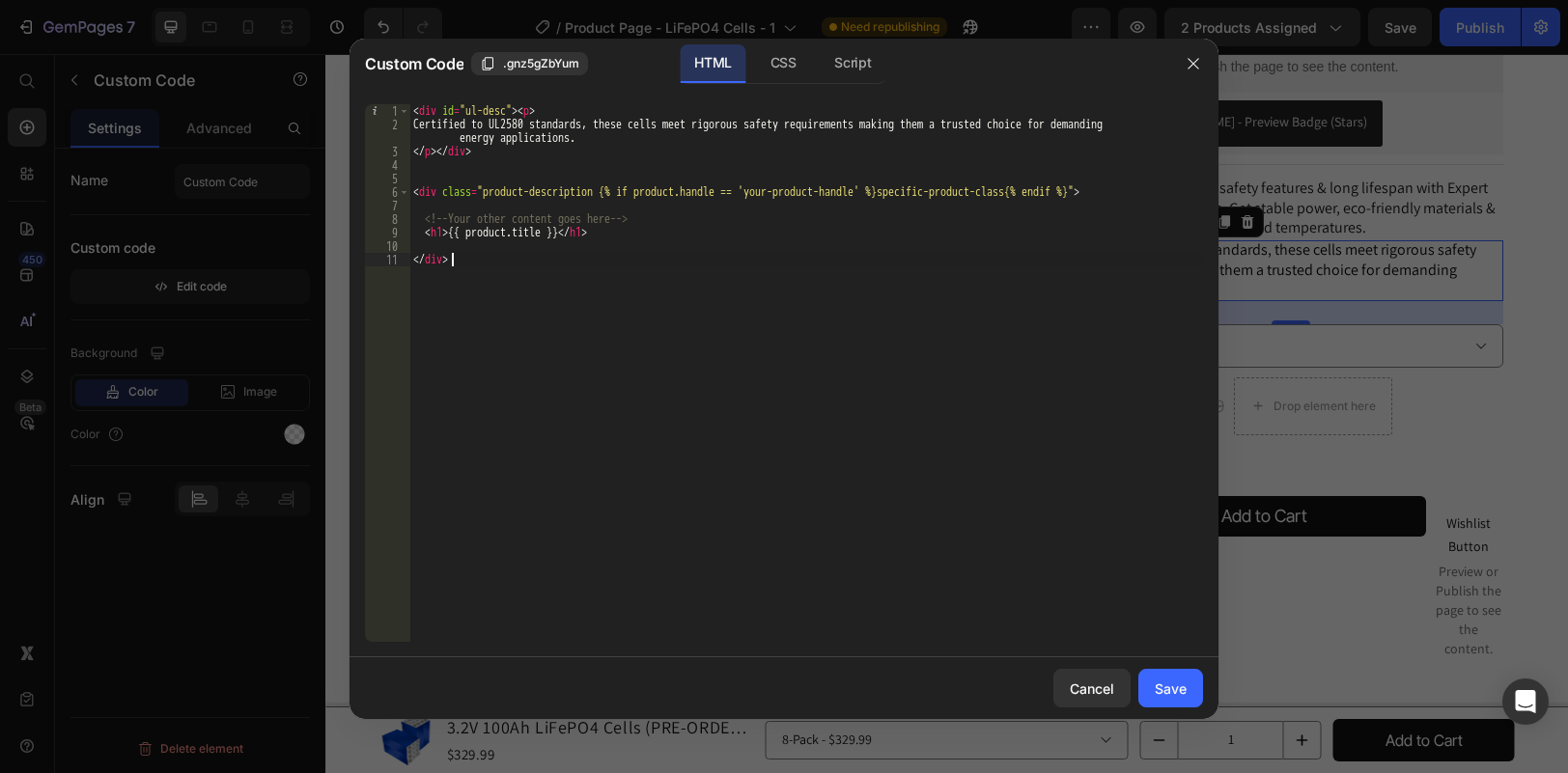 click on "< div   id = "ul-desc" > < p >     Certified to UL2580 standards, these cells meet rigorous safety requirements making them a trusted choice for demanding           energy applications. </ p > </ div > < div   class = "product-description {% if product.handle == 'your-product-handle' %}specific-product-class{% endif %}" >       <!--  Your other content goes here  -->    < h1 > {{ product.title }} </ h1 > </ div >" at bounding box center [806, 386] 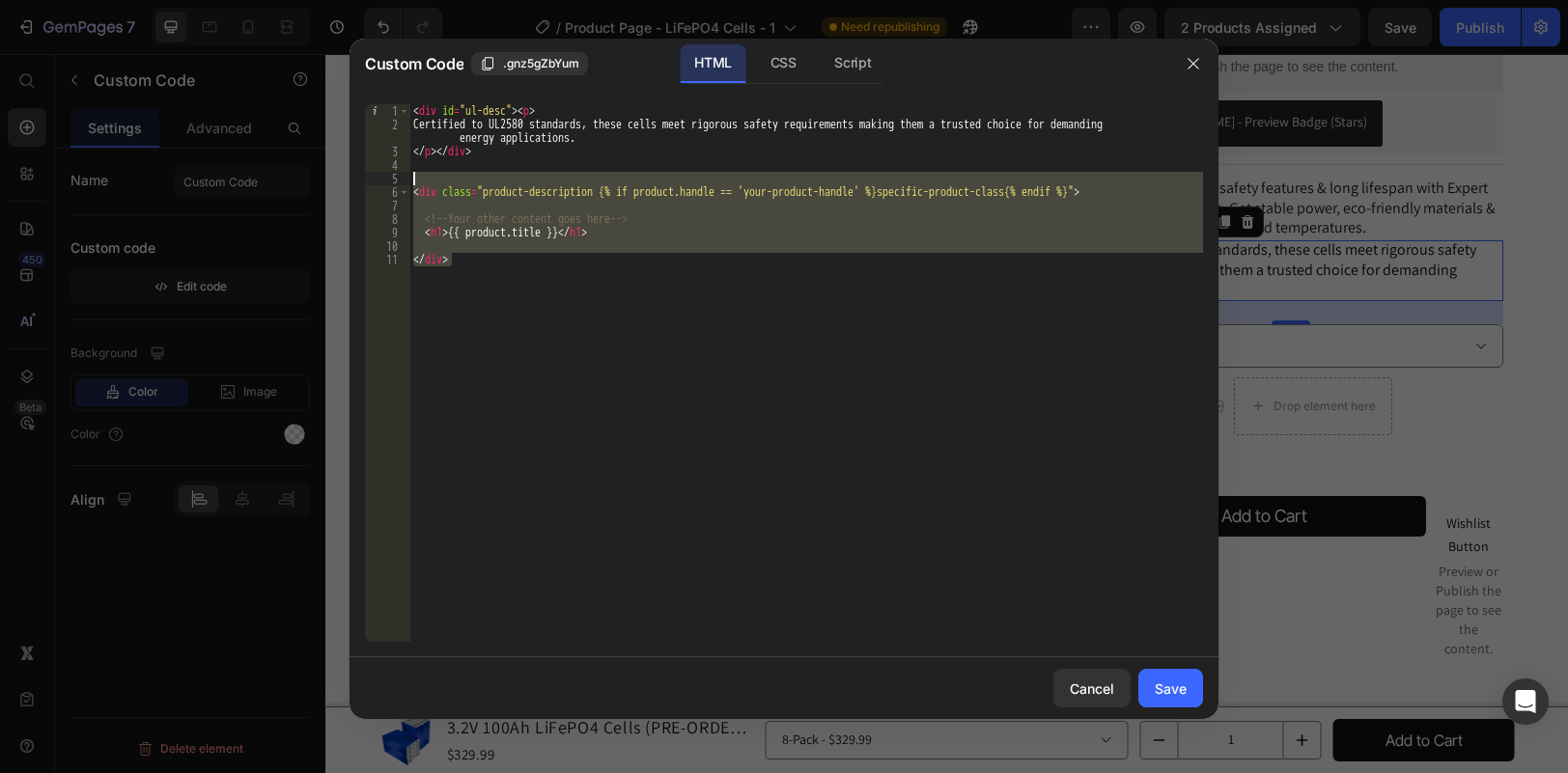 drag, startPoint x: 432, startPoint y: 259, endPoint x: 349, endPoint y: 184, distance: 111.86599 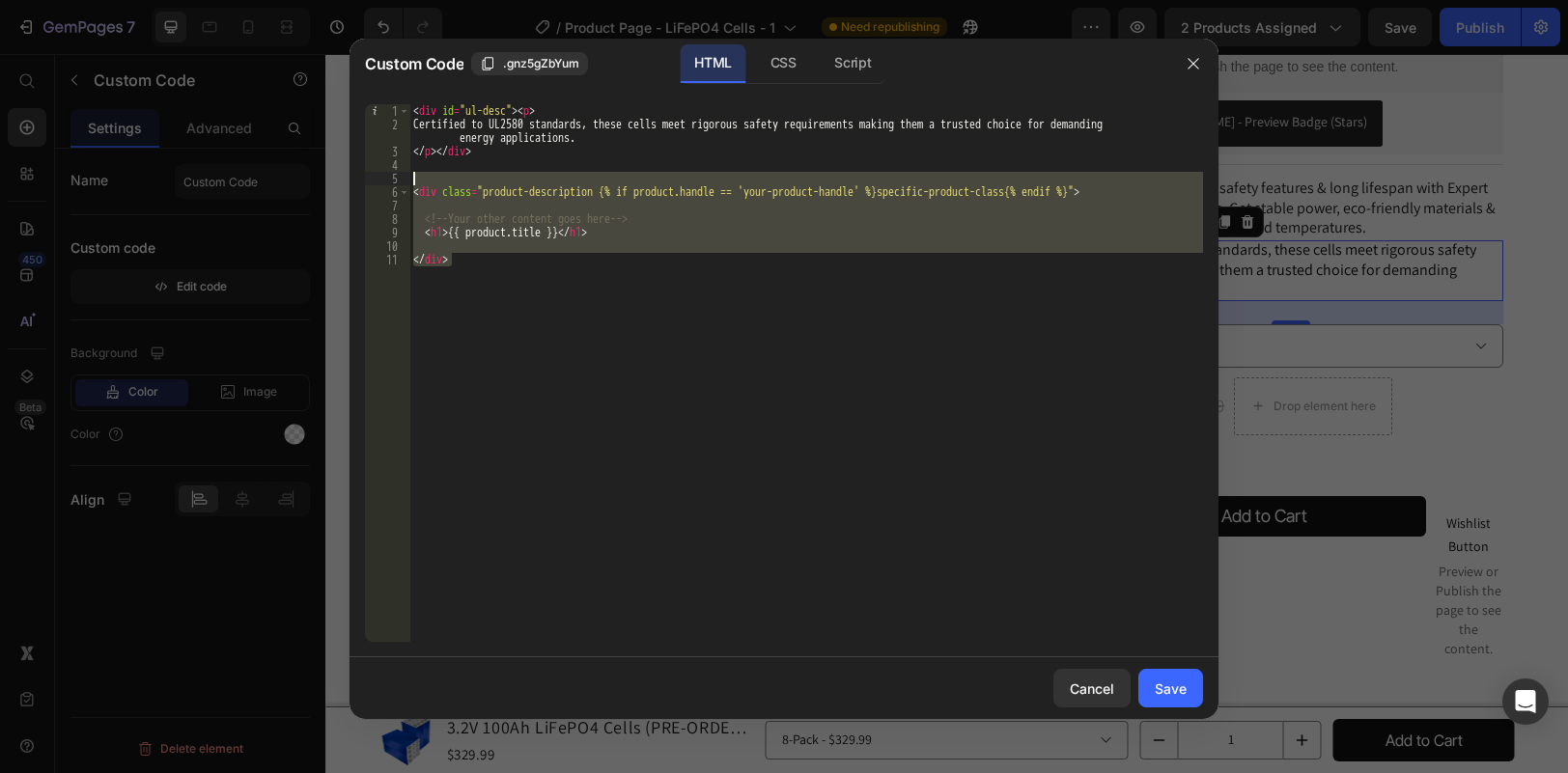 paste on "{% endif %}" 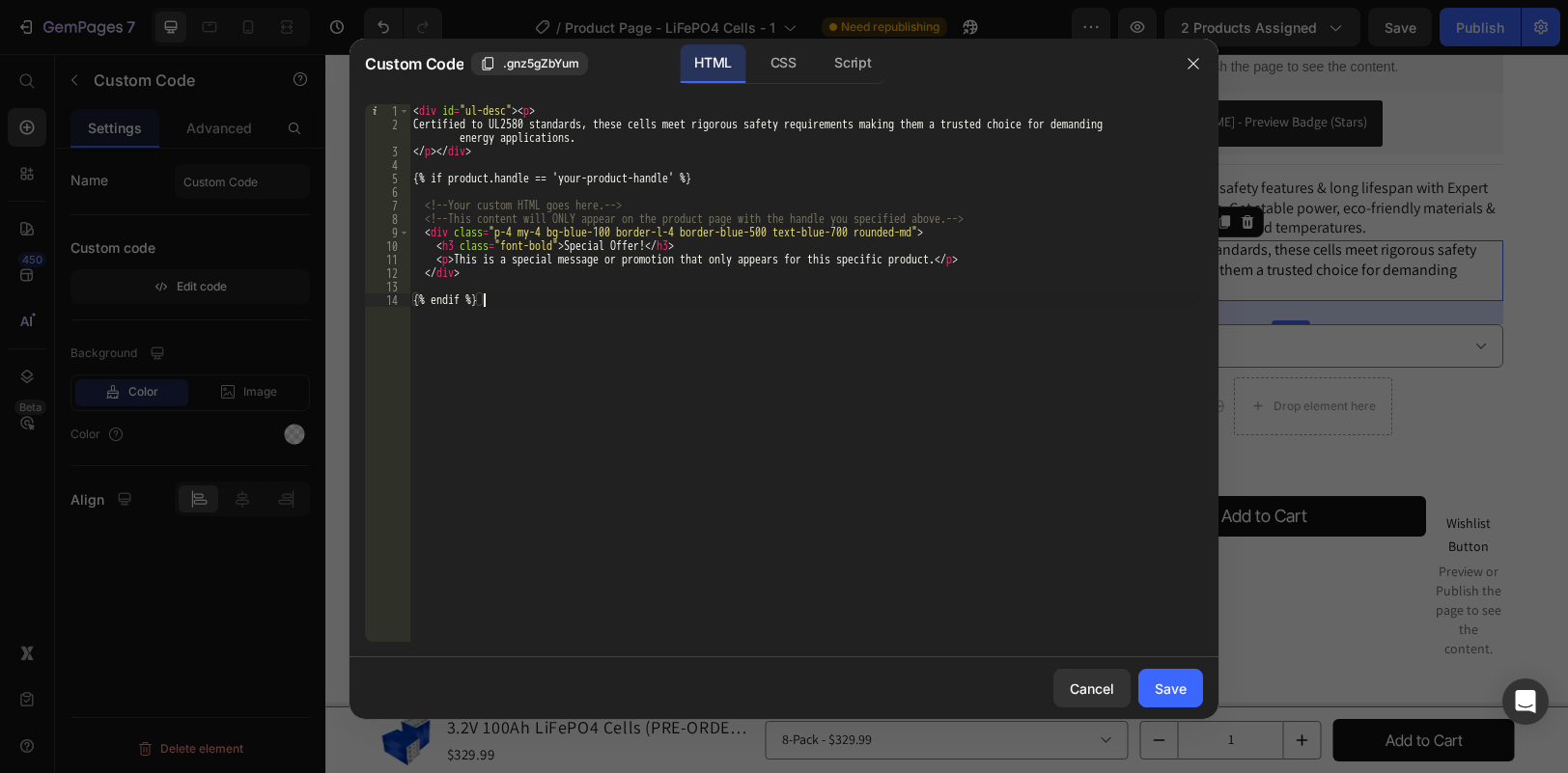 click on "< div   id = "ul-desc" > < p >     Certified to UL2580 standards, these cells meet rigorous safety requirements making them a trusted choice for demanding           energy applications. </ p > </ div > {% if product.handle == 'your-product-handle' %}    <!--  Your custom HTML goes here.  -->    <!--  This content will ONLY appear on the product page with the handle you specified above.  -->    < div   class = "p-4 my-4 bg-blue-100 border-l-4 border-blue-500 text-blue-700 rounded-md" >      < h3   class = "font-bold" > Special Offer! </ h3 >      < p > This is a special message or promotion that only appears for this specific product. </ p >    </ div > {% endif %}" at bounding box center [806, 386] 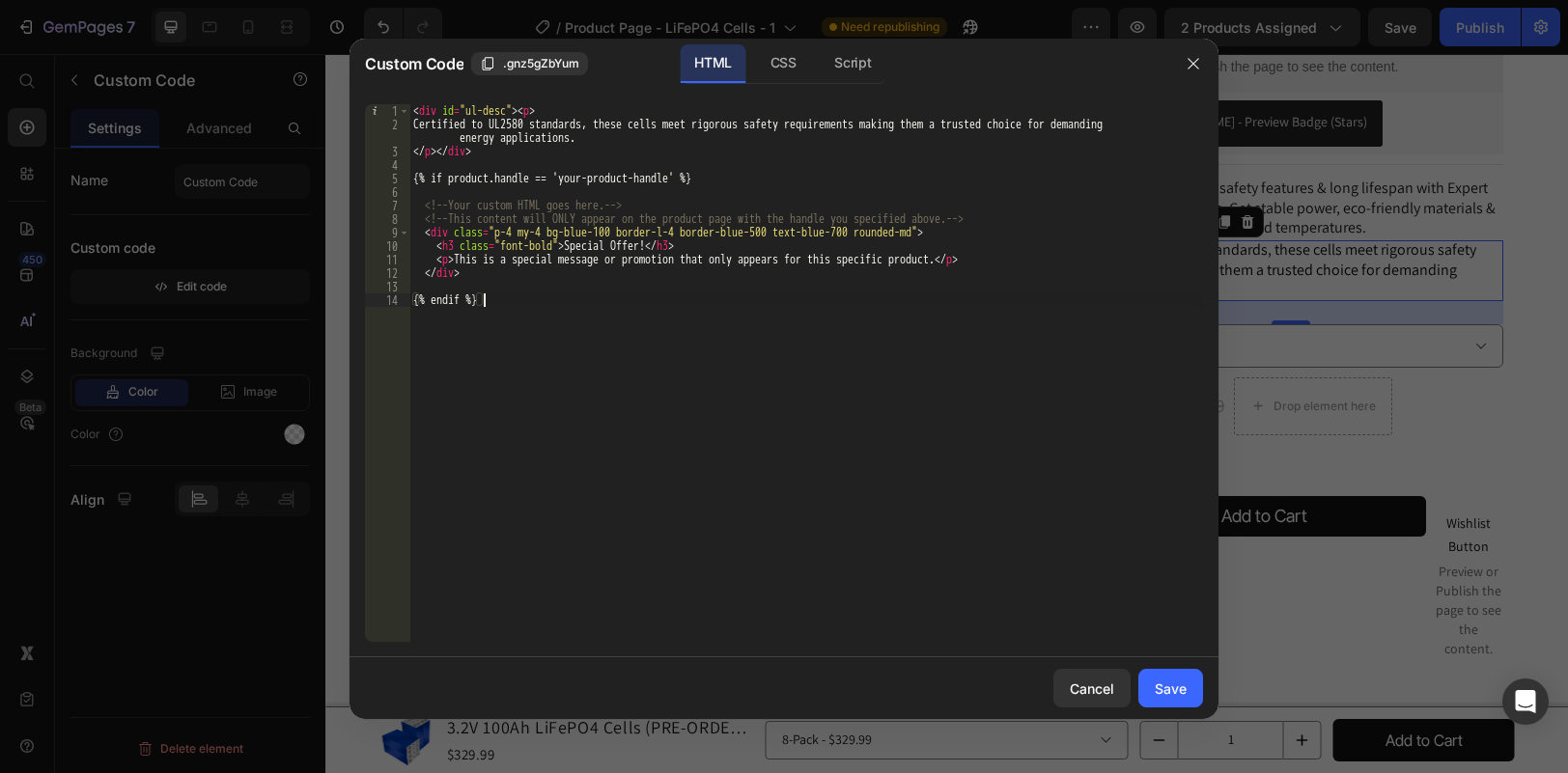 click on "< div   id = "ul-desc" > < p >     Certified to UL2580 standards, these cells meet rigorous safety requirements making them a trusted choice for demanding           energy applications. </ p > </ div > {% if product.handle == 'your-product-handle' %}    <!--  Your custom HTML goes here.  -->    <!--  This content will ONLY appear on the product page with the handle you specified above.  -->    < div   class = "p-4 my-4 bg-blue-100 border-l-4 border-blue-500 text-blue-700 rounded-md" >      < h3   class = "font-bold" > Special Offer! </ h3 >      < p > This is a special message or promotion that only appears for this specific product. </ p >    </ div > {% endif %}" at bounding box center [806, 386] 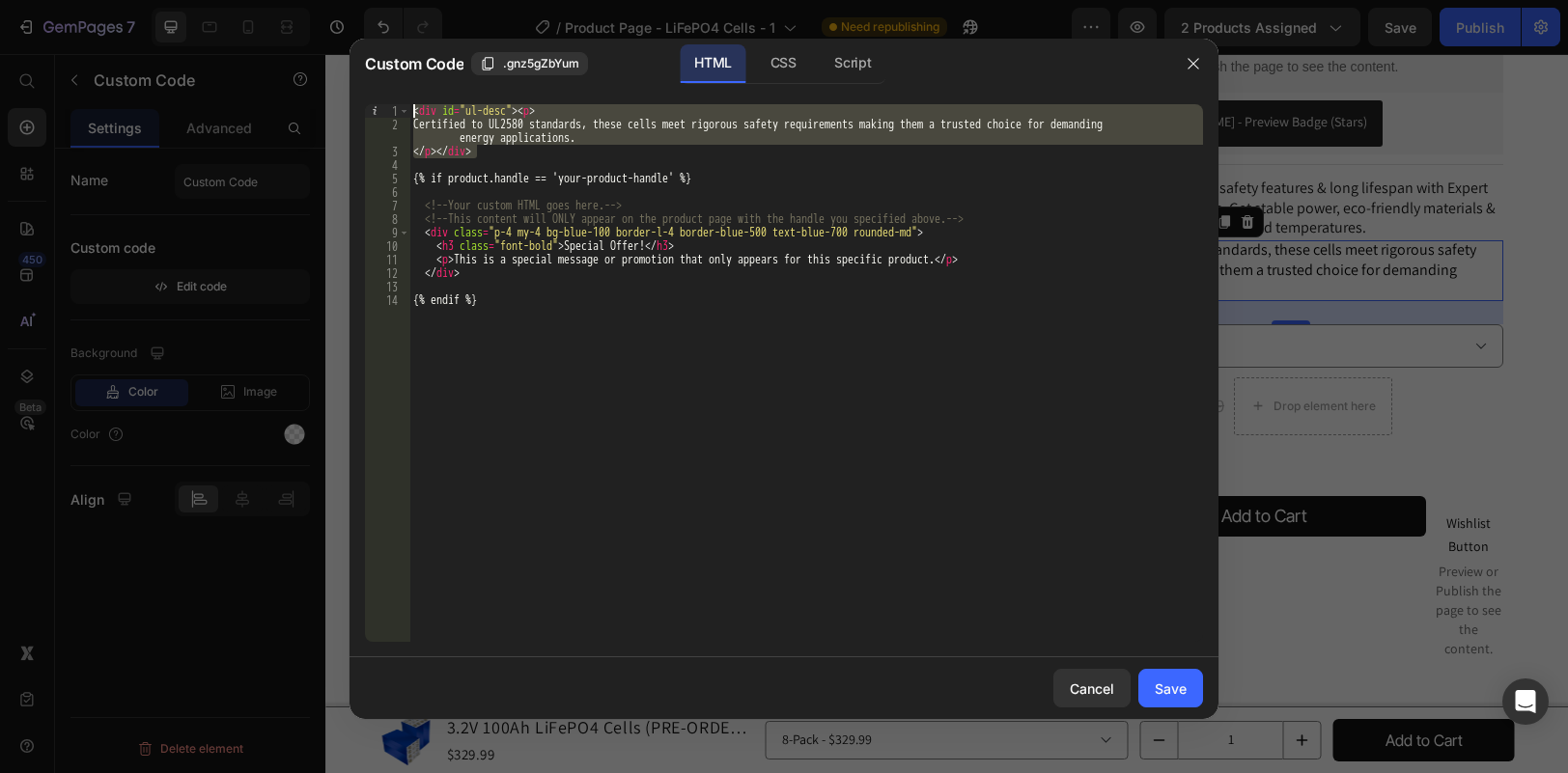 drag, startPoint x: 497, startPoint y: 155, endPoint x: 299, endPoint y: 105, distance: 204.21557 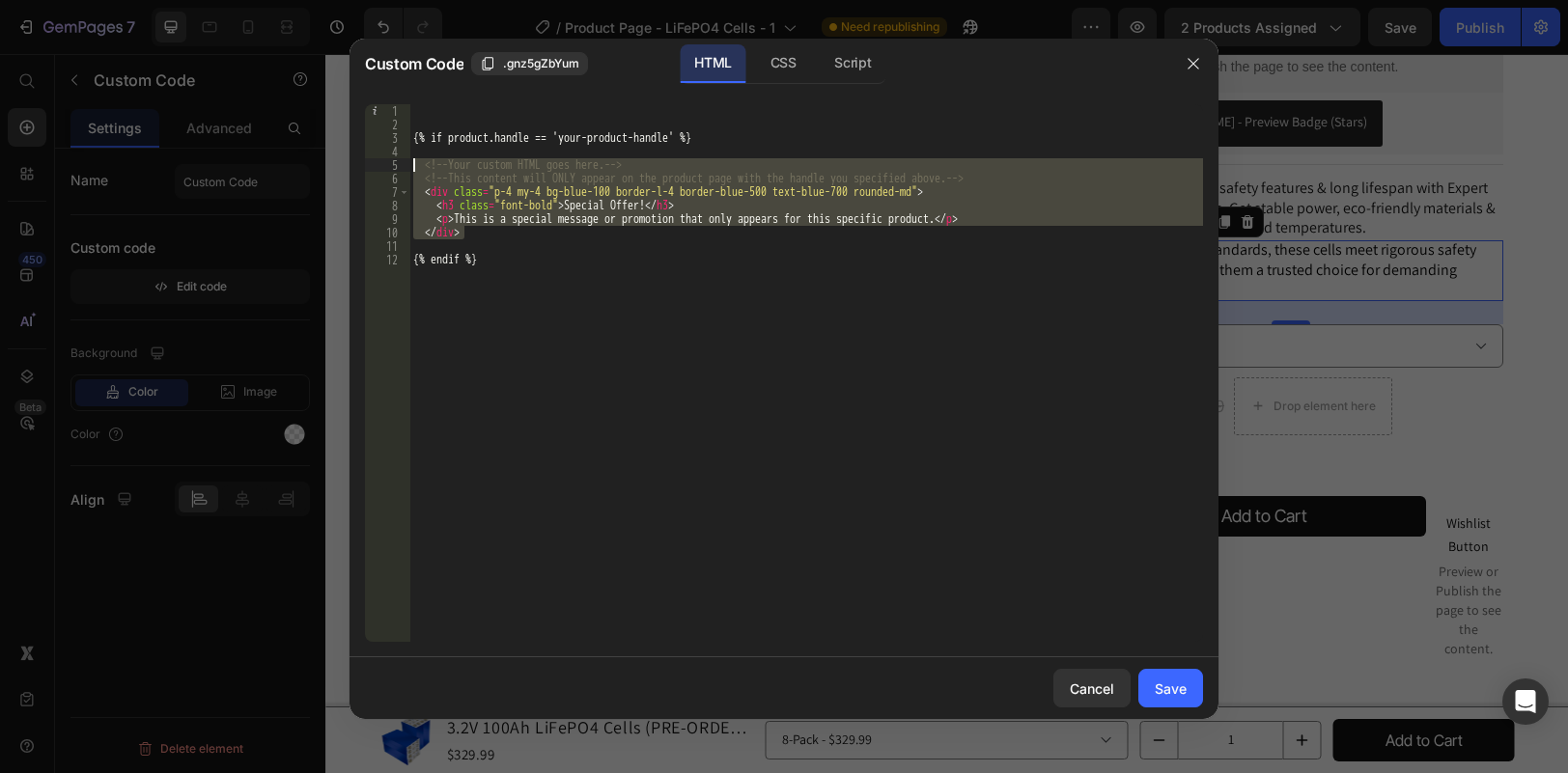 drag, startPoint x: 492, startPoint y: 235, endPoint x: 340, endPoint y: 172, distance: 164.53875 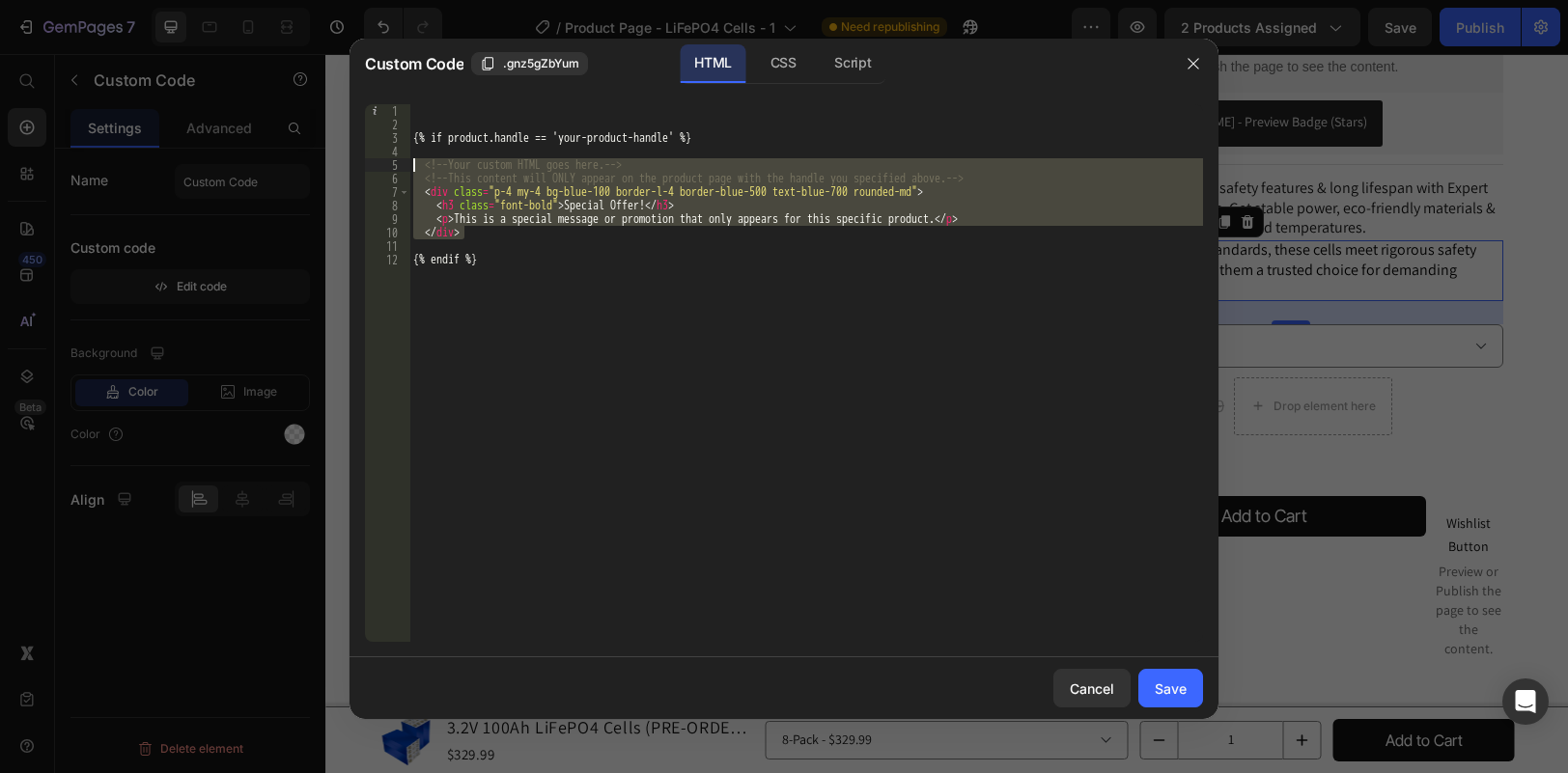 paste on "</p></div" 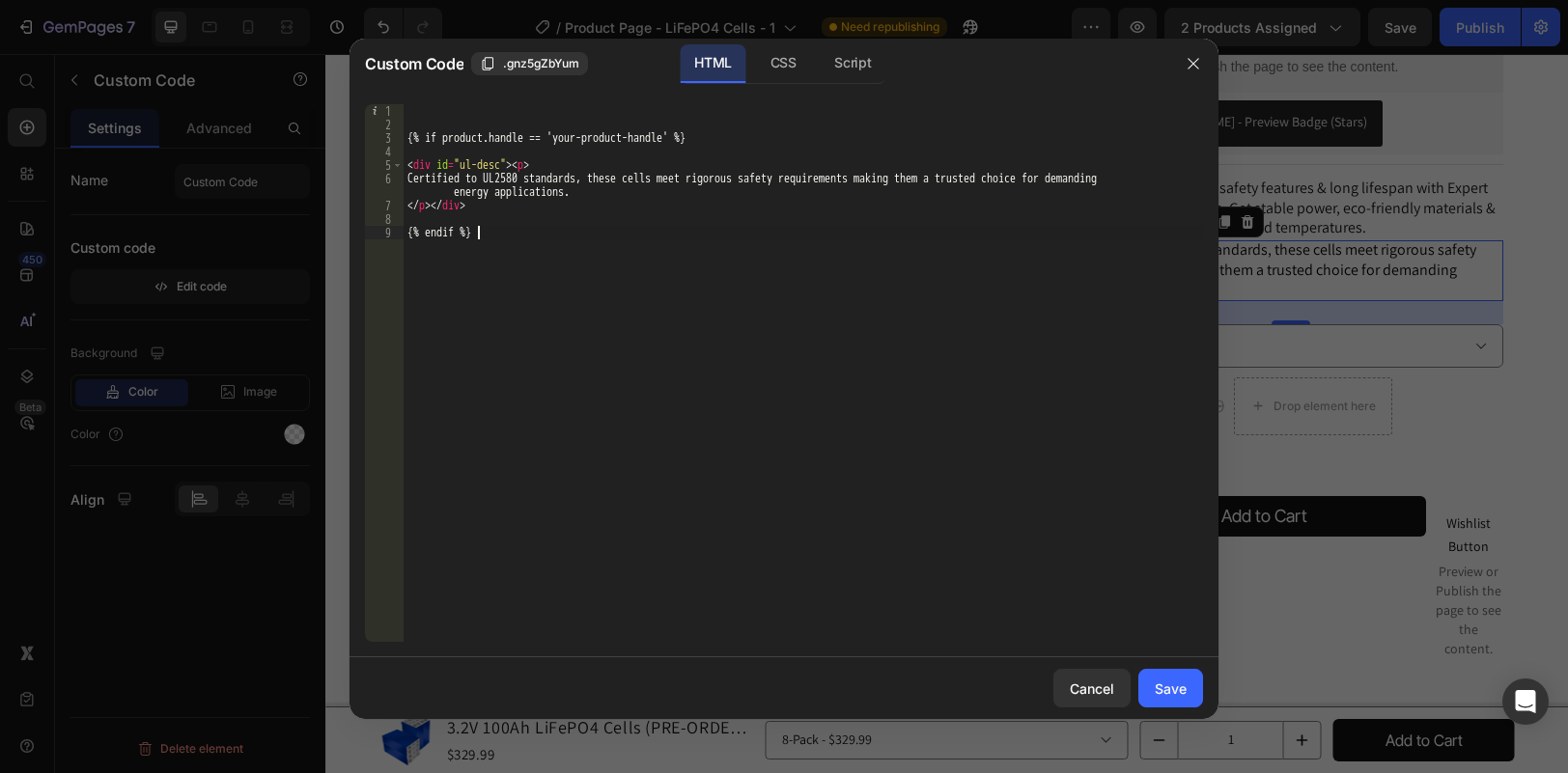 click on "{% if product.handle == 'your-product-handle' %} < div   id = "ul-desc" > < p >     Certified to UL2580 standards, these cells meet rigorous safety requirements making them a trusted choice for demanding           energy applications. </ p > </ div > {% endif %}" at bounding box center [803, 386] 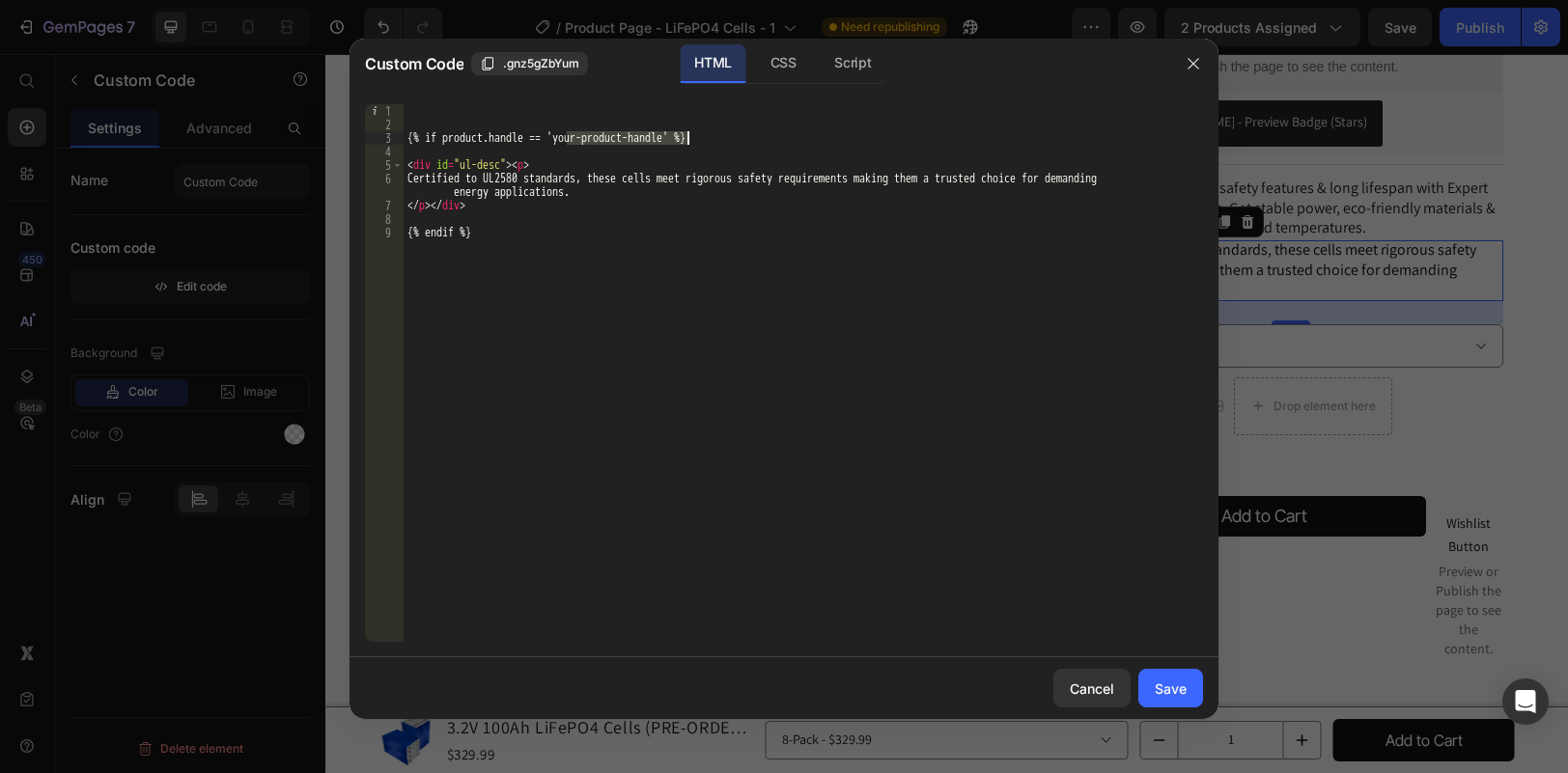 drag, startPoint x: 567, startPoint y: 139, endPoint x: 685, endPoint y: 137, distance: 118.016948 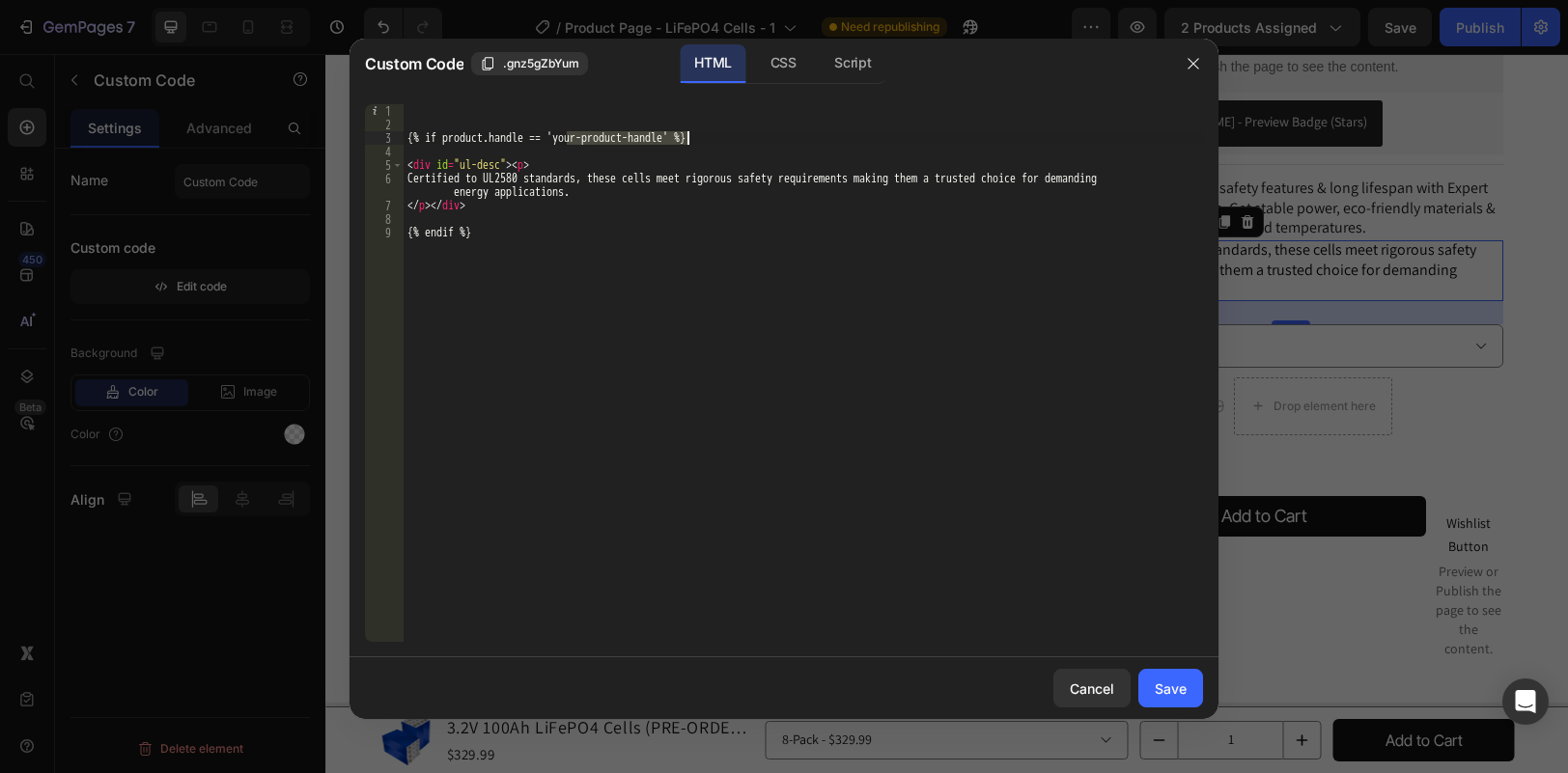 paste on "3-2v-304ah-lifepo4-cells" 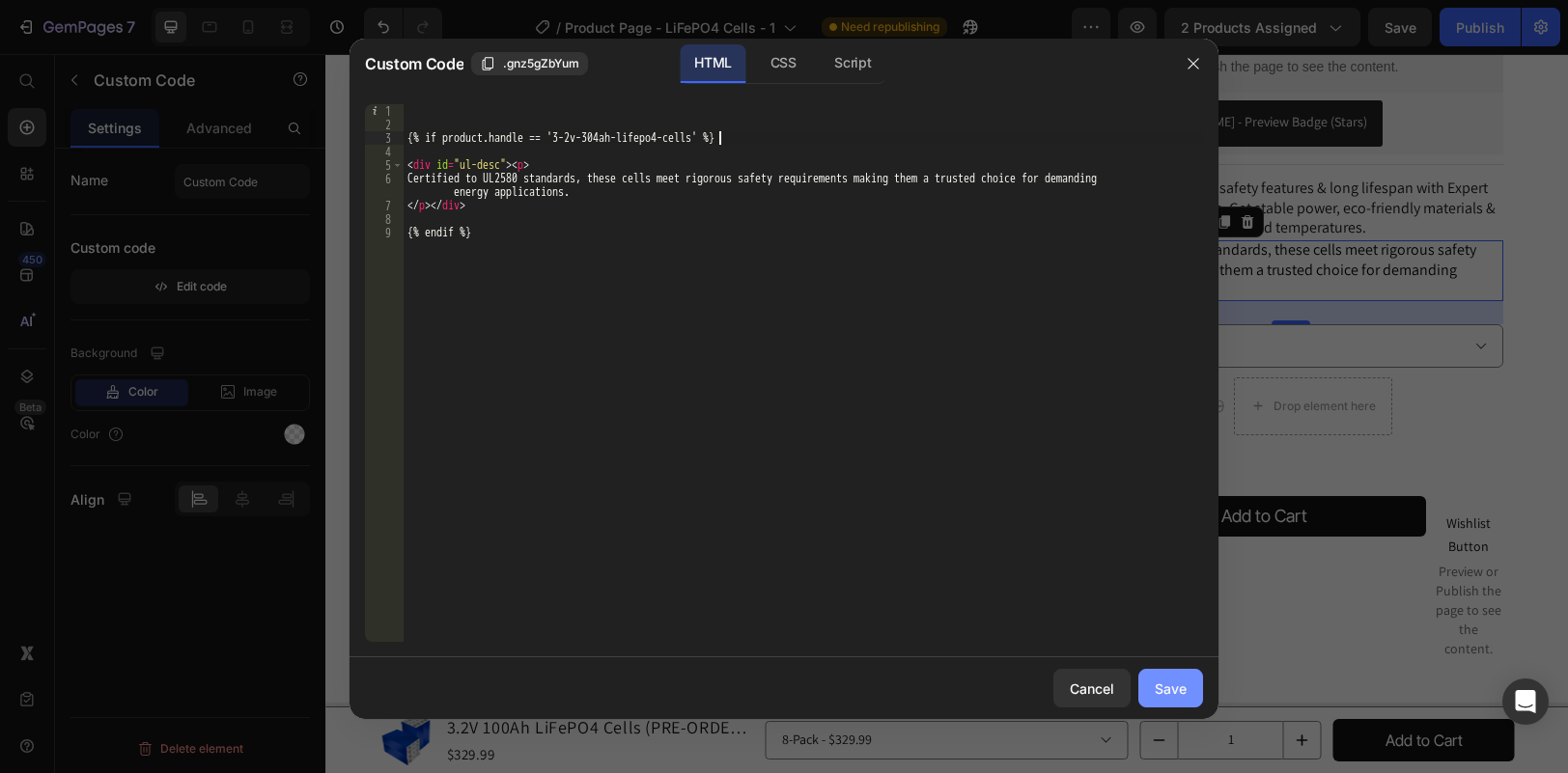 click on "Save" at bounding box center (1170, 688) 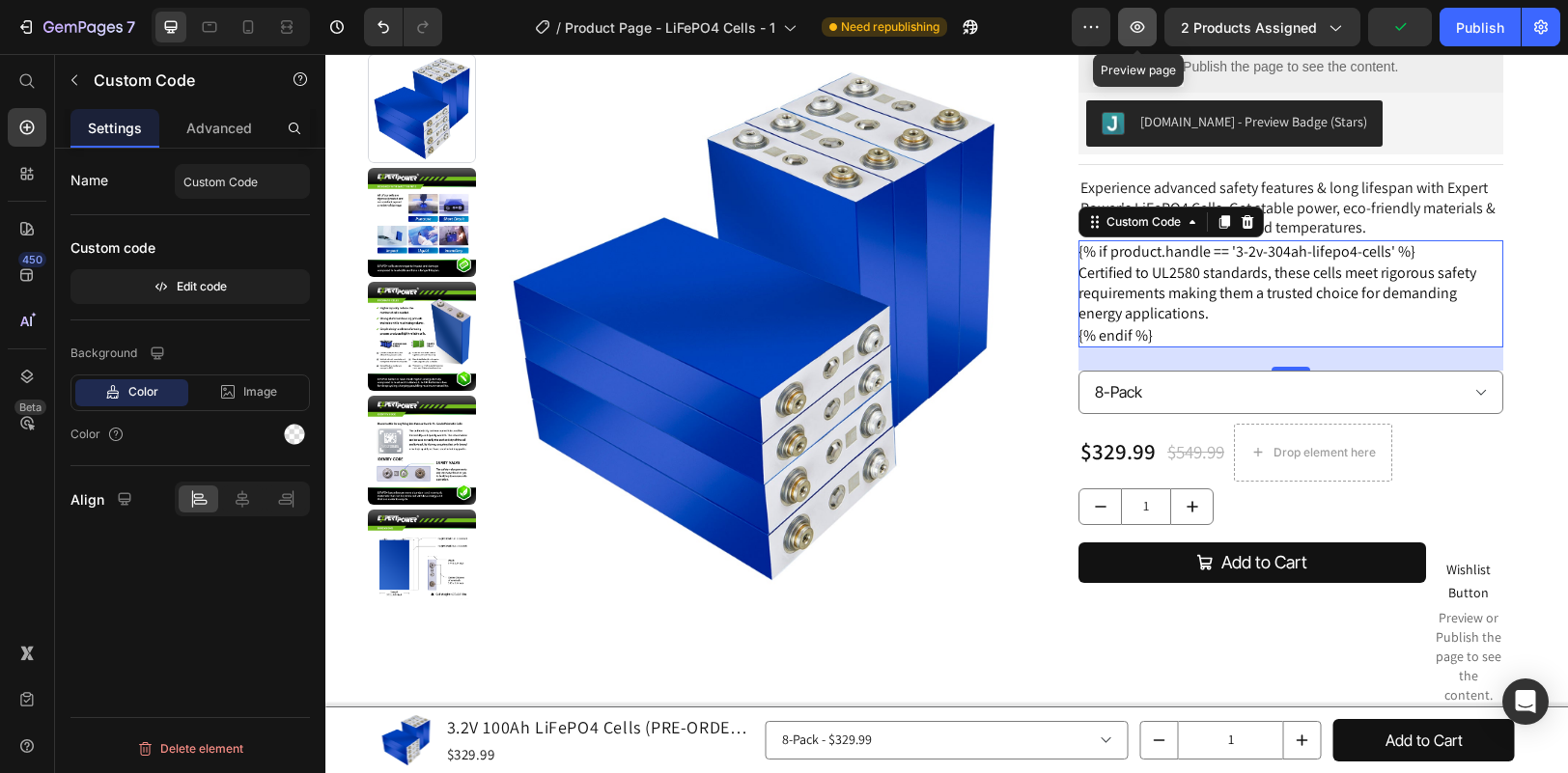 click 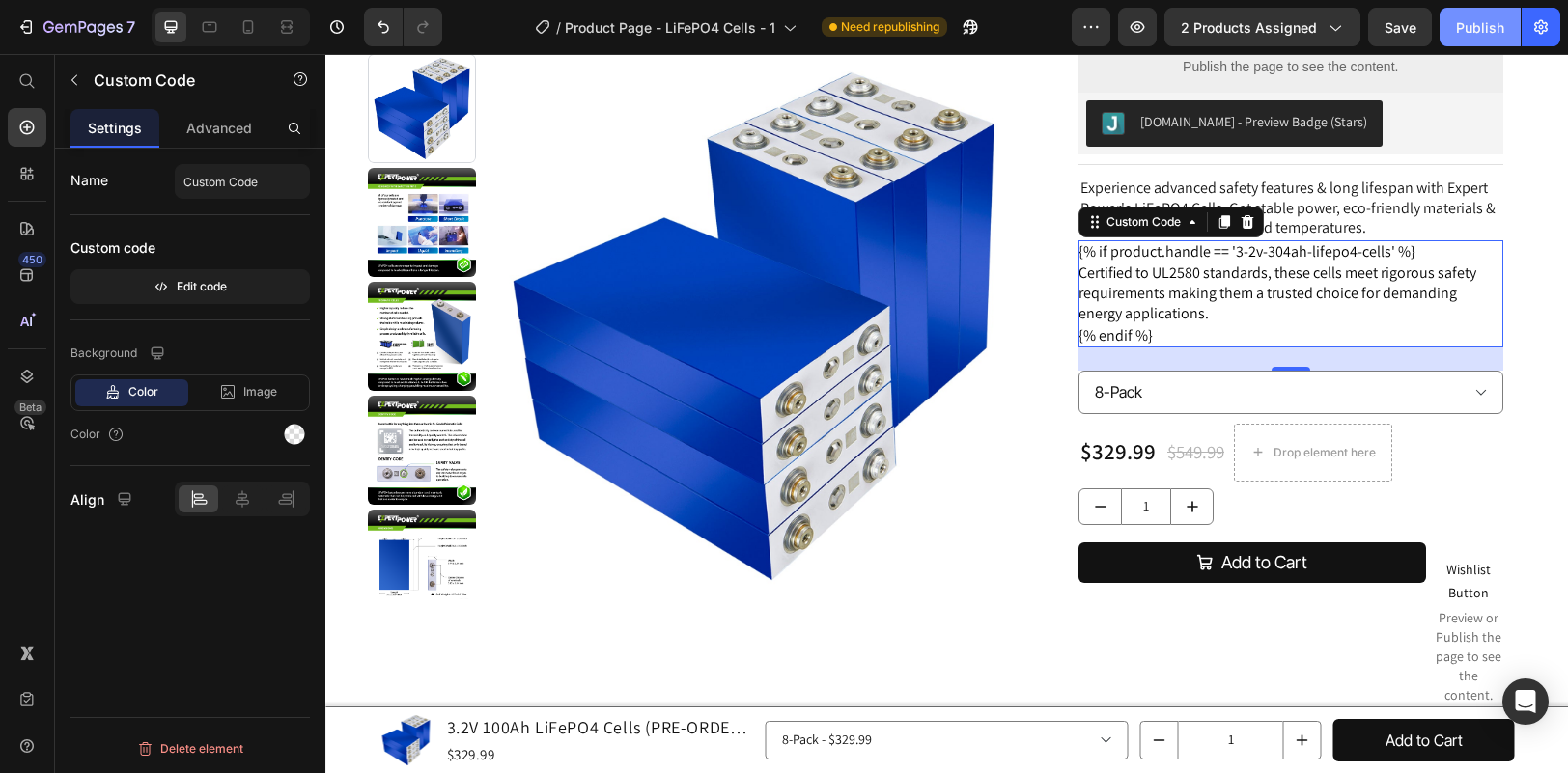 click on "Publish" 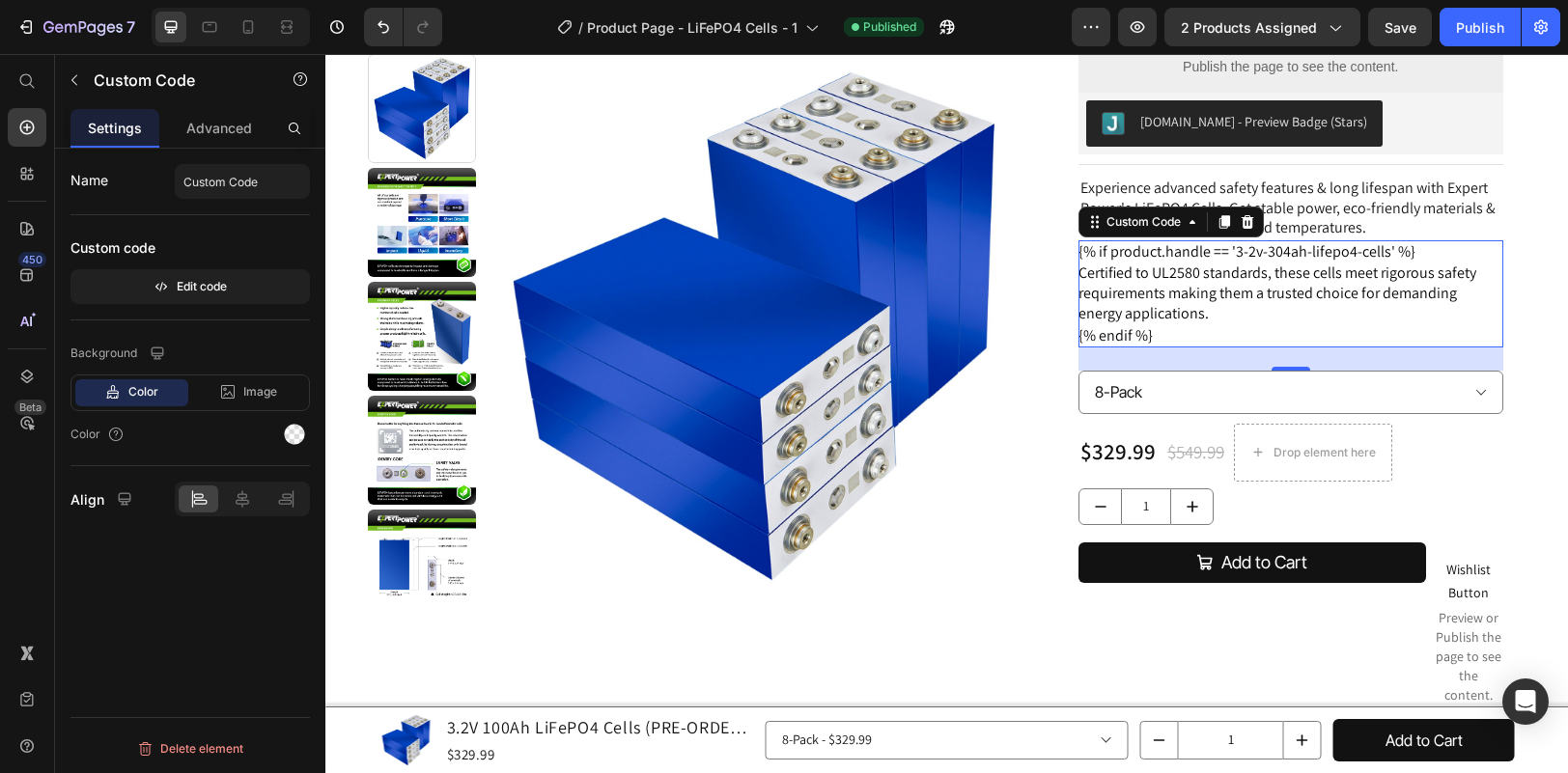 click on "Certified to UL2580 standards, these cells meet rigorous safety requirements making them a trusted choice for demanding energy applications." at bounding box center (1291, 293) 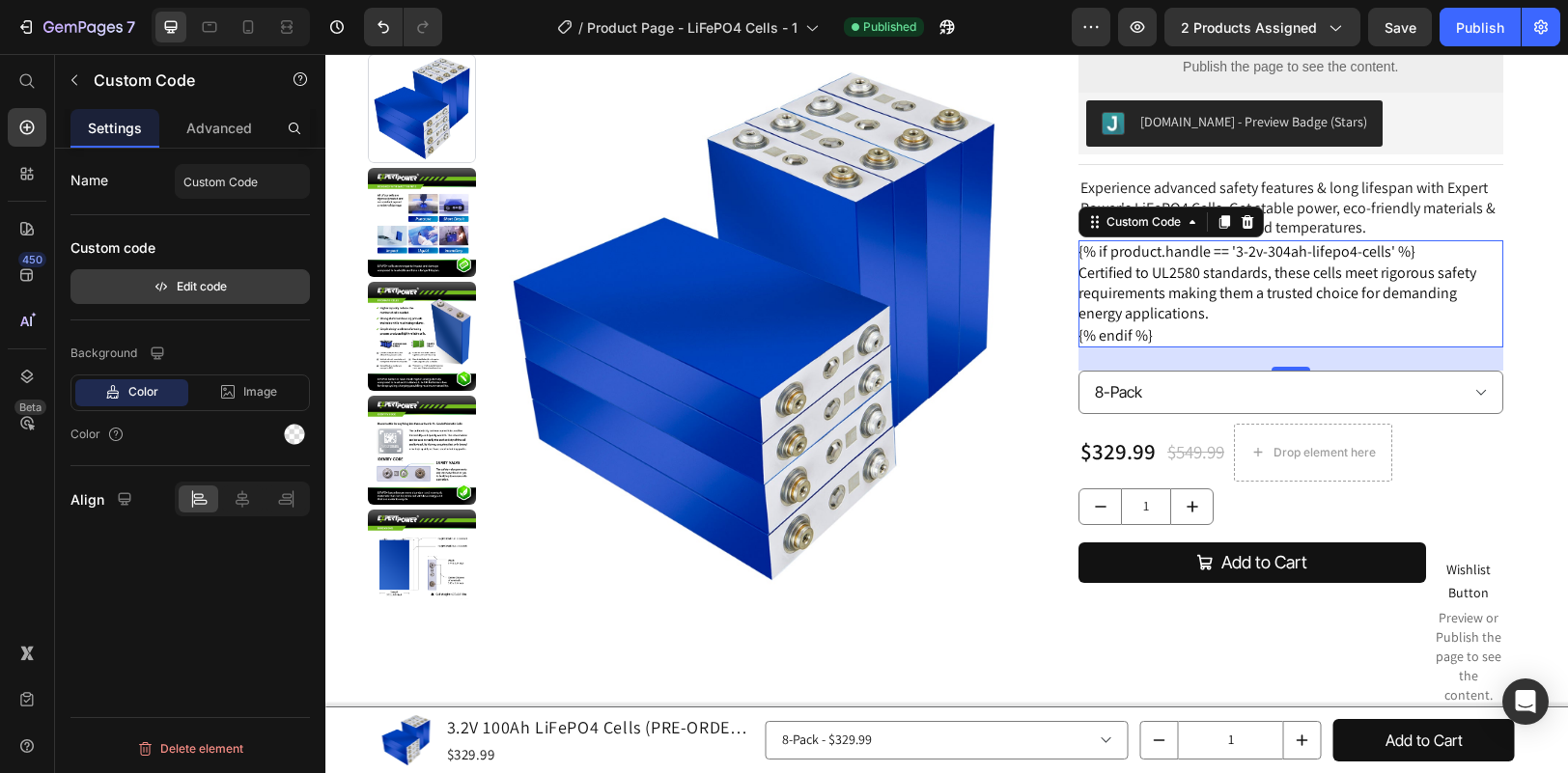 click on "Edit code" at bounding box center (190, 287) 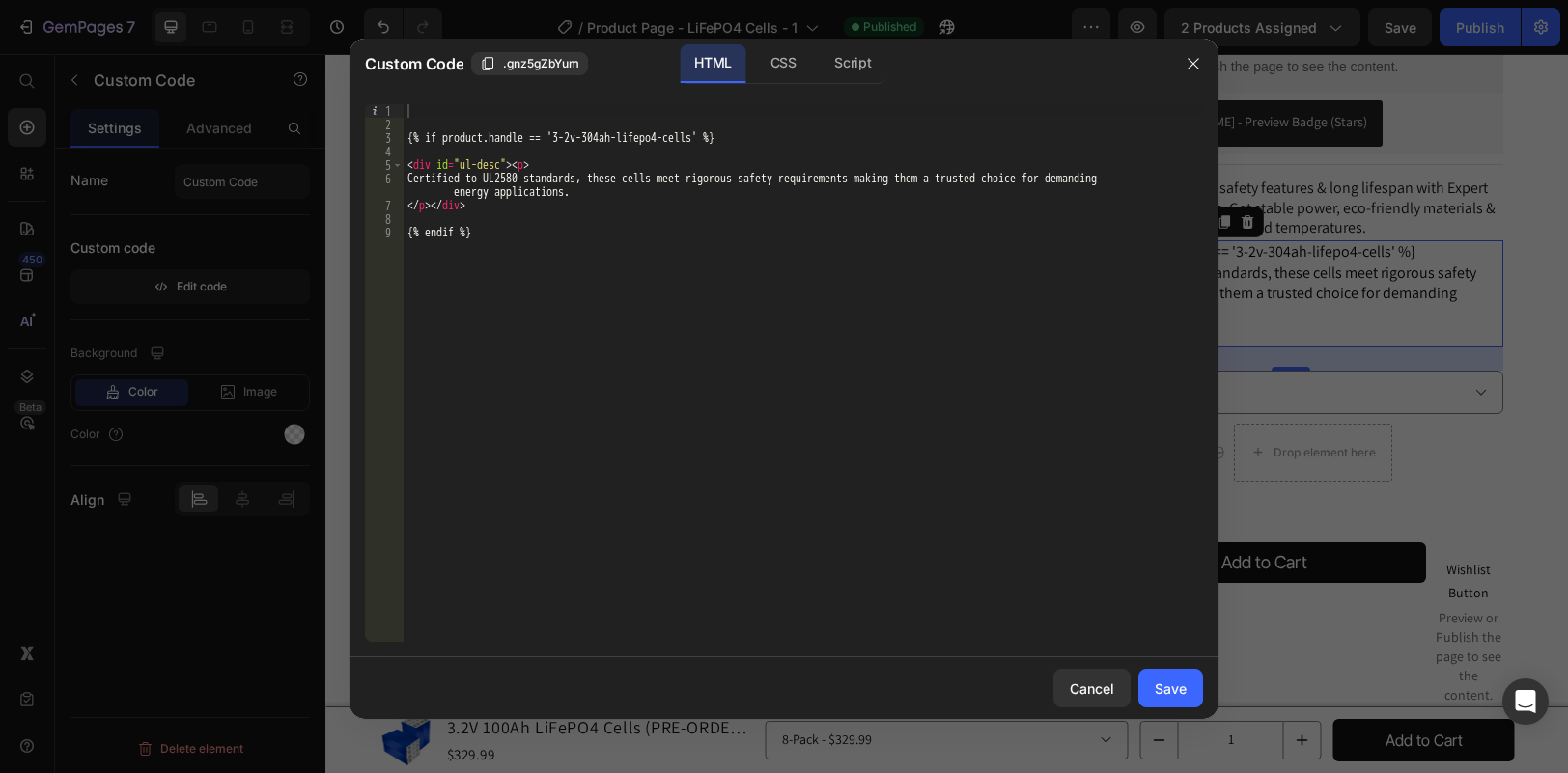 click on "{% if product.handle == '3-2v-304ah-lifepo4-cells' %} < div   id = "ul-desc" > < p >     Certified to UL2580 standards, these cells meet rigorous safety requirements making them a trusted choice for demanding           energy applications. </ p > </ div > {% endif %}" at bounding box center (803, 386) 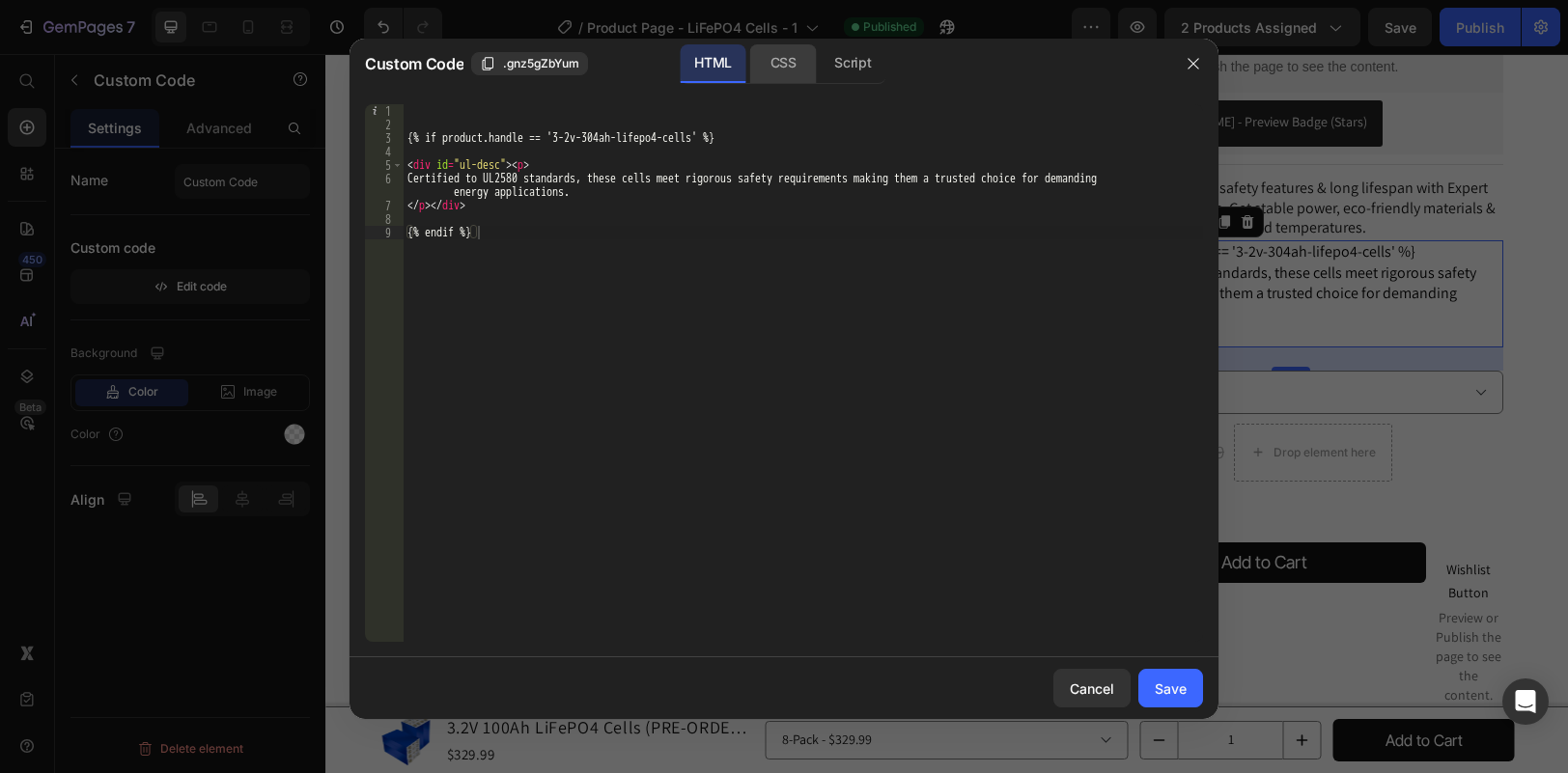 click on "CSS" 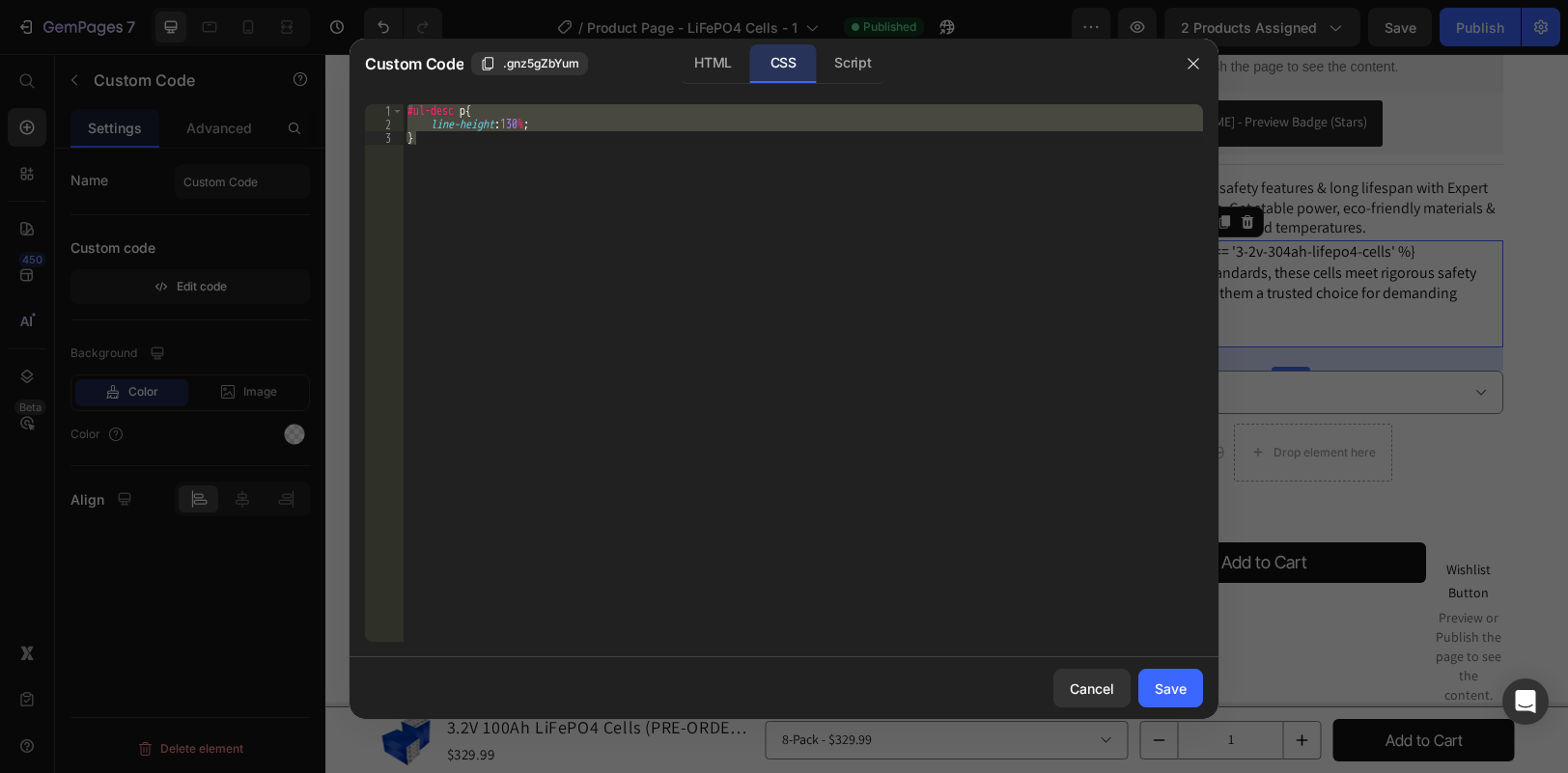 click on "#ul-desc   p {      line-height : 130 % ; }" at bounding box center [803, 373] 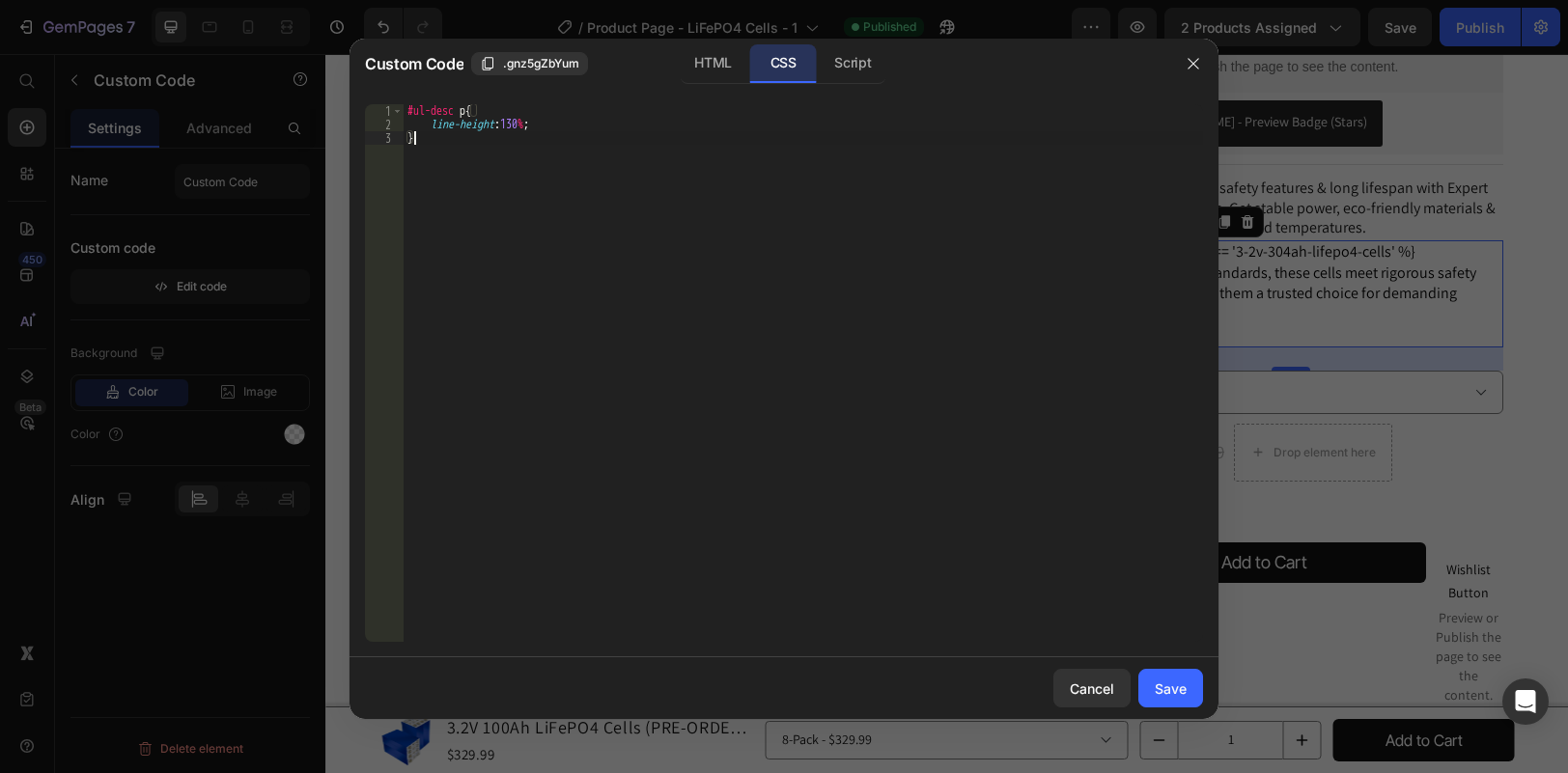 click on "#ul-desc   p {      line-height : 130 % ; }" at bounding box center (803, 386) 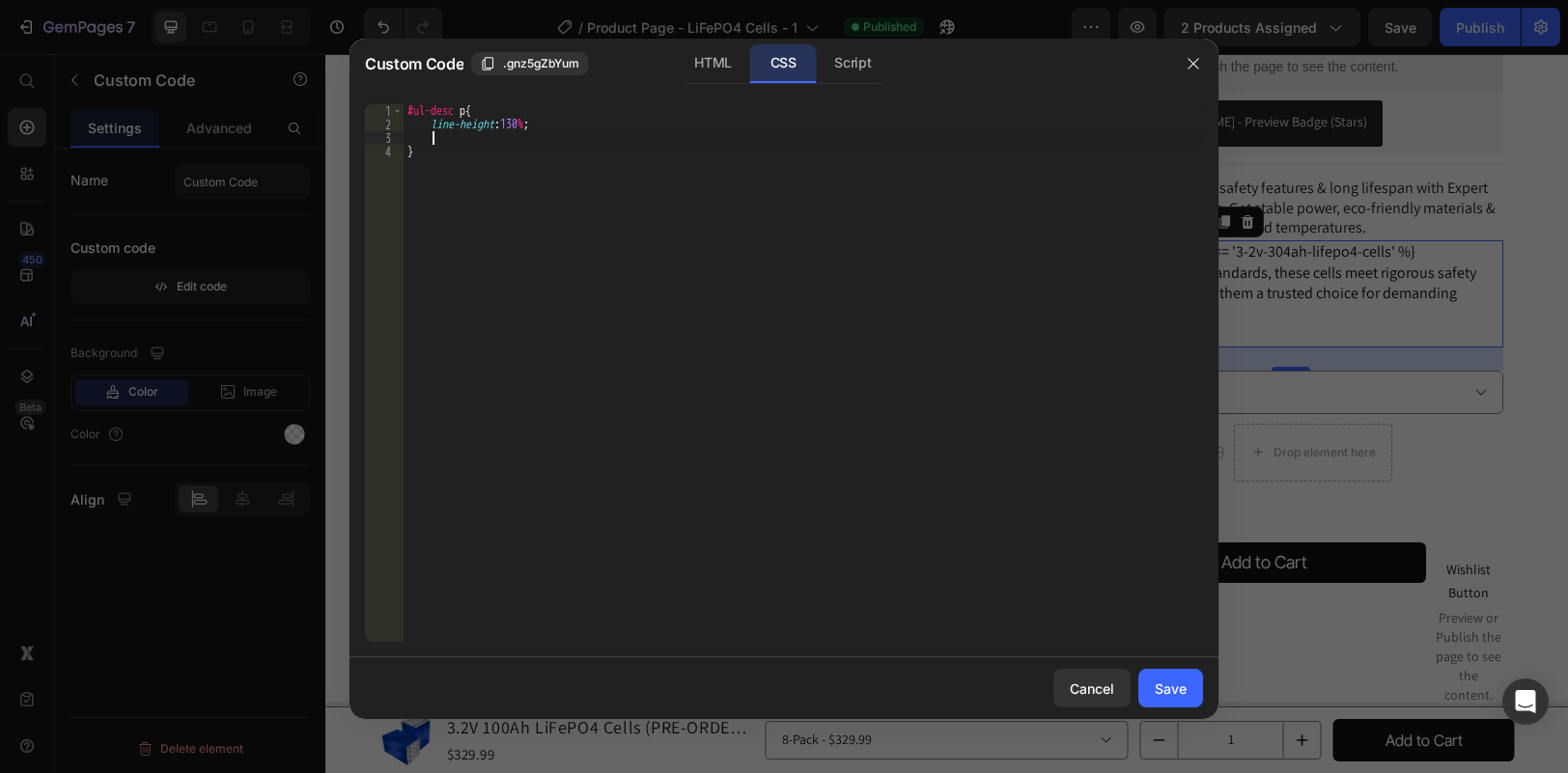 scroll, scrollTop: 0, scrollLeft: 1, axis: horizontal 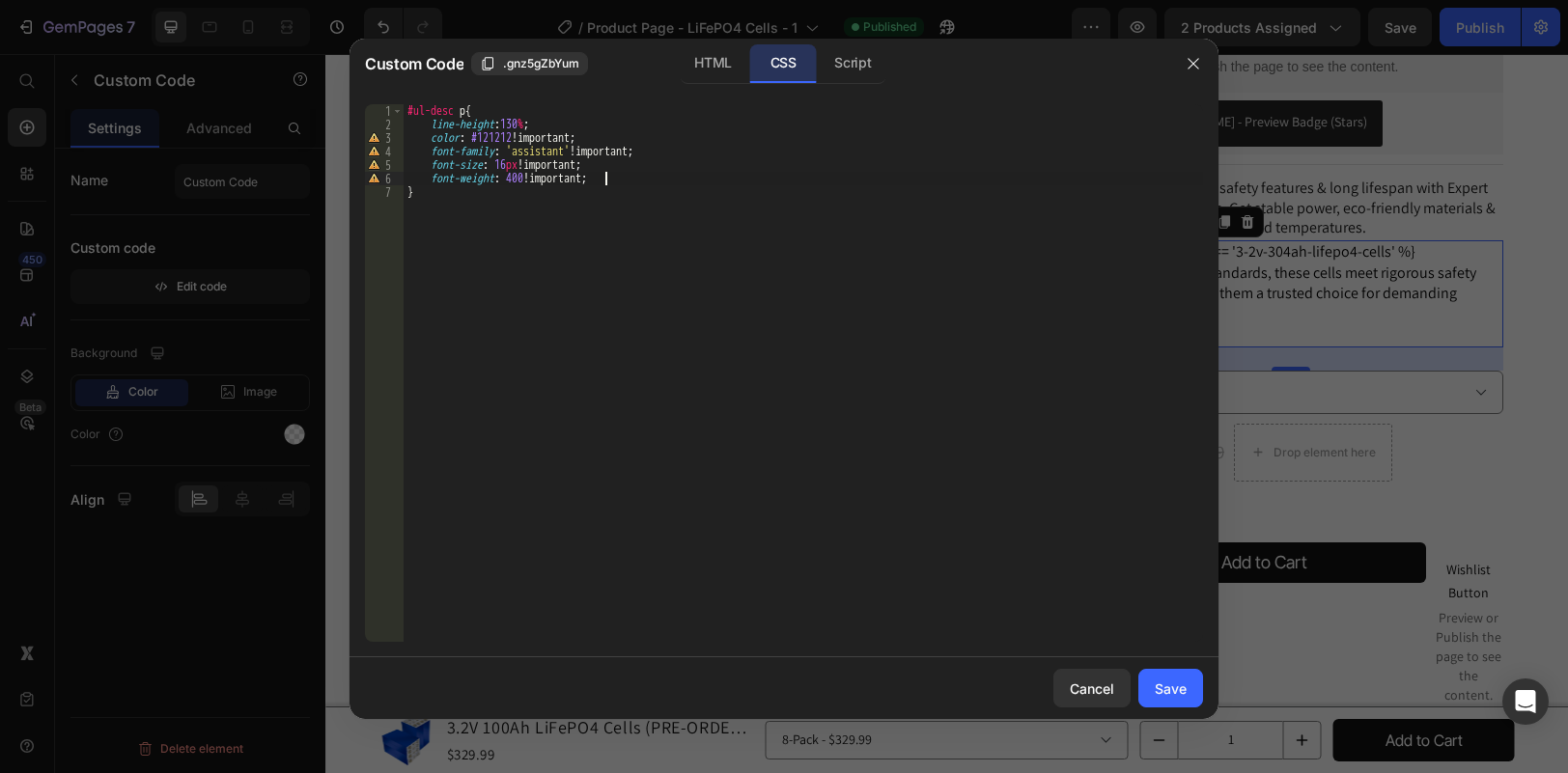 click on "#ul-desc   p {      line-height : 130 % ;      color :   #121212  !important ;      font-family :   ' assistant '  !important ;      font-size :   16 px  !important ;      font-weight :   400  !important ; }" at bounding box center [803, 386] 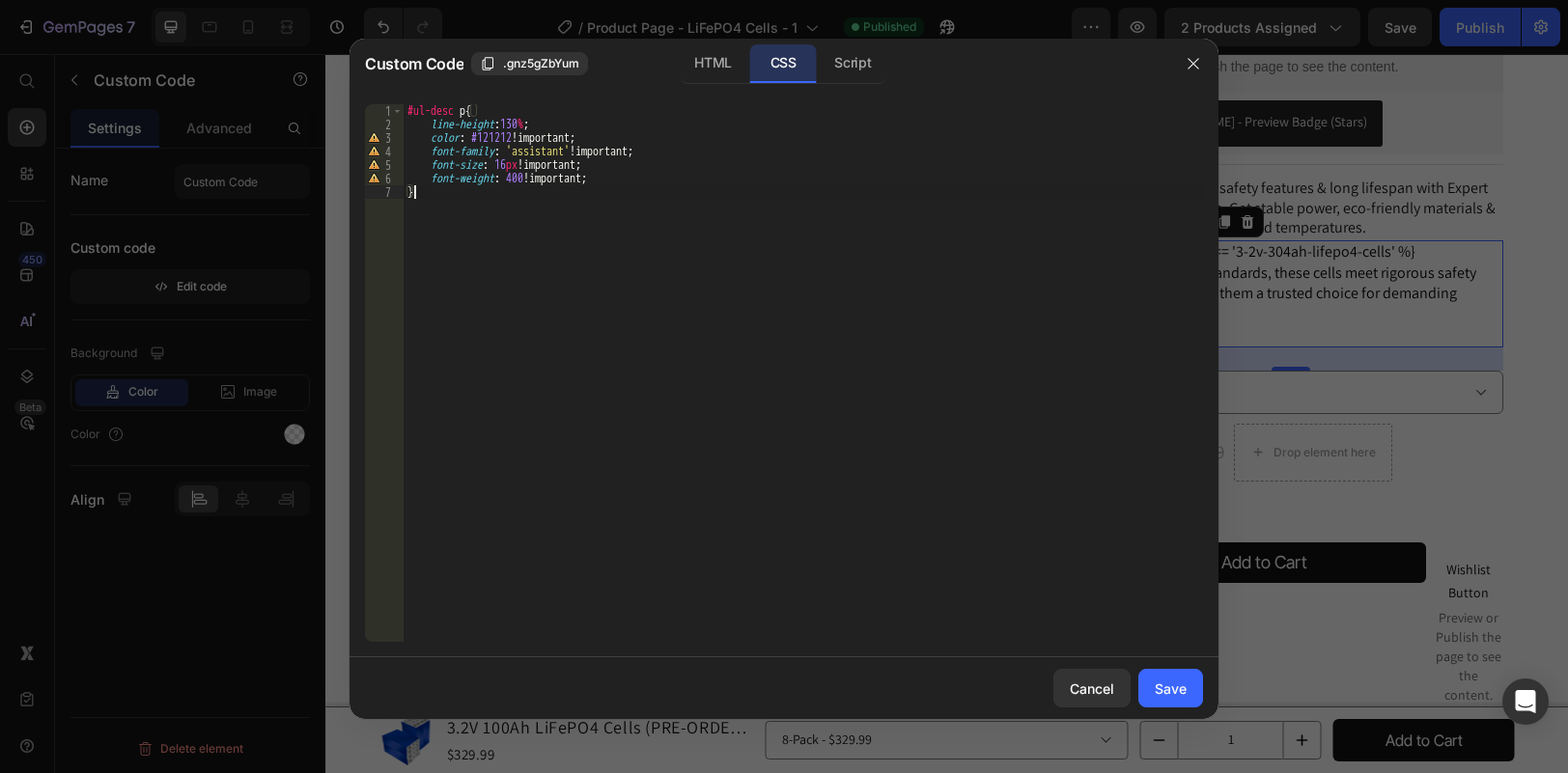 scroll, scrollTop: 0, scrollLeft: 0, axis: both 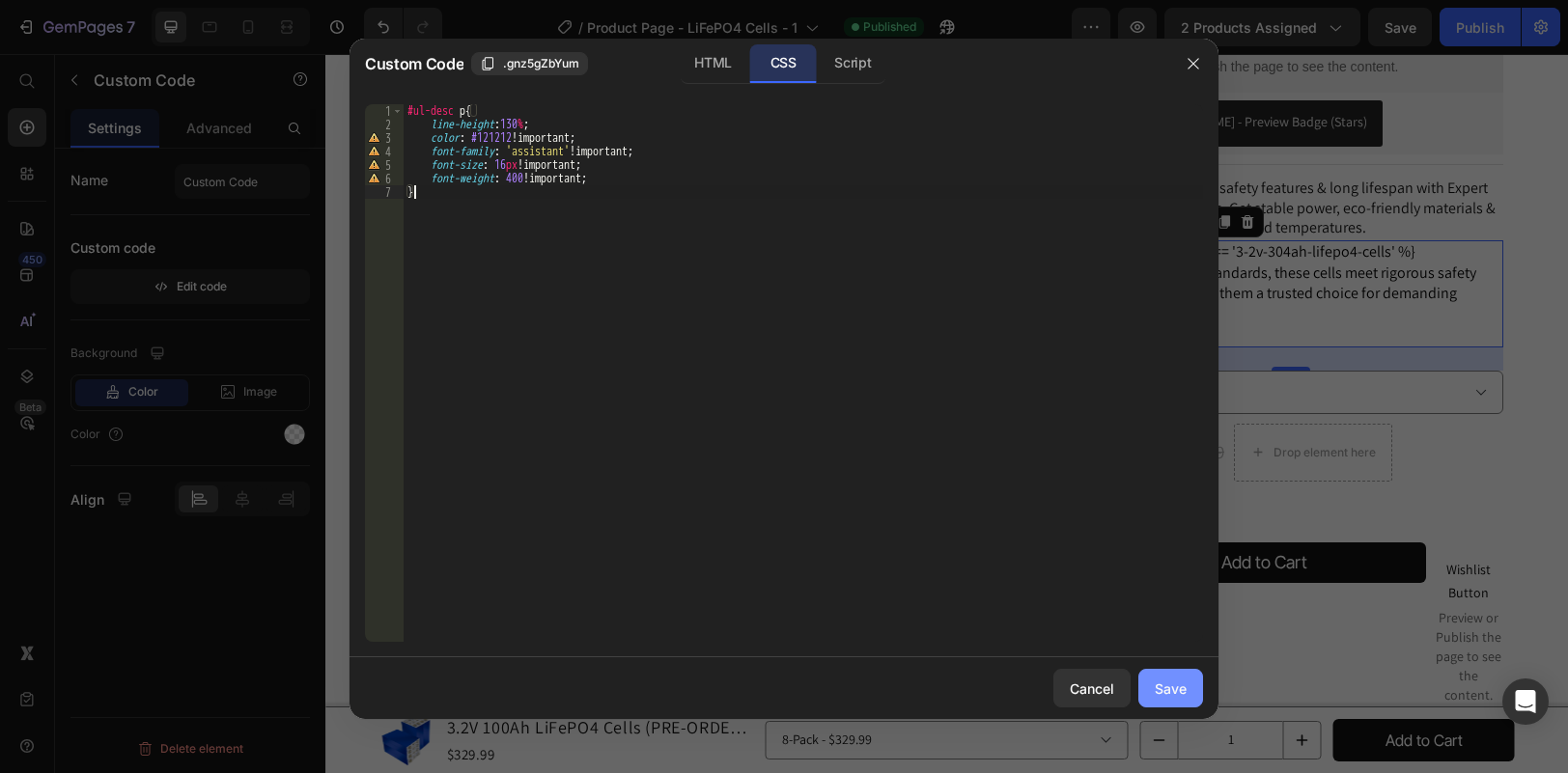 type on "}" 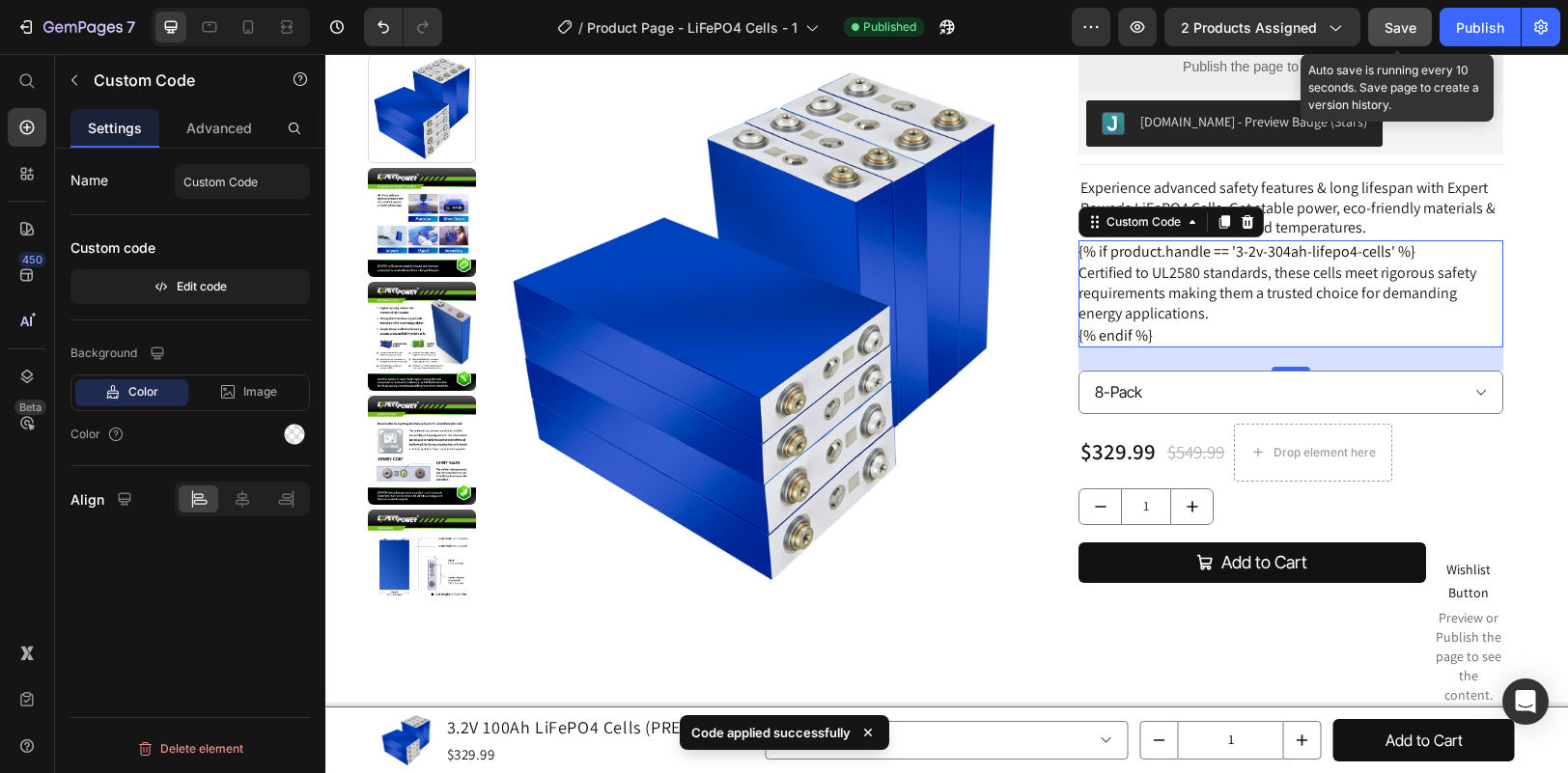 click on "Save" at bounding box center (1400, 27) 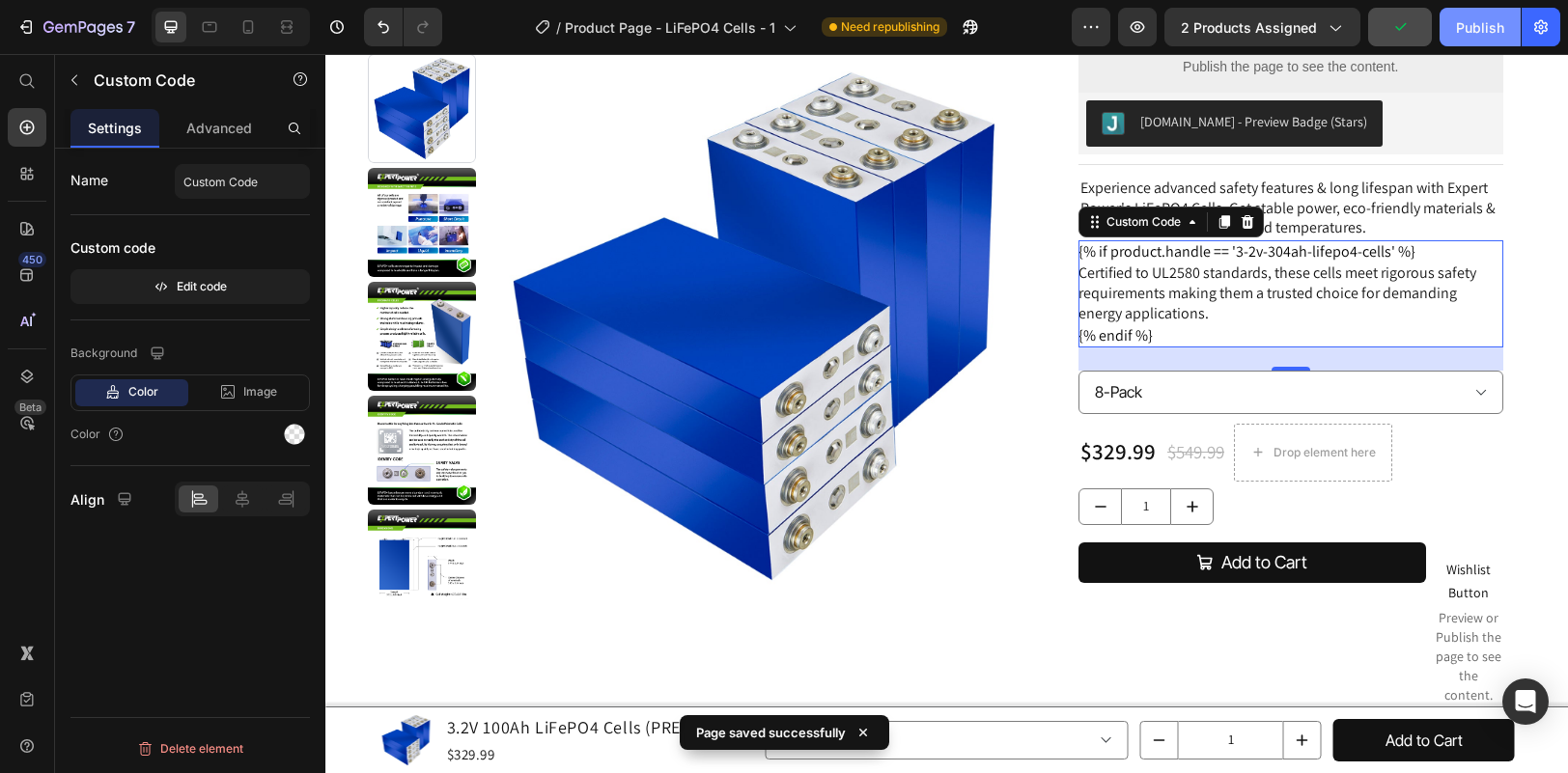 drag, startPoint x: 1470, startPoint y: 21, endPoint x: 1194, endPoint y: 51, distance: 277.62565 